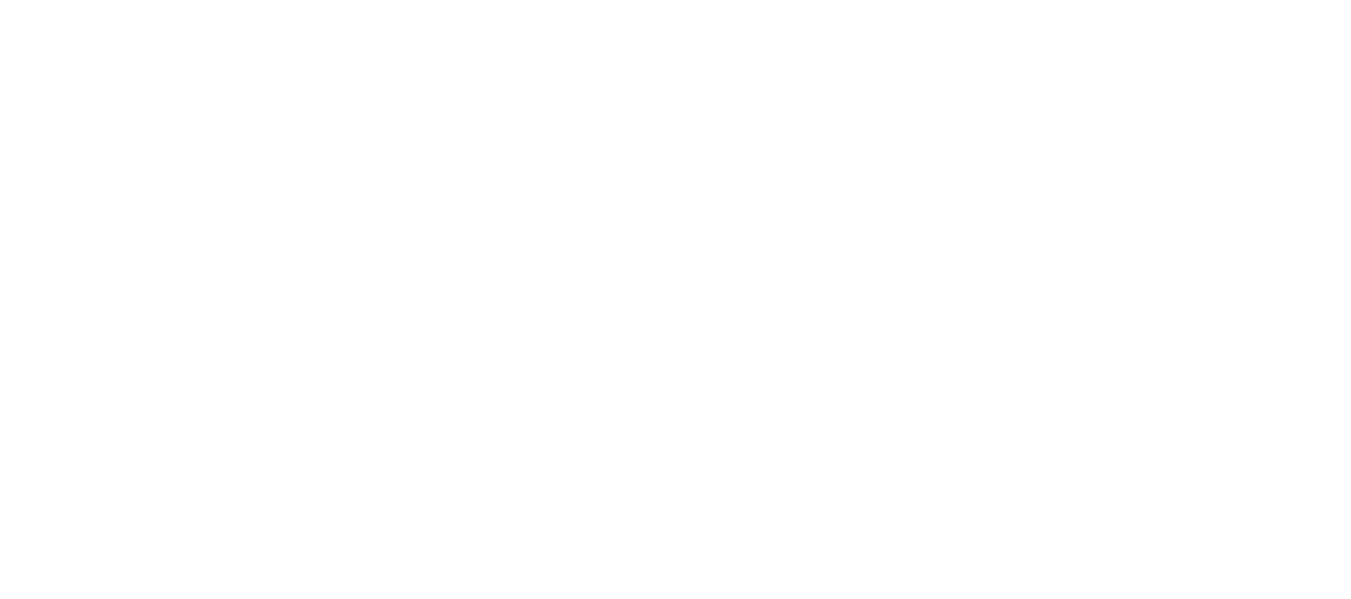 scroll, scrollTop: 0, scrollLeft: 0, axis: both 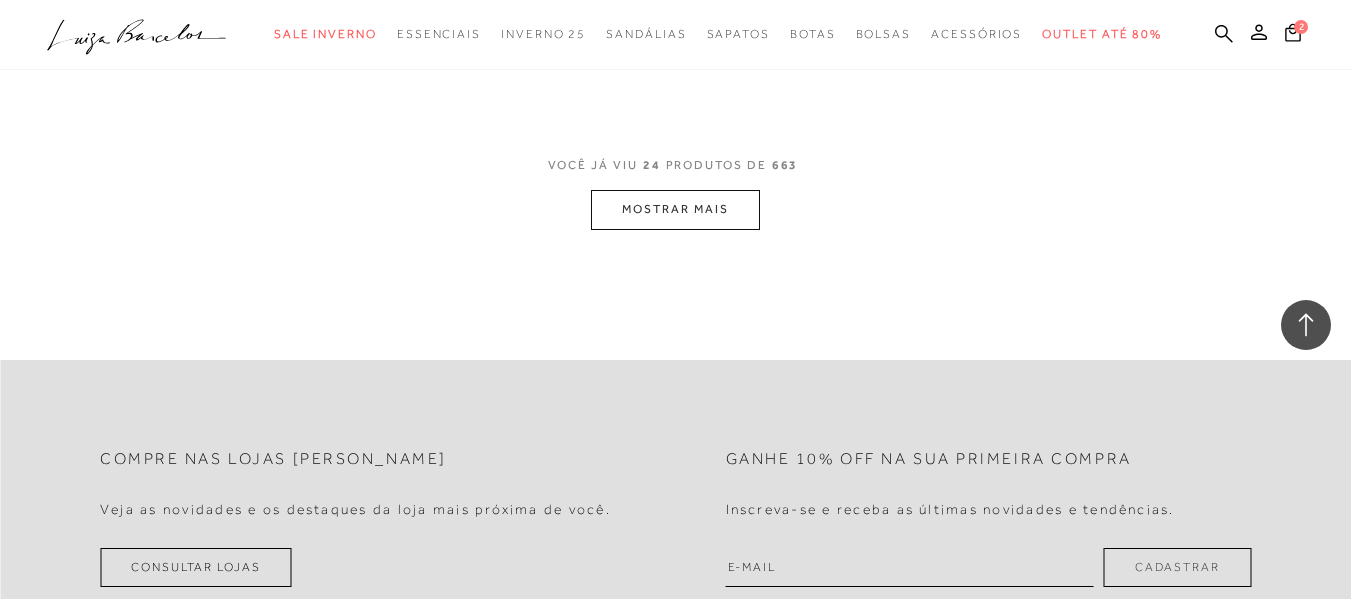 click on "MOSTRAR MAIS" at bounding box center [675, 209] 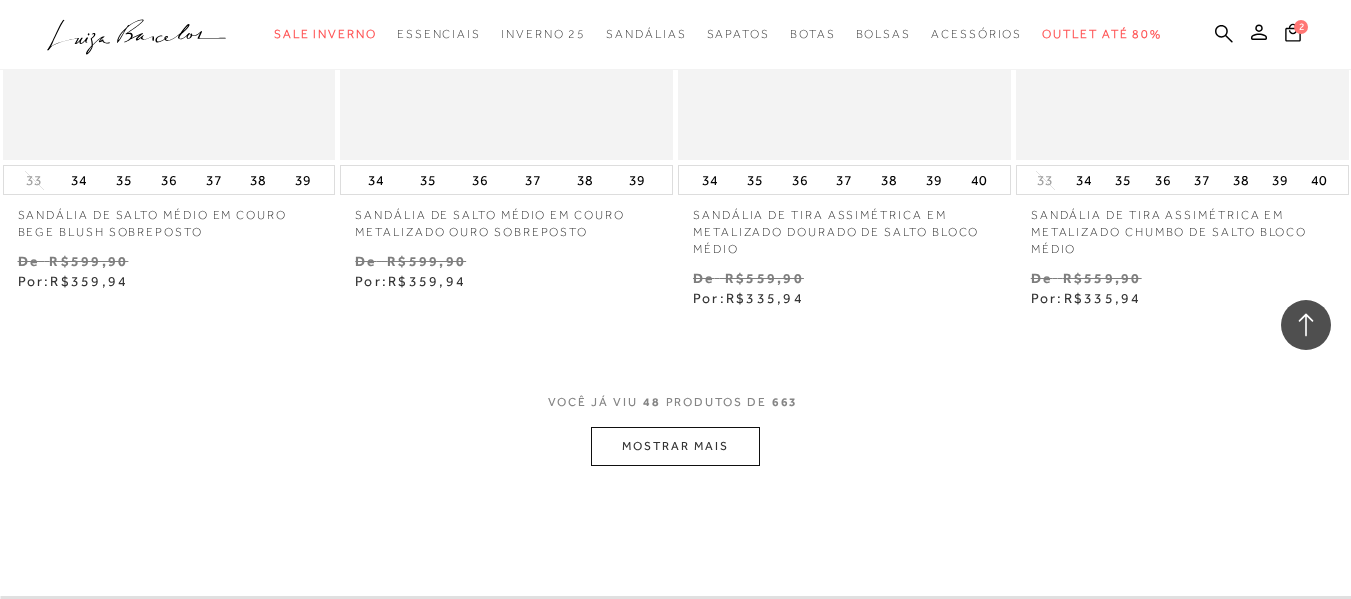 scroll, scrollTop: 7700, scrollLeft: 0, axis: vertical 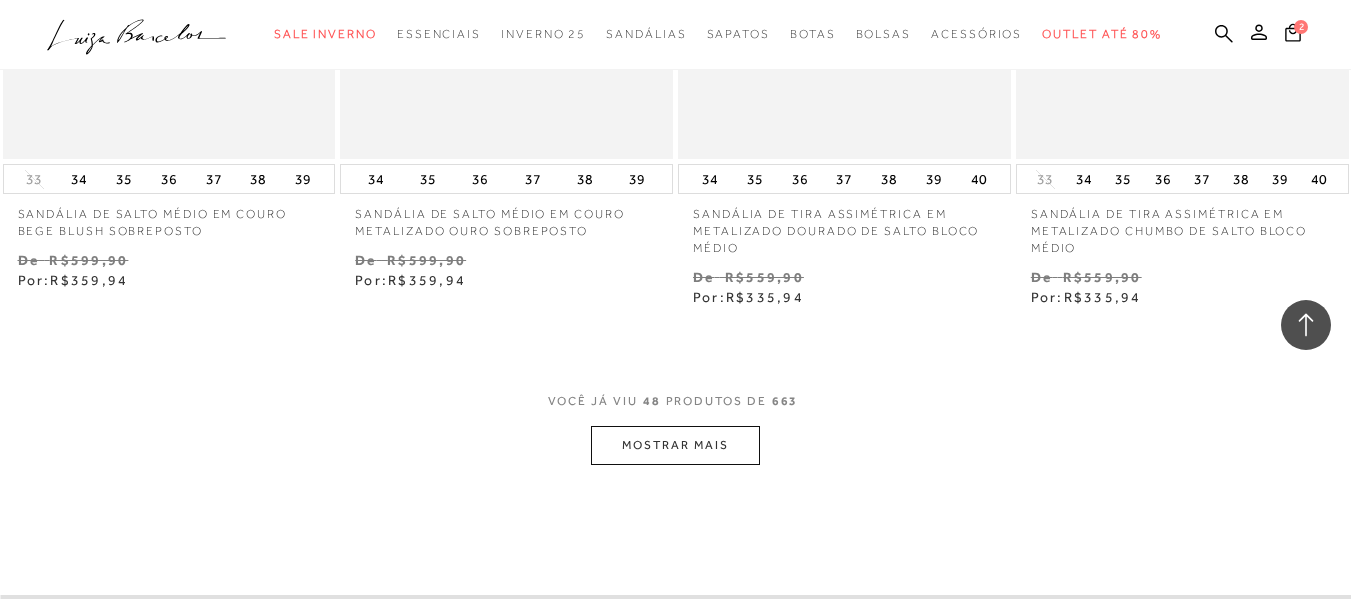 click on "MOSTRAR MAIS" at bounding box center [675, 445] 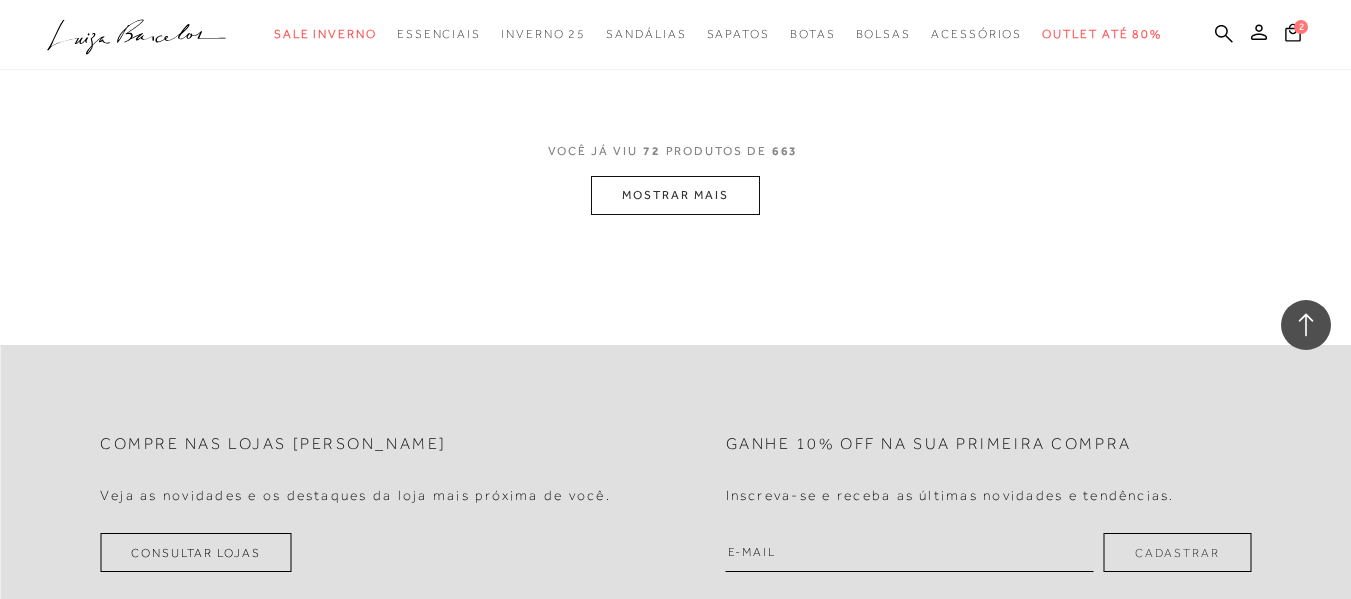 scroll, scrollTop: 11900, scrollLeft: 0, axis: vertical 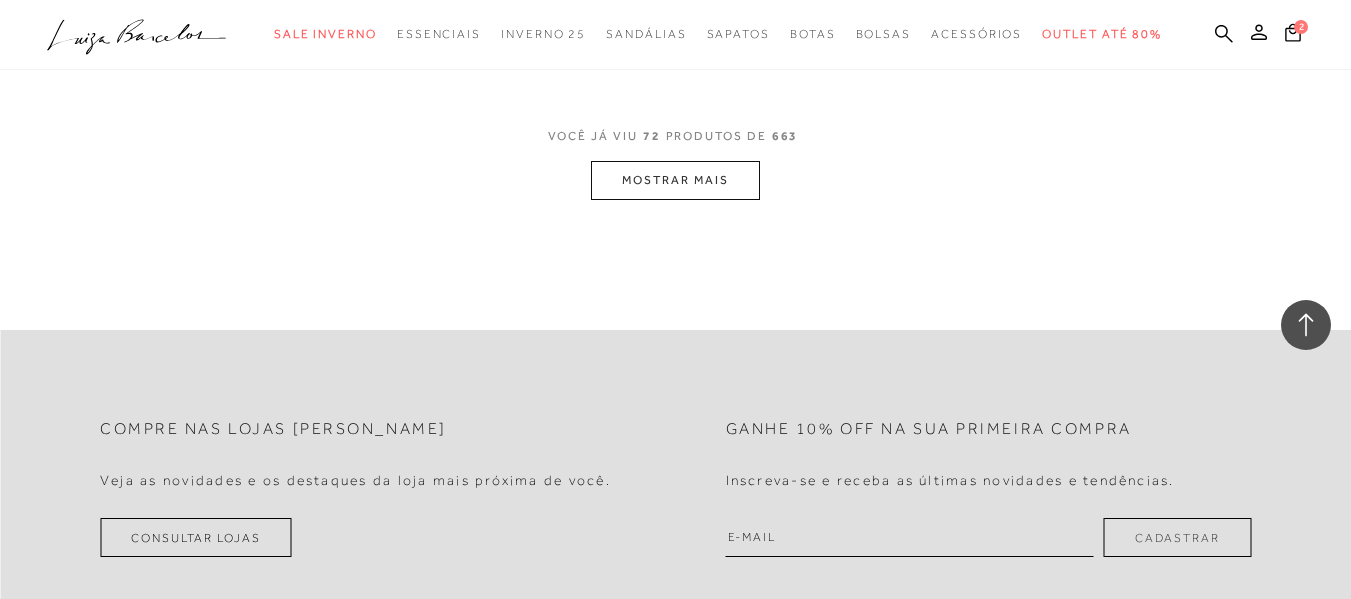 click on "MOSTRAR MAIS" at bounding box center (675, 180) 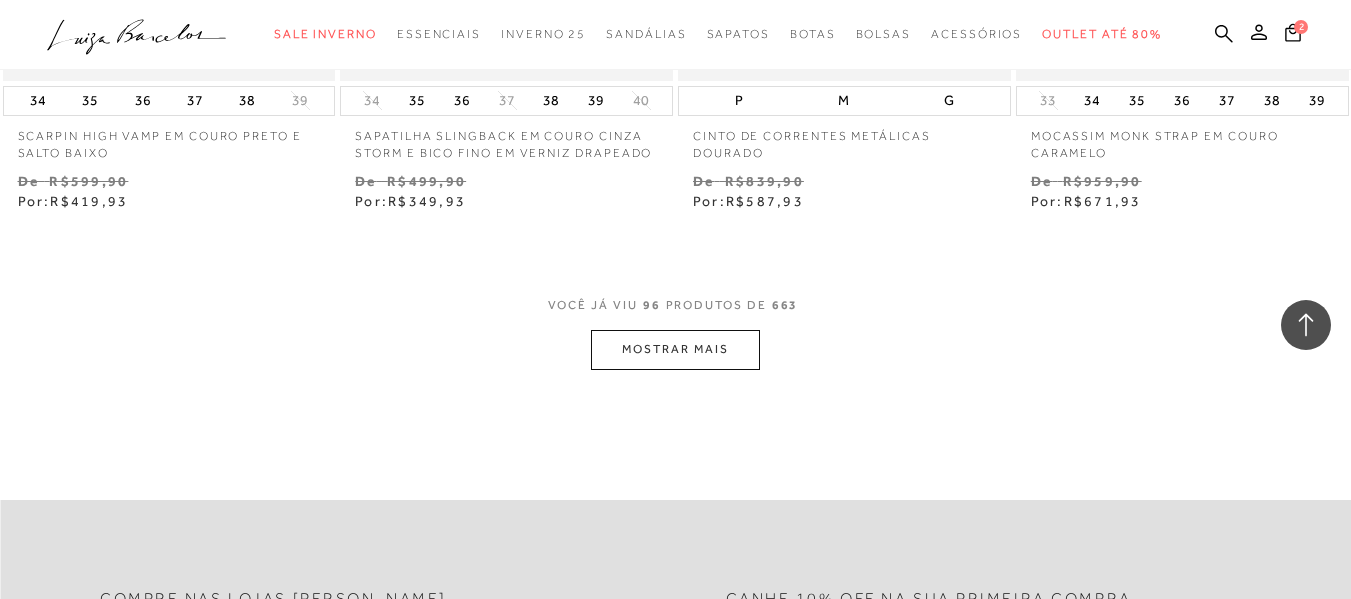 scroll, scrollTop: 15800, scrollLeft: 0, axis: vertical 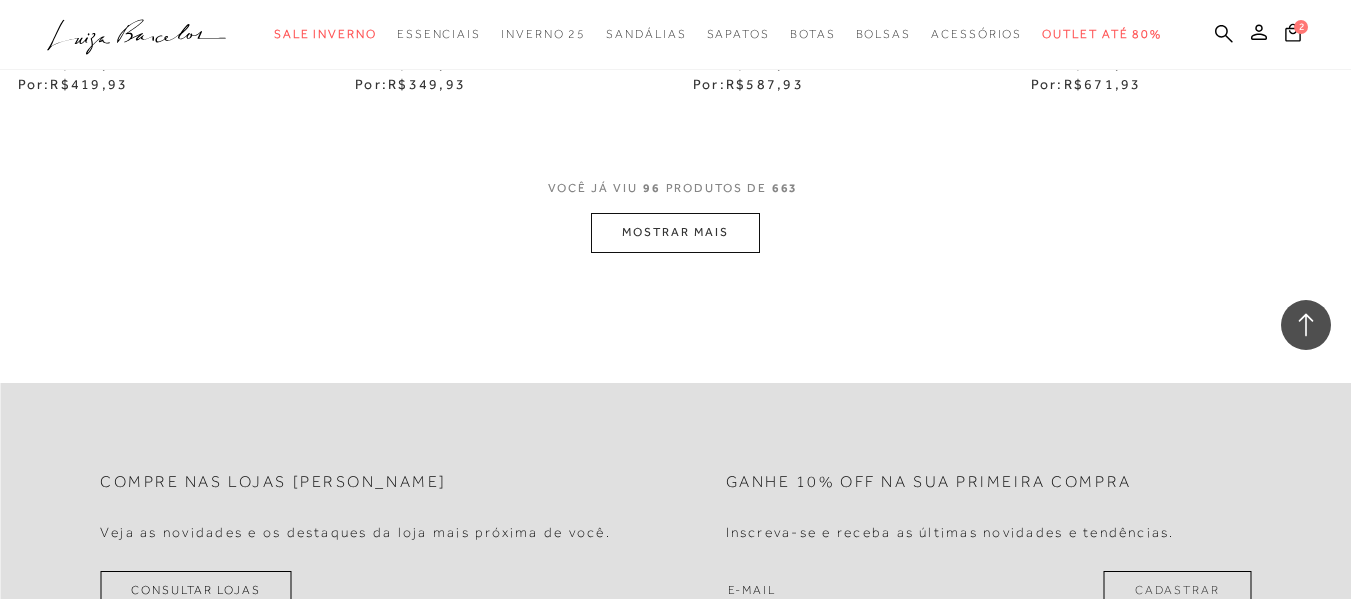 click on "MOSTRAR MAIS" at bounding box center [675, 232] 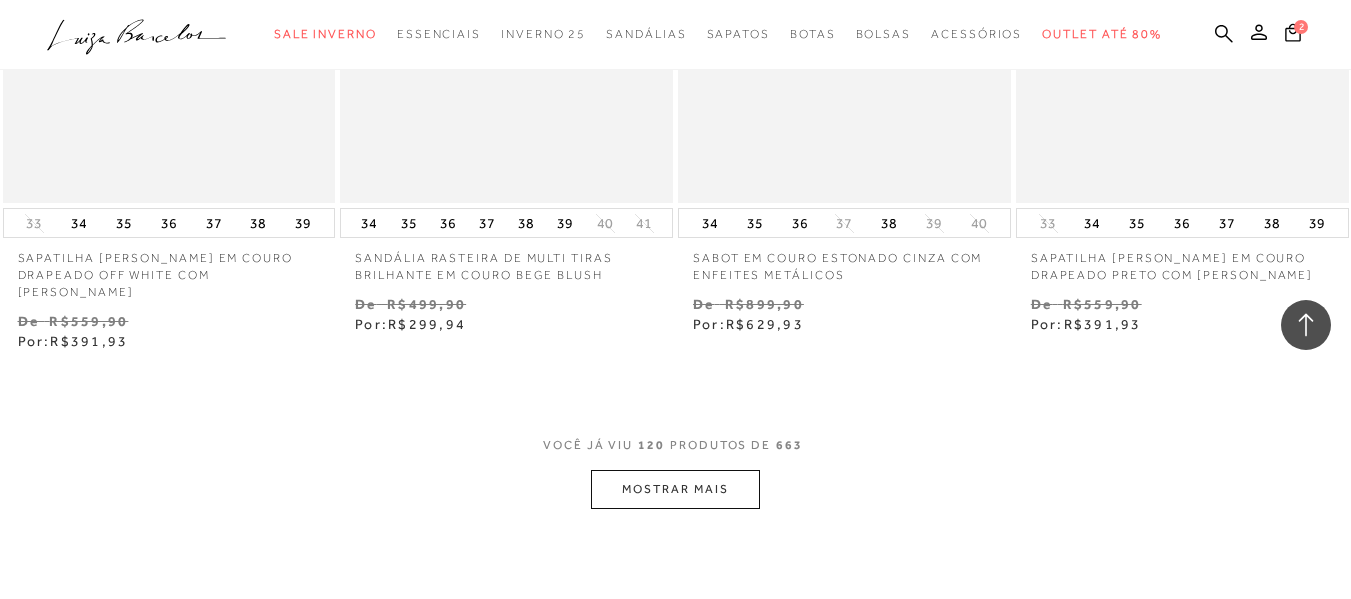 scroll, scrollTop: 19600, scrollLeft: 0, axis: vertical 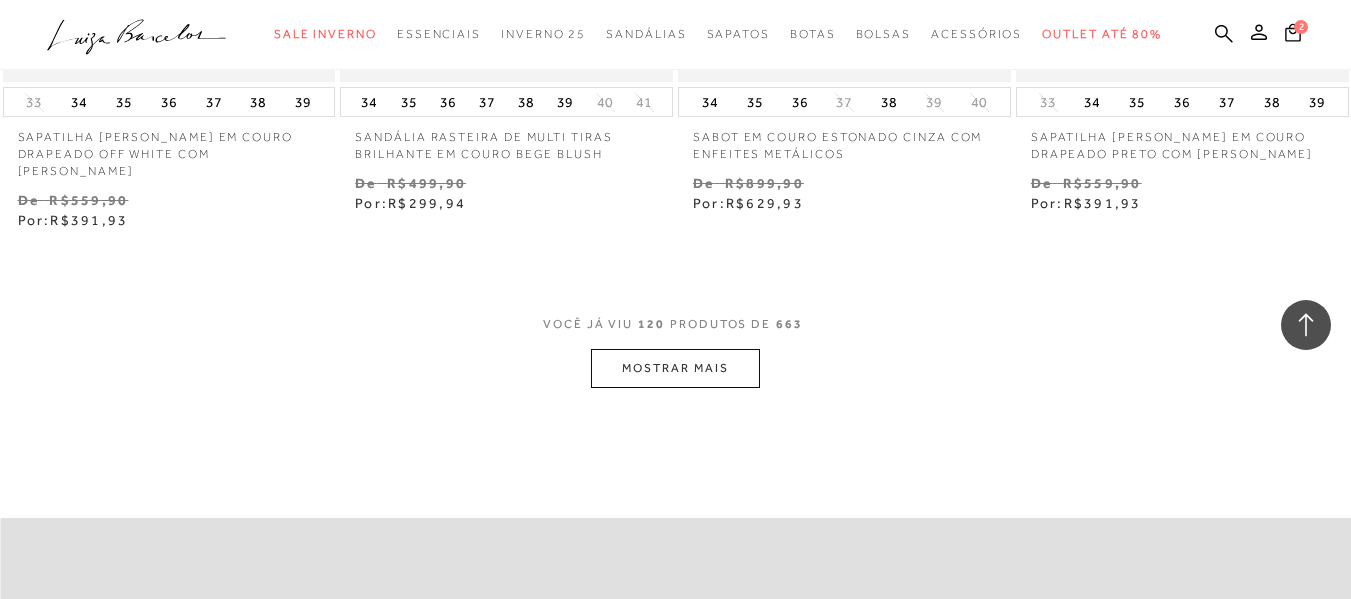 click on "MOSTRAR MAIS" at bounding box center [675, 368] 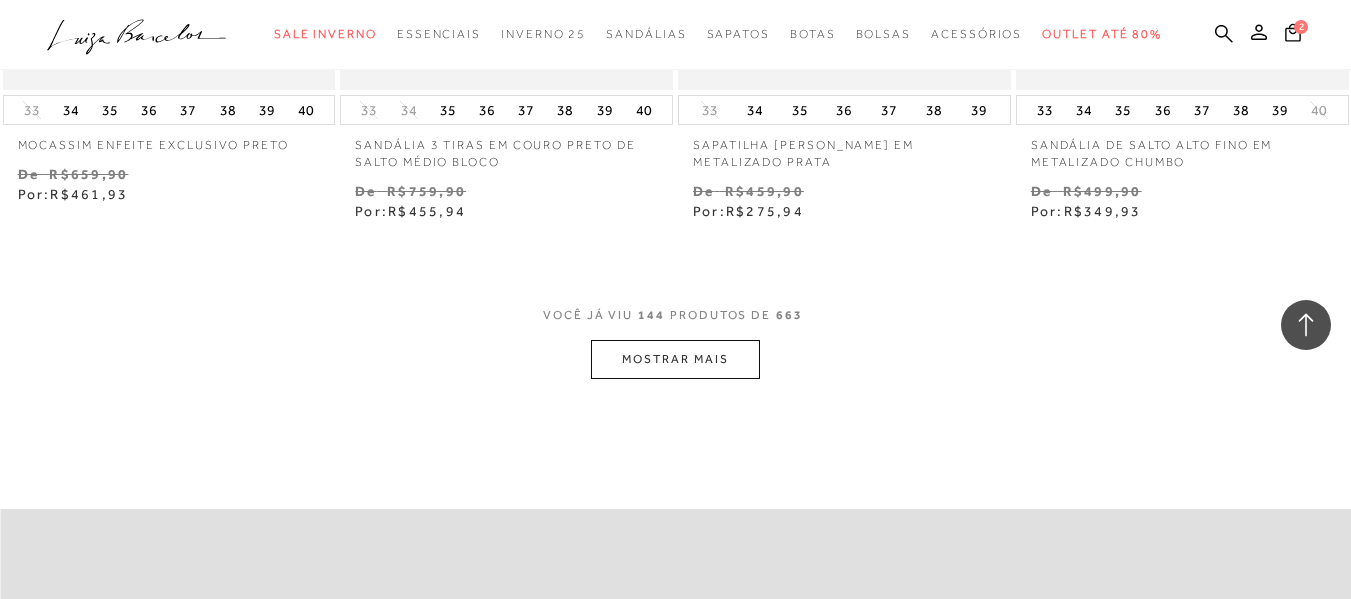scroll, scrollTop: 23600, scrollLeft: 0, axis: vertical 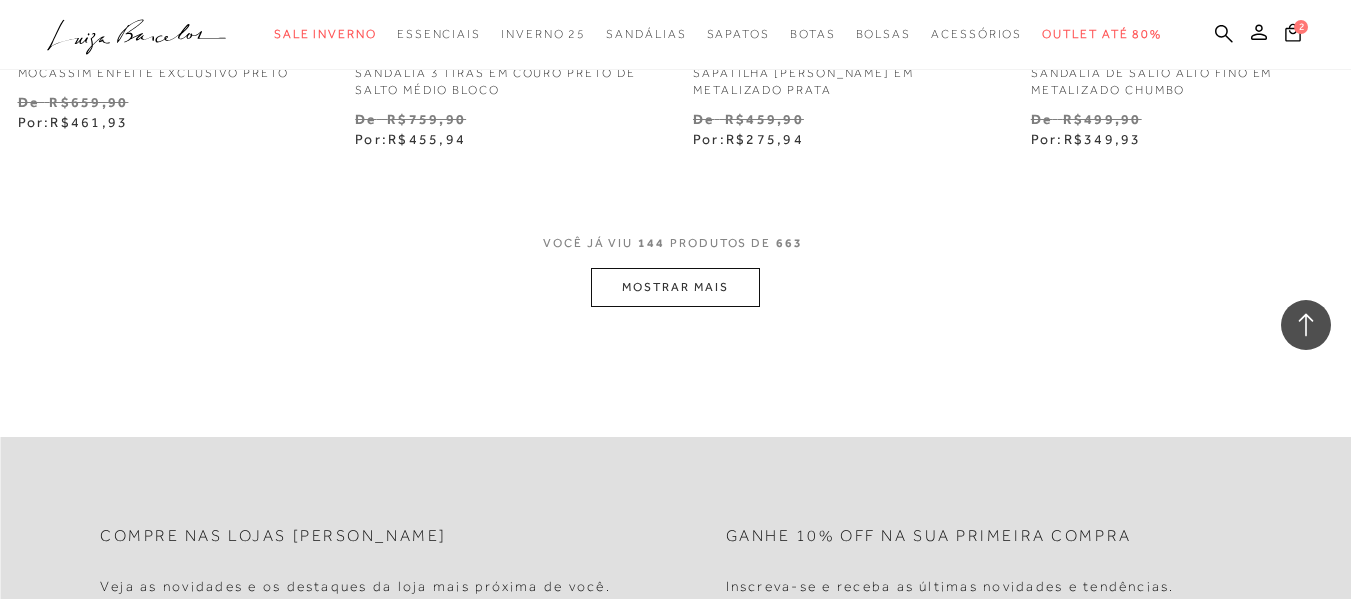 click on "MOSTRAR MAIS" at bounding box center (675, 287) 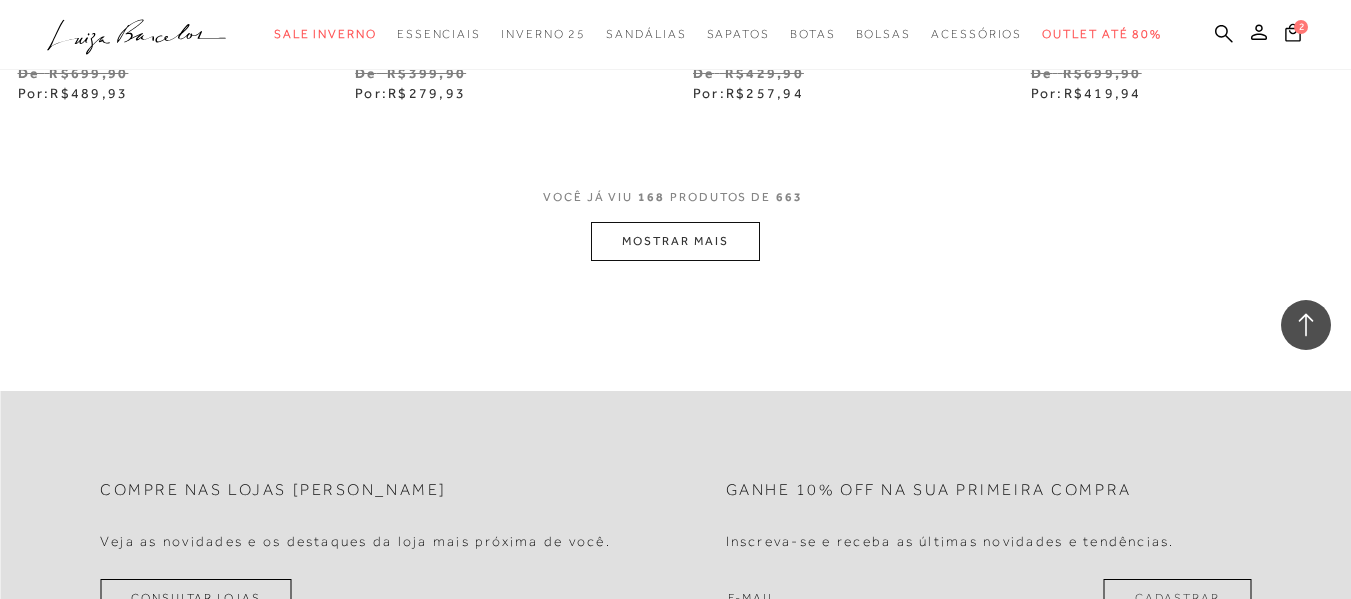 scroll, scrollTop: 27600, scrollLeft: 0, axis: vertical 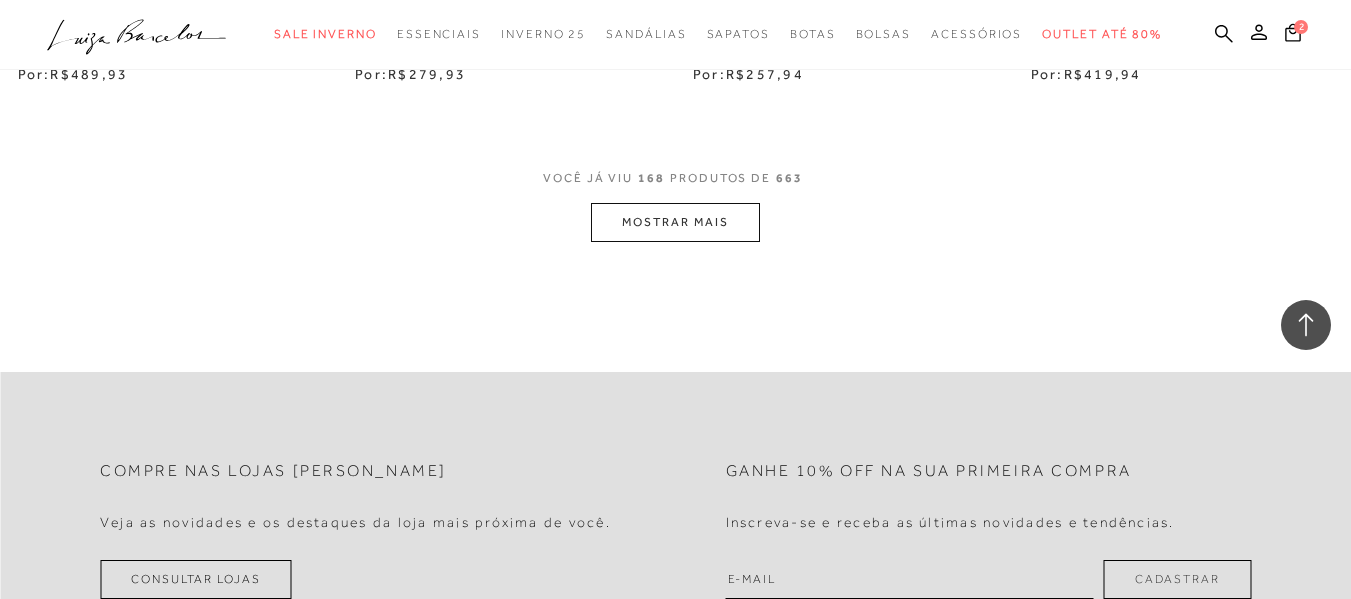 click on "MOSTRAR MAIS" at bounding box center [675, 222] 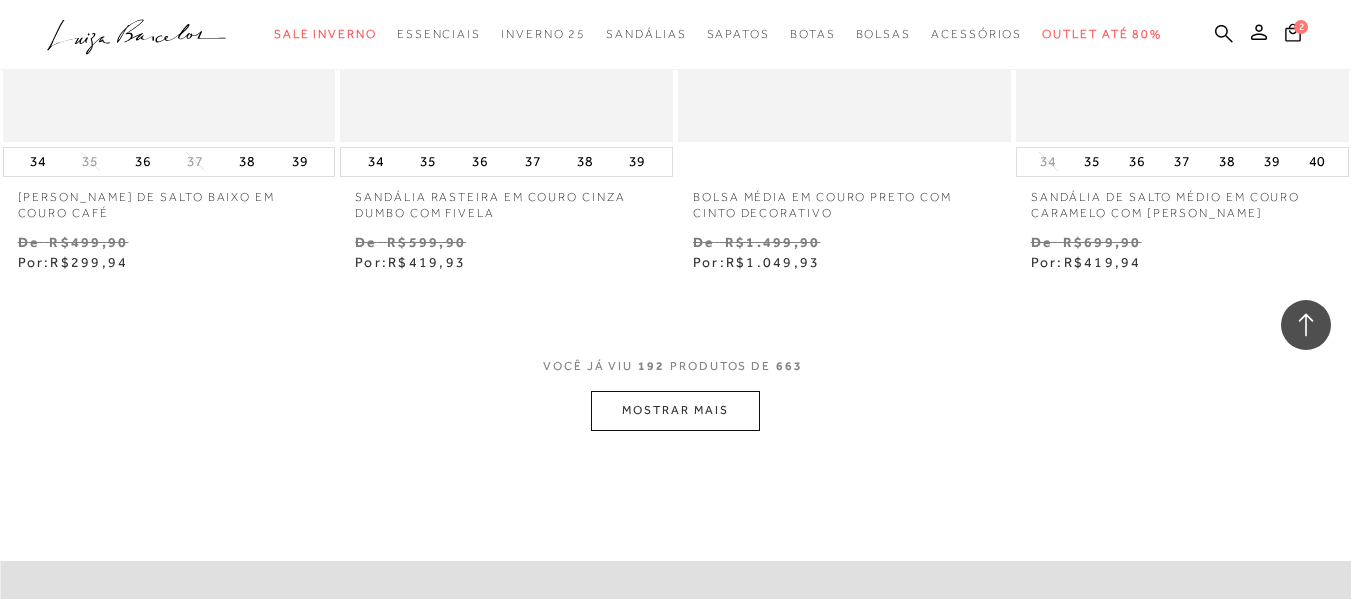 scroll, scrollTop: 31400, scrollLeft: 0, axis: vertical 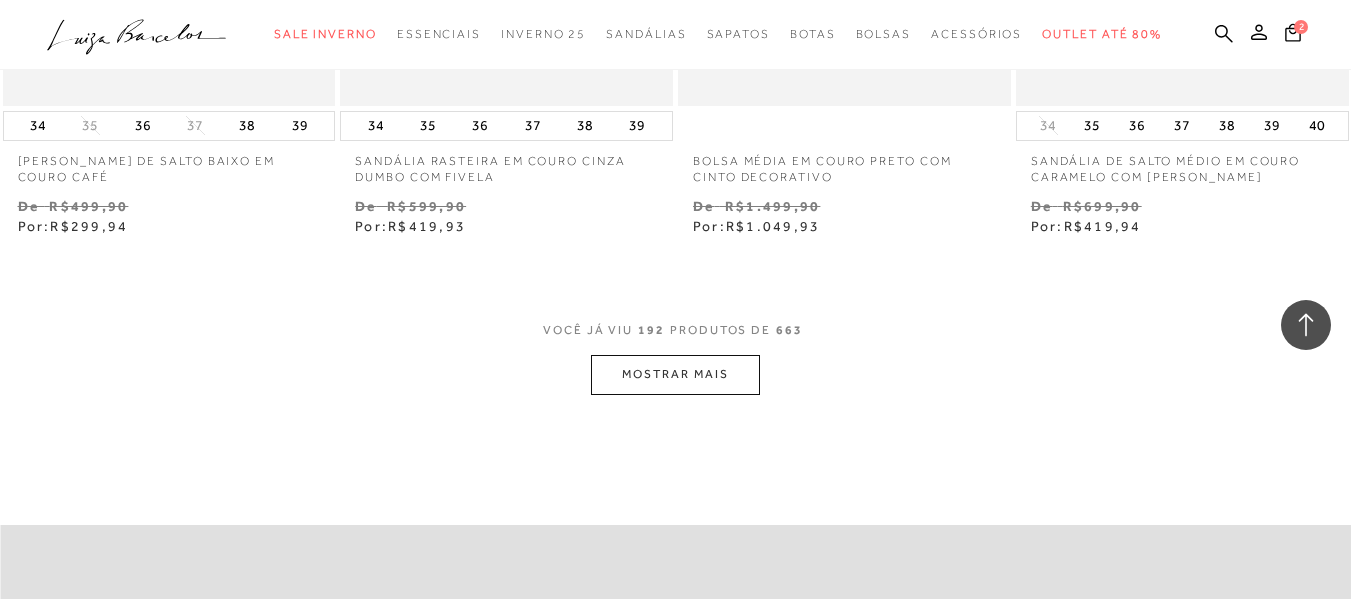 click on "MOSTRAR MAIS" at bounding box center (675, 374) 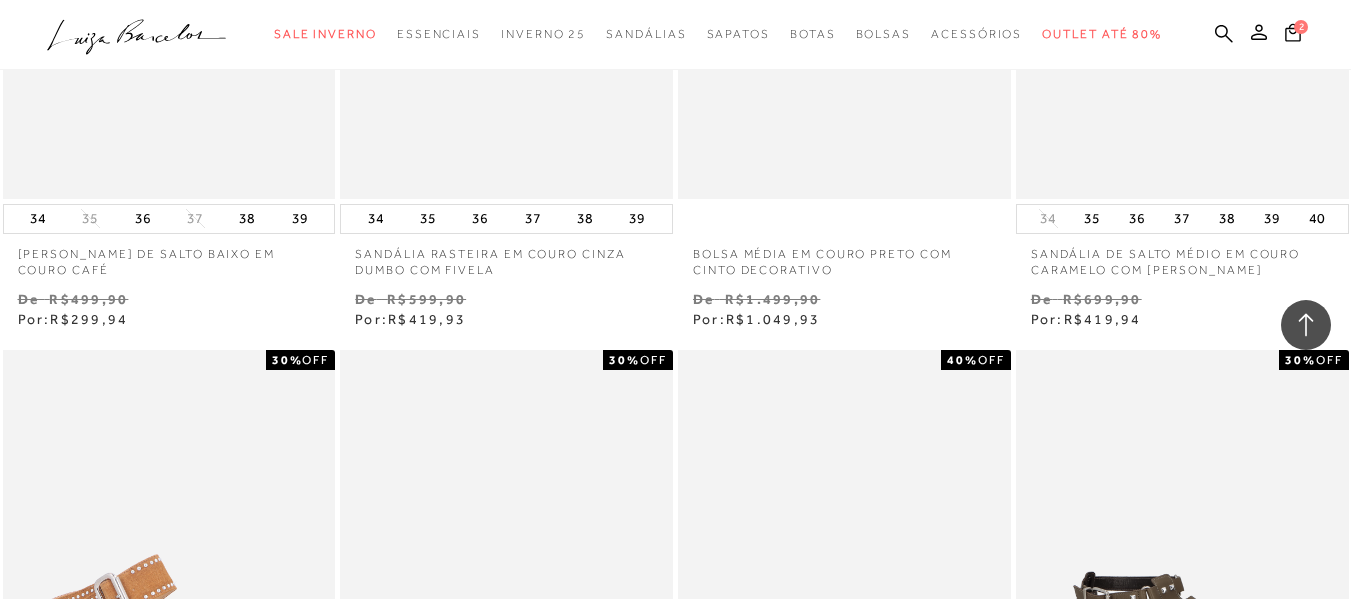 scroll, scrollTop: 31300, scrollLeft: 0, axis: vertical 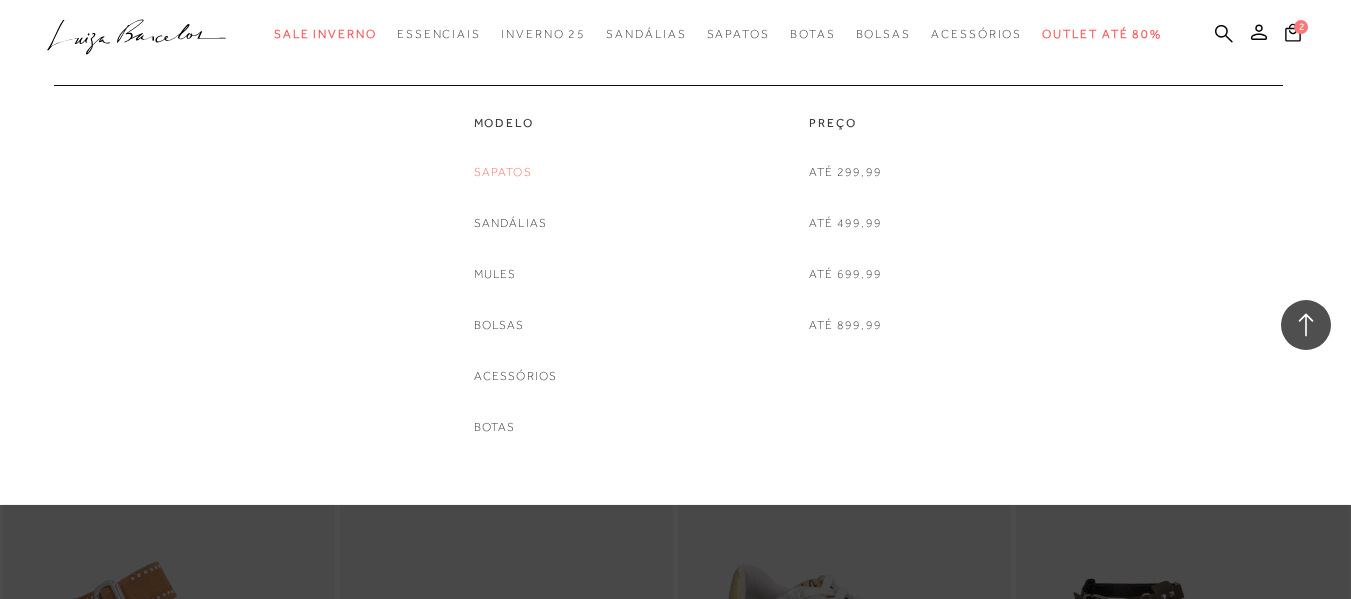 click on "Sapatos" at bounding box center [503, 172] 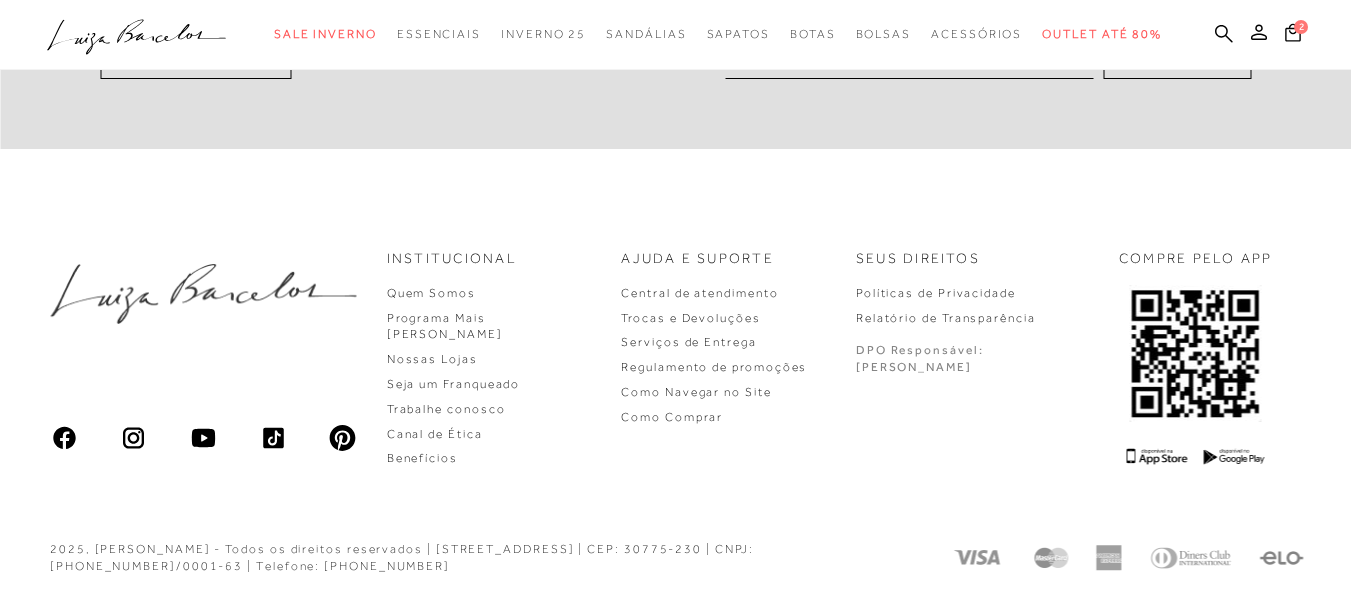 scroll, scrollTop: 0, scrollLeft: 0, axis: both 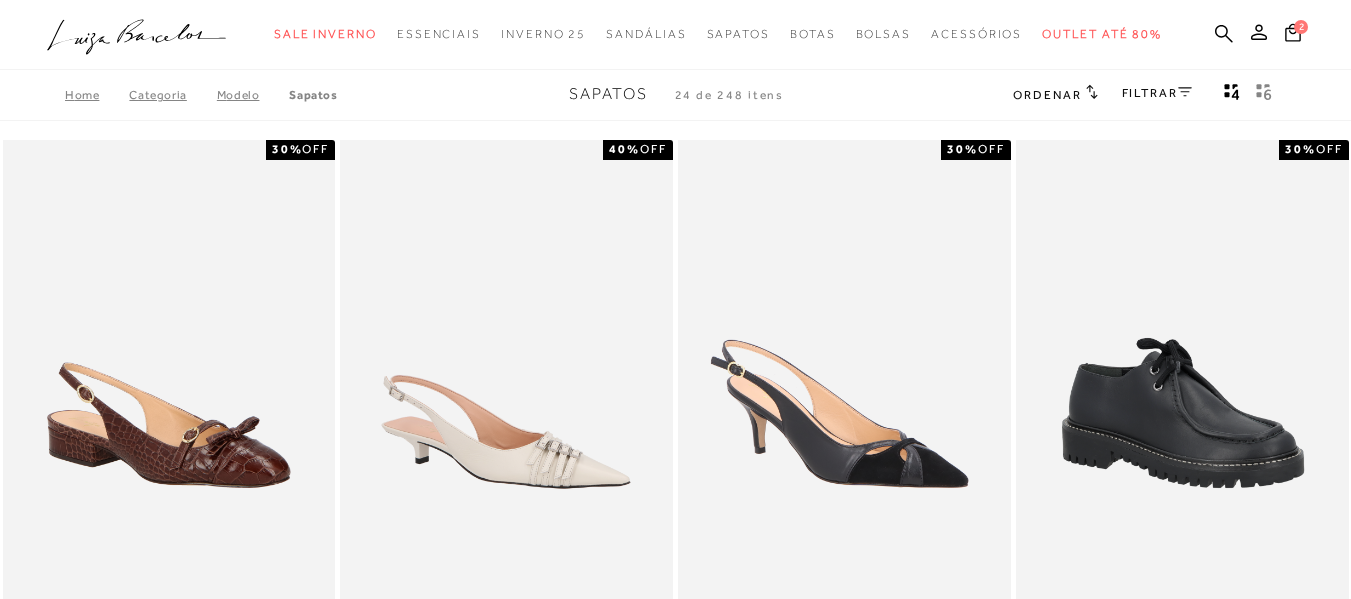 click on "FILTRAR" at bounding box center (1157, 93) 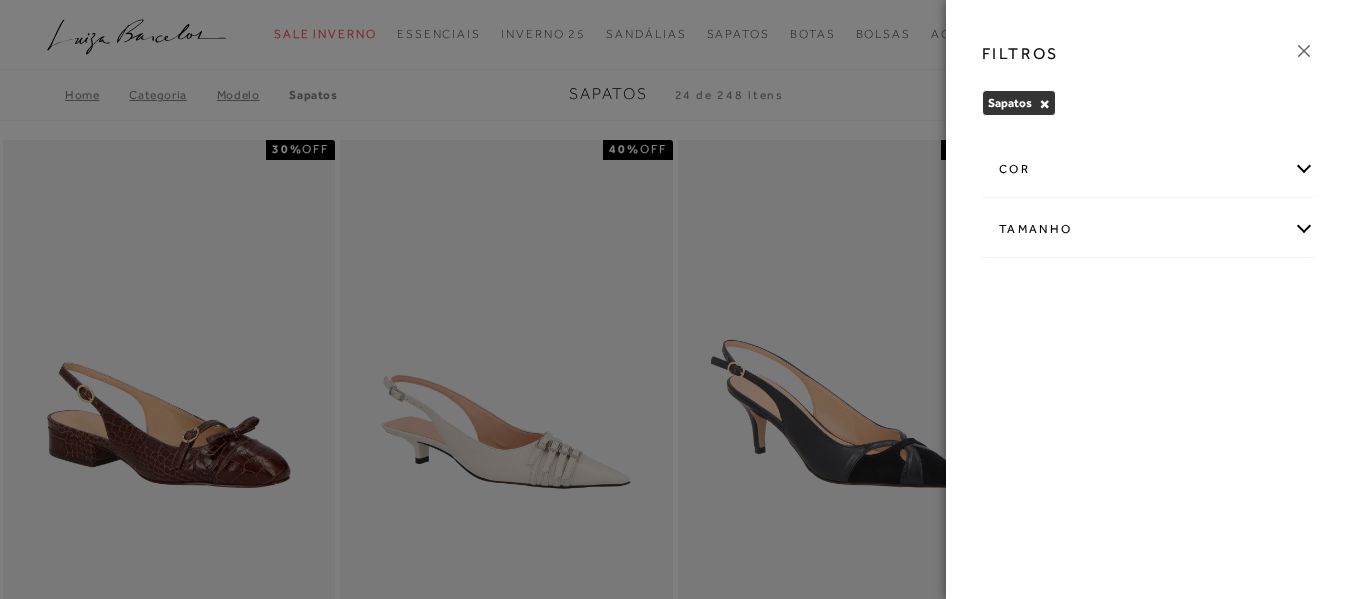 click on "Tamanho" at bounding box center [1148, 229] 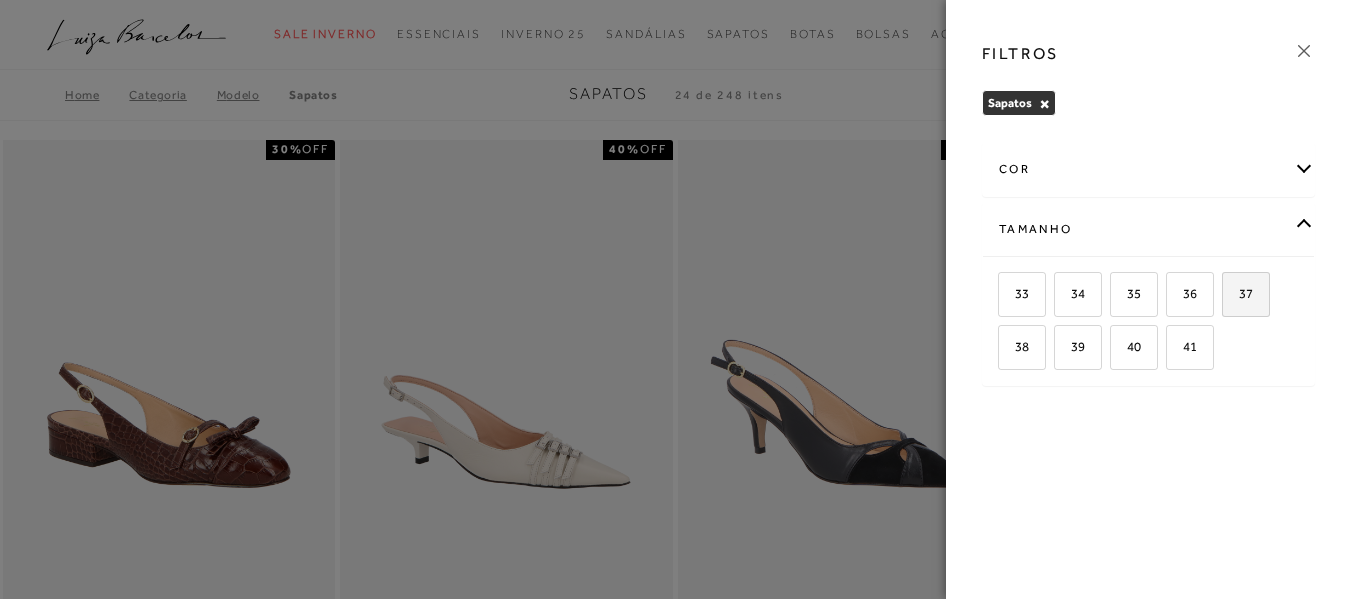 click on "37" at bounding box center (1238, 293) 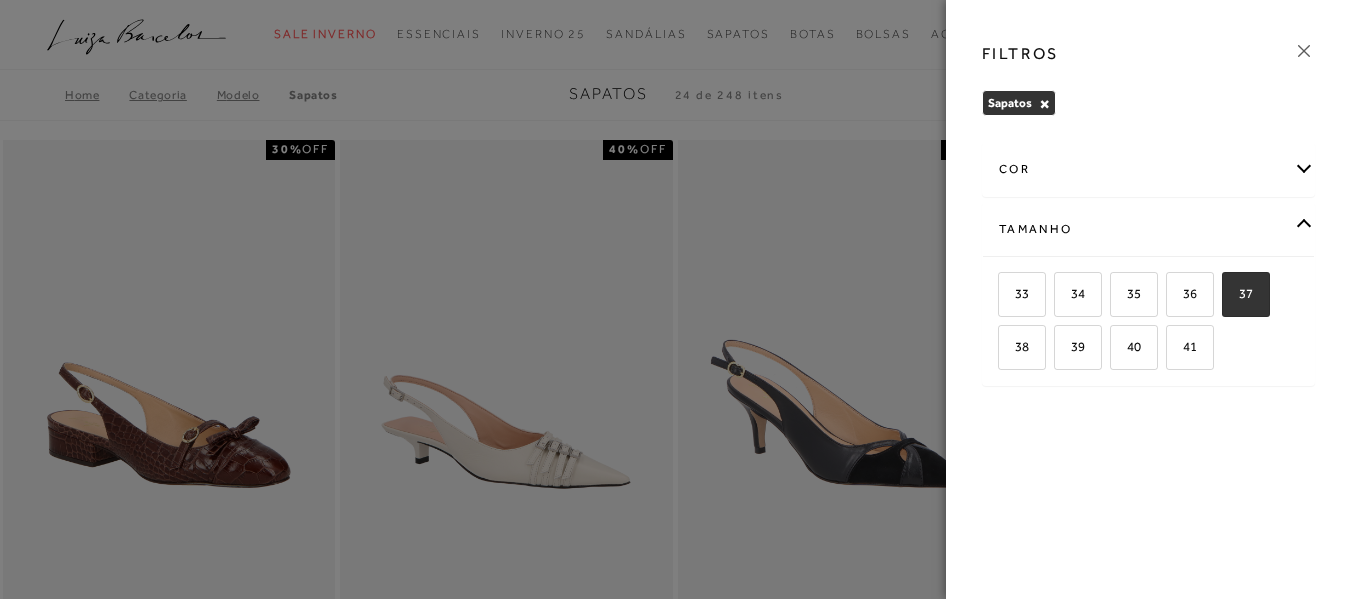 checkbox on "true" 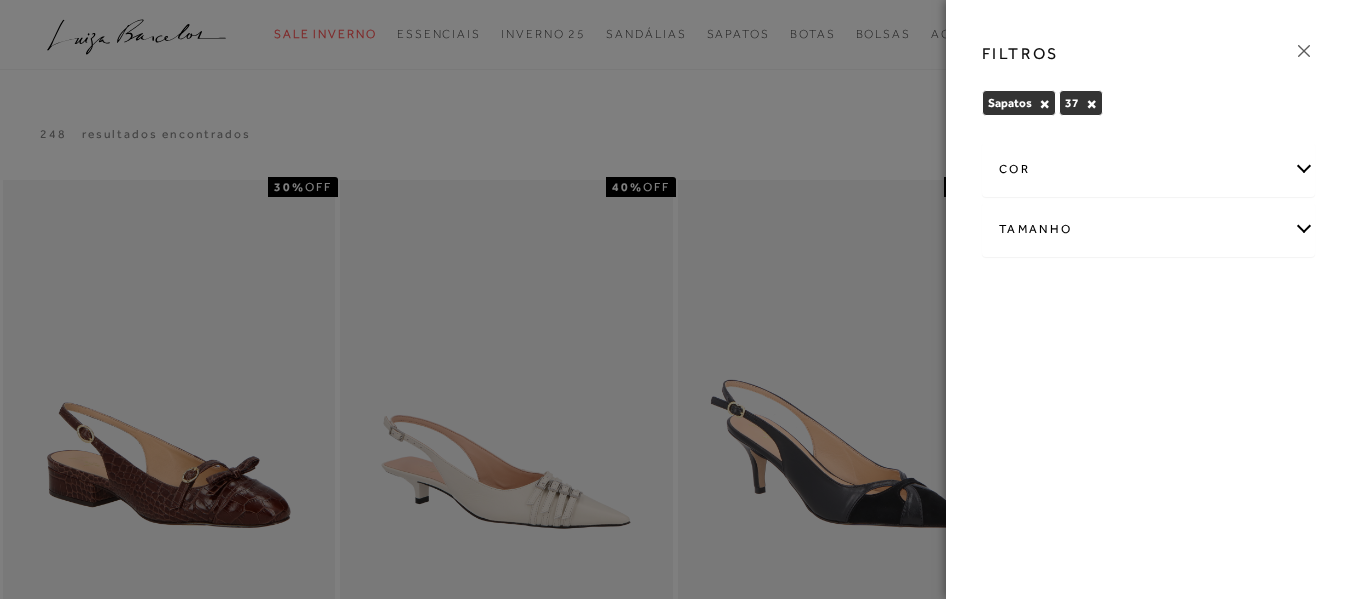 click at bounding box center (675, 299) 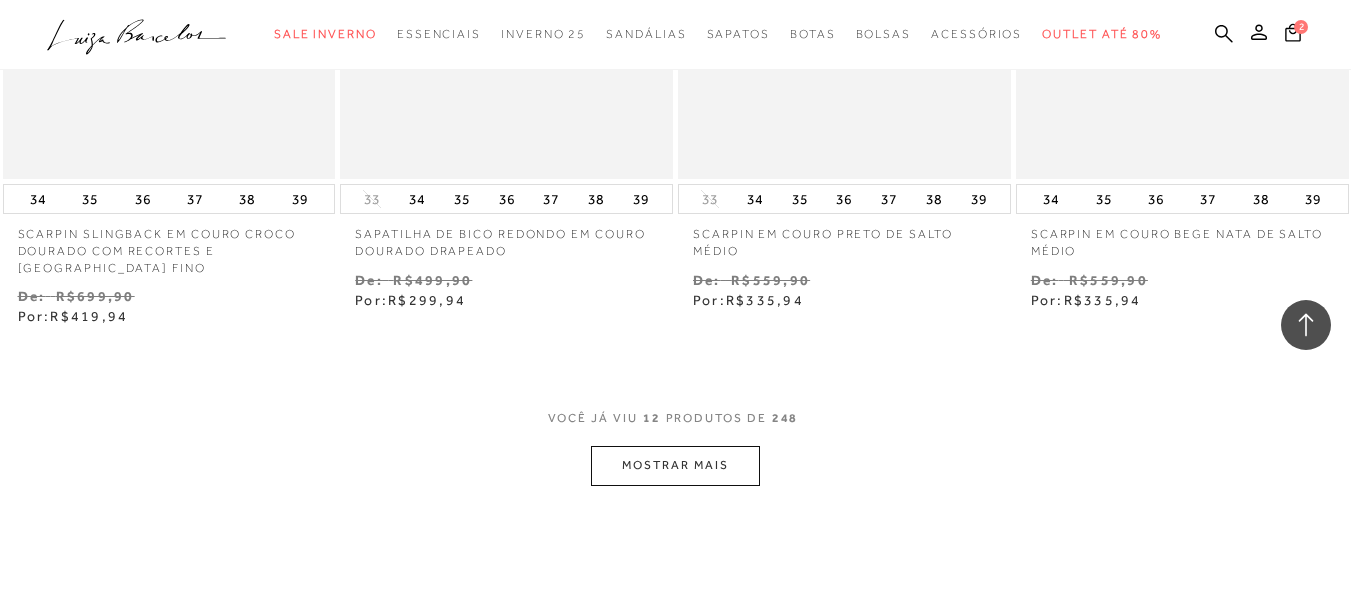scroll, scrollTop: 2000, scrollLeft: 0, axis: vertical 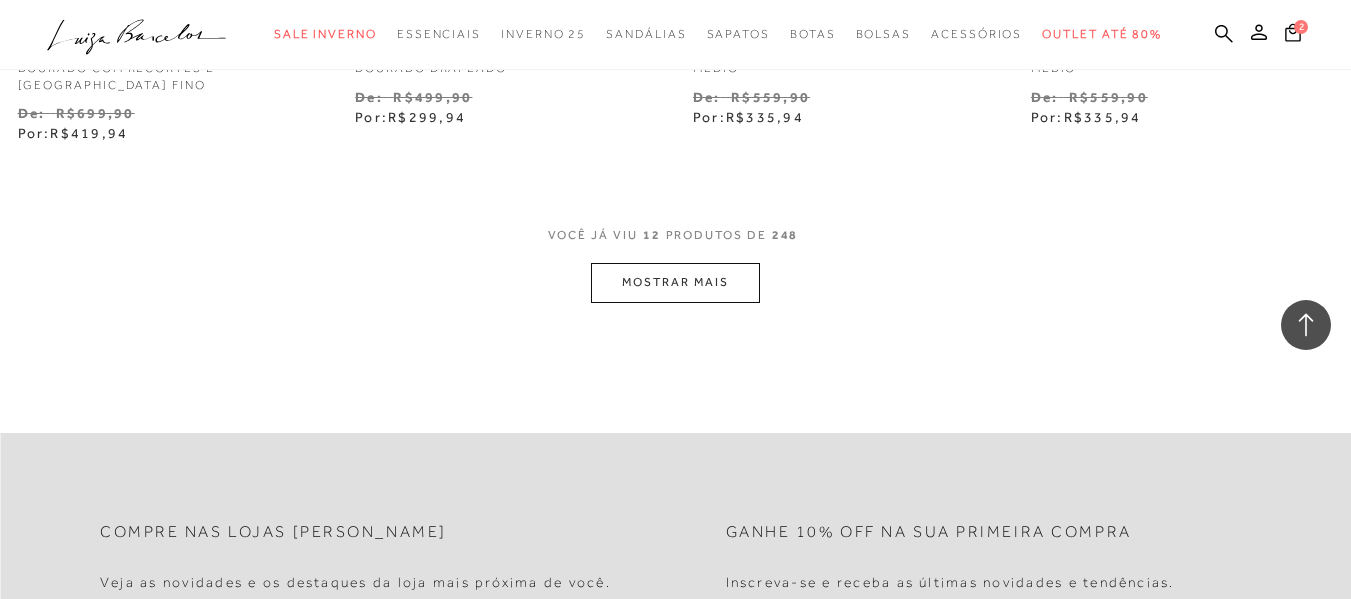 click on "MOSTRAR MAIS" at bounding box center [675, 282] 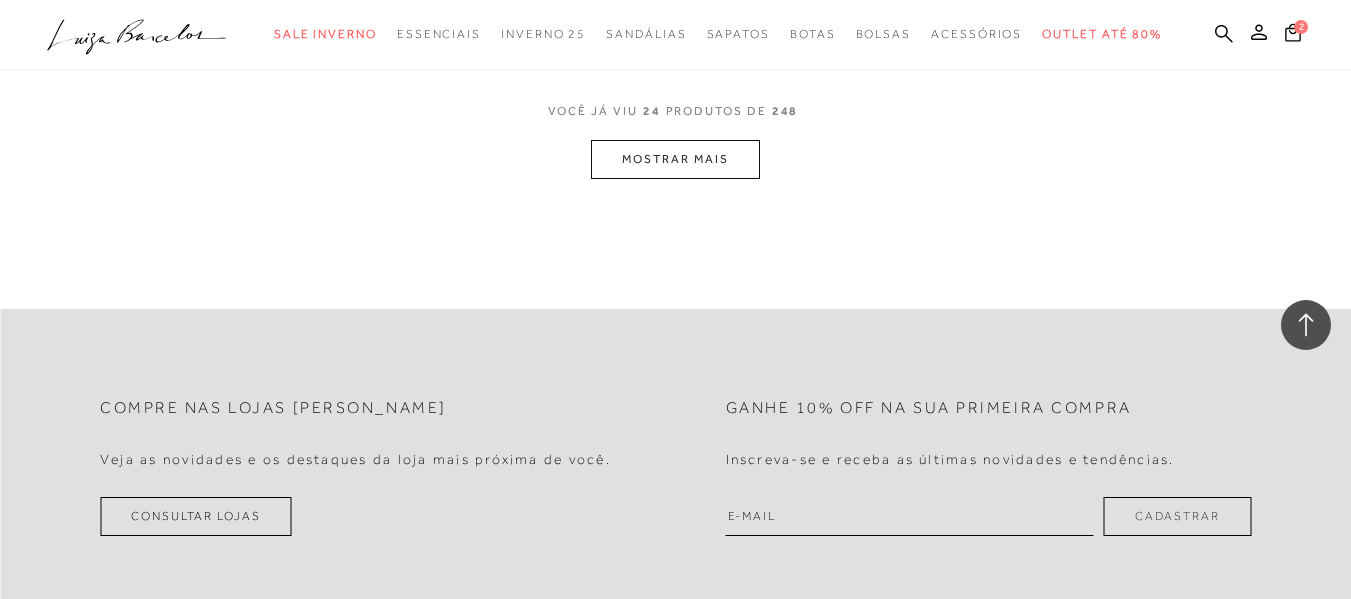 scroll, scrollTop: 4100, scrollLeft: 0, axis: vertical 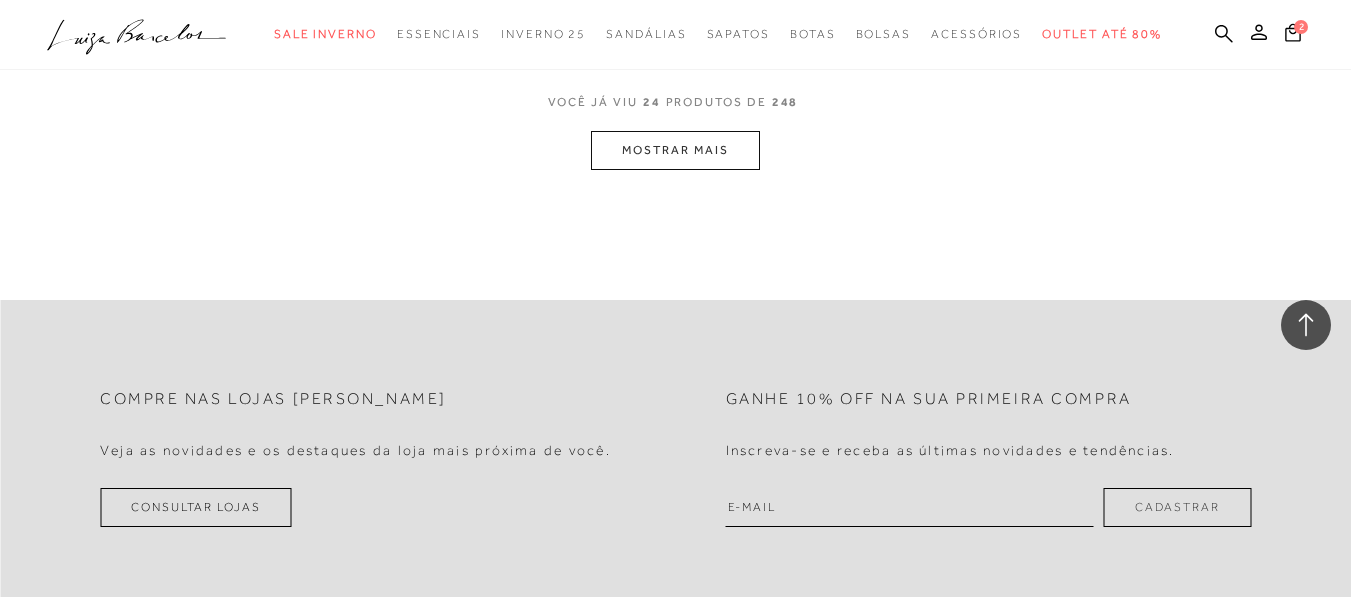 click on "MOSTRAR MAIS" at bounding box center [675, 150] 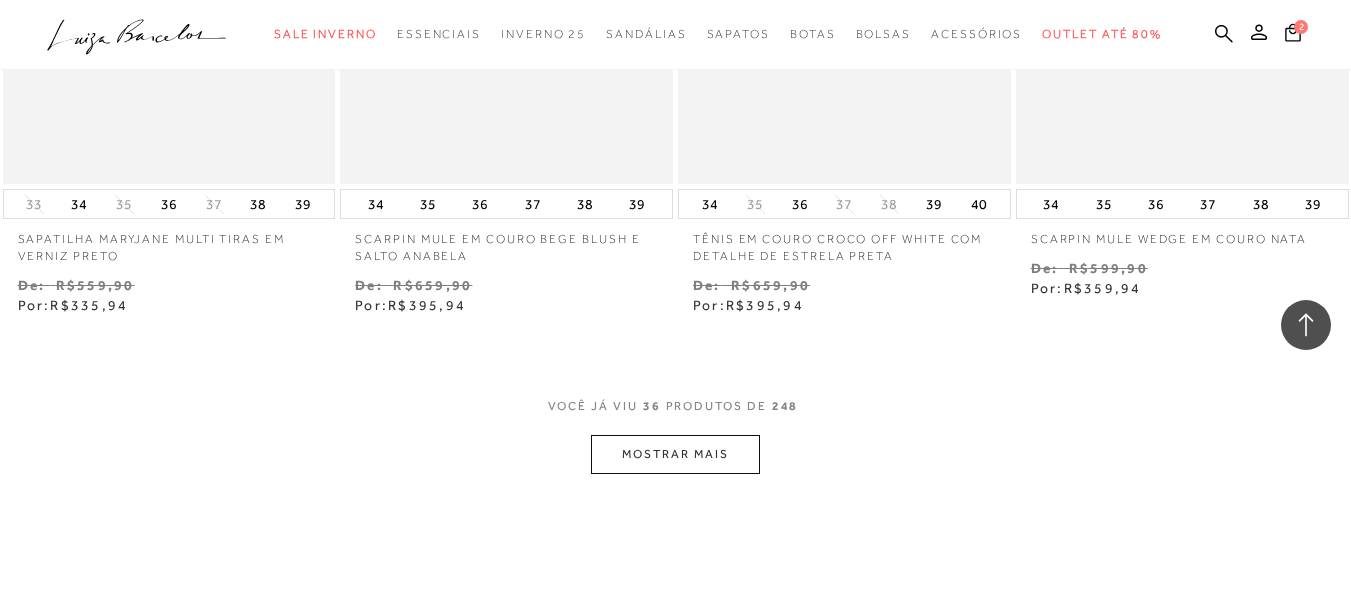 scroll, scrollTop: 5800, scrollLeft: 0, axis: vertical 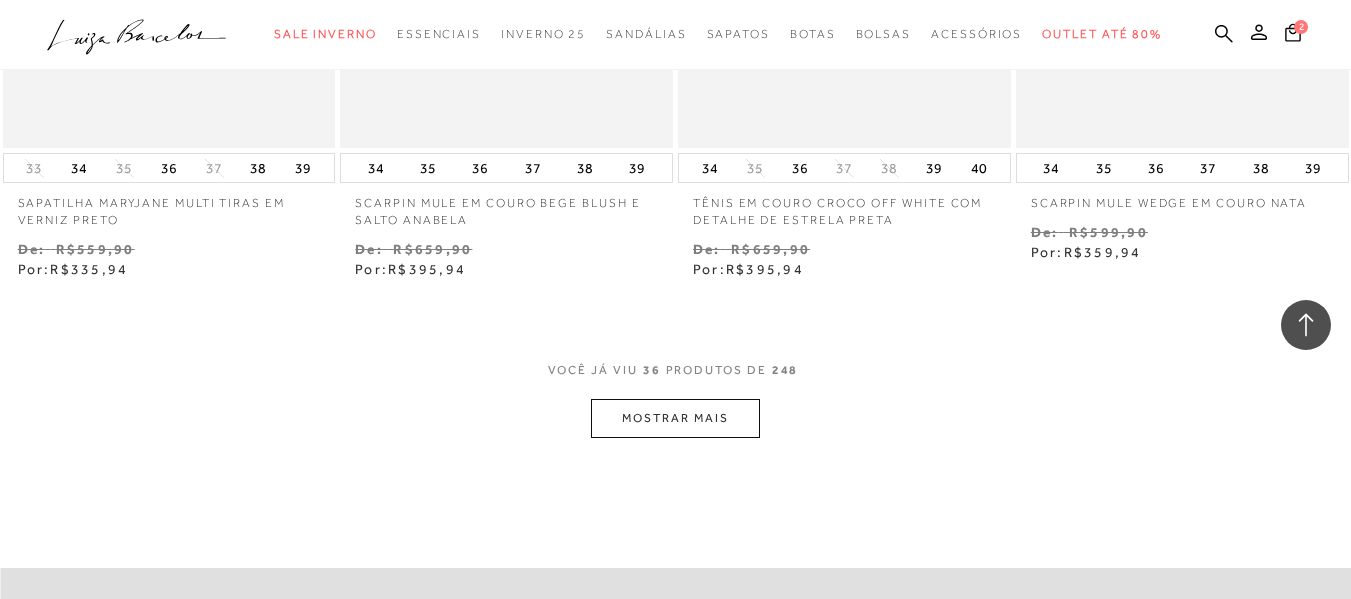 click on "MOSTRAR MAIS" at bounding box center (675, 418) 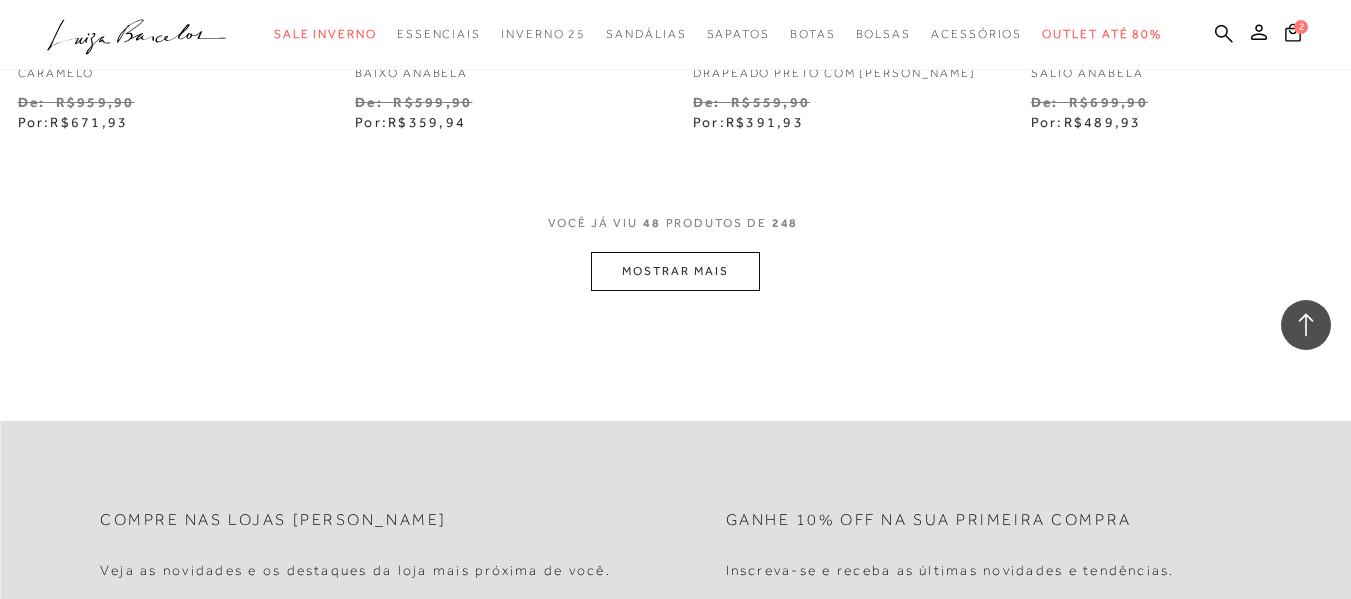 scroll, scrollTop: 7900, scrollLeft: 0, axis: vertical 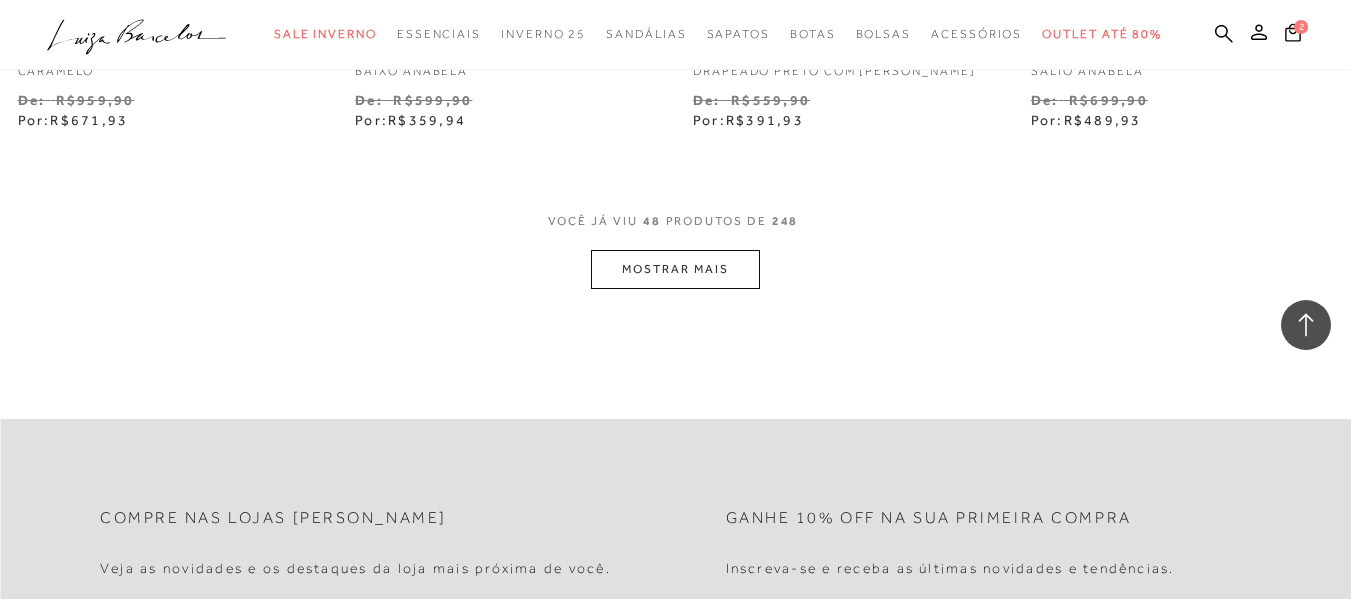 click on "MOSTRAR MAIS" at bounding box center (675, 269) 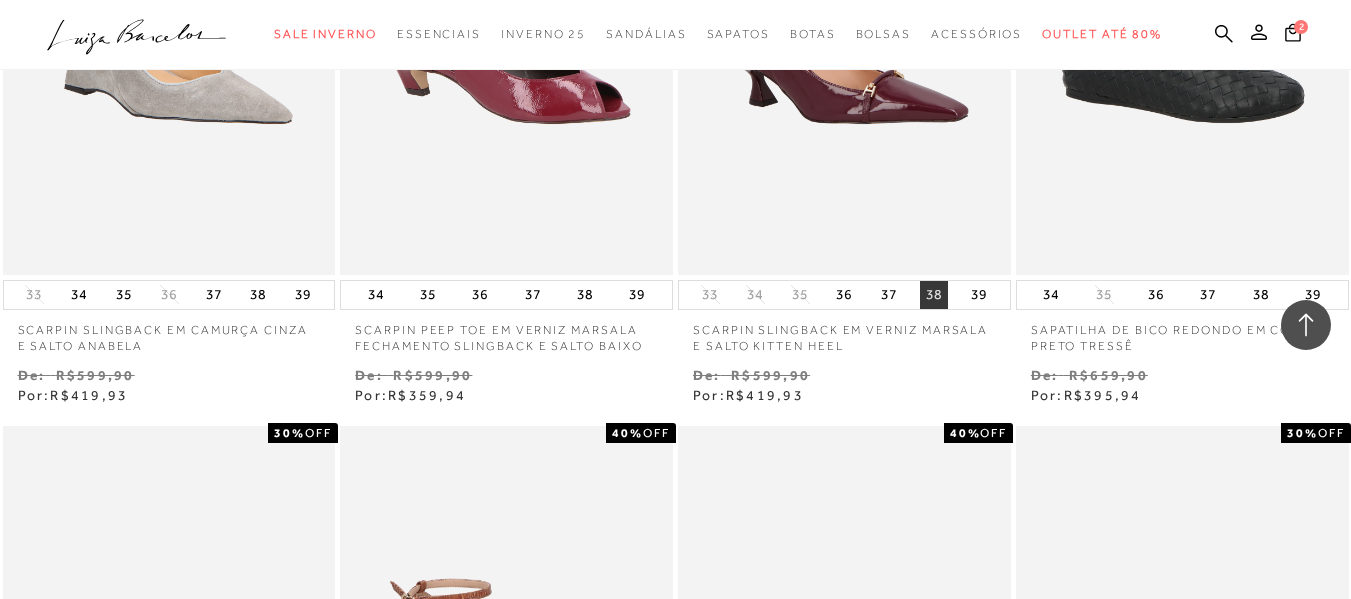 scroll, scrollTop: 8300, scrollLeft: 0, axis: vertical 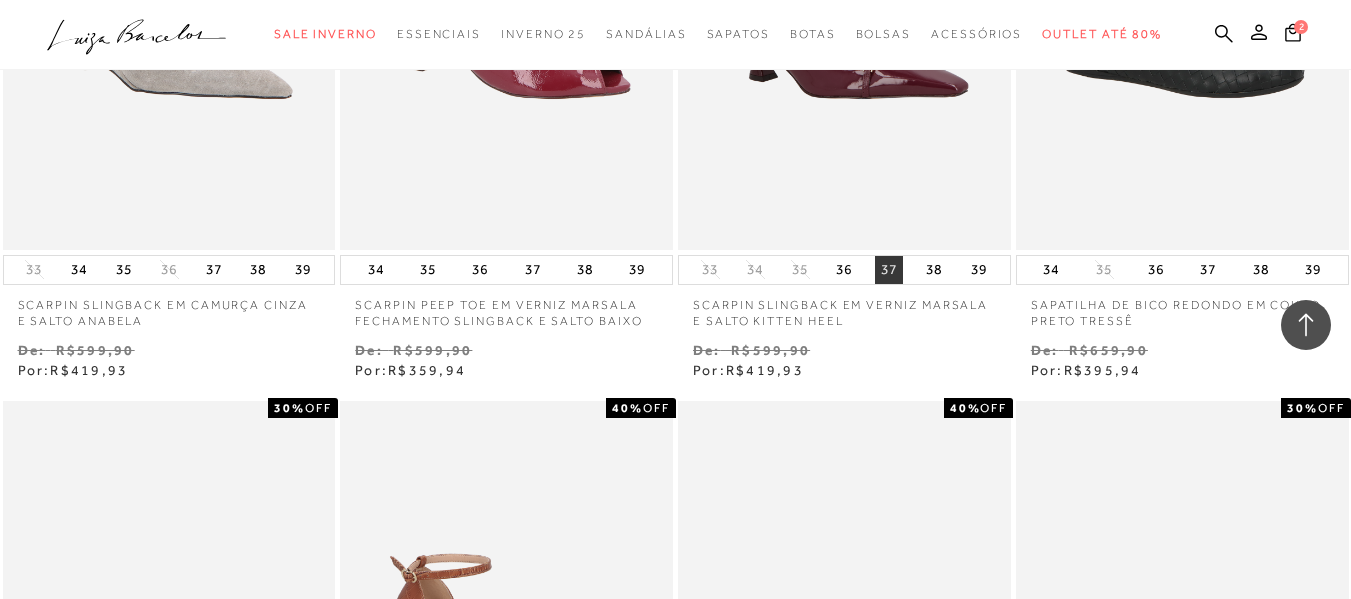 click on "37" at bounding box center (889, 270) 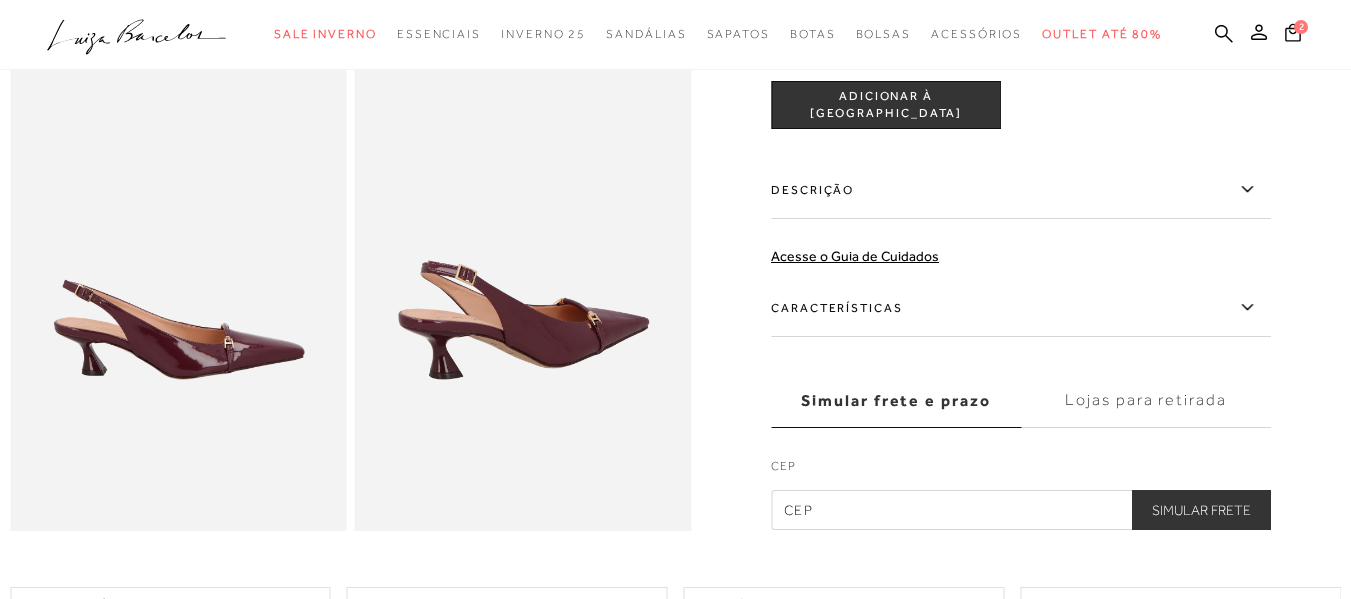 scroll, scrollTop: 800, scrollLeft: 0, axis: vertical 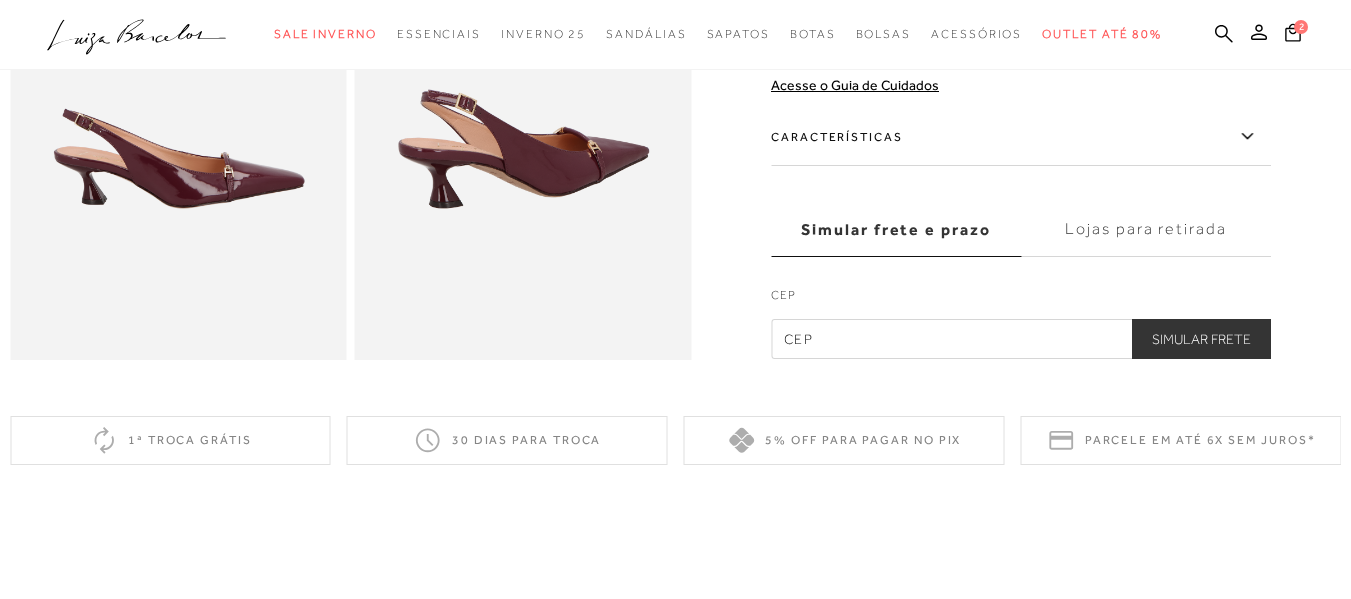 click on "Características" at bounding box center (1021, 137) 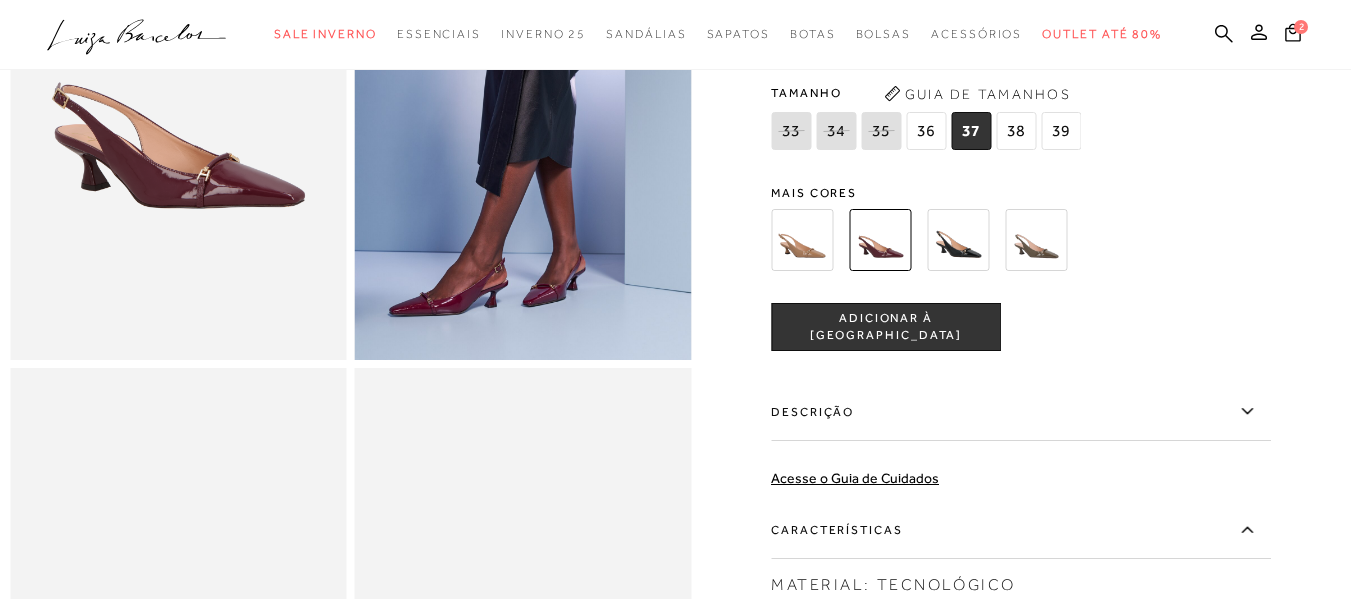 scroll, scrollTop: 200, scrollLeft: 0, axis: vertical 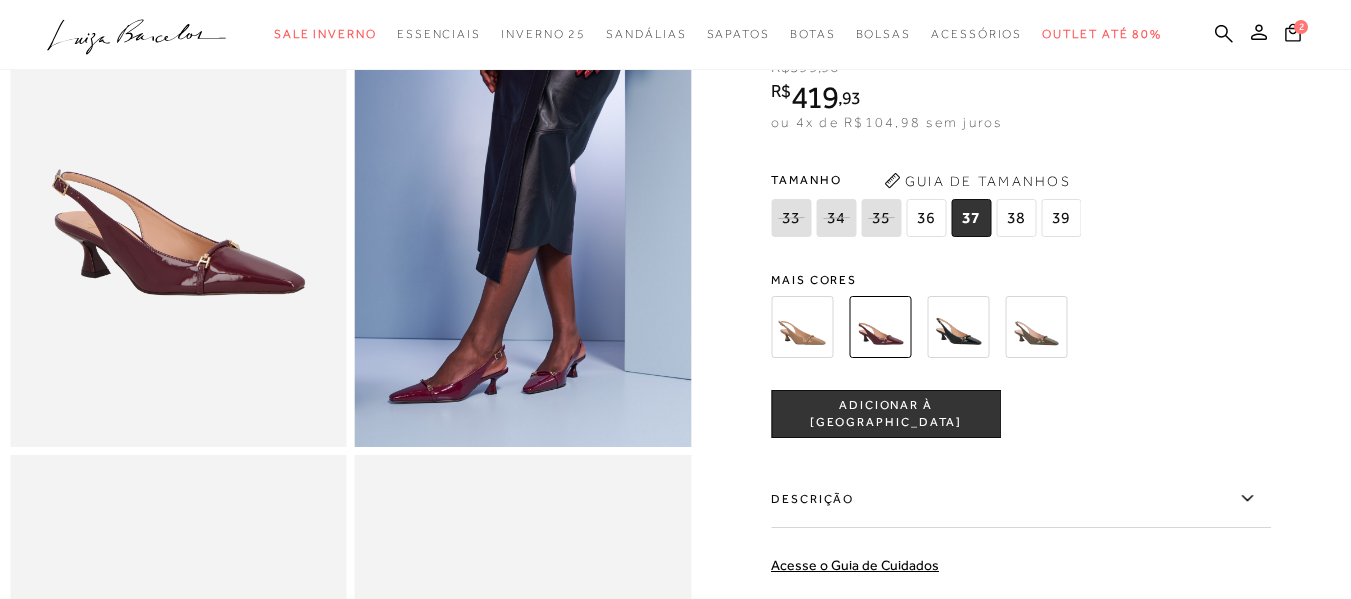 click at bounding box center [802, 327] 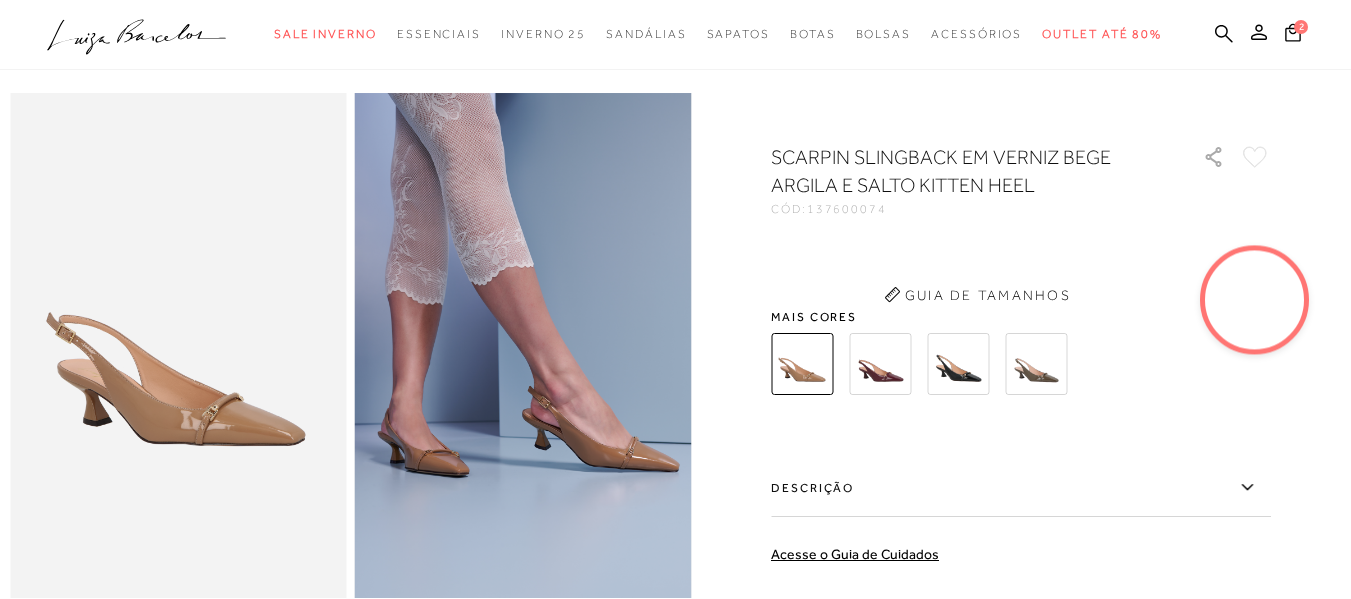 scroll, scrollTop: 0, scrollLeft: 0, axis: both 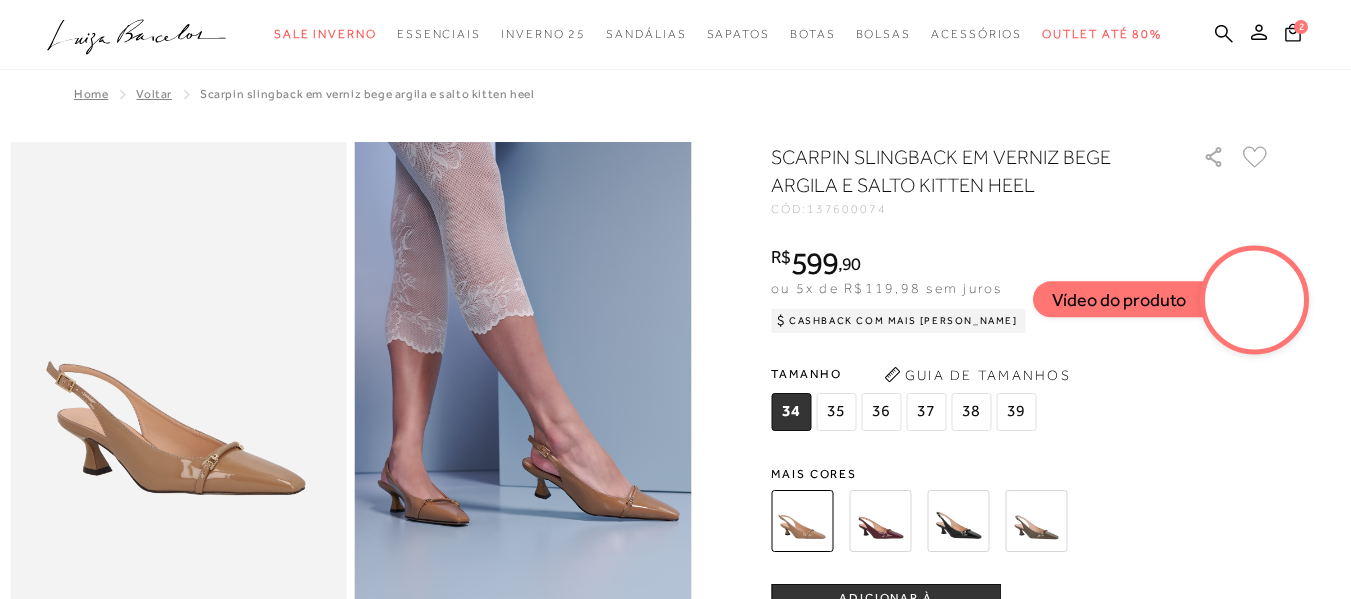 click at bounding box center [958, 521] 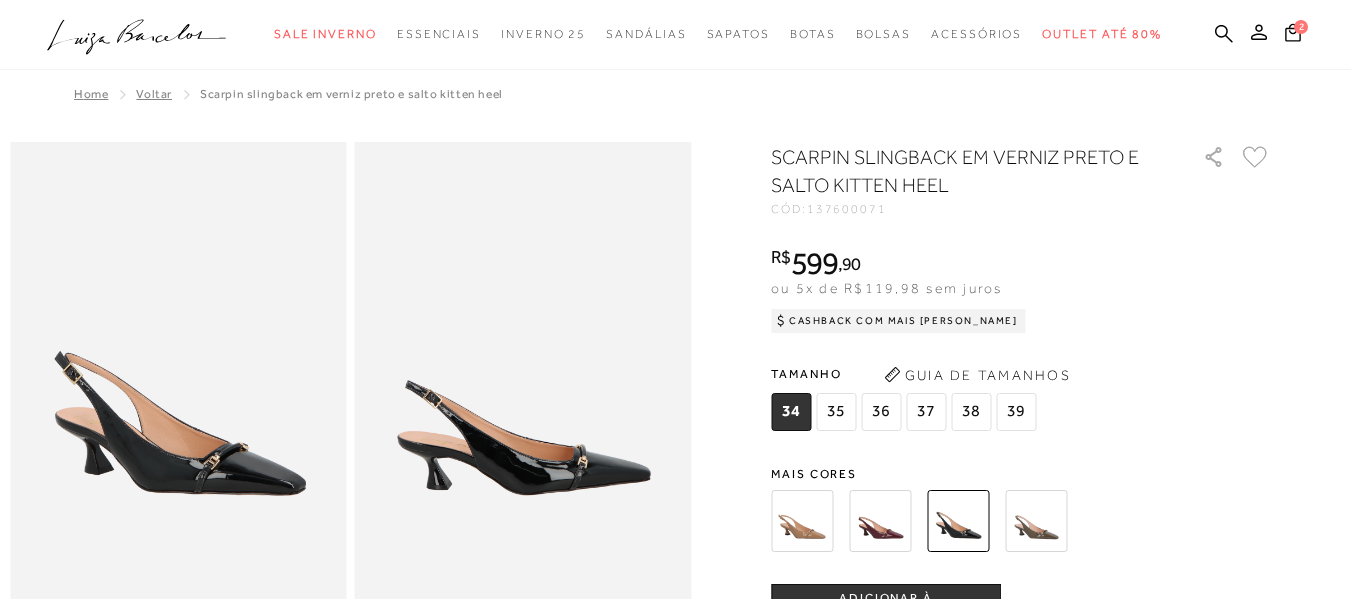 click at bounding box center (880, 521) 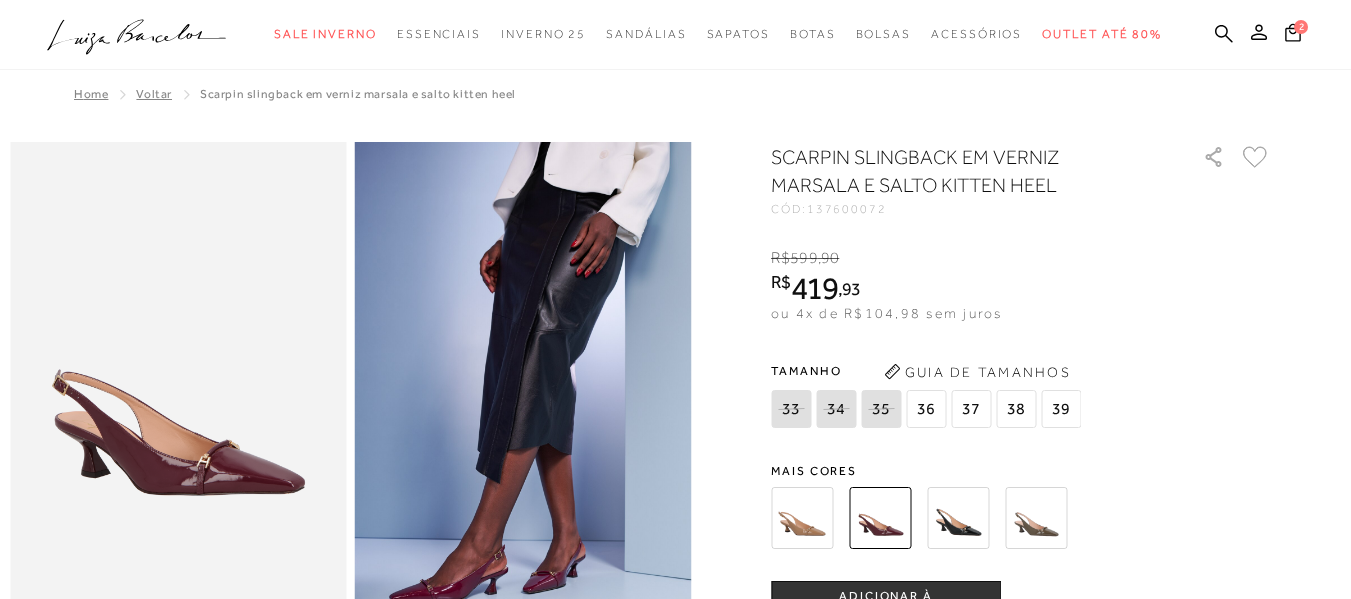 scroll, scrollTop: 300, scrollLeft: 0, axis: vertical 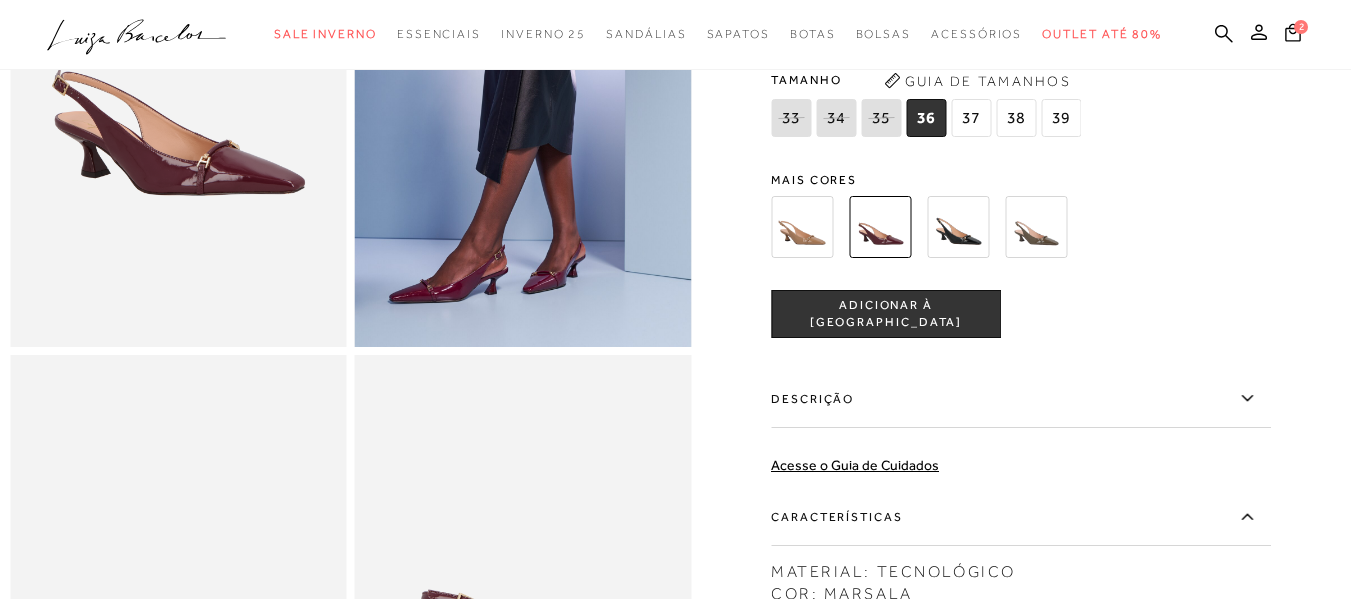 drag, startPoint x: 988, startPoint y: 135, endPoint x: 978, endPoint y: 141, distance: 11.661903 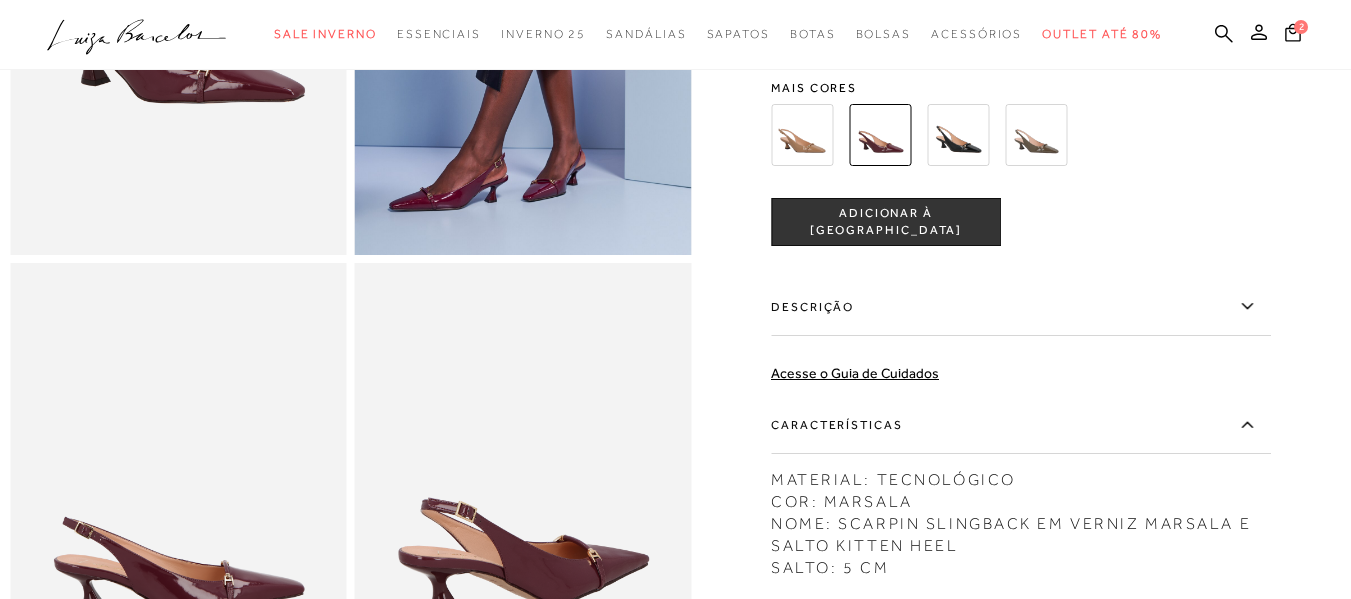 scroll, scrollTop: 400, scrollLeft: 0, axis: vertical 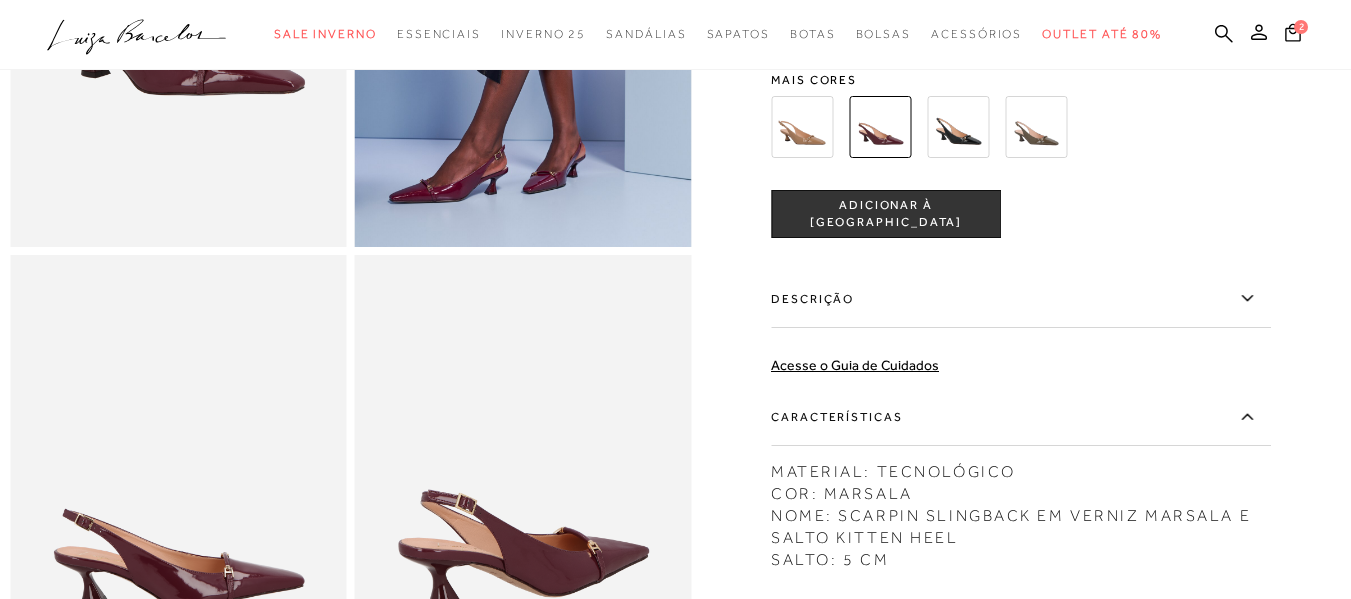 click on "ADICIONAR À SACOLA" at bounding box center [886, 214] 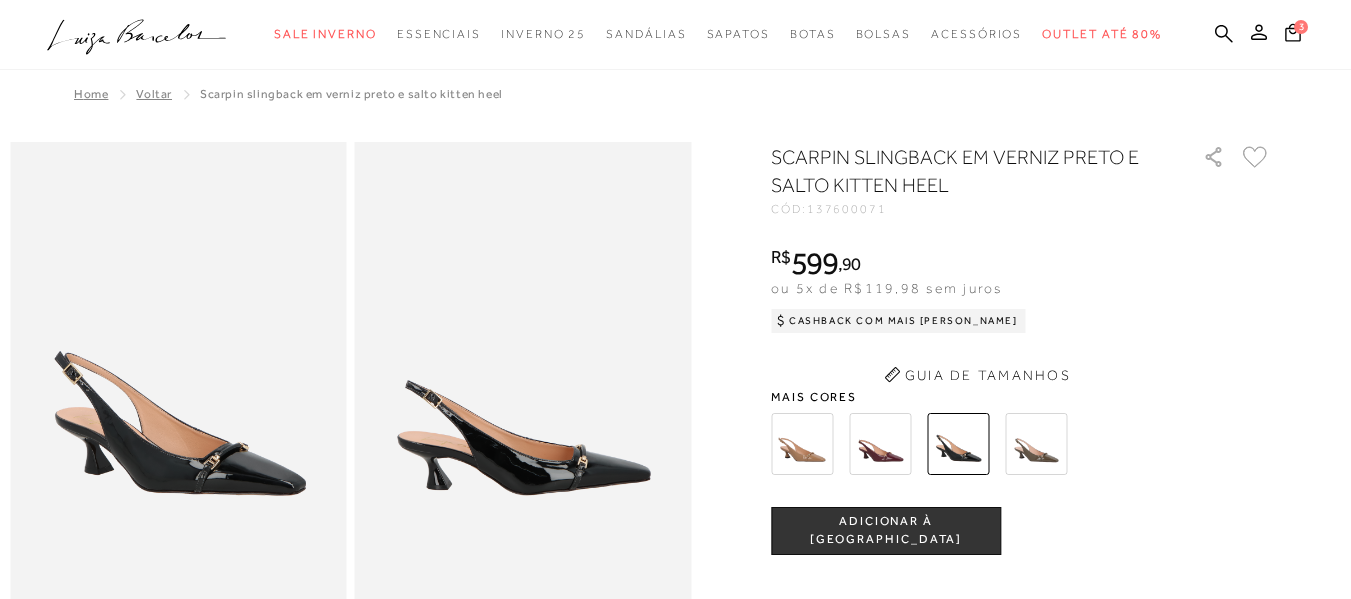 scroll, scrollTop: 0, scrollLeft: 0, axis: both 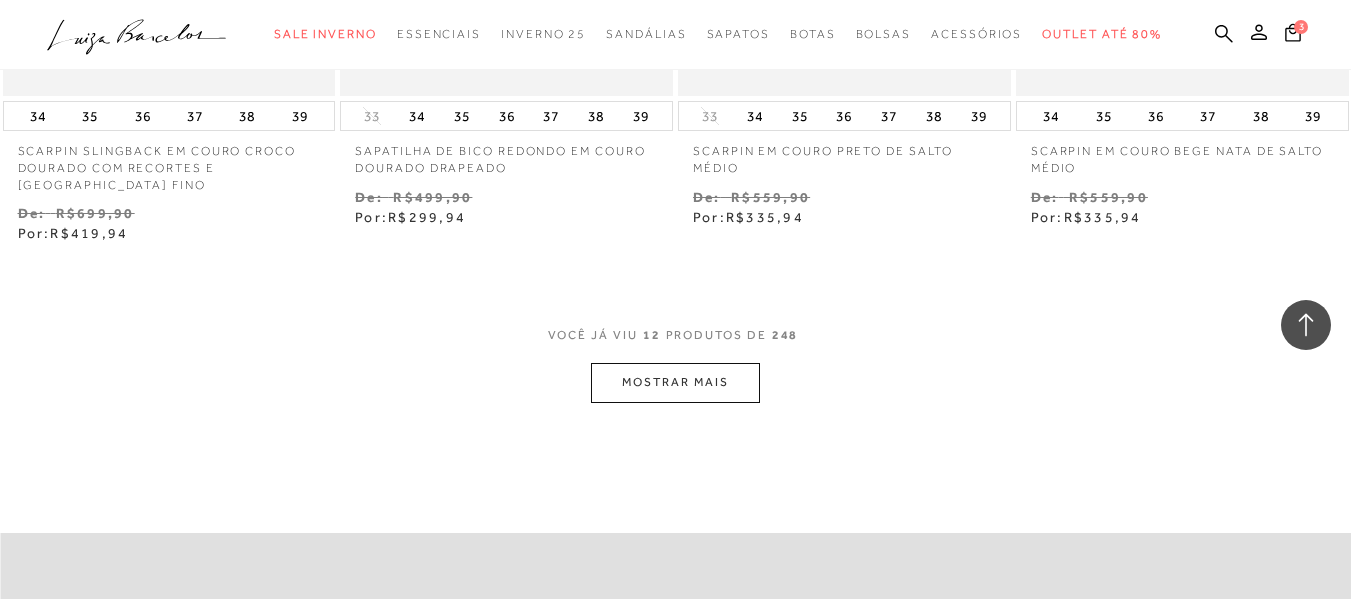 click on "MOSTRAR MAIS" at bounding box center [675, 382] 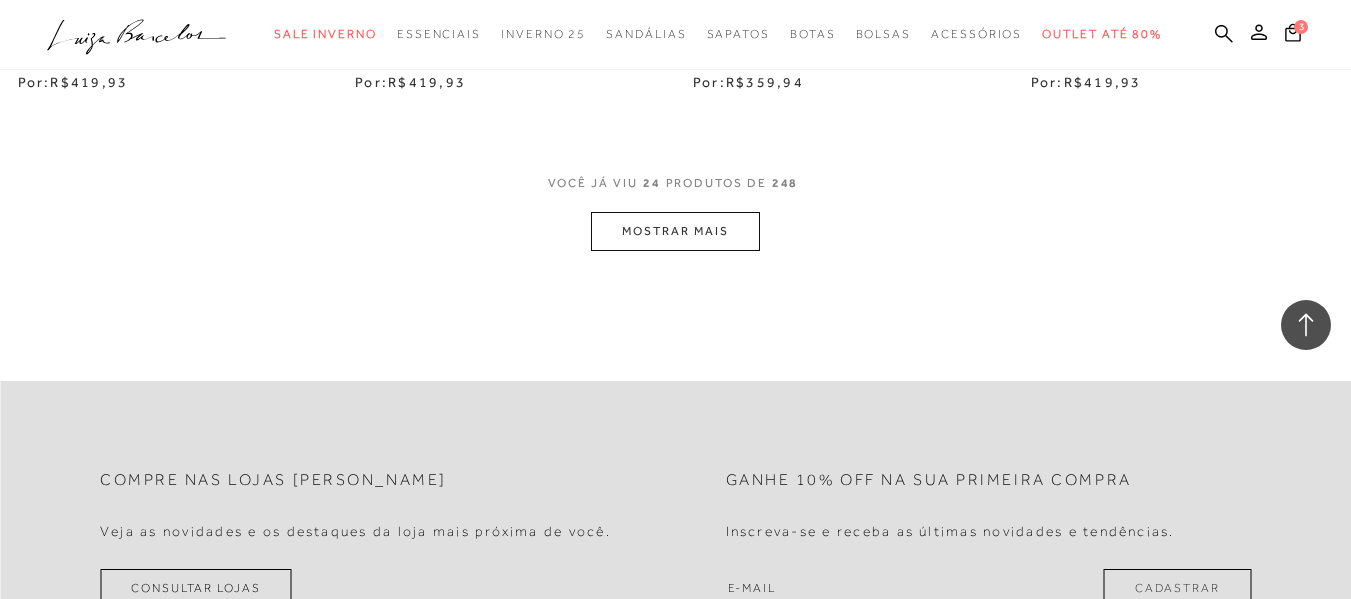 scroll, scrollTop: 4100, scrollLeft: 0, axis: vertical 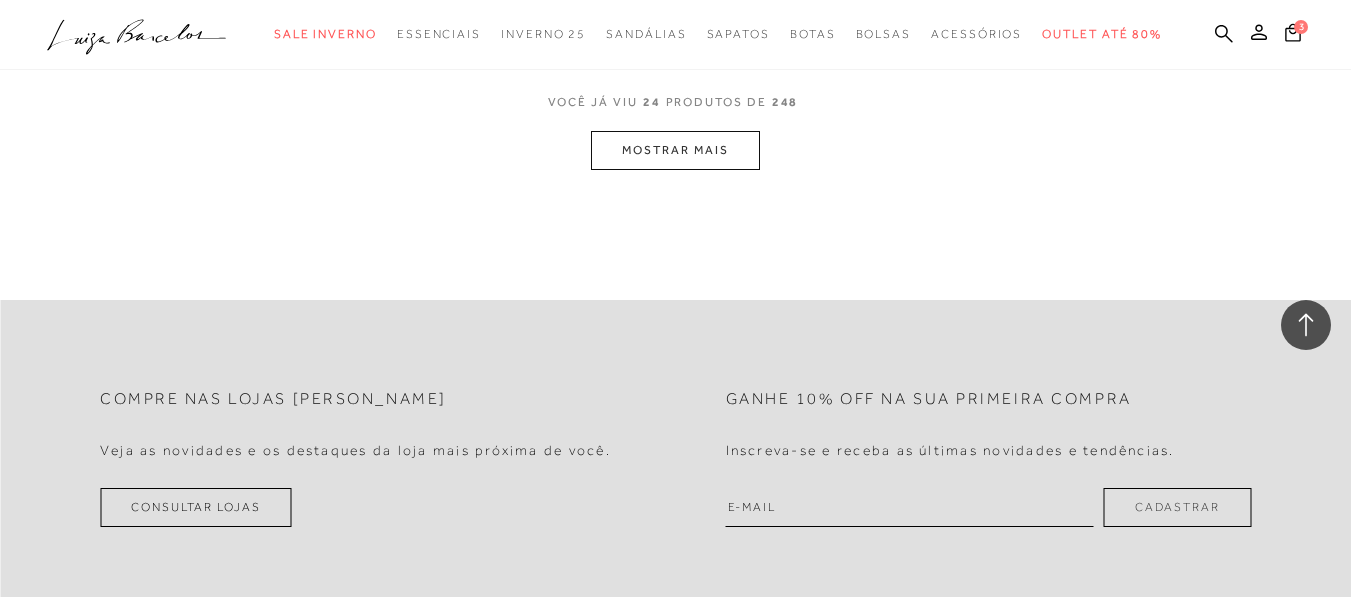click on "MOSTRAR MAIS" at bounding box center (675, 150) 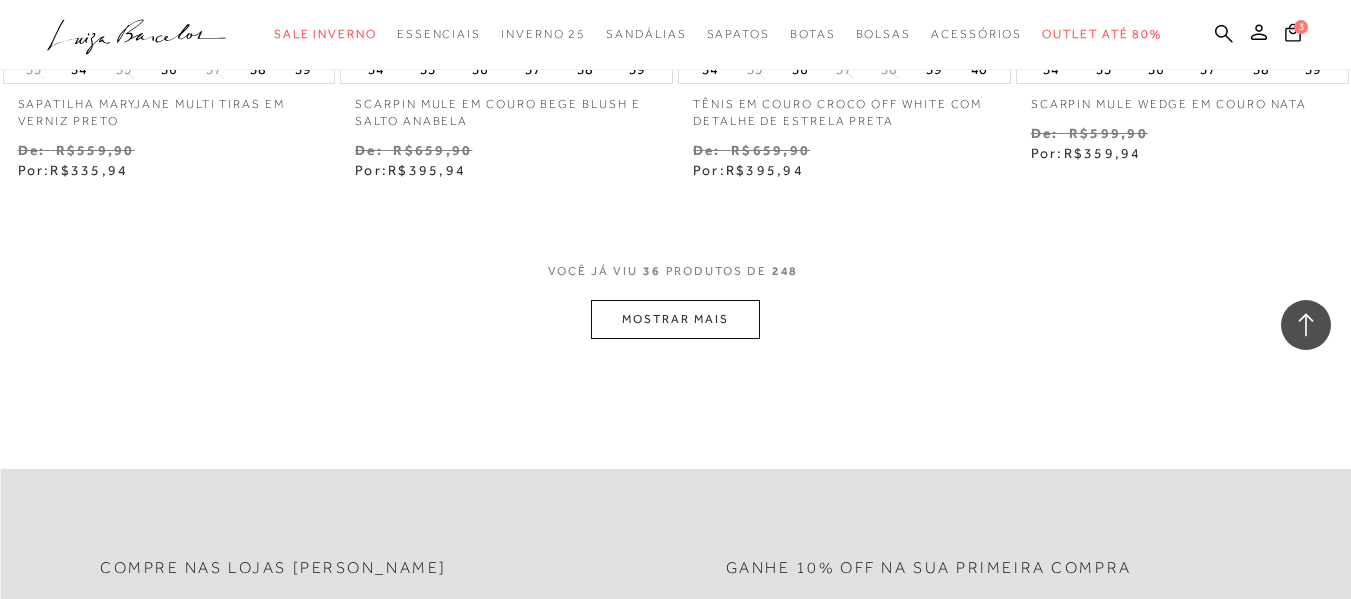 scroll, scrollTop: 5900, scrollLeft: 0, axis: vertical 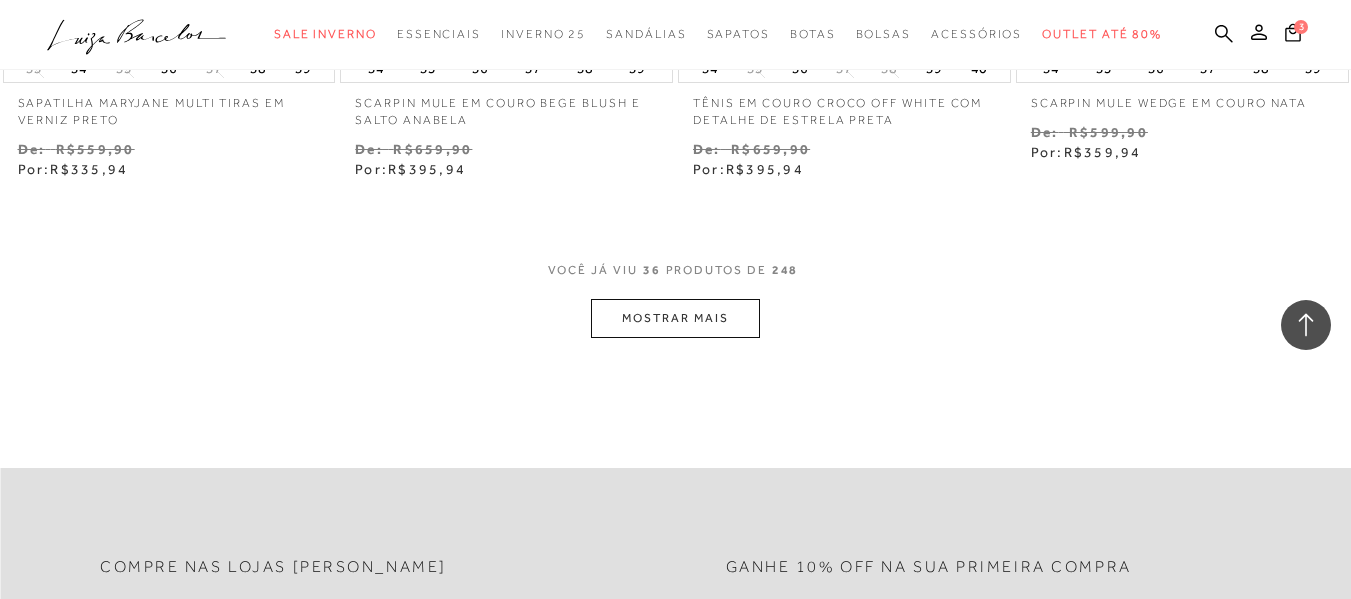 click on "MOSTRAR MAIS" at bounding box center (675, 318) 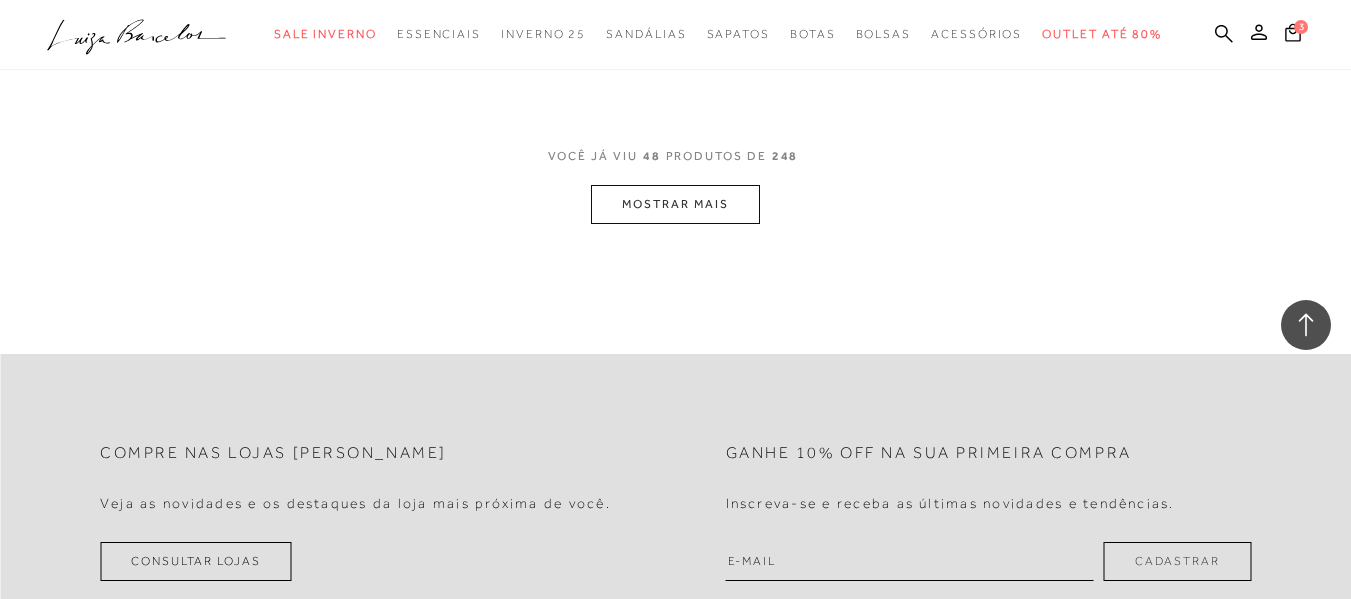 scroll, scrollTop: 8000, scrollLeft: 0, axis: vertical 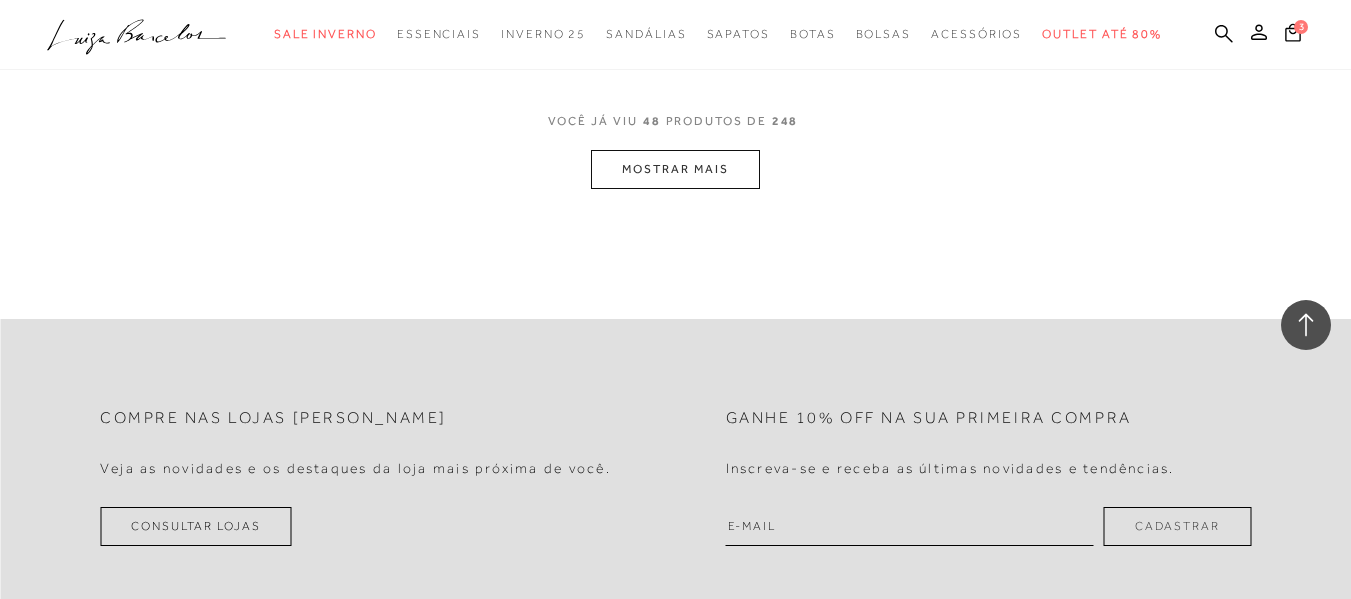 click on "MOSTRAR MAIS" at bounding box center (675, 169) 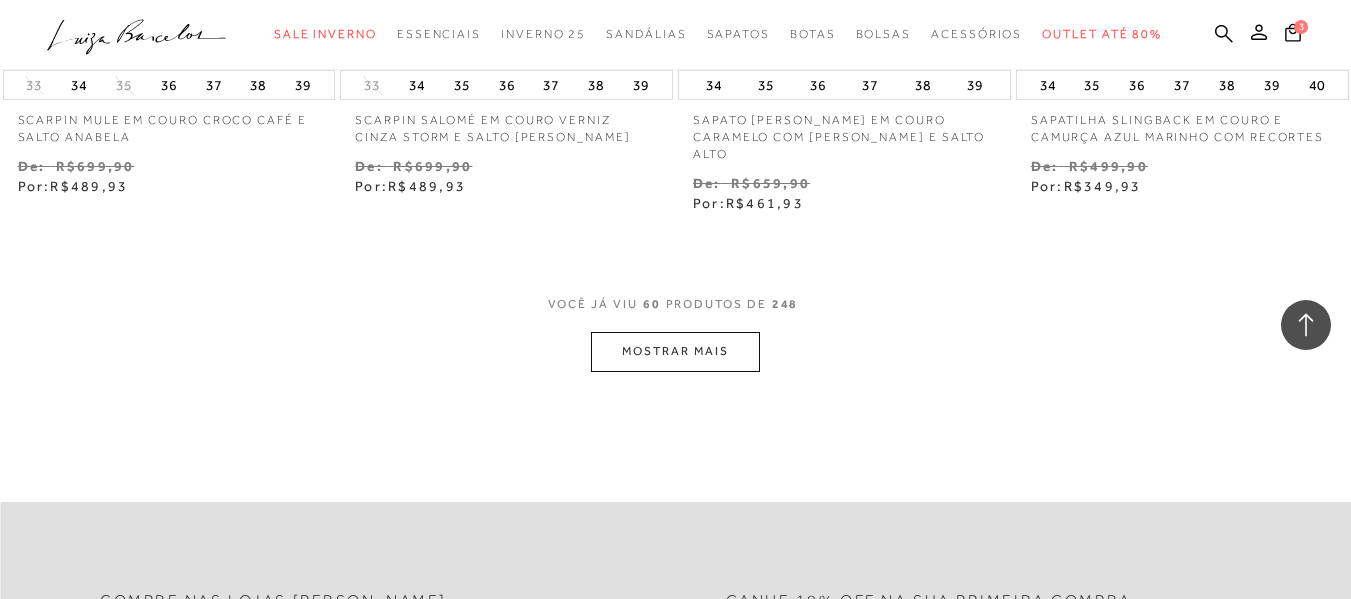 scroll, scrollTop: 9800, scrollLeft: 0, axis: vertical 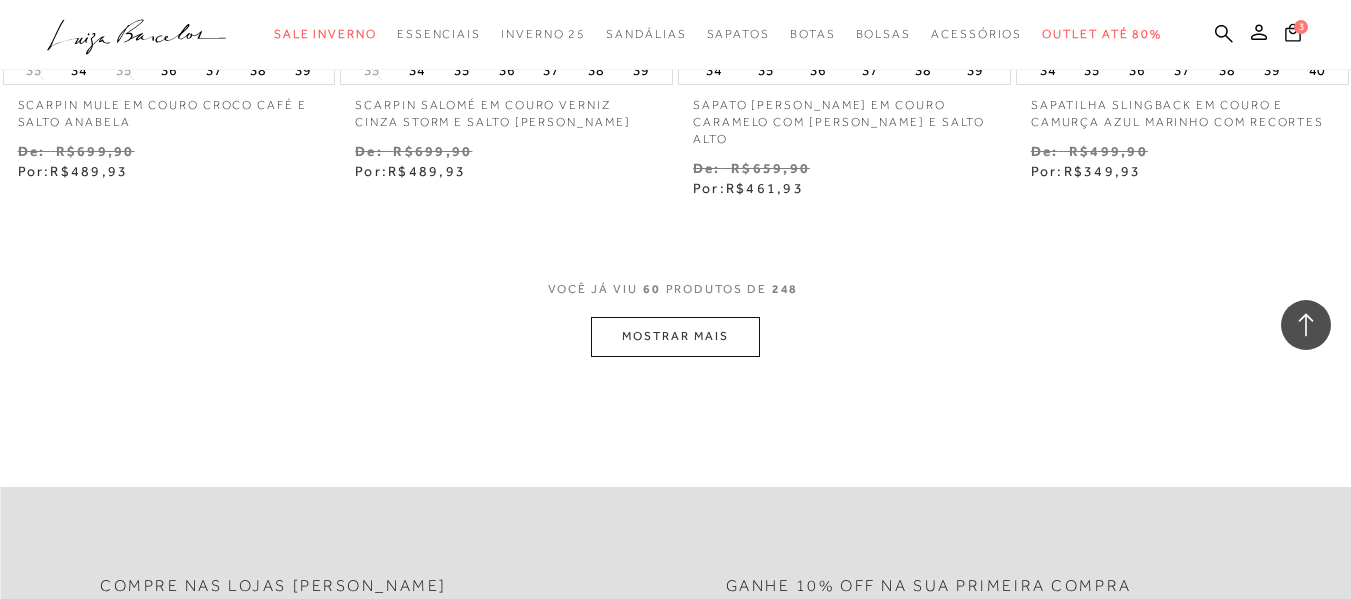 click on "MOSTRAR MAIS" at bounding box center (675, 336) 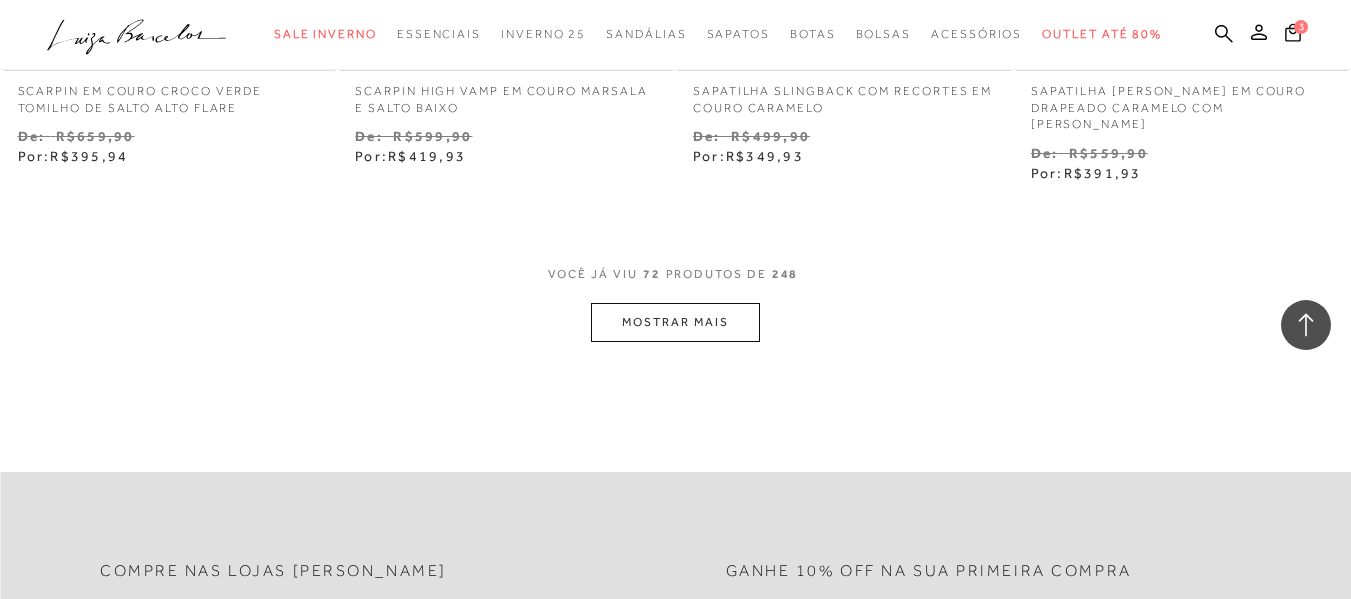 scroll, scrollTop: 11800, scrollLeft: 0, axis: vertical 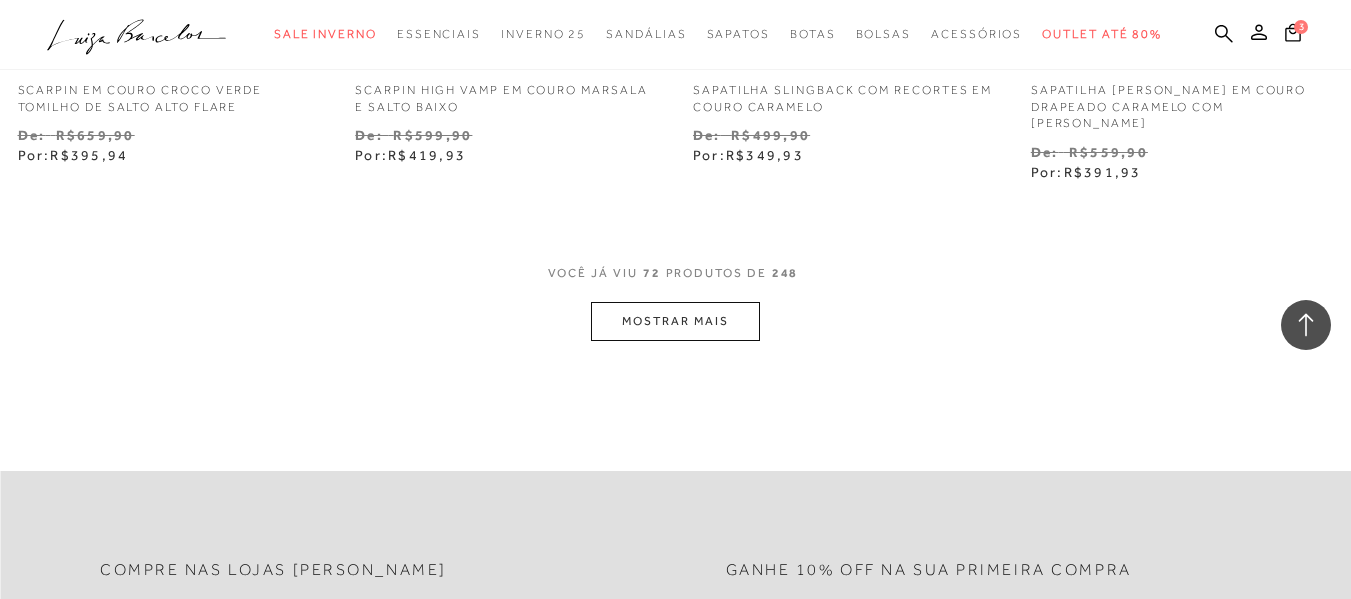 click on "MOSTRAR MAIS" at bounding box center [675, 321] 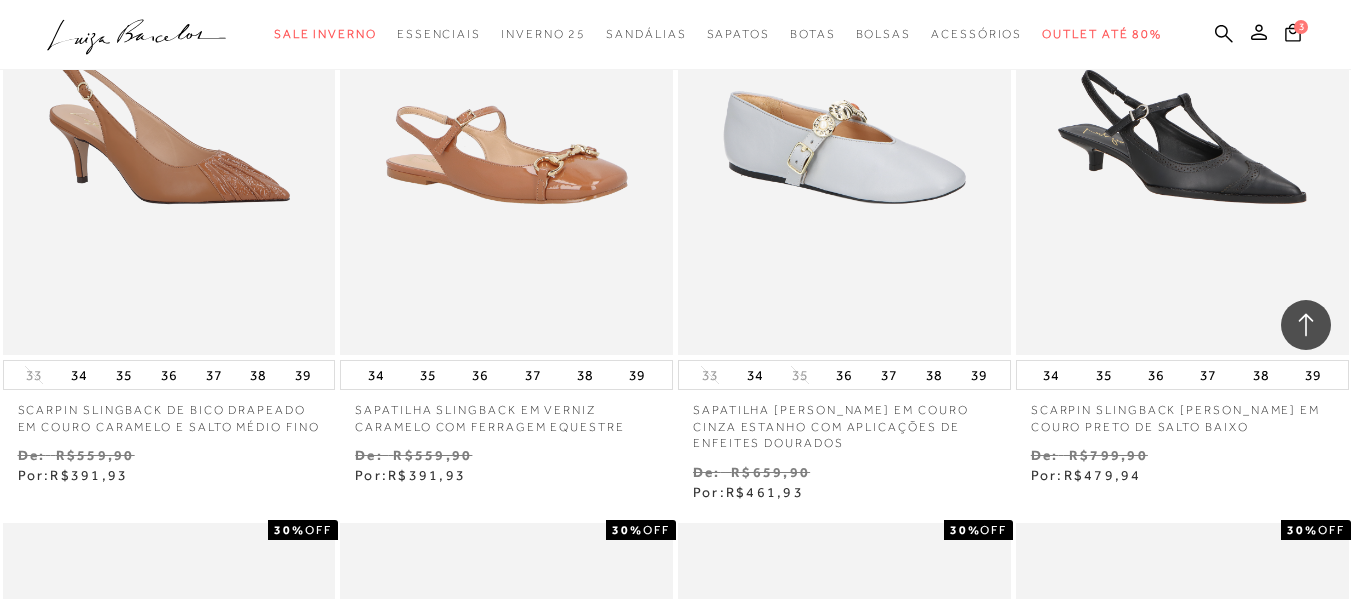 scroll, scrollTop: 12200, scrollLeft: 0, axis: vertical 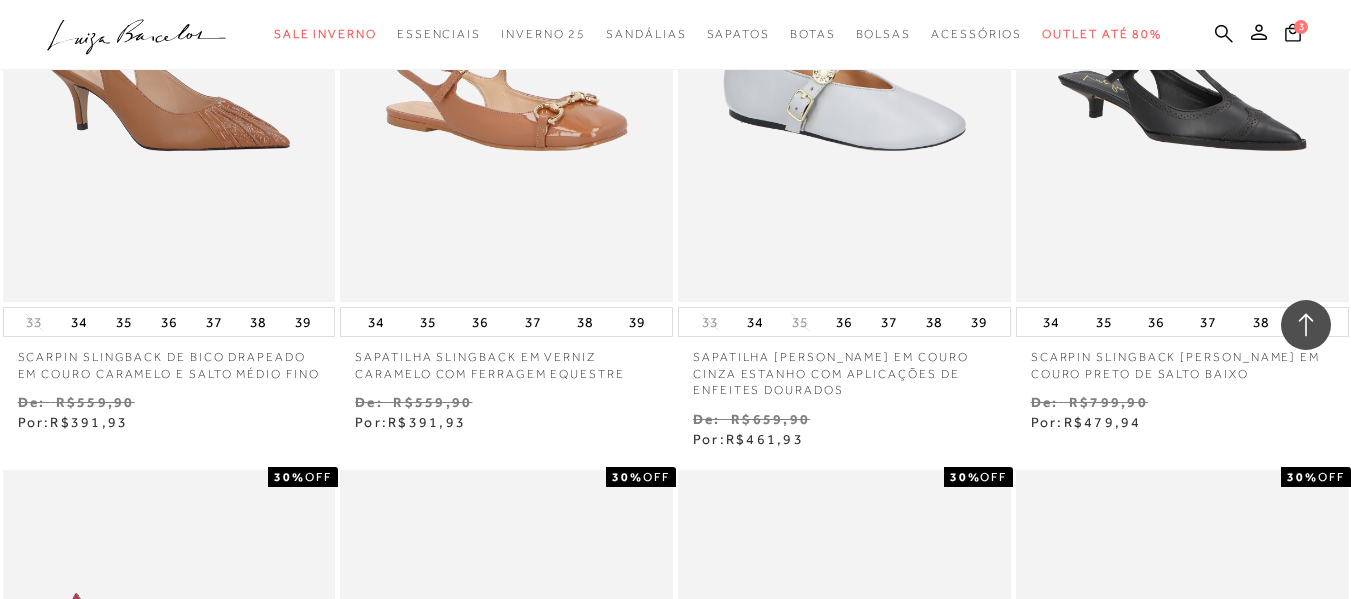 click on "37" at bounding box center [214, 322] 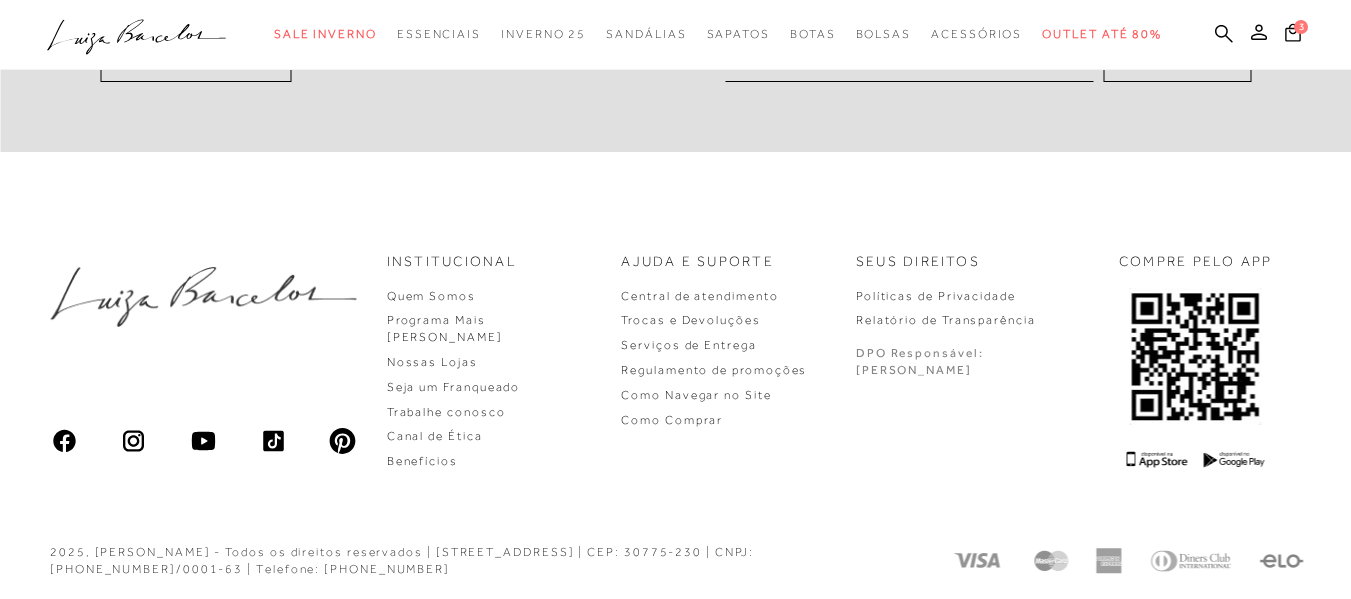 scroll, scrollTop: 0, scrollLeft: 0, axis: both 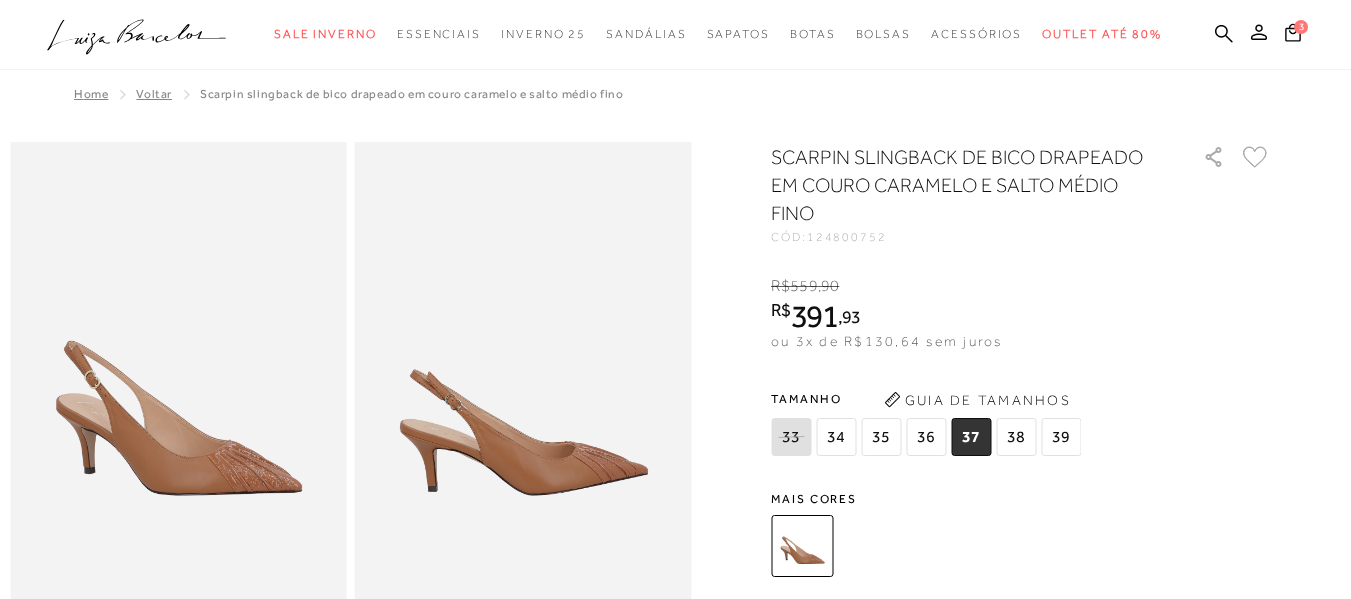 click on "37" at bounding box center (971, 437) 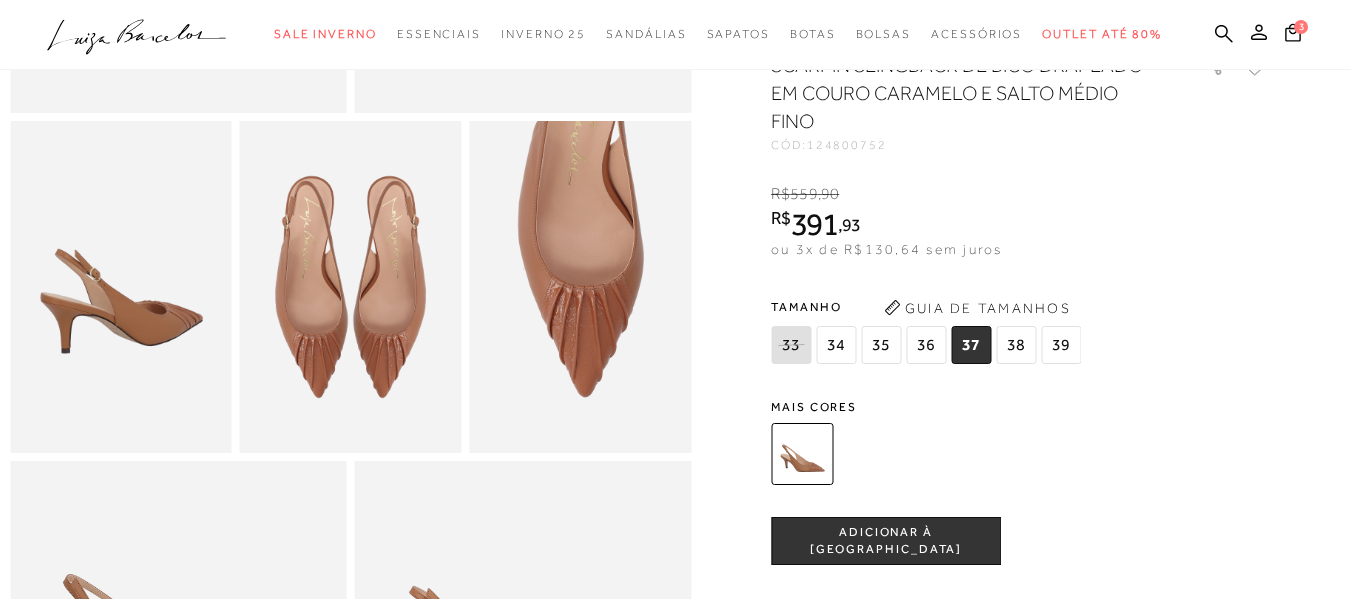 scroll, scrollTop: 600, scrollLeft: 0, axis: vertical 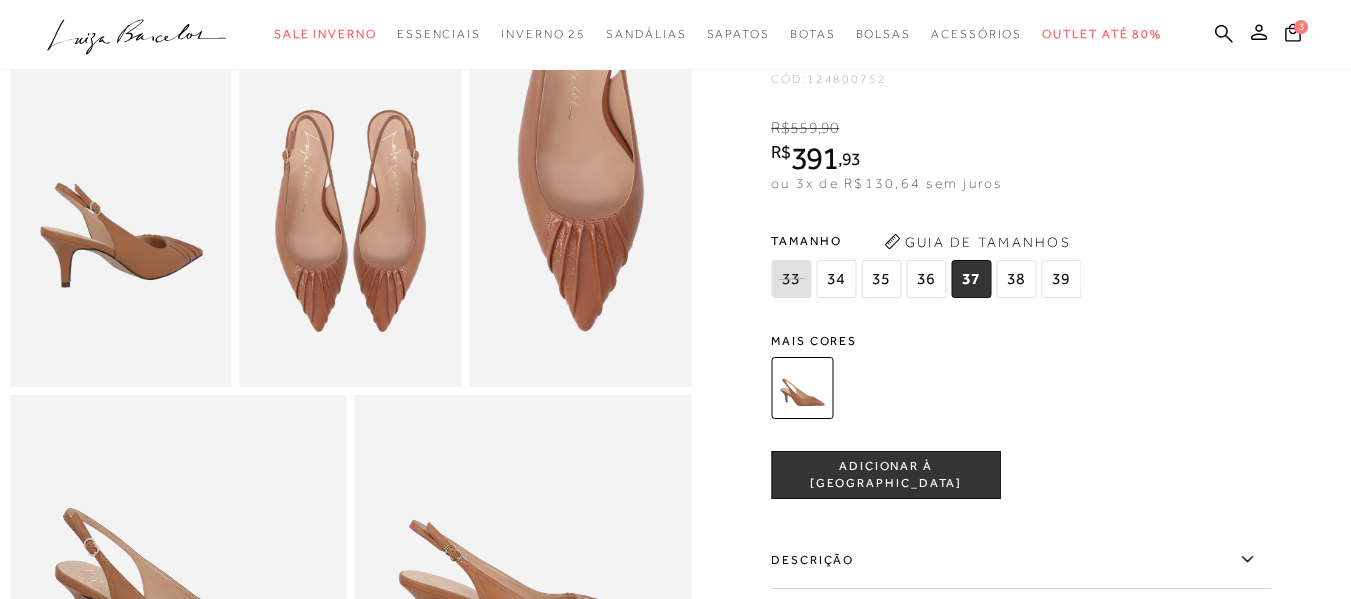 click on "ADICIONAR À SACOLA" at bounding box center (886, 475) 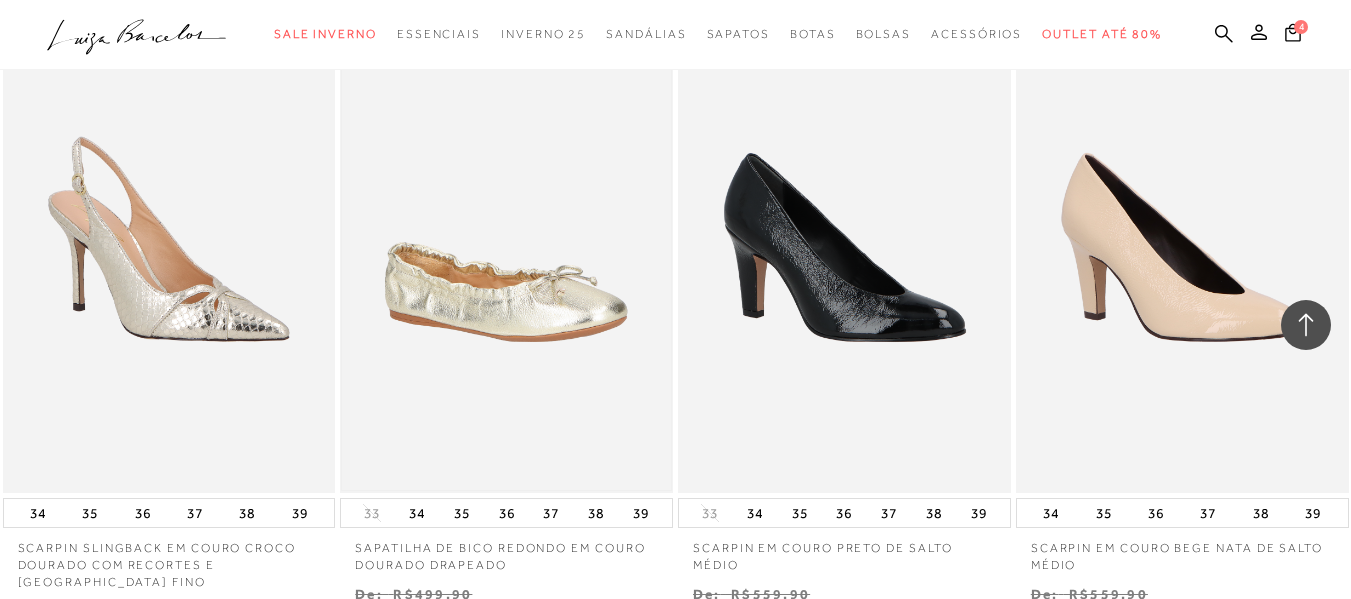 scroll, scrollTop: 1900, scrollLeft: 0, axis: vertical 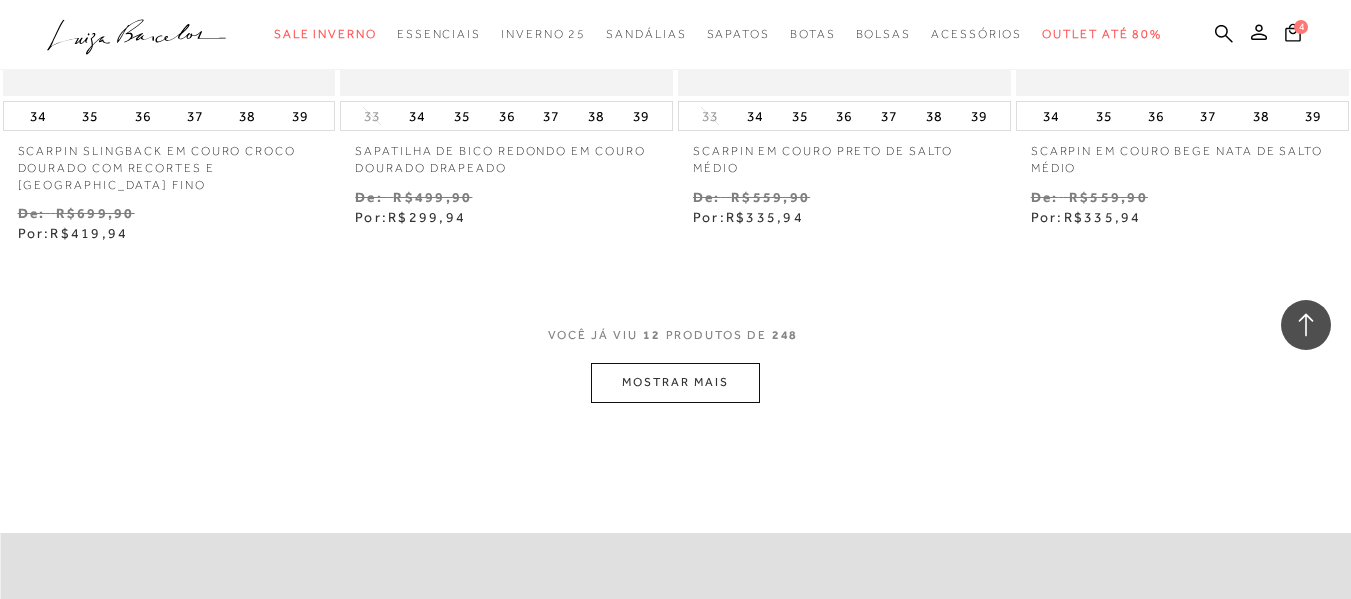 click on "MOSTRAR MAIS" at bounding box center [675, 382] 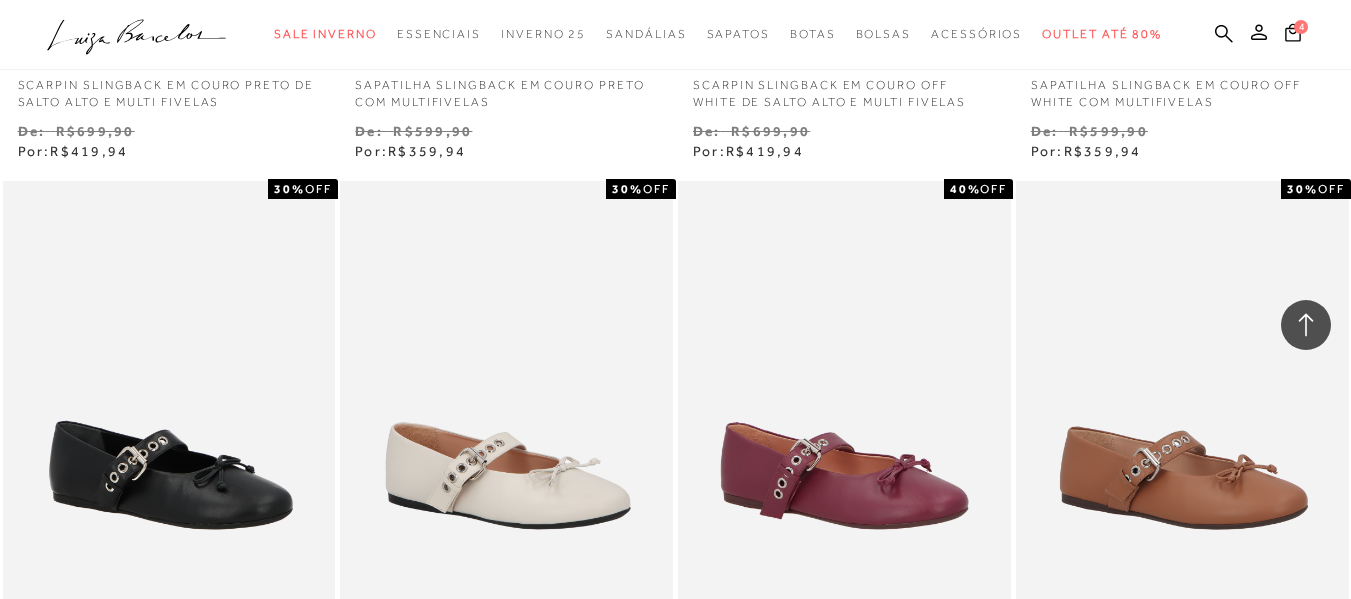 scroll, scrollTop: 3900, scrollLeft: 0, axis: vertical 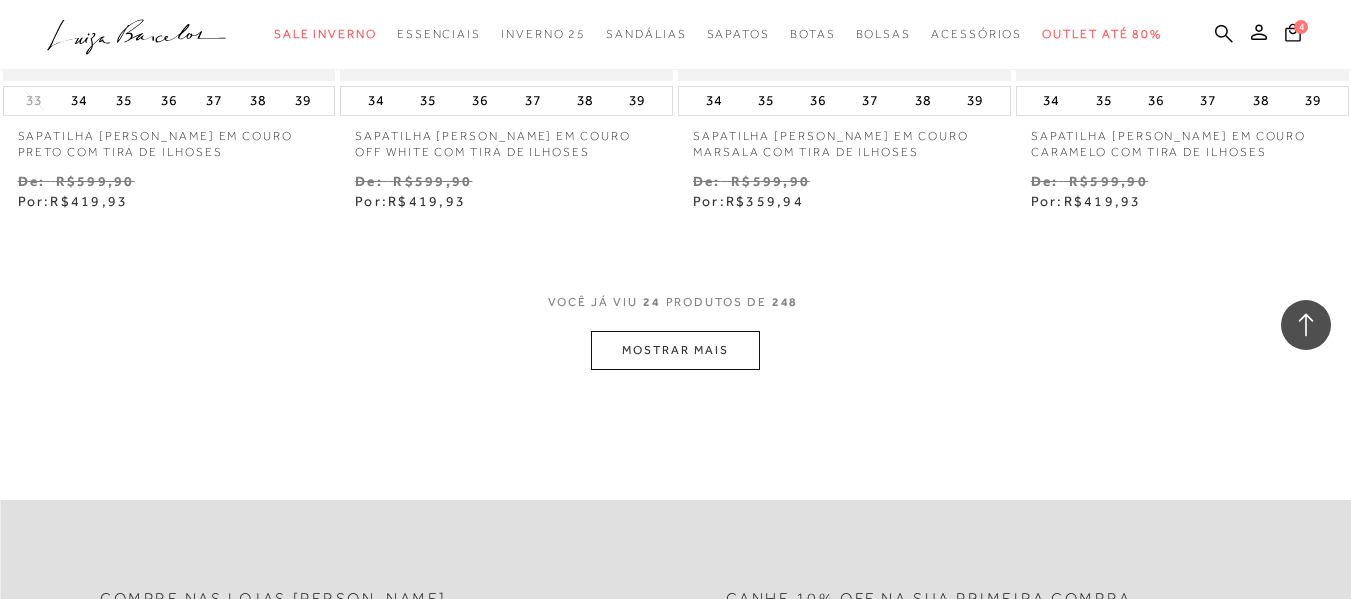 click on "MOSTRAR MAIS" at bounding box center [675, 350] 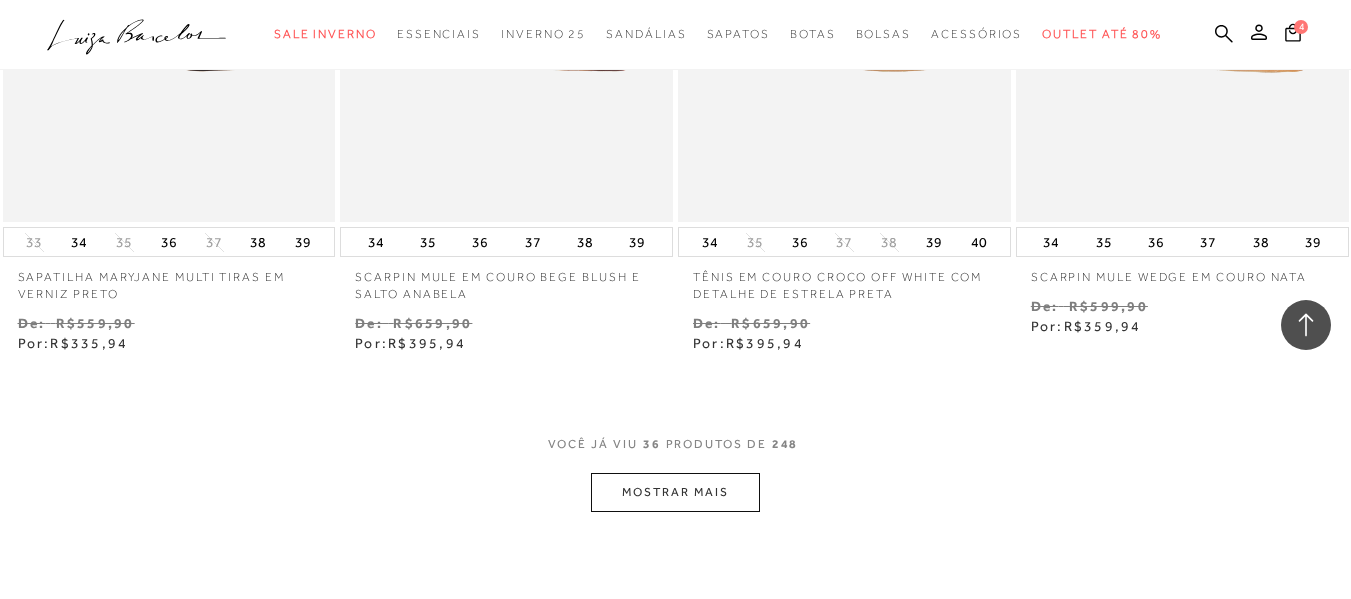 scroll, scrollTop: 6000, scrollLeft: 0, axis: vertical 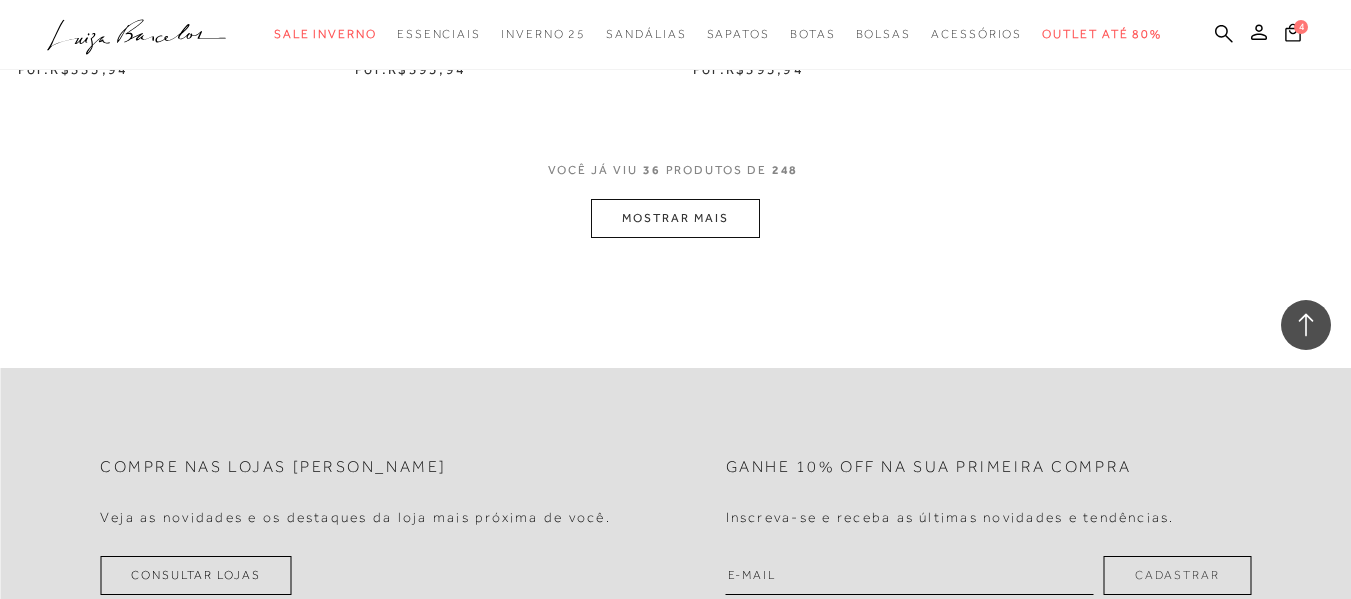 click on "MOSTRAR MAIS" at bounding box center [675, 218] 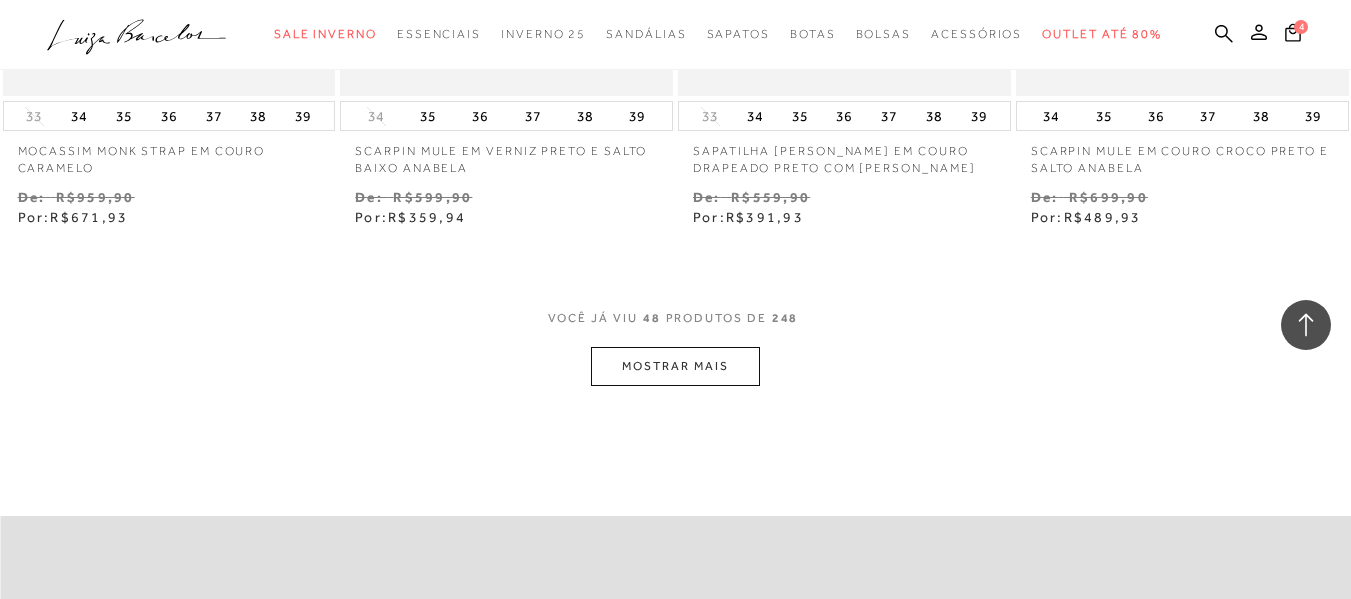 scroll, scrollTop: 7900, scrollLeft: 0, axis: vertical 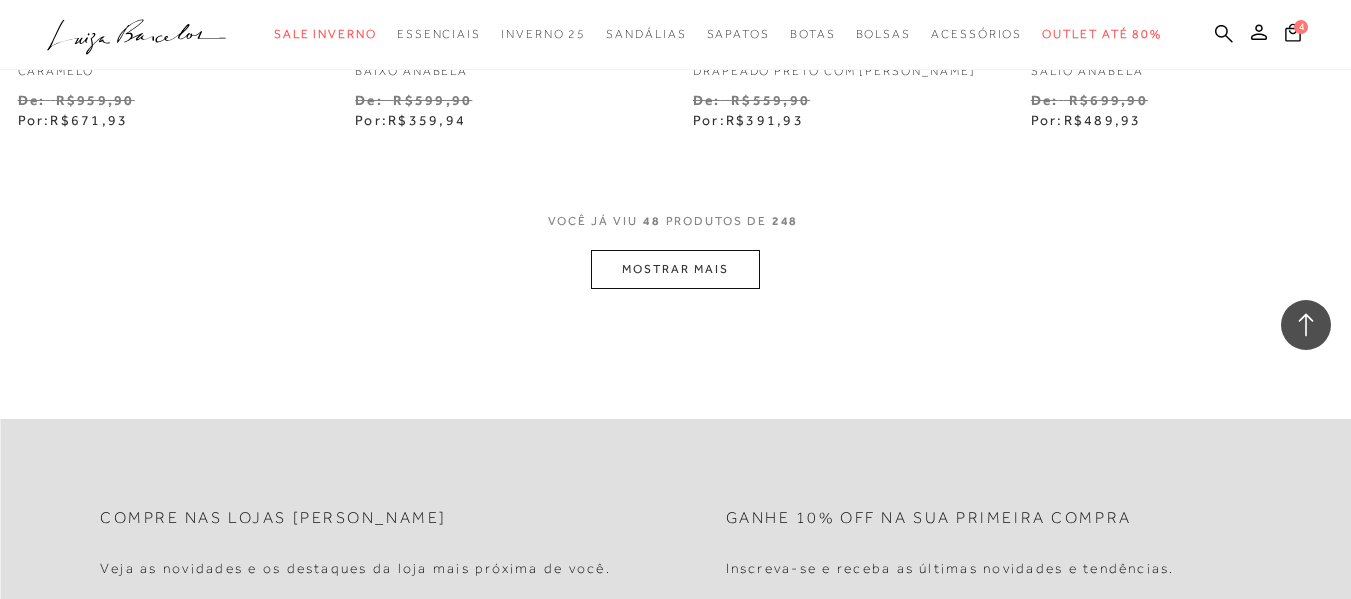 click on "MOSTRAR MAIS" at bounding box center [675, 269] 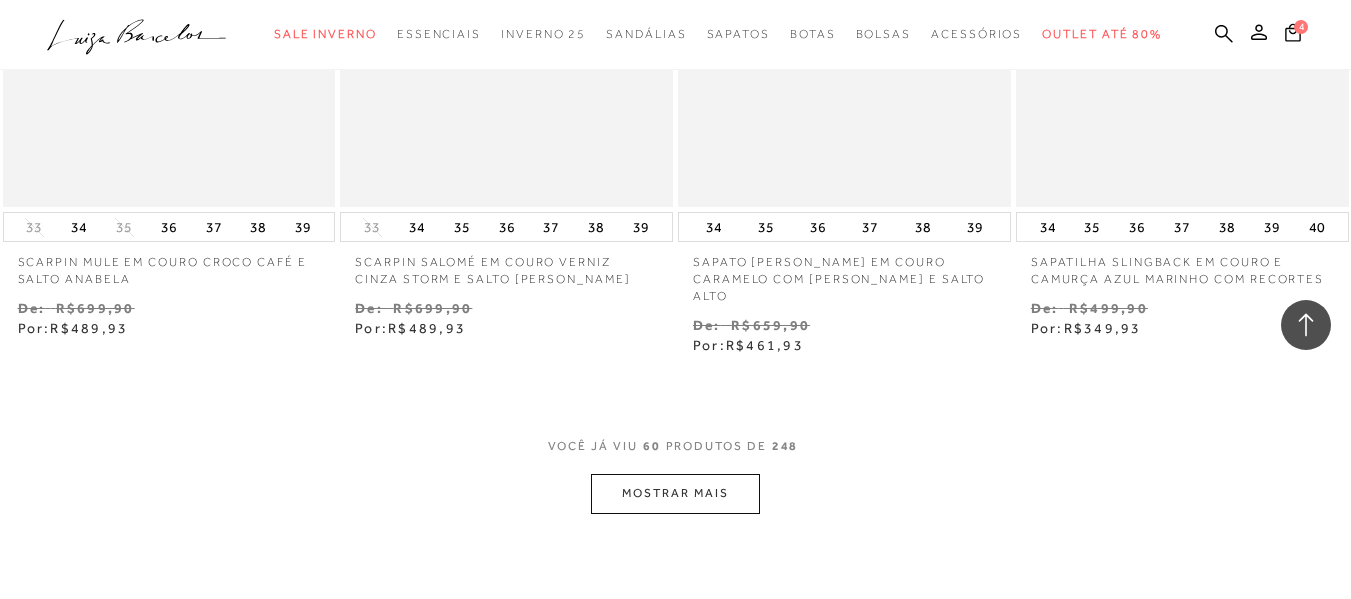 scroll, scrollTop: 10000, scrollLeft: 0, axis: vertical 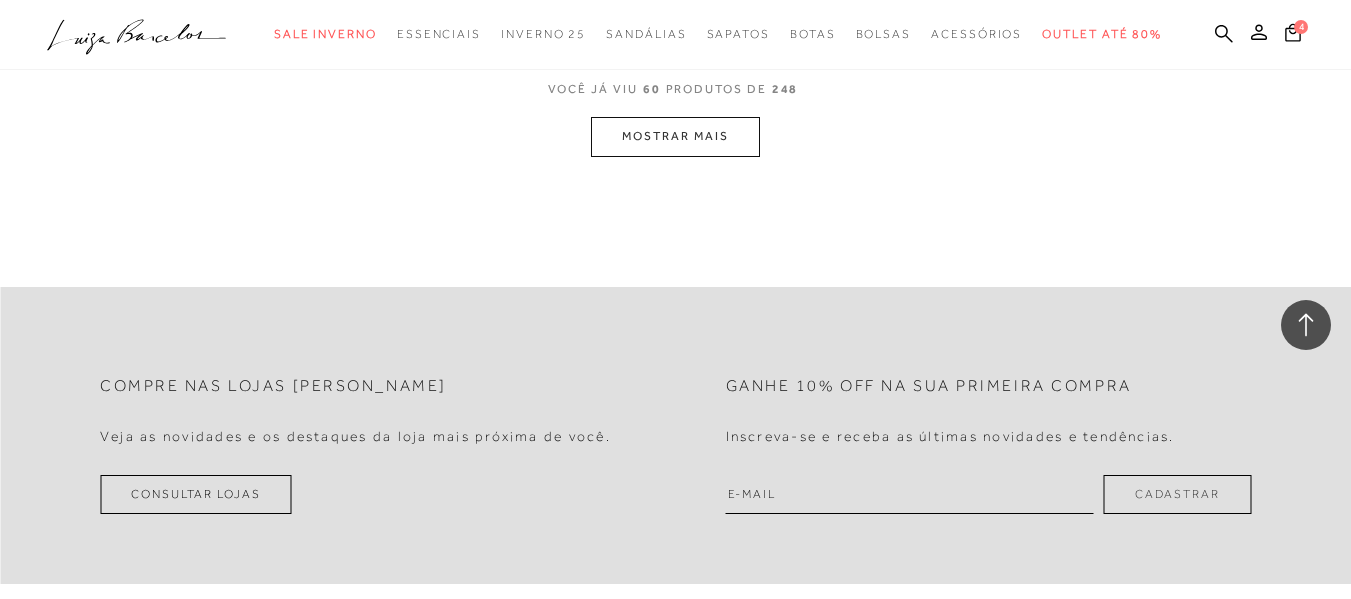 click on "MOSTRAR MAIS" at bounding box center (675, 136) 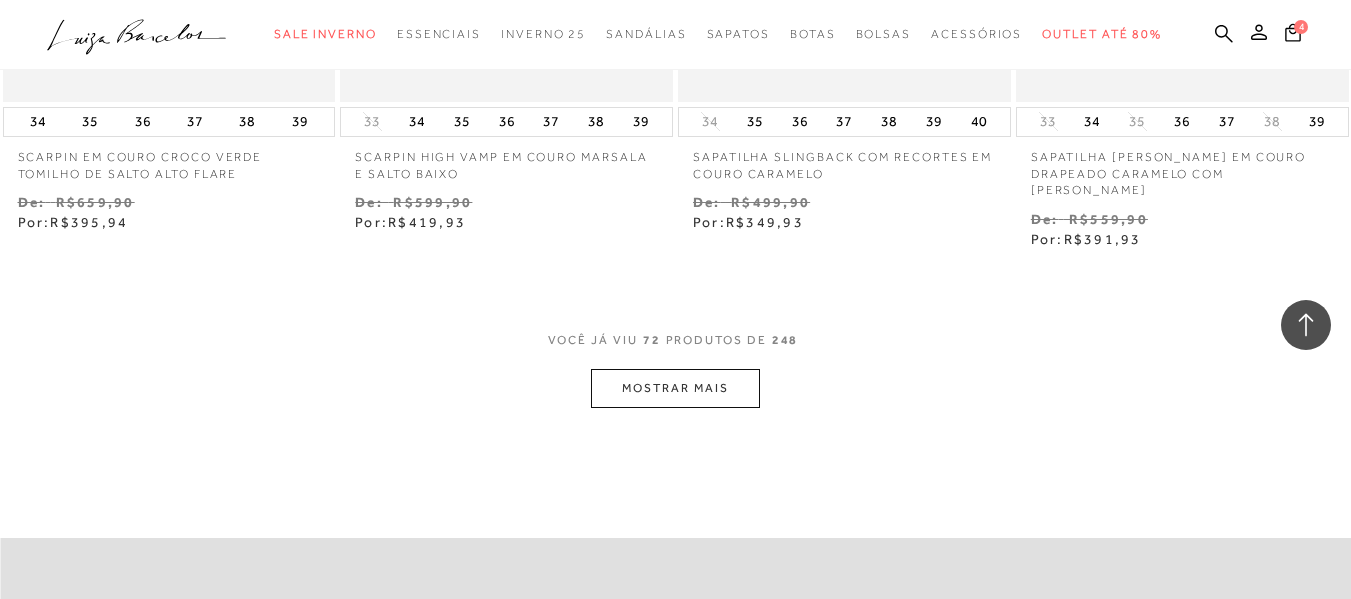 scroll, scrollTop: 11768, scrollLeft: 0, axis: vertical 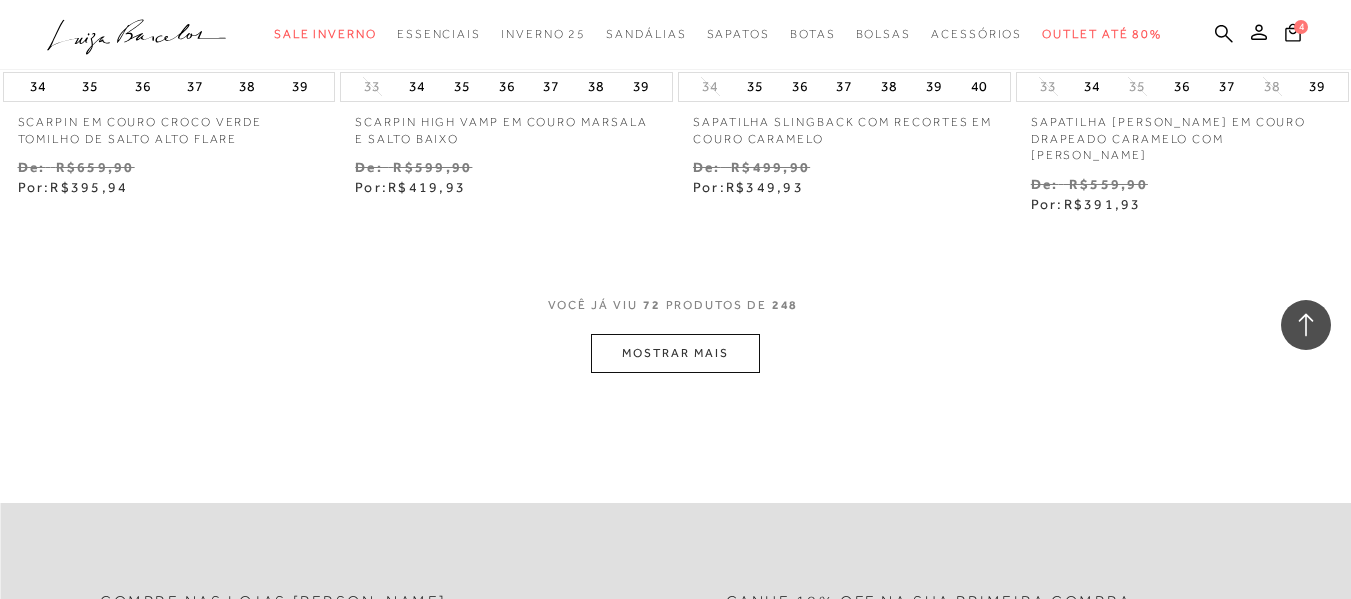 click on "MOSTRAR MAIS" at bounding box center (675, 353) 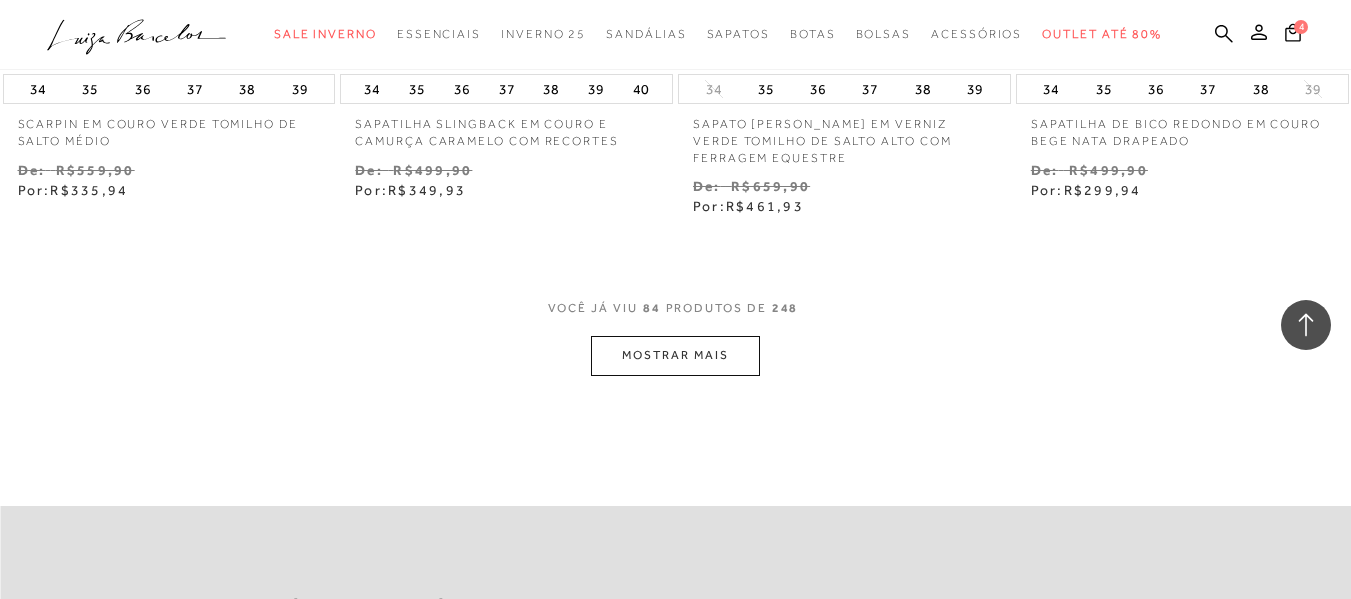 scroll, scrollTop: 13768, scrollLeft: 0, axis: vertical 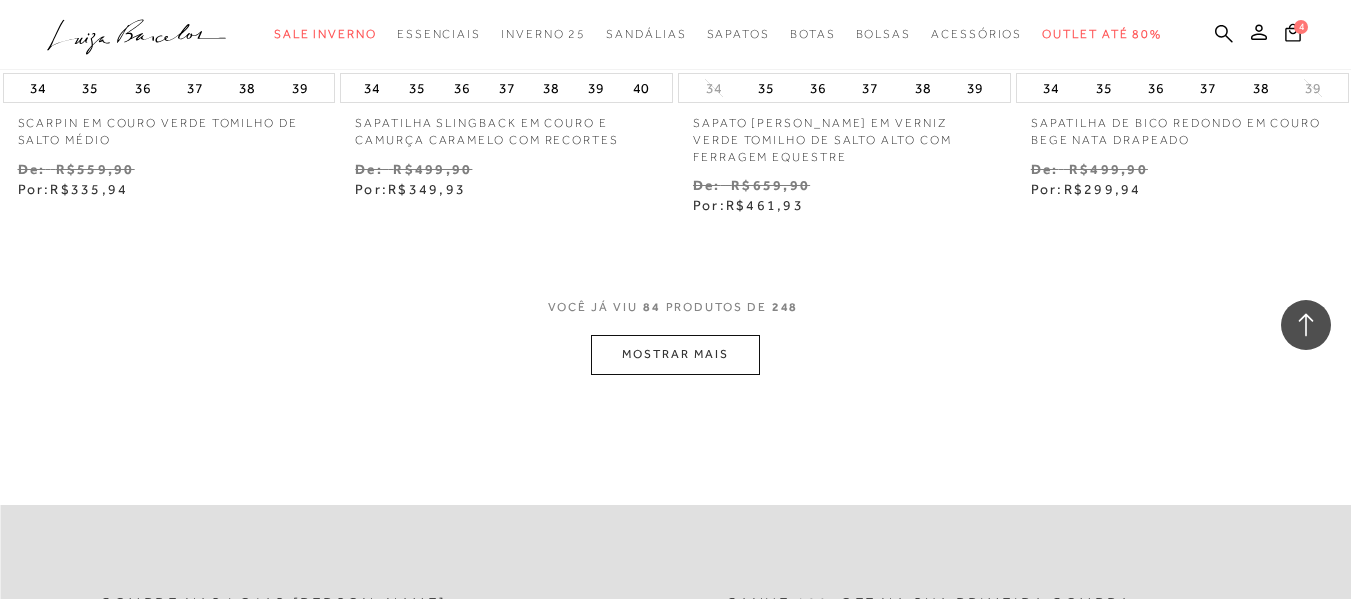 click on "MOSTRAR MAIS" at bounding box center (675, 354) 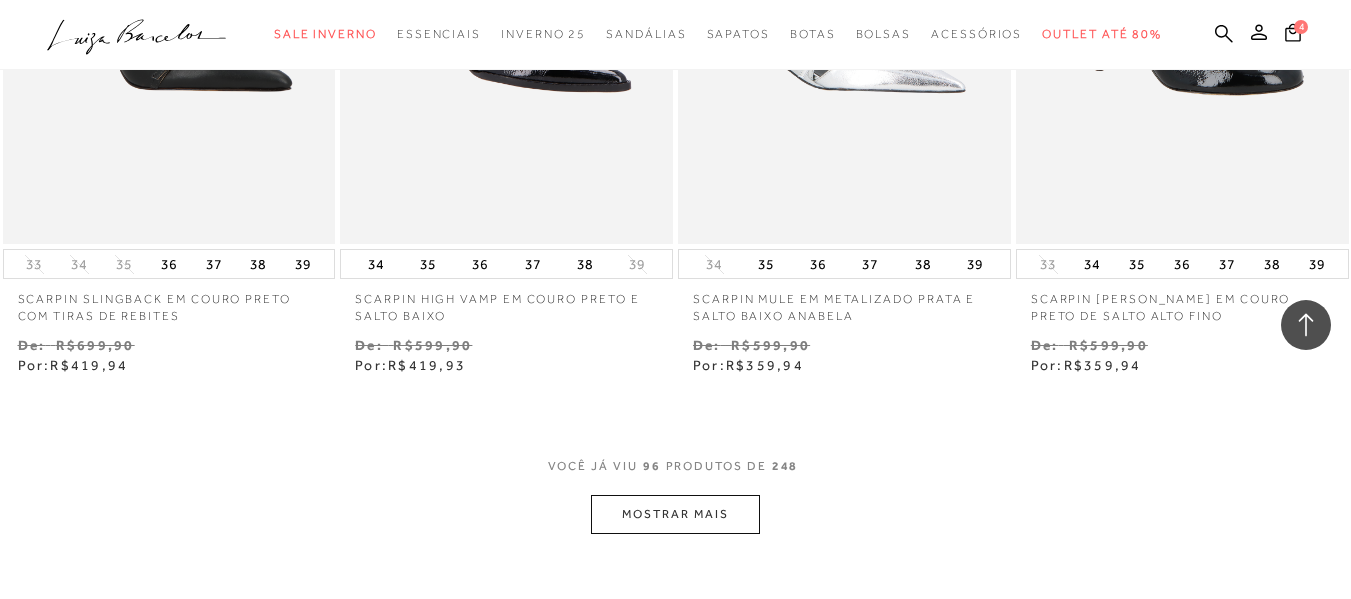 scroll, scrollTop: 15868, scrollLeft: 0, axis: vertical 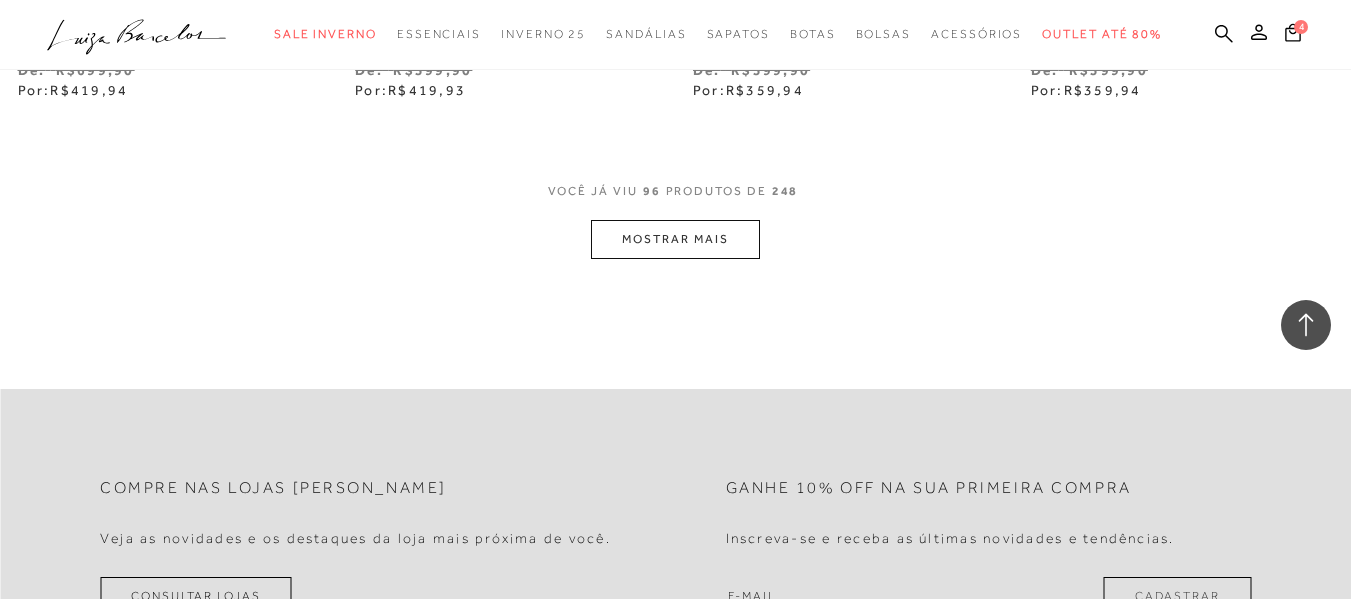 click on "MOSTRAR MAIS" at bounding box center [675, 239] 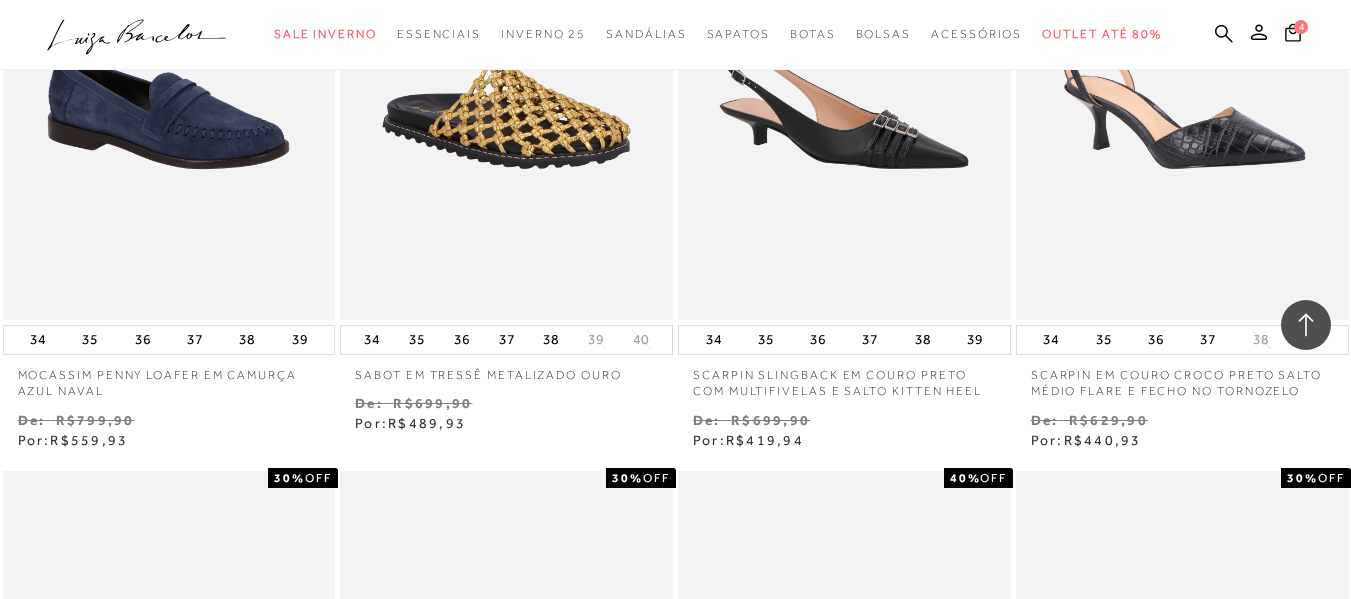 click on "37" at bounding box center [1208, 340] 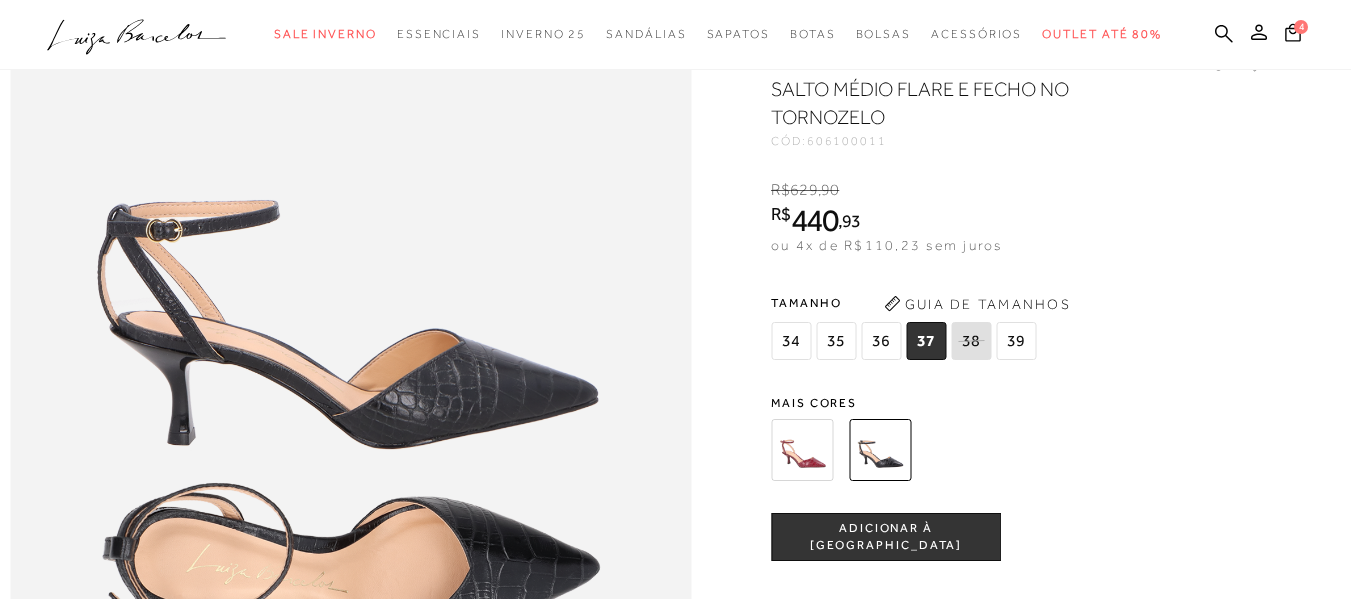 scroll, scrollTop: 1300, scrollLeft: 0, axis: vertical 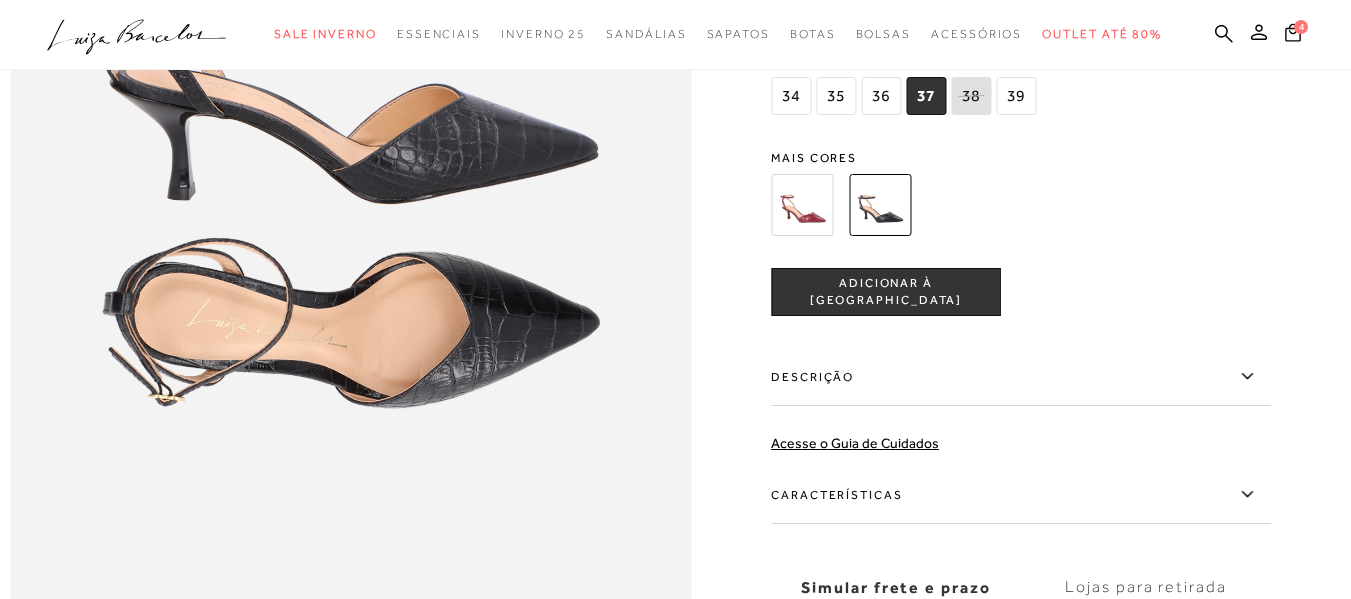 click on "ADICIONAR À SACOLA" at bounding box center (886, 291) 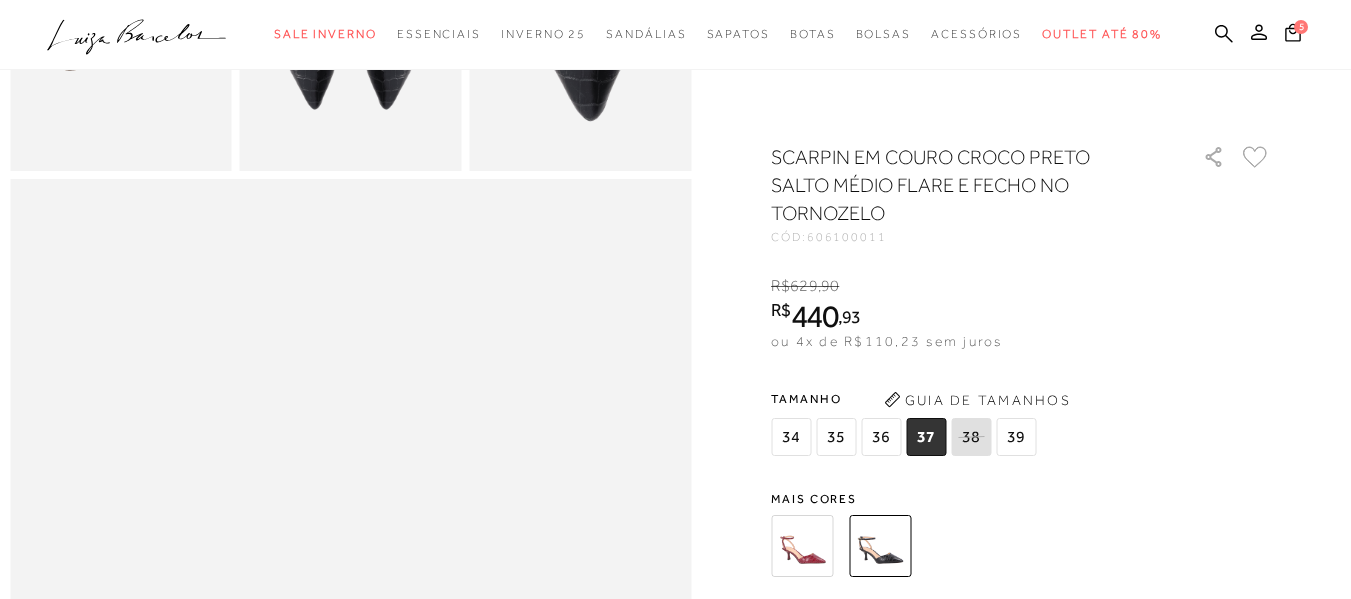 scroll, scrollTop: 700, scrollLeft: 0, axis: vertical 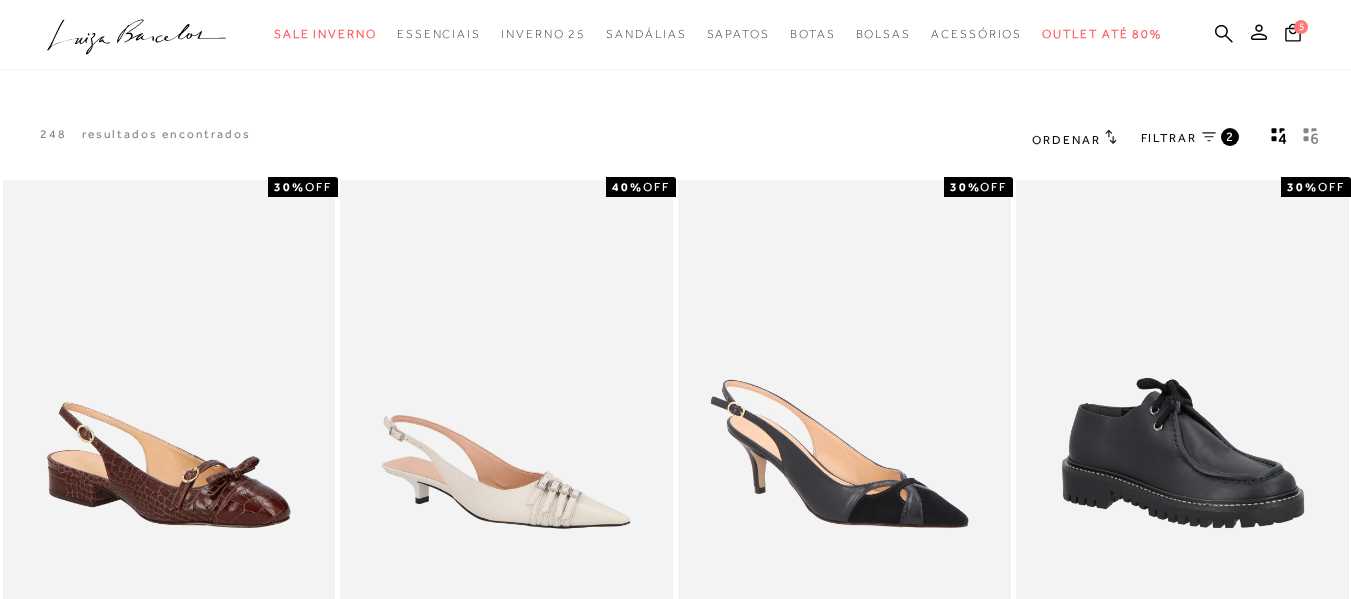 click on "FILTRAR" at bounding box center (1169, 138) 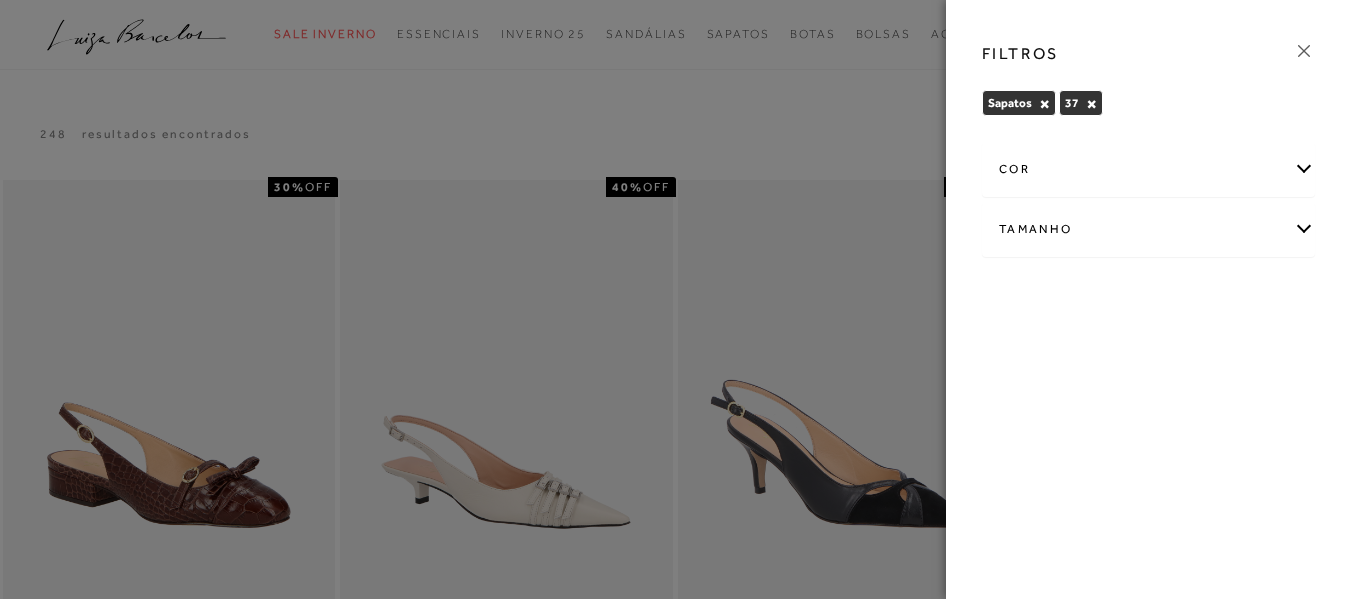 click at bounding box center [675, 299] 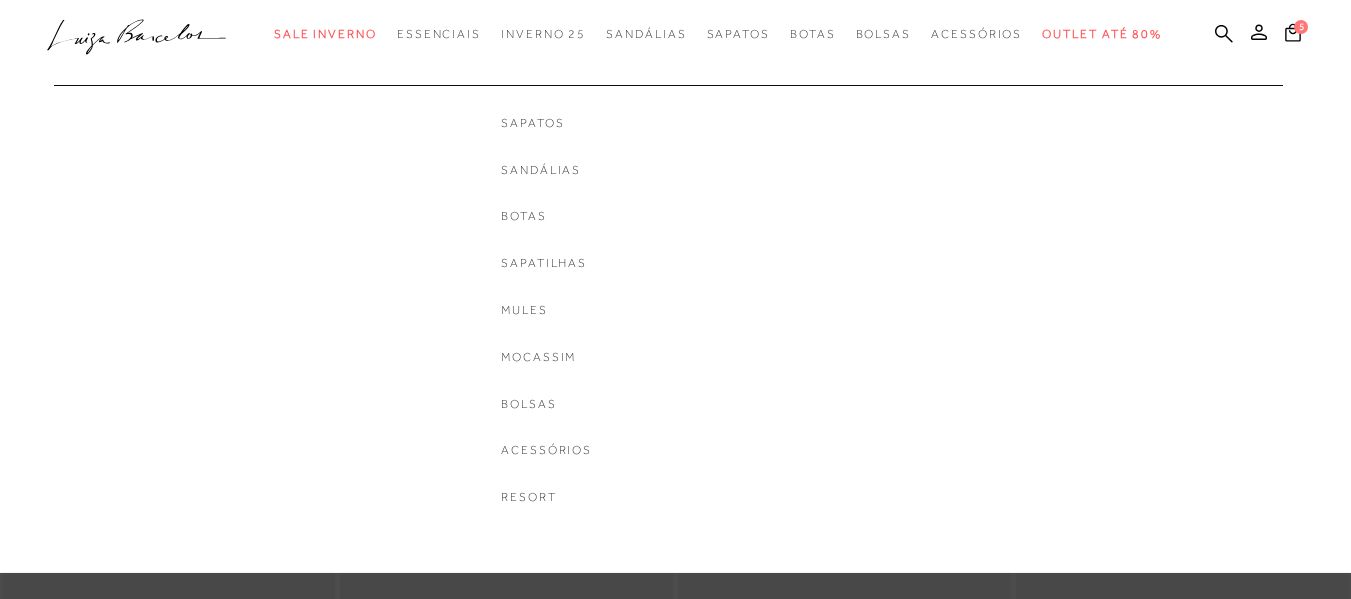 click on "Sapatos
Sandálias
Botas
Sapatilhas
Mules
Mocassim" at bounding box center (546, 310) 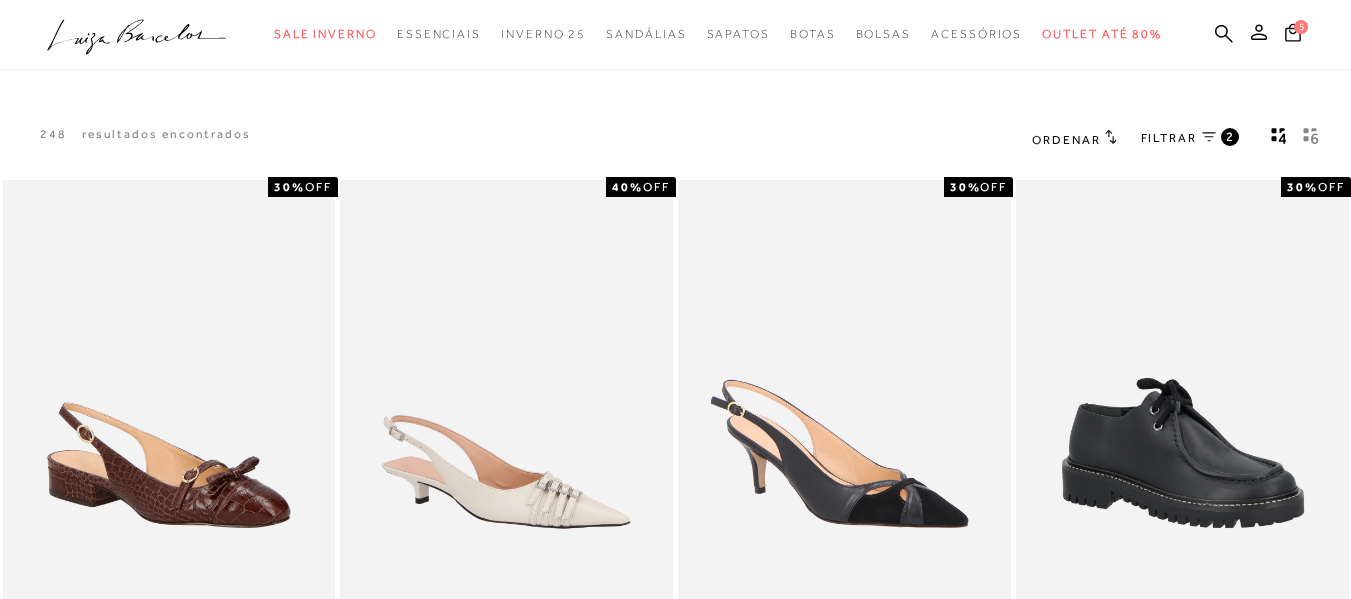 click on "FILTRAR
2" at bounding box center (1190, 139) 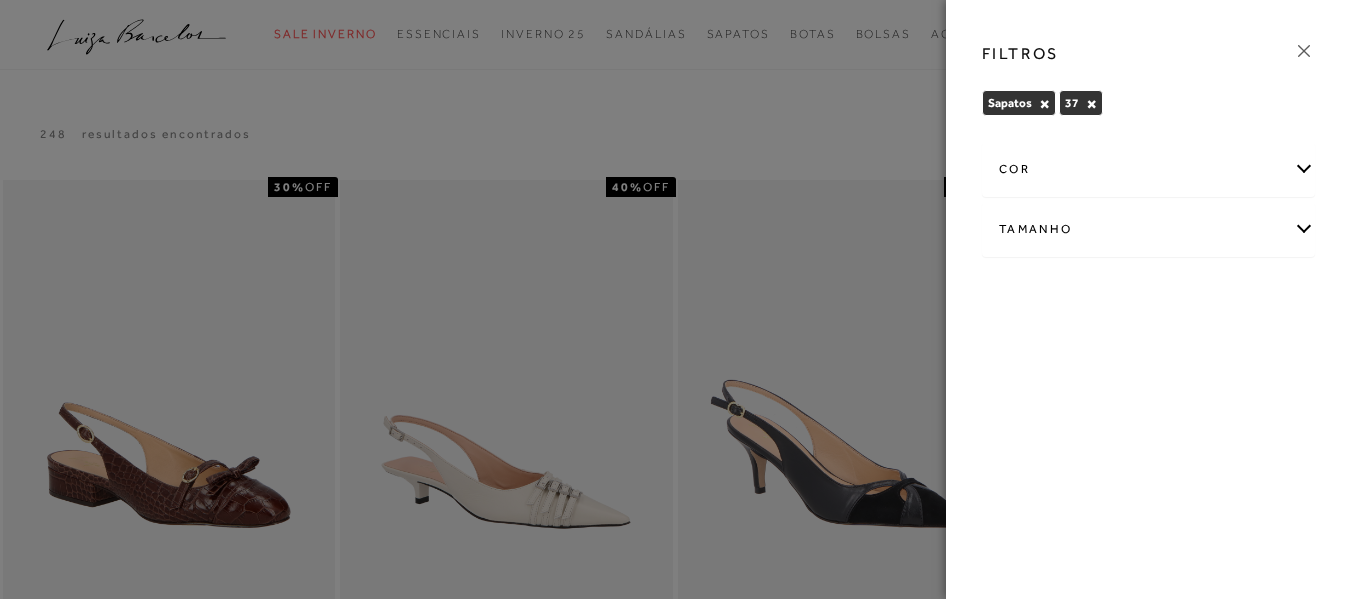 click at bounding box center (675, 299) 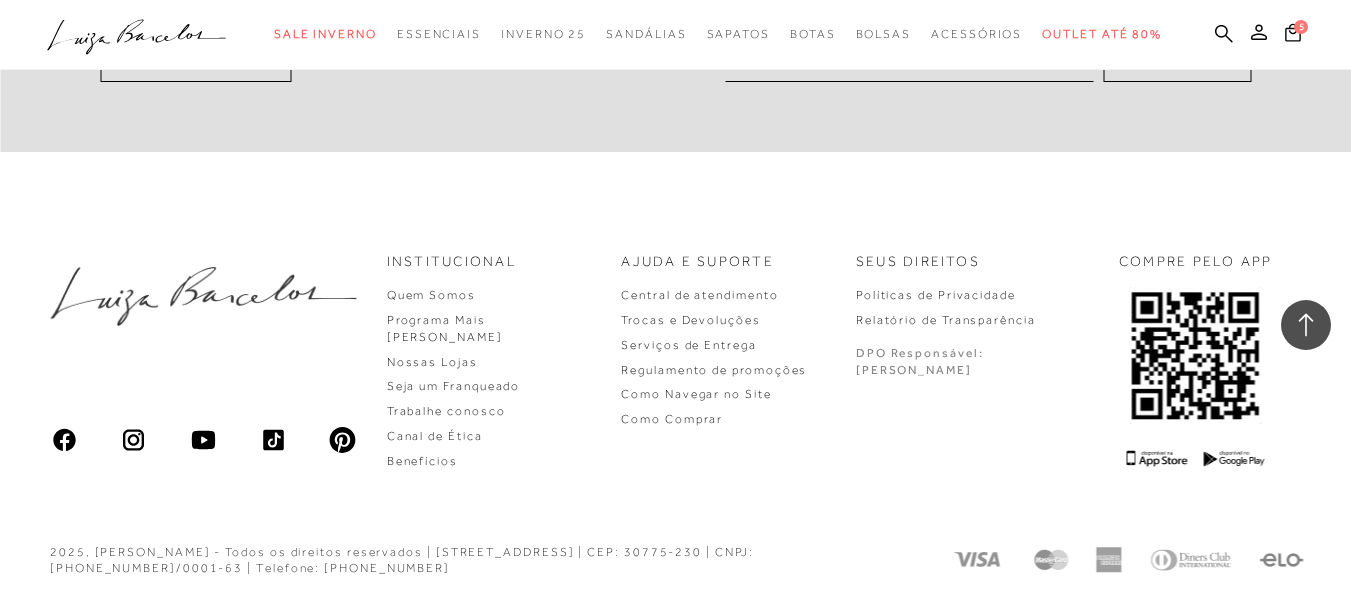scroll, scrollTop: 1978, scrollLeft: 0, axis: vertical 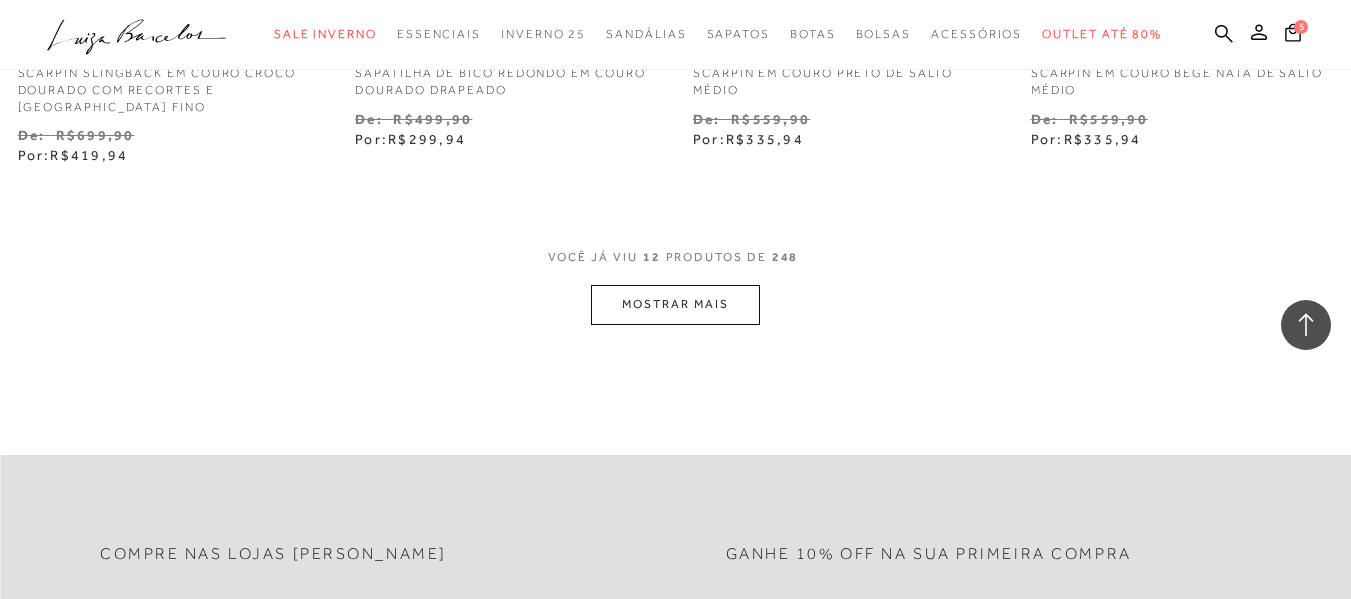 click on "MOSTRAR MAIS" at bounding box center (675, 304) 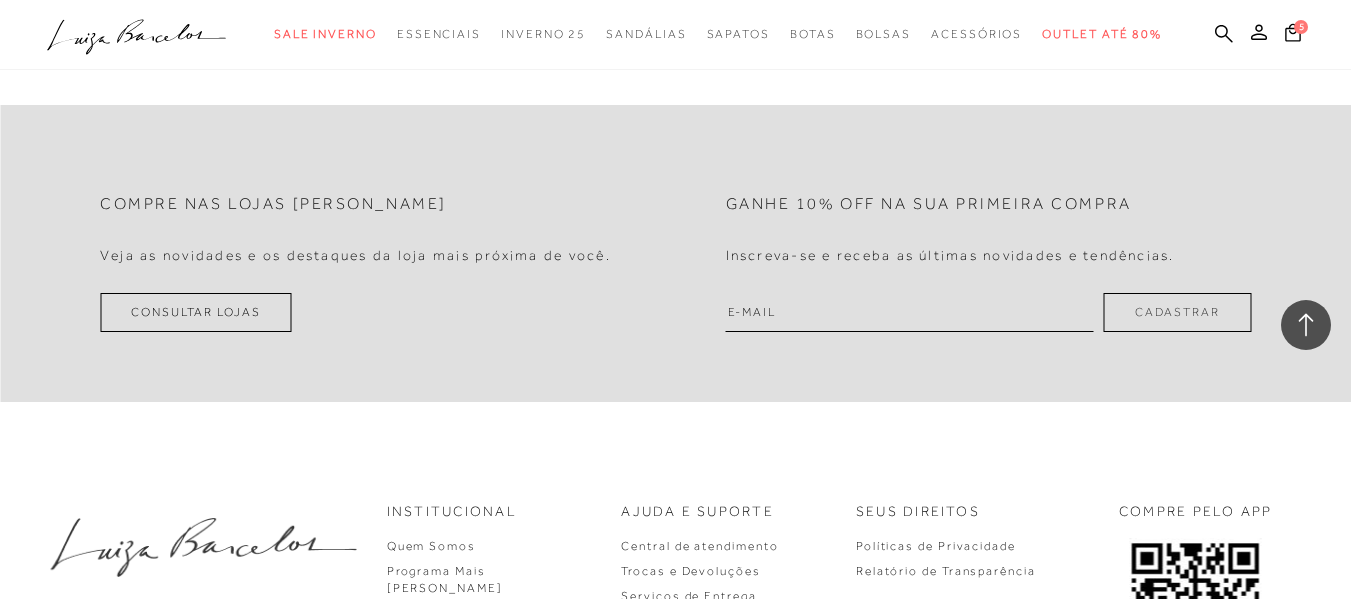scroll, scrollTop: 4104, scrollLeft: 0, axis: vertical 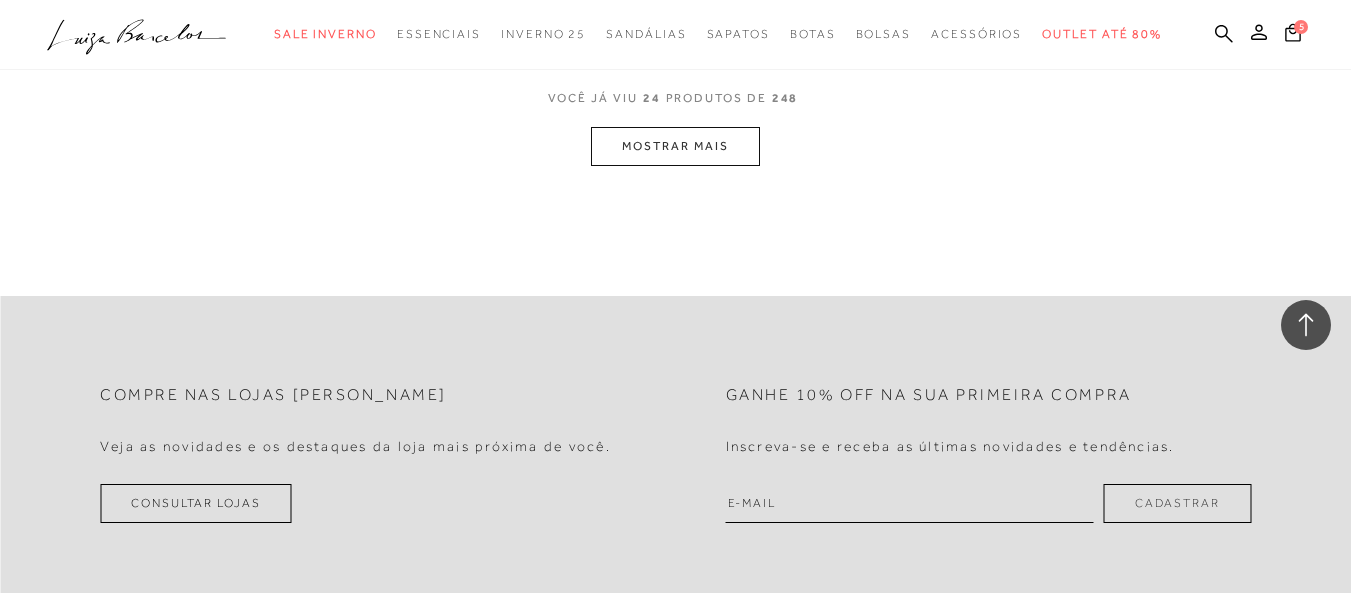 click on "MOSTRAR MAIS" at bounding box center (675, 146) 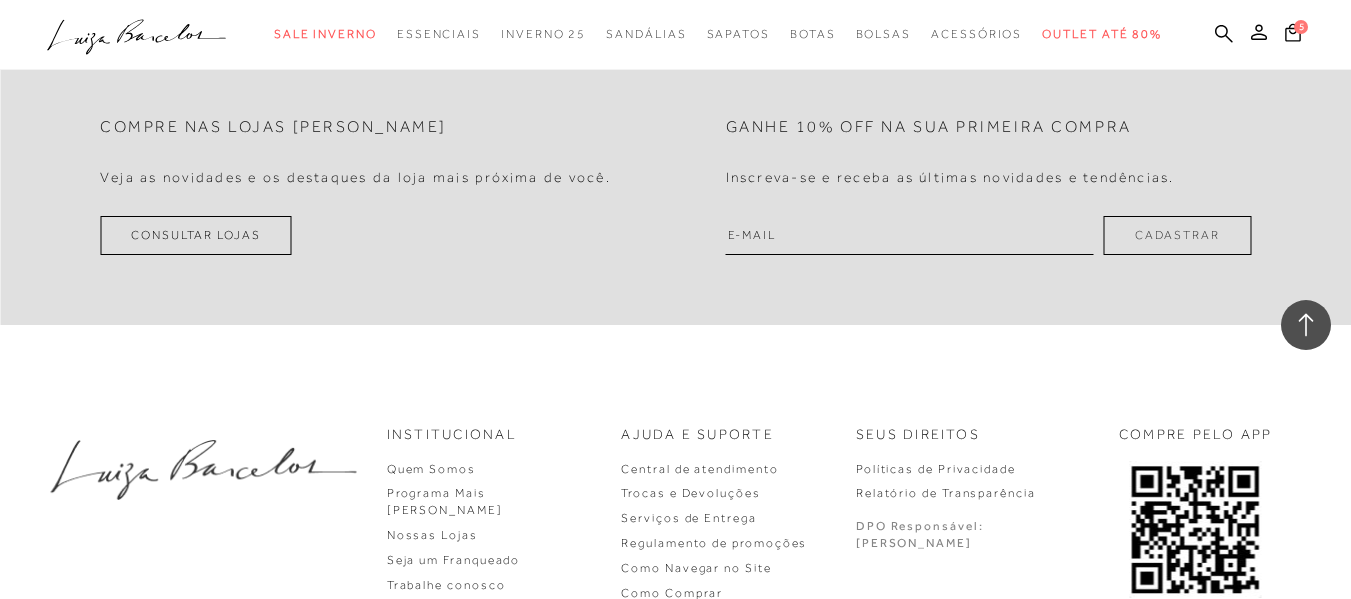 scroll, scrollTop: 5813, scrollLeft: 0, axis: vertical 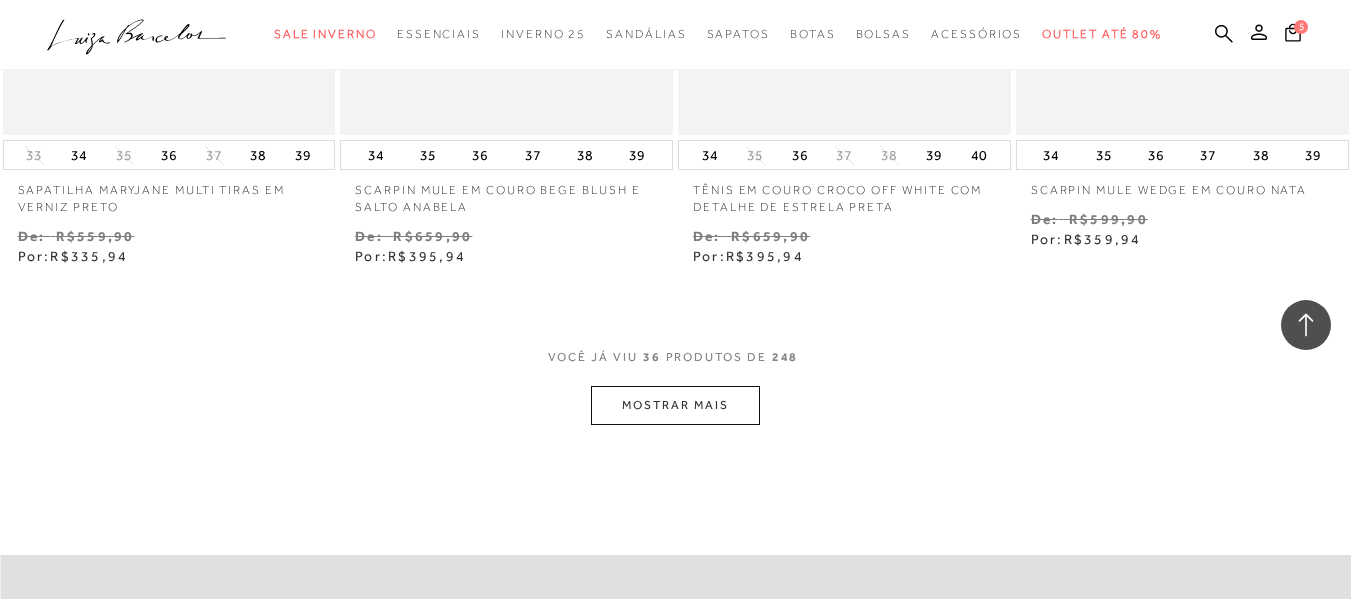 click on "MOSTRAR MAIS" at bounding box center [675, 405] 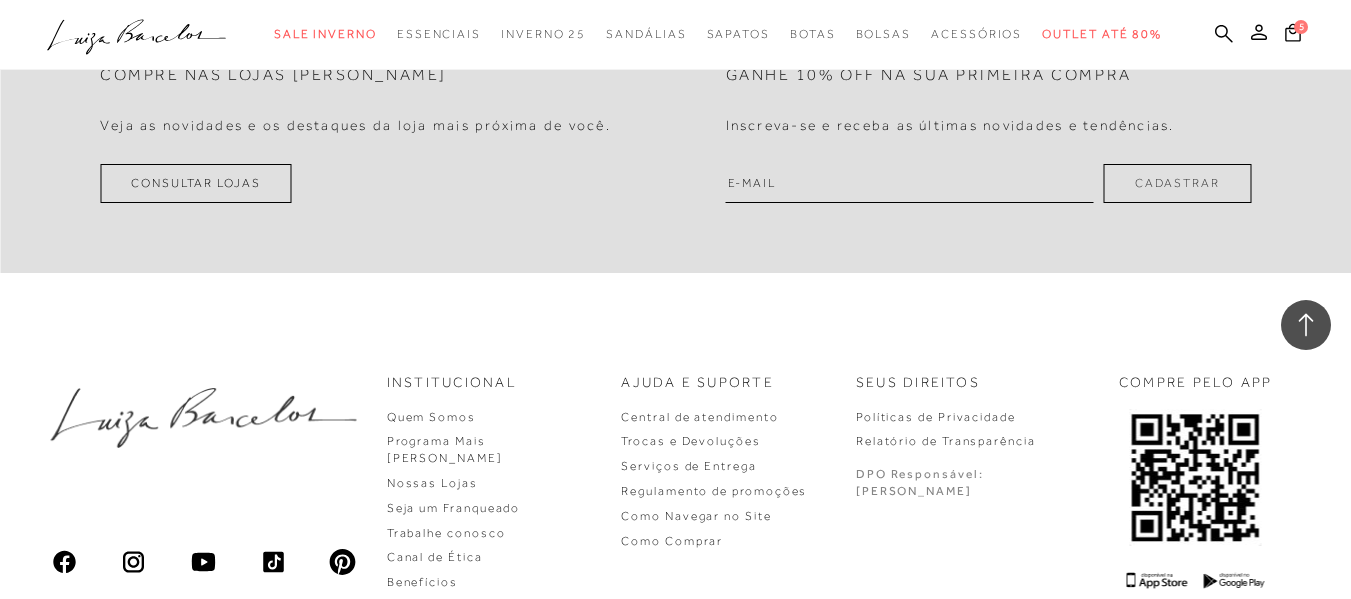 scroll, scrollTop: 7864, scrollLeft: 0, axis: vertical 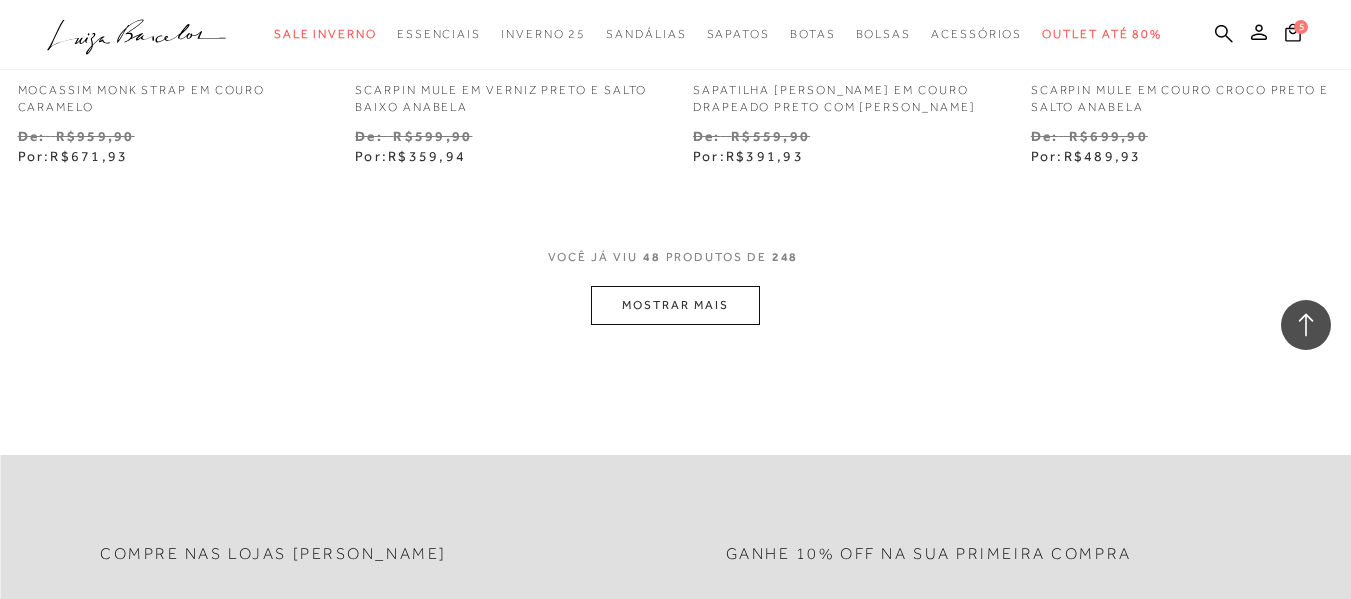 click on "MOSTRAR MAIS" at bounding box center (675, 305) 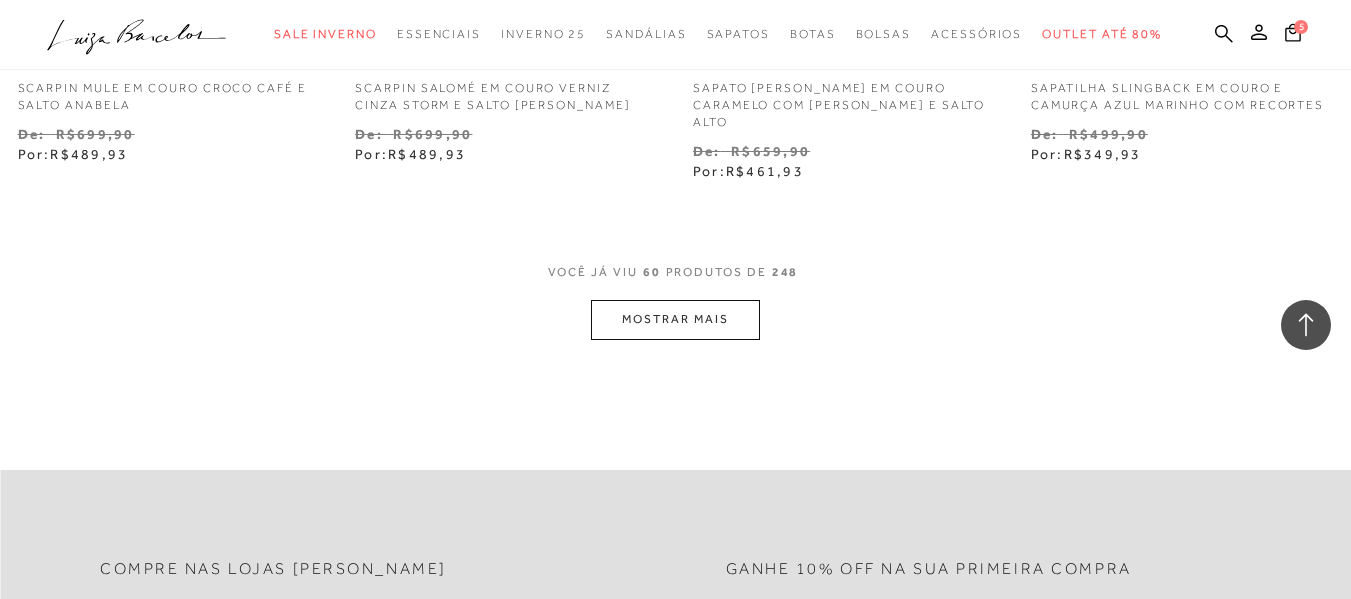 scroll, scrollTop: 9815, scrollLeft: 0, axis: vertical 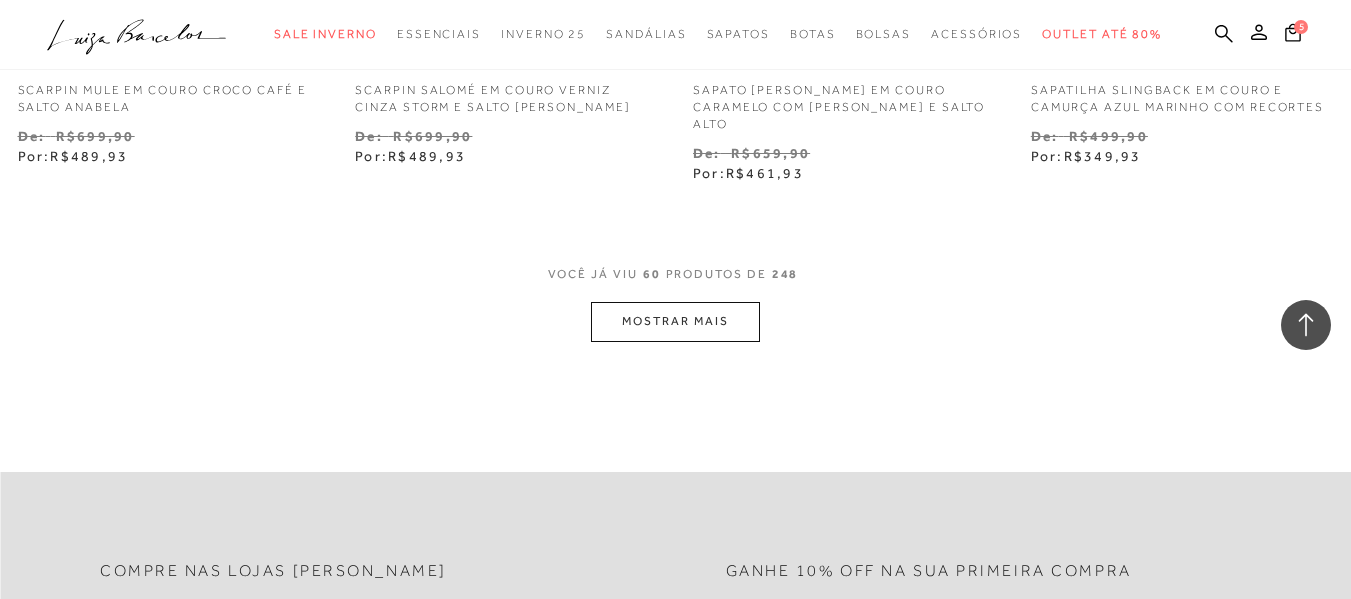 click on "MOSTRAR MAIS" at bounding box center (675, 321) 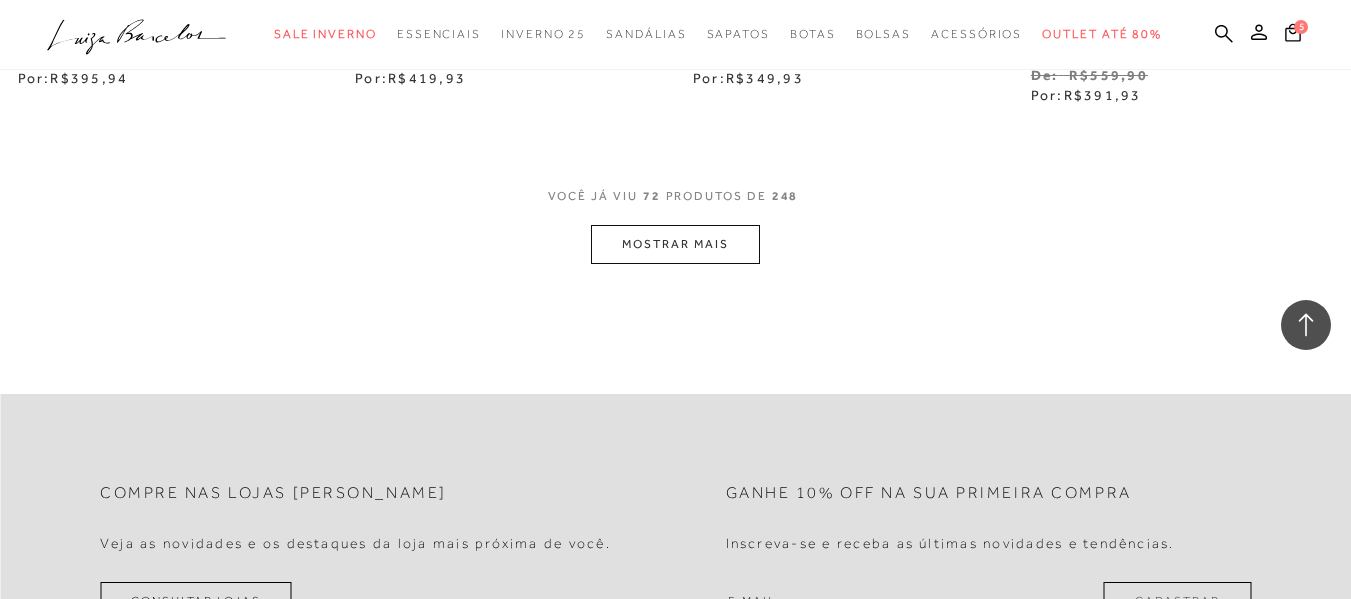 scroll, scrollTop: 11766, scrollLeft: 0, axis: vertical 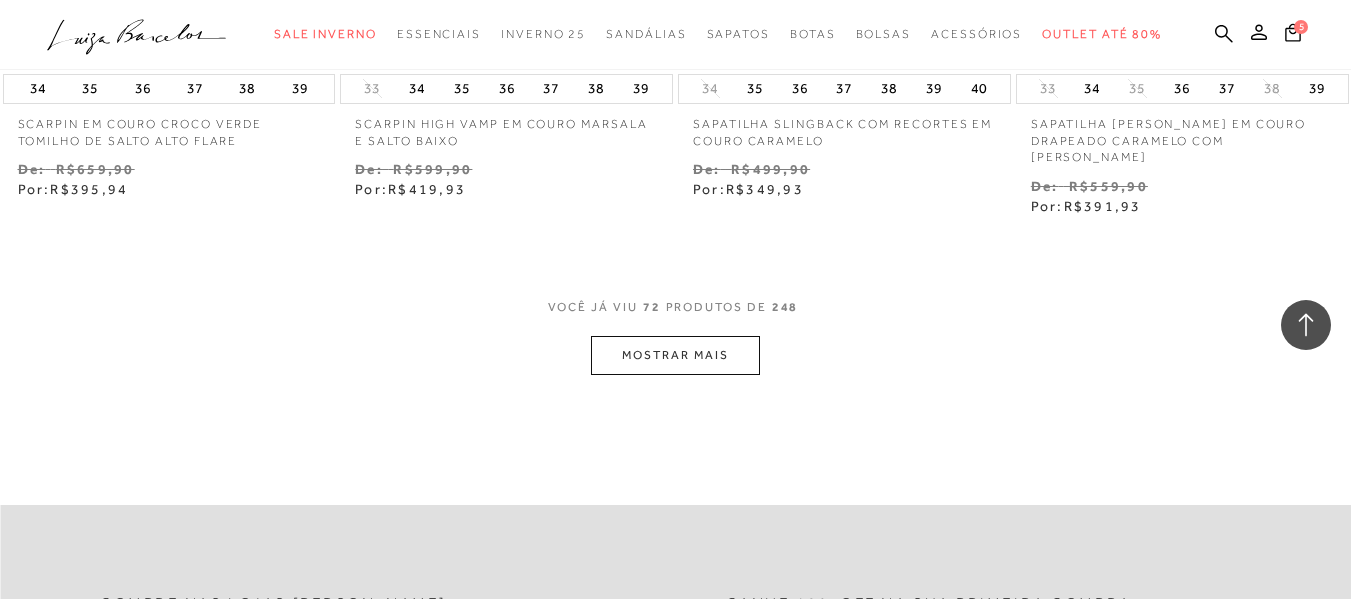 click on "MOSTRAR MAIS" at bounding box center [675, 355] 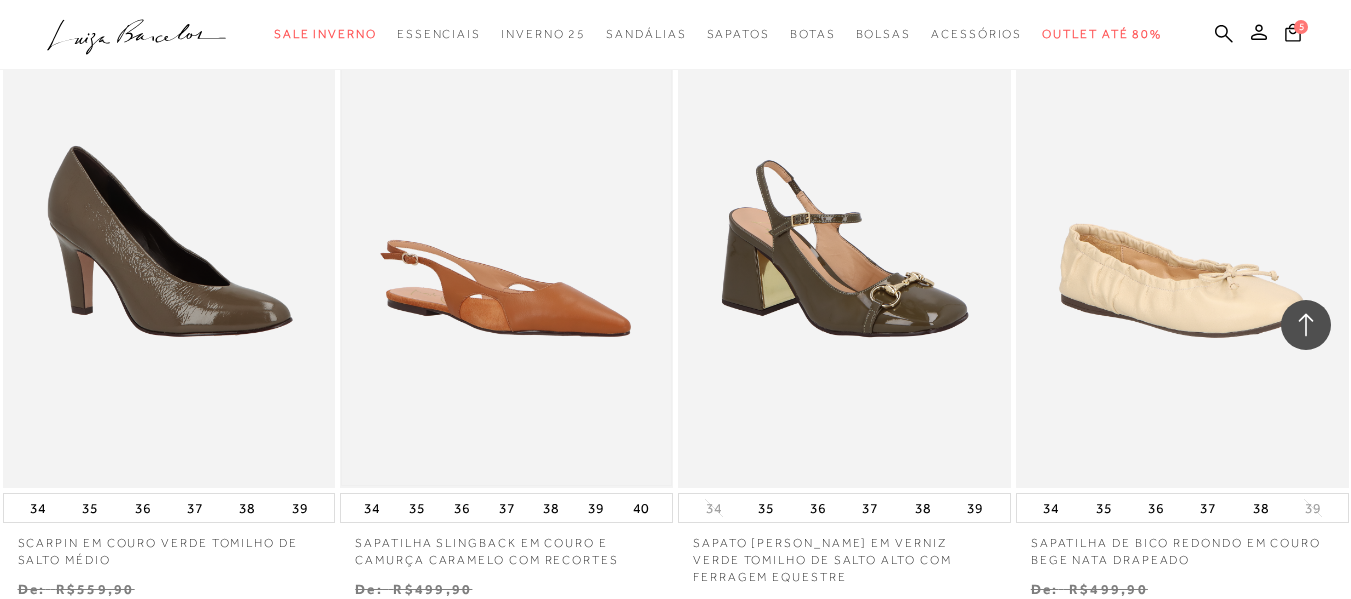 scroll, scrollTop: 13666, scrollLeft: 0, axis: vertical 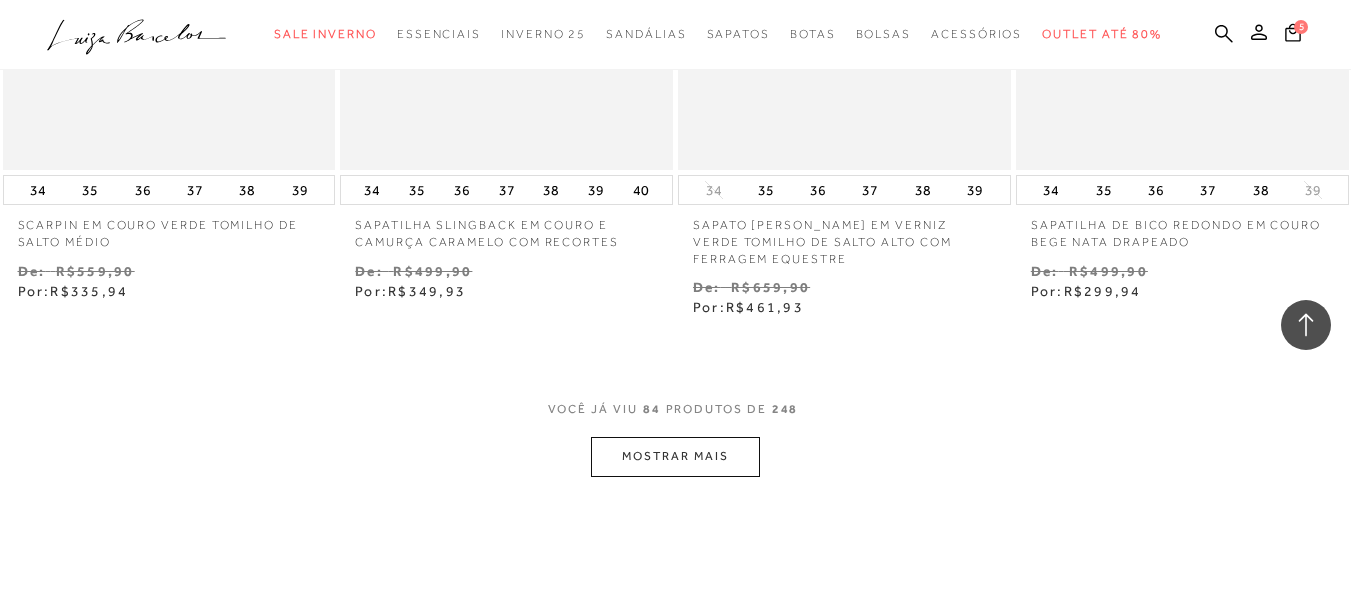 click on "MOSTRAR MAIS" at bounding box center (675, 456) 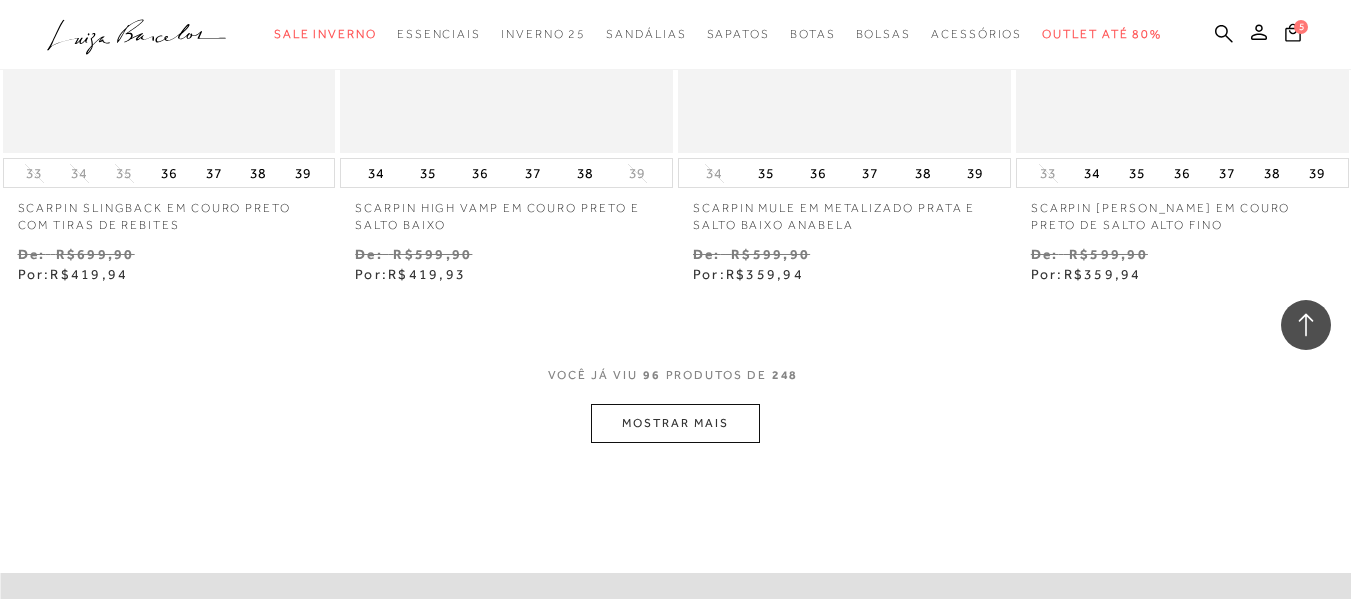 scroll, scrollTop: 15766, scrollLeft: 0, axis: vertical 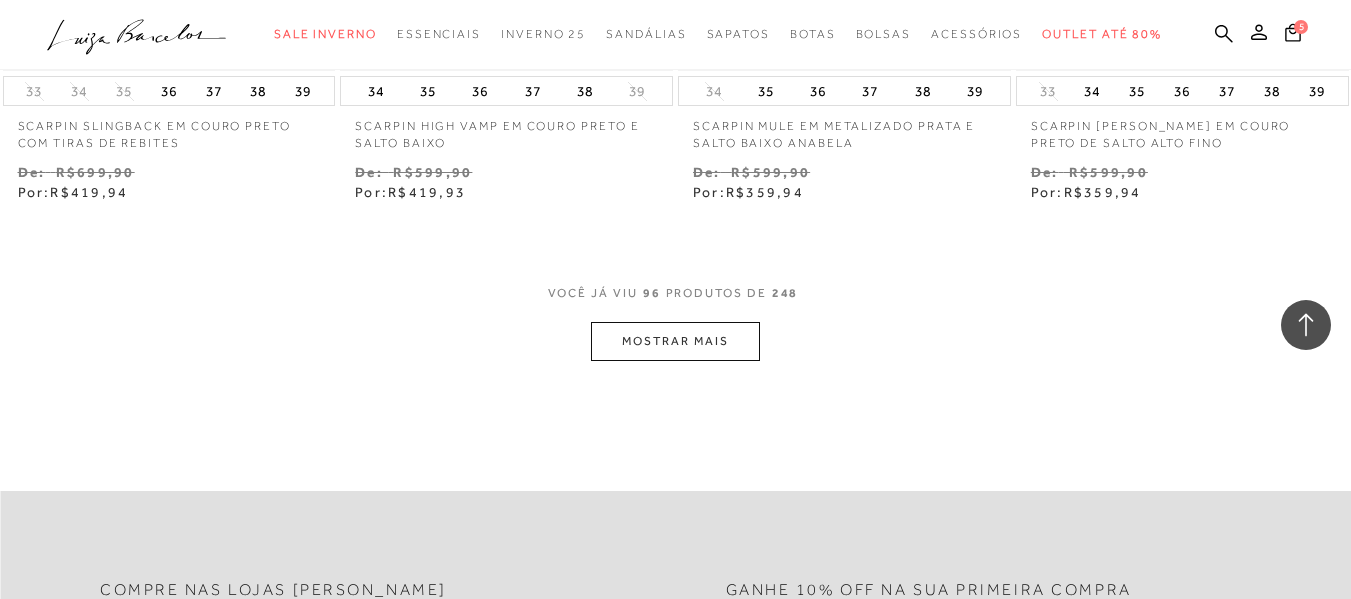 click on "MOSTRAR MAIS" at bounding box center [675, 341] 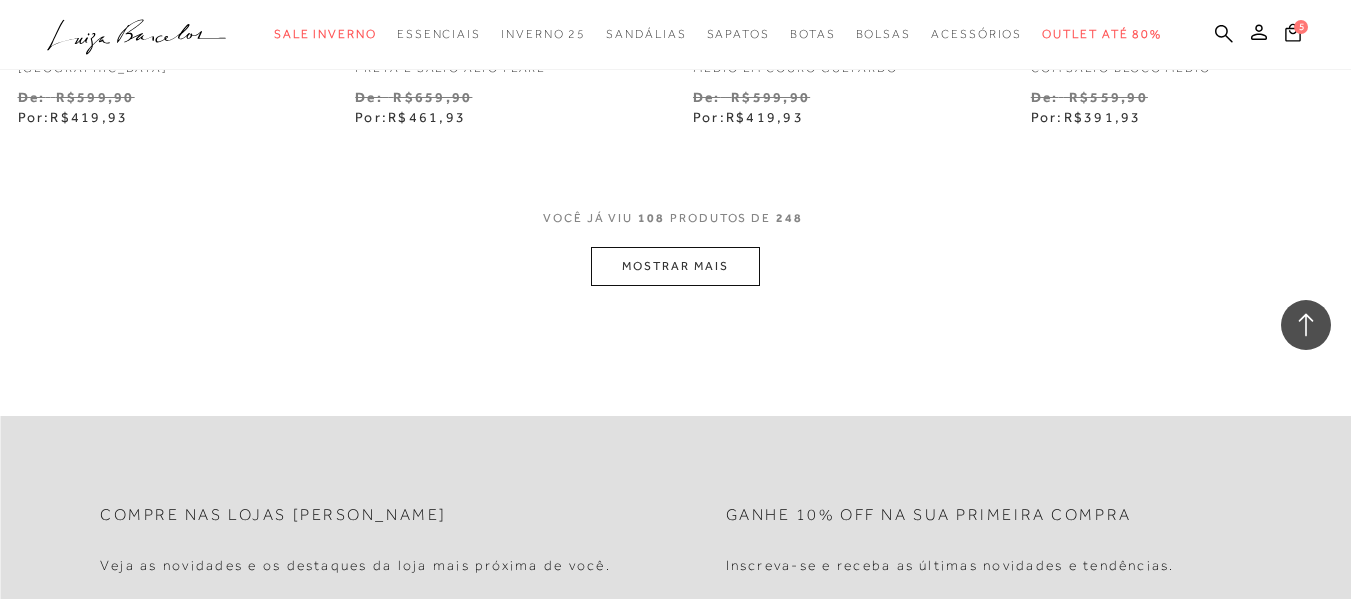 scroll, scrollTop: 17801, scrollLeft: 0, axis: vertical 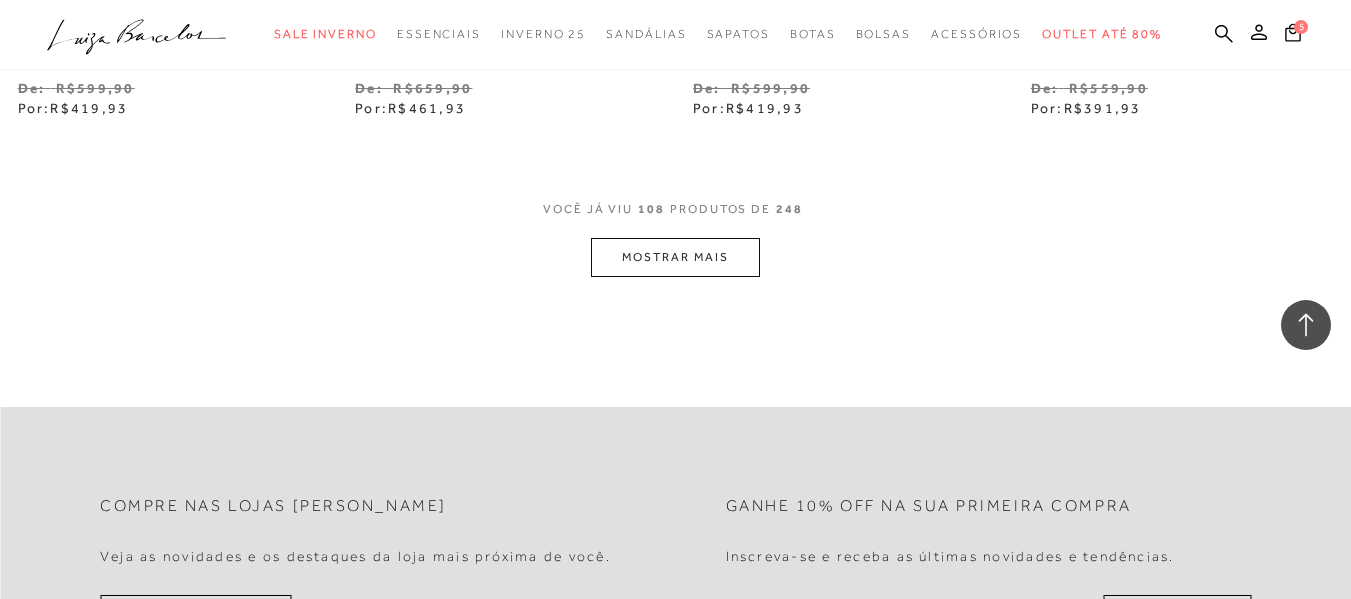 click on "MOSTRAR MAIS" at bounding box center (675, 257) 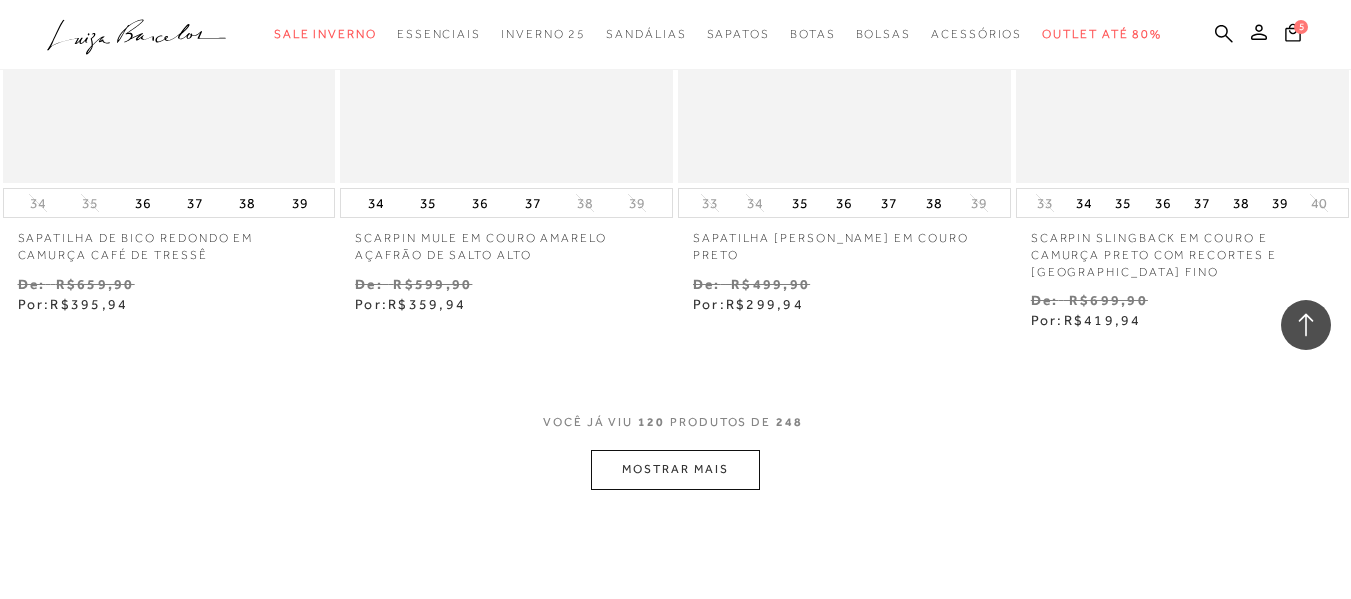 scroll, scrollTop: 19577, scrollLeft: 0, axis: vertical 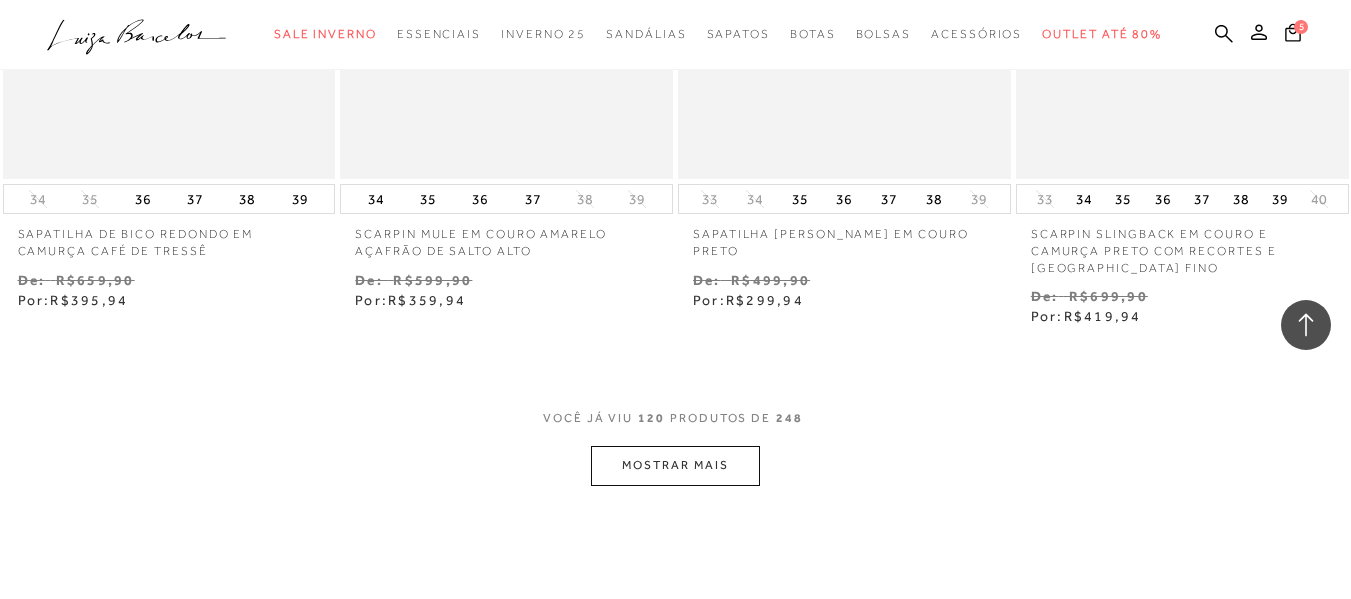 click on "MOSTRAR MAIS" at bounding box center [675, 465] 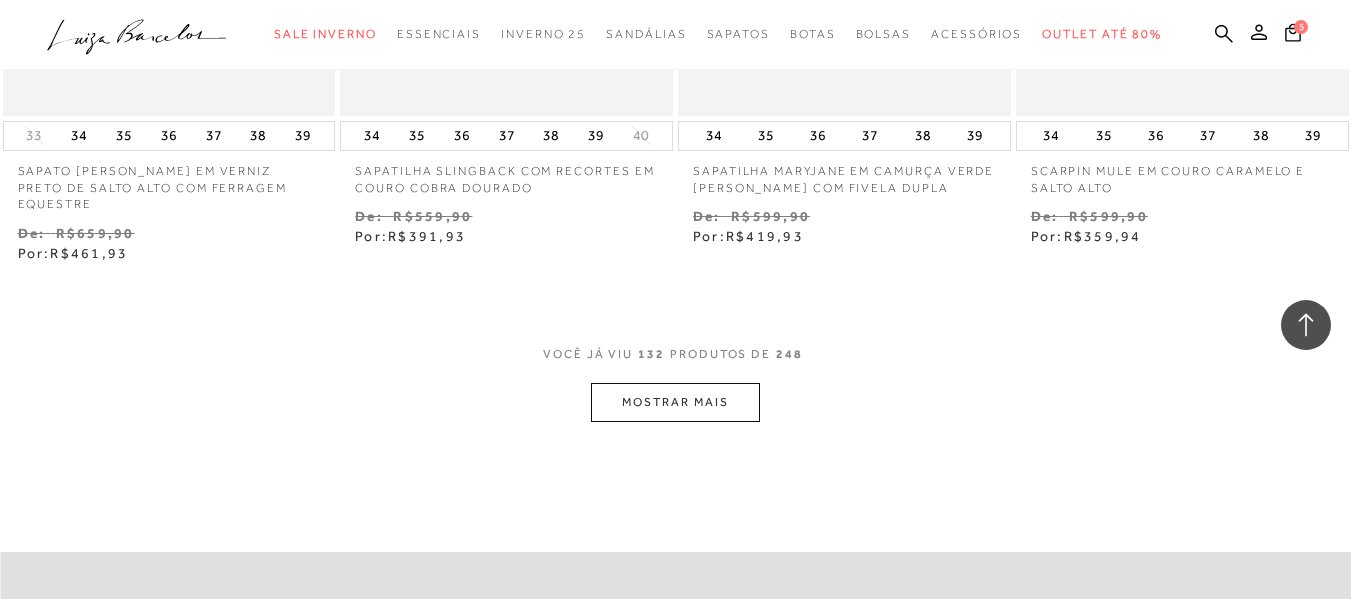 scroll, scrollTop: 21677, scrollLeft: 0, axis: vertical 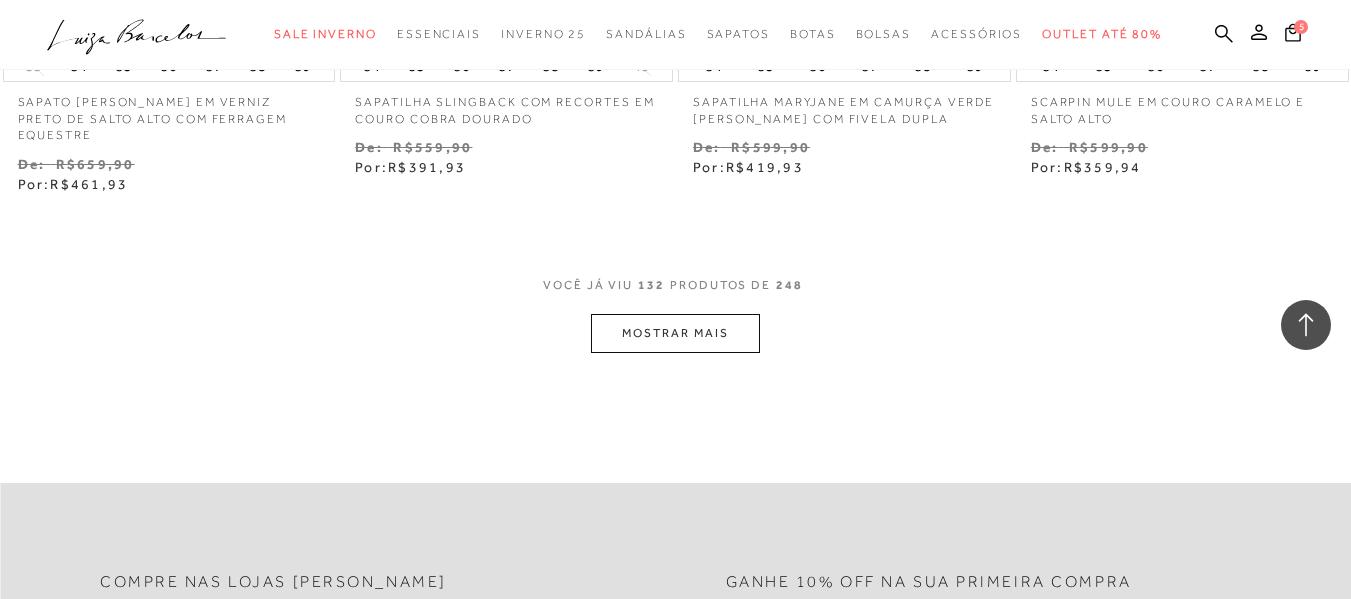 click on "MOSTRAR MAIS" at bounding box center (675, 333) 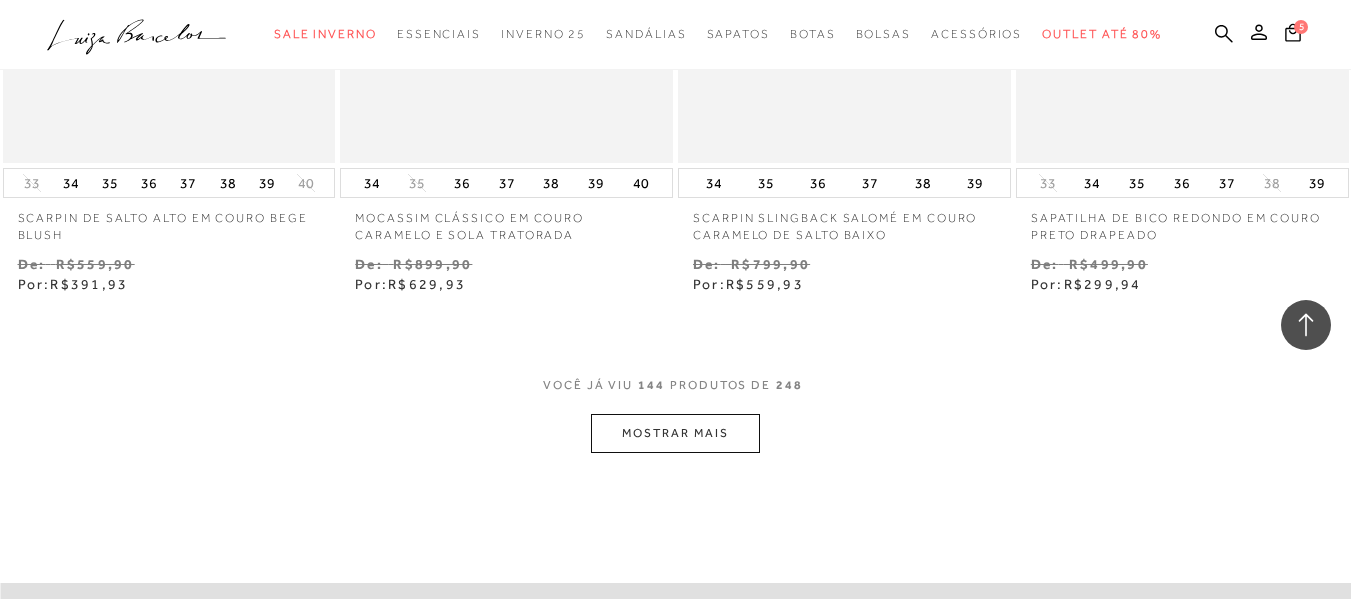 scroll, scrollTop: 23677, scrollLeft: 0, axis: vertical 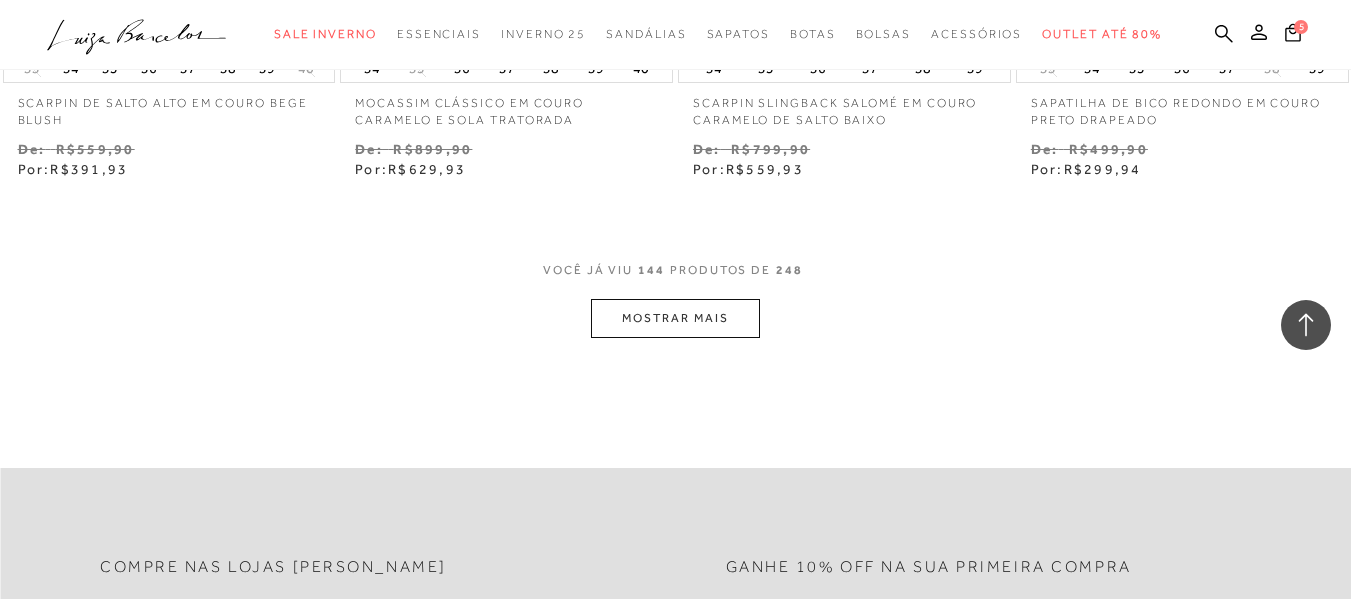 click on "MOSTRAR MAIS" at bounding box center [675, 318] 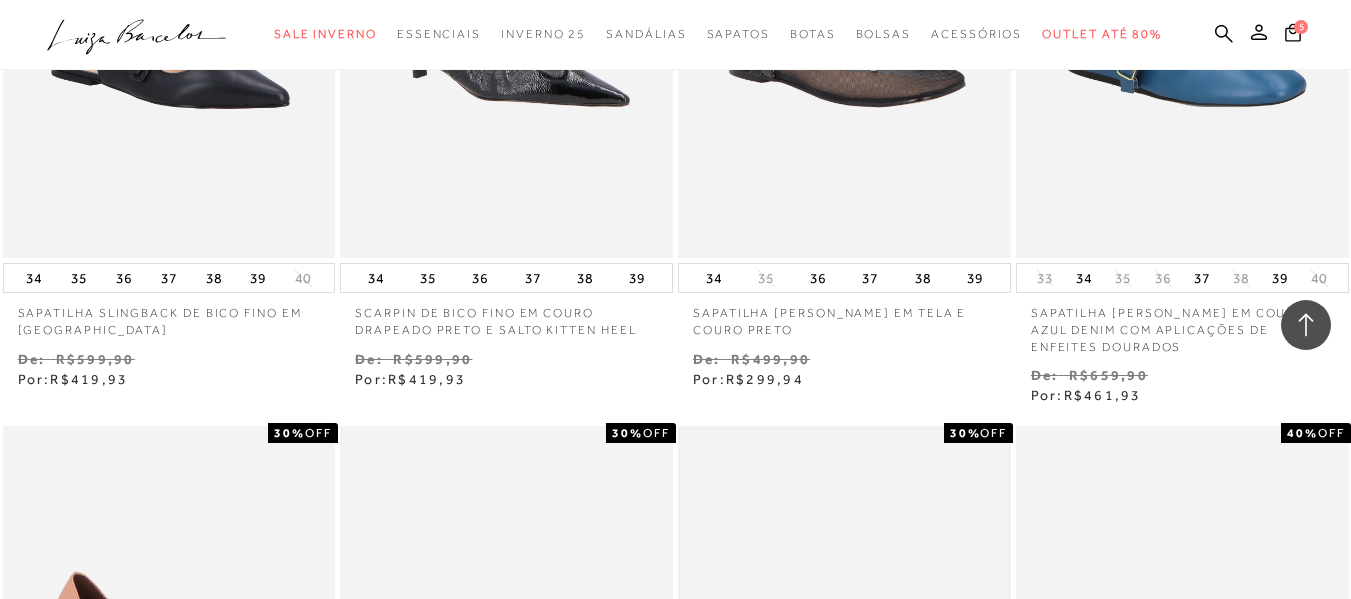 scroll, scrollTop: 23371, scrollLeft: 0, axis: vertical 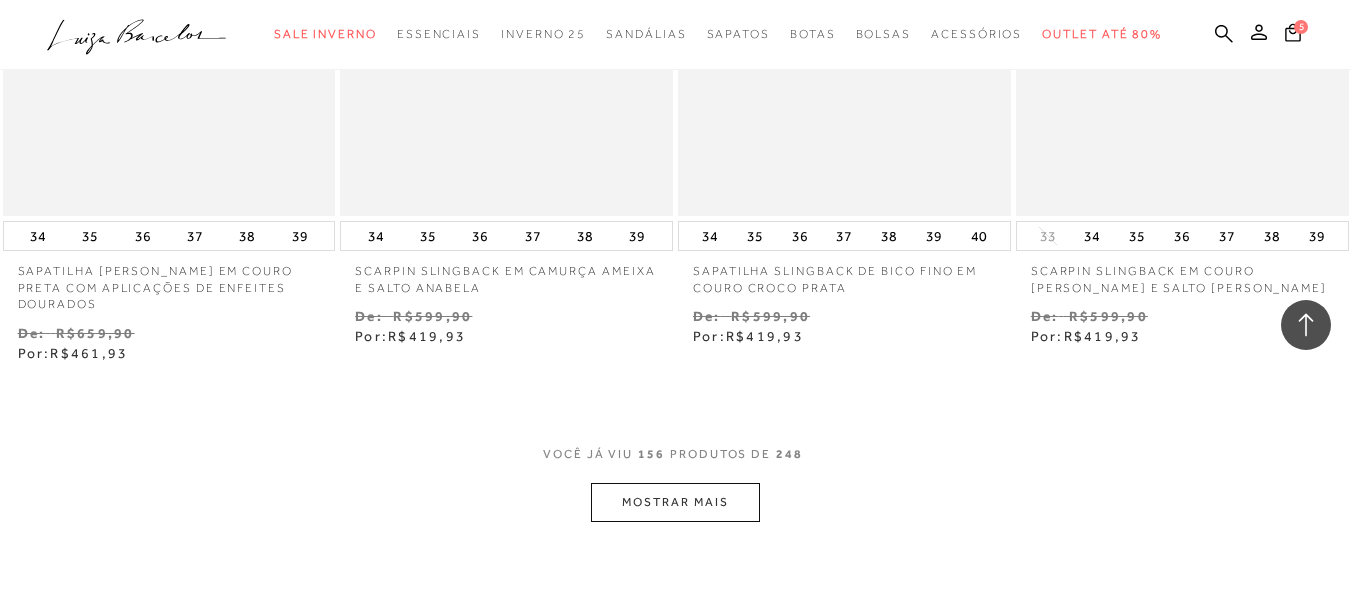 click on "MOSTRAR MAIS" at bounding box center [675, 502] 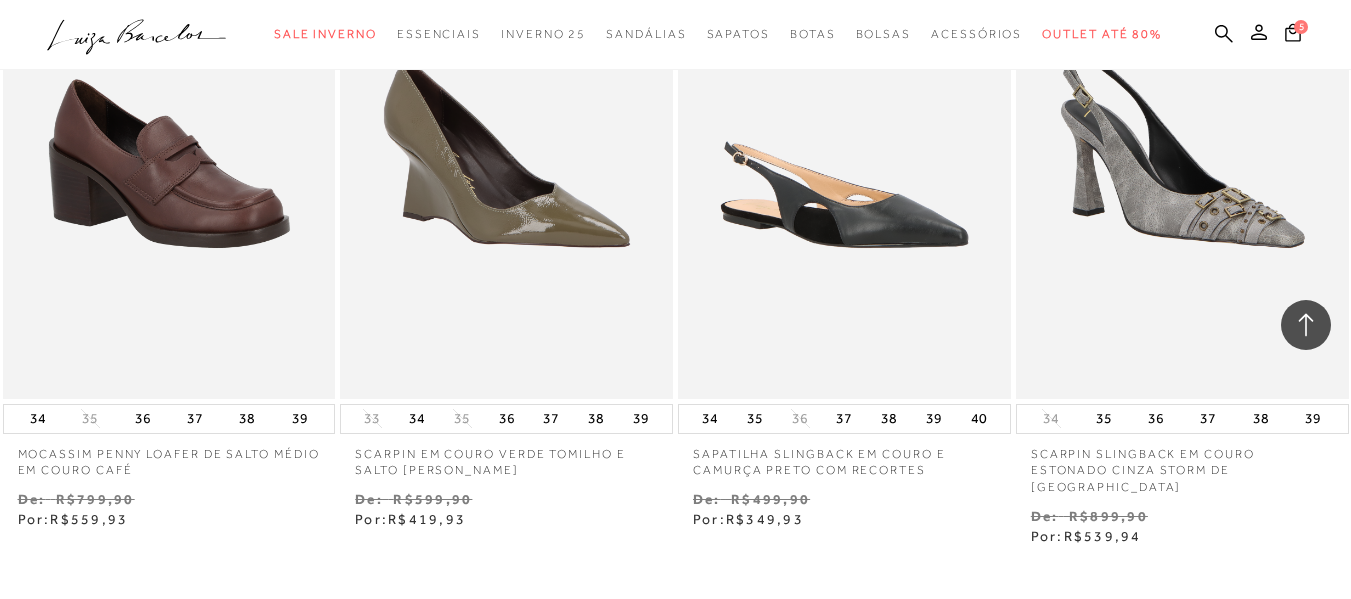 scroll, scrollTop: 27477, scrollLeft: 0, axis: vertical 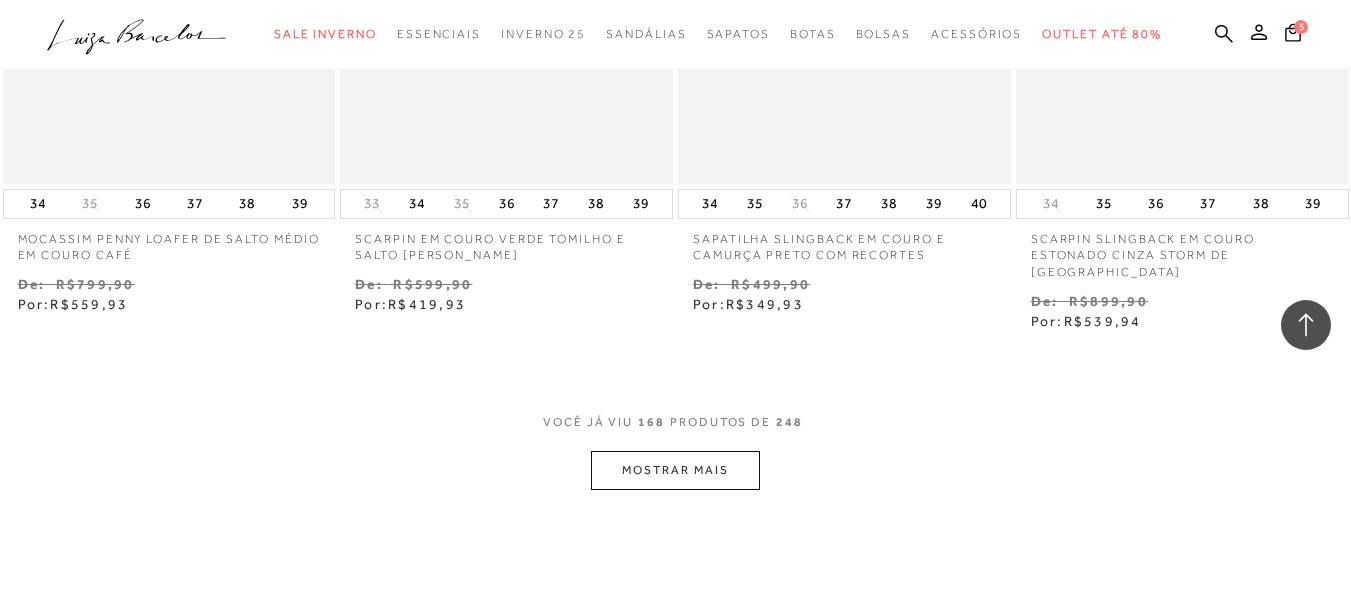 click on "MOSTRAR MAIS" at bounding box center (675, 470) 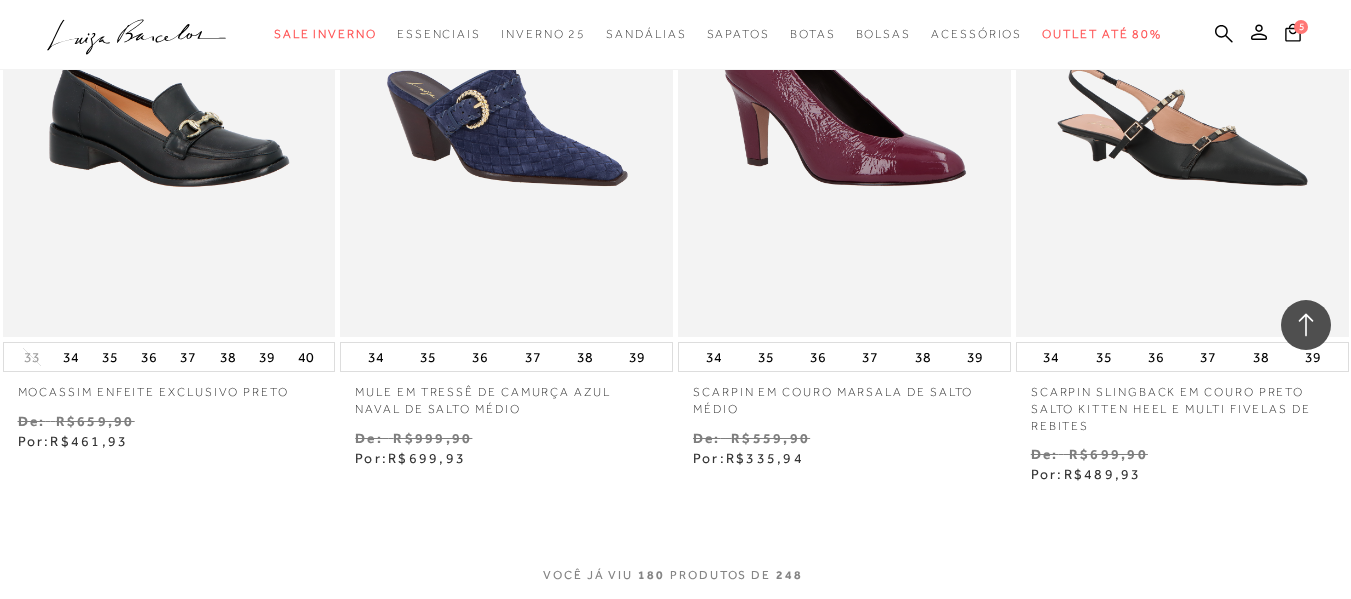 scroll, scrollTop: 29377, scrollLeft: 0, axis: vertical 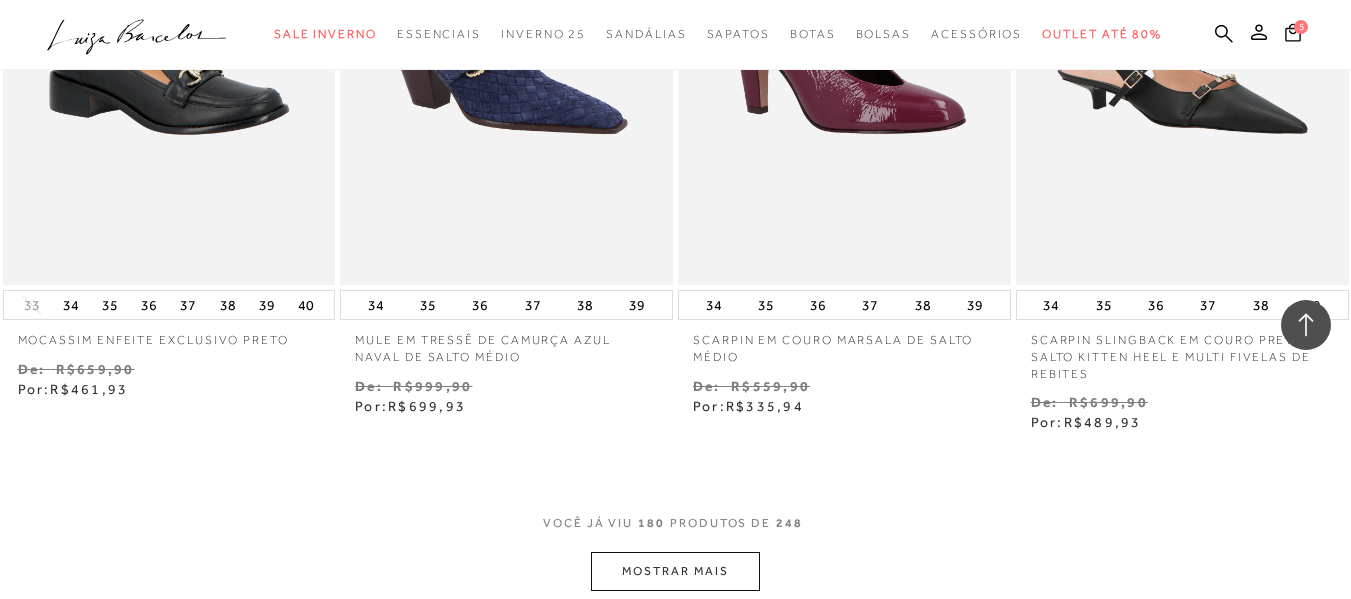 click on "MOSTRAR MAIS" at bounding box center (675, 571) 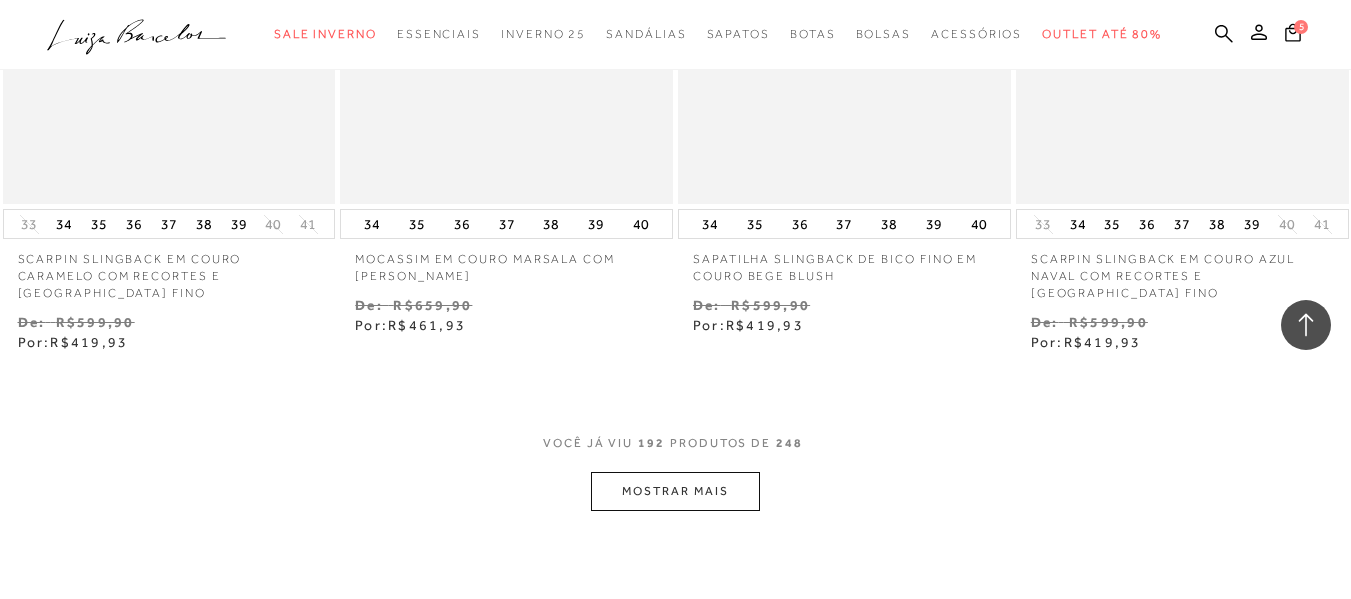 scroll, scrollTop: 31477, scrollLeft: 0, axis: vertical 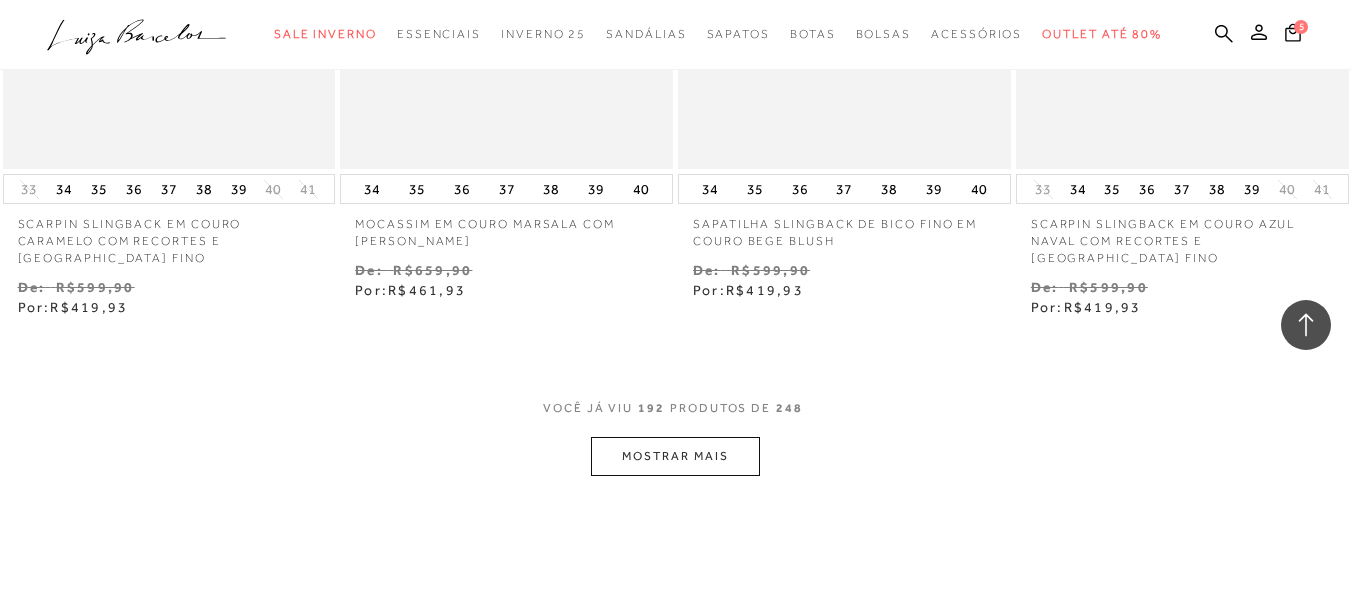 click on "MOSTRAR MAIS" at bounding box center [675, 456] 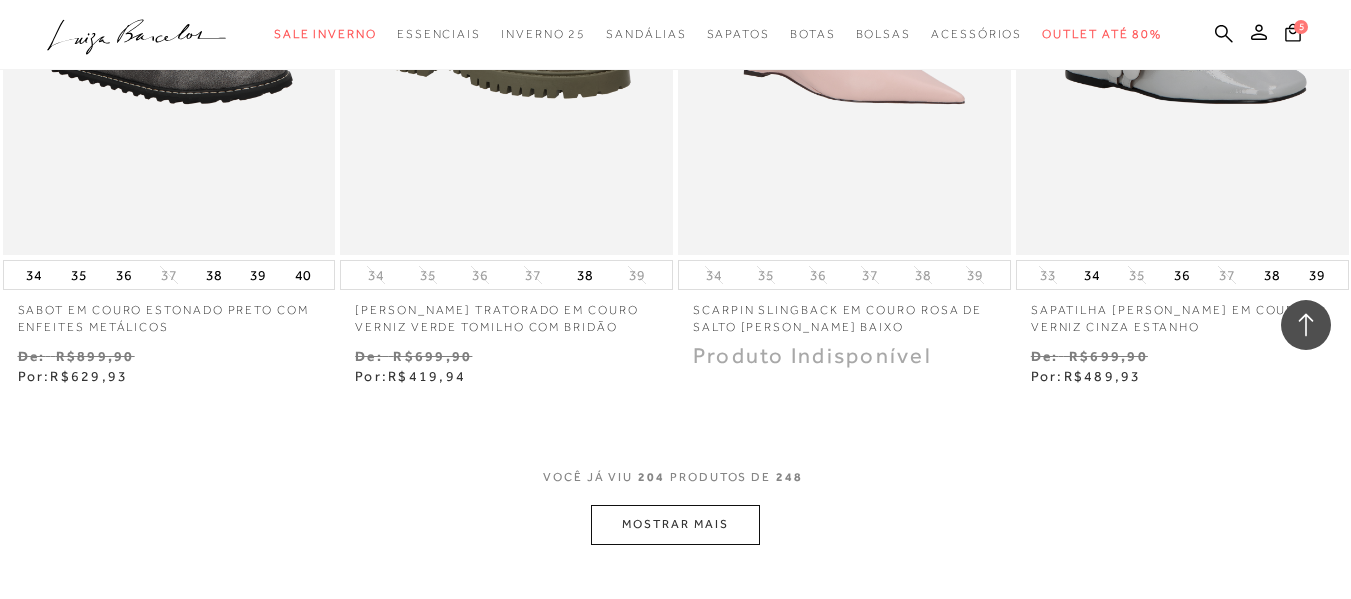scroll, scrollTop: 33377, scrollLeft: 0, axis: vertical 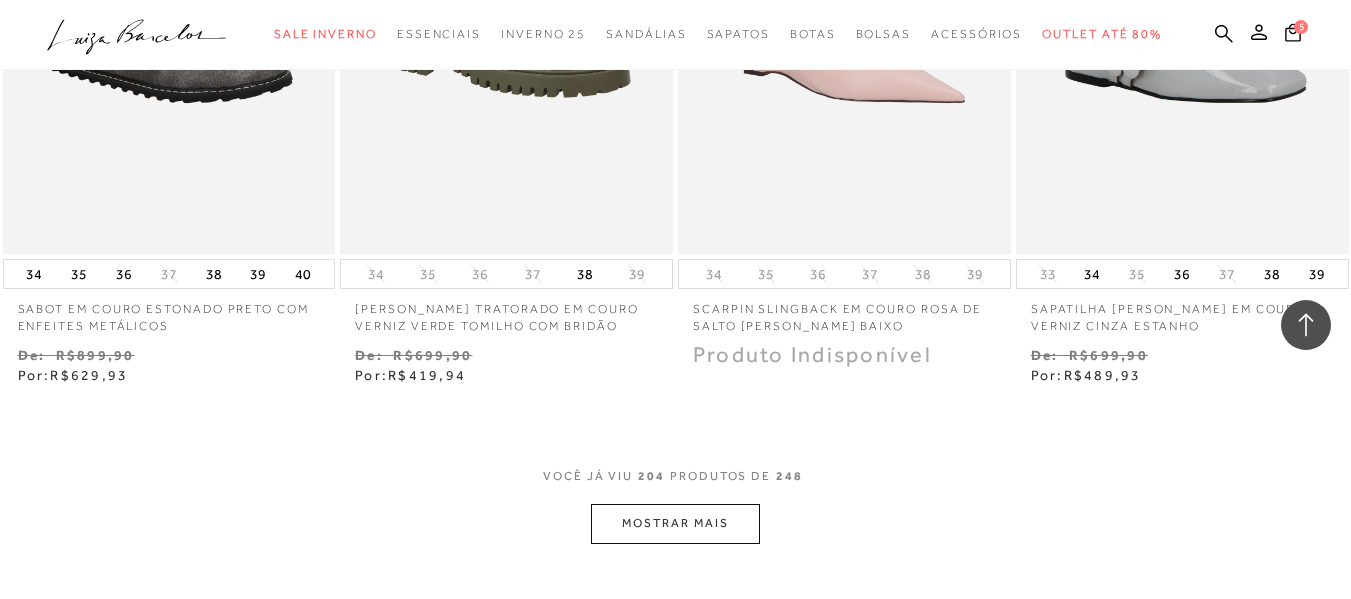 click on "MOSTRAR MAIS" at bounding box center [675, 523] 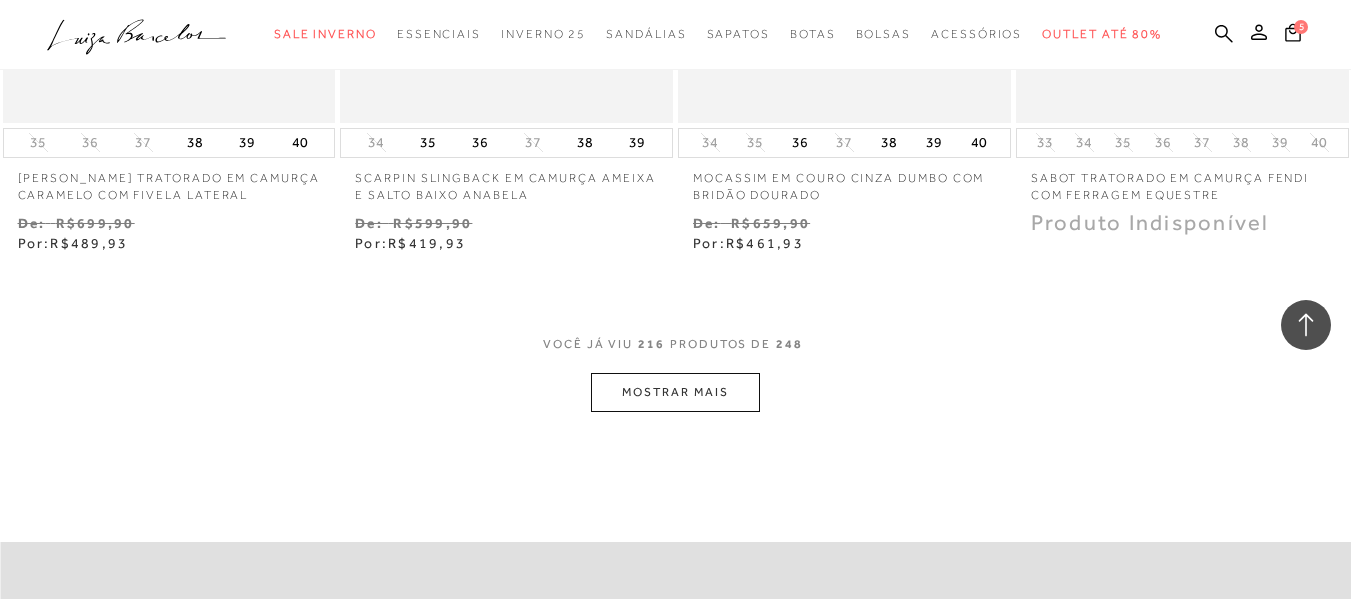 scroll, scrollTop: 35512, scrollLeft: 0, axis: vertical 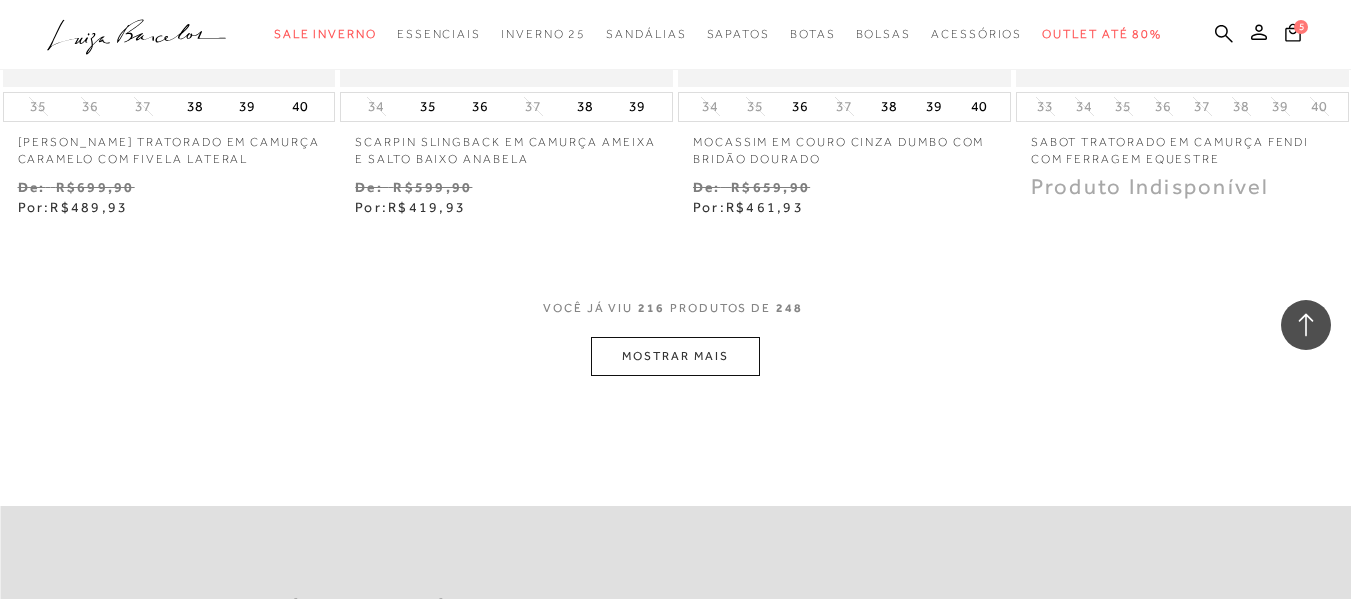 click on "MOSTRAR MAIS" at bounding box center [675, 356] 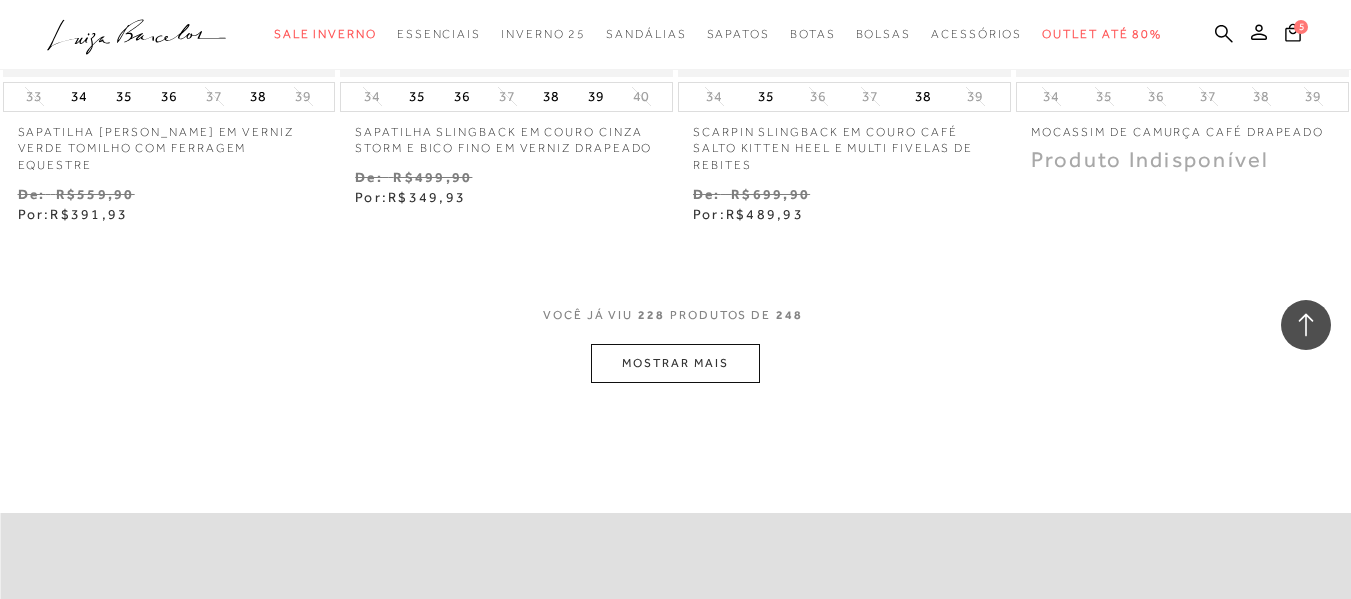 scroll, scrollTop: 37487, scrollLeft: 0, axis: vertical 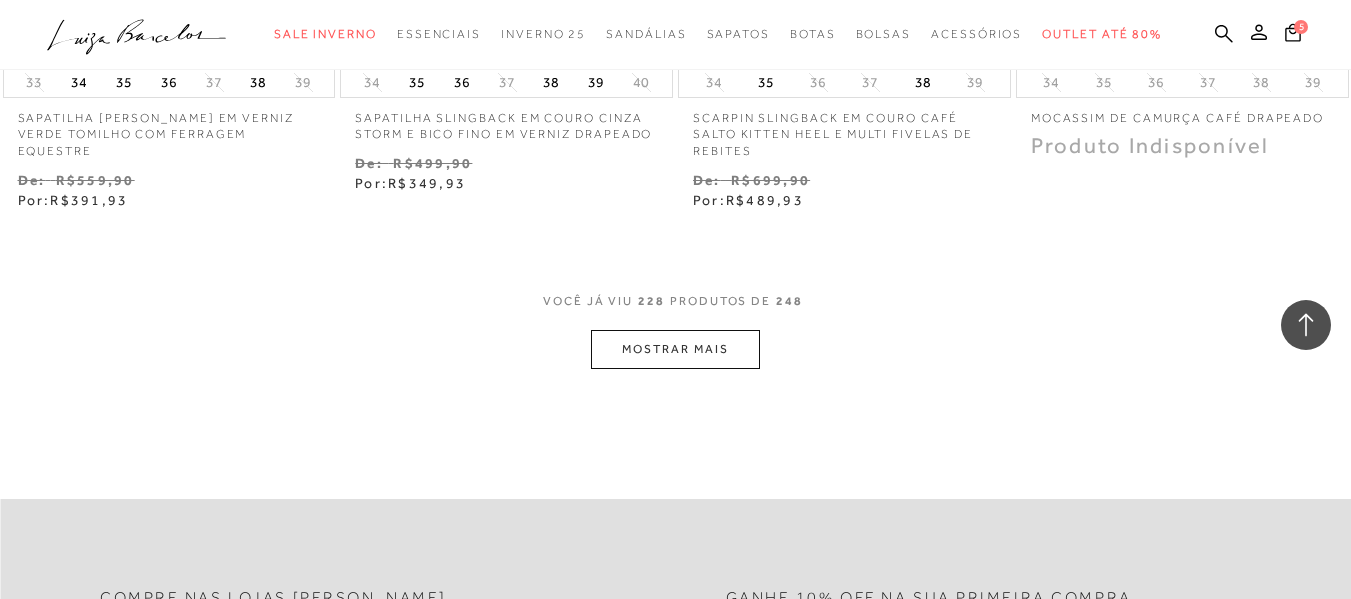 click on "MOSTRAR MAIS" at bounding box center [675, 349] 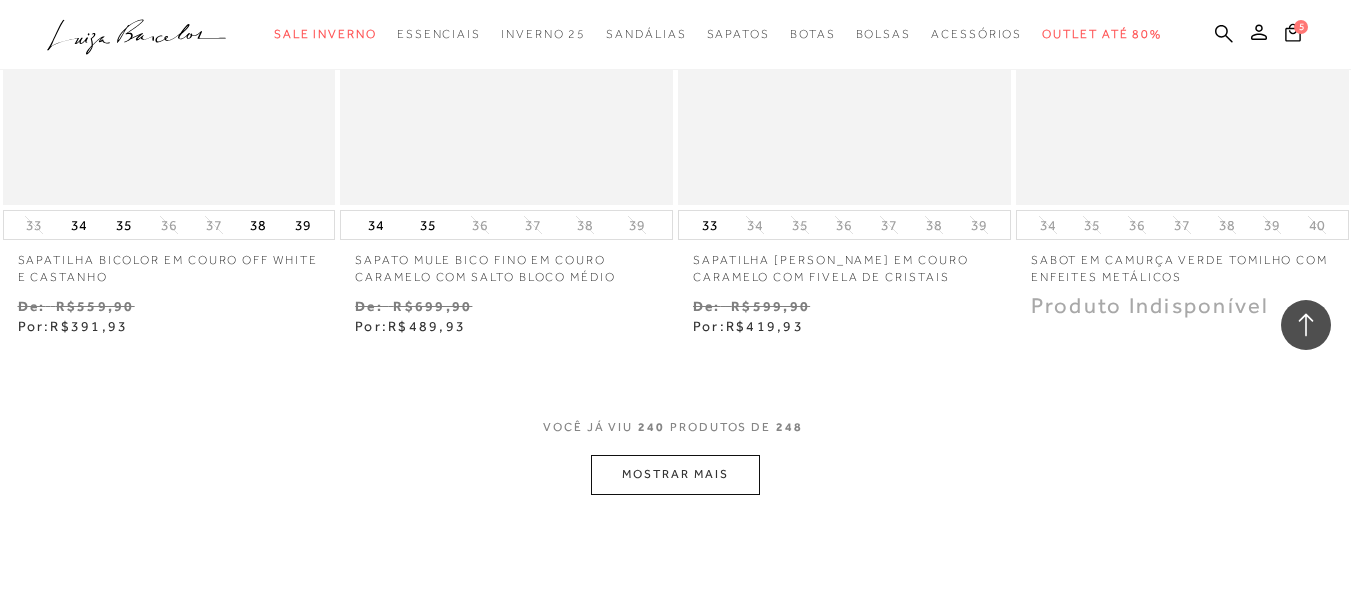 scroll, scrollTop: 39363, scrollLeft: 0, axis: vertical 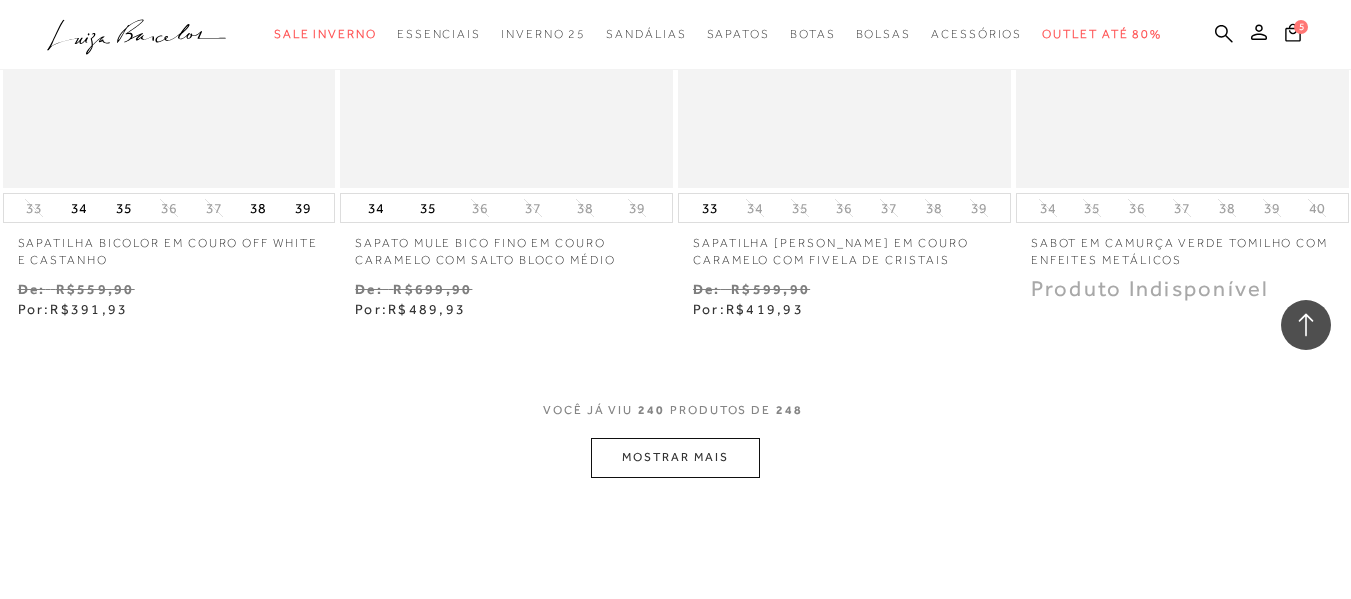 click on "MOSTRAR MAIS" at bounding box center (675, 457) 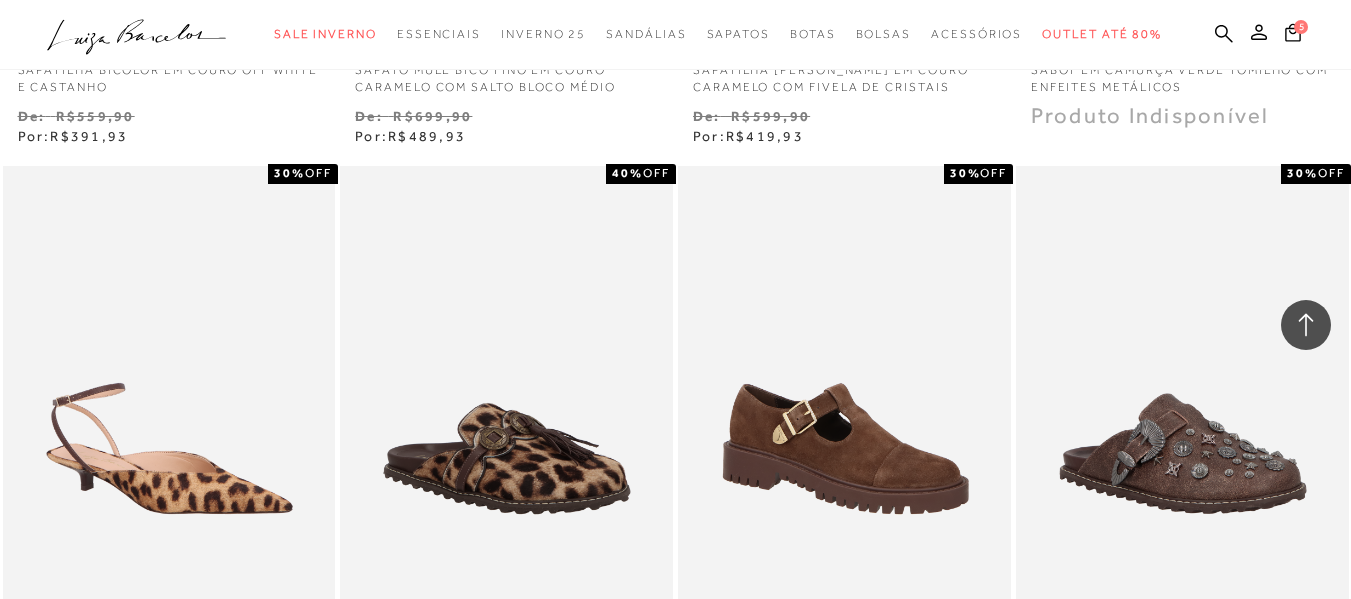 scroll, scrollTop: 39363, scrollLeft: 0, axis: vertical 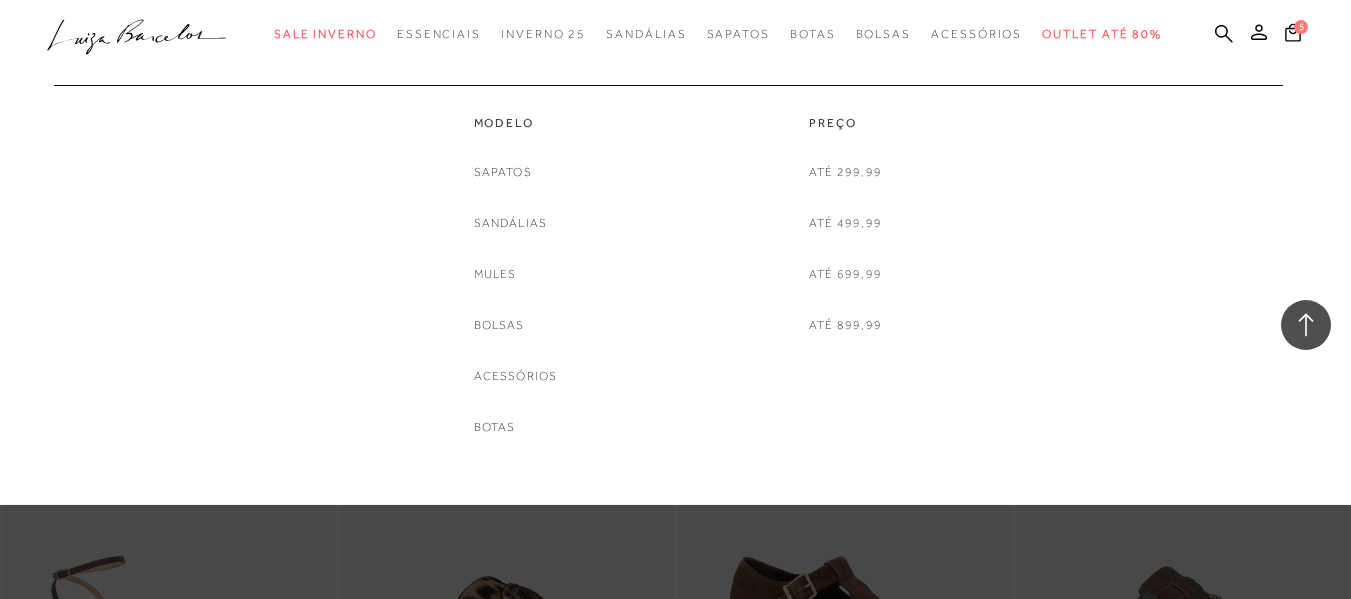 click on "Sandálias" at bounding box center [511, 223] 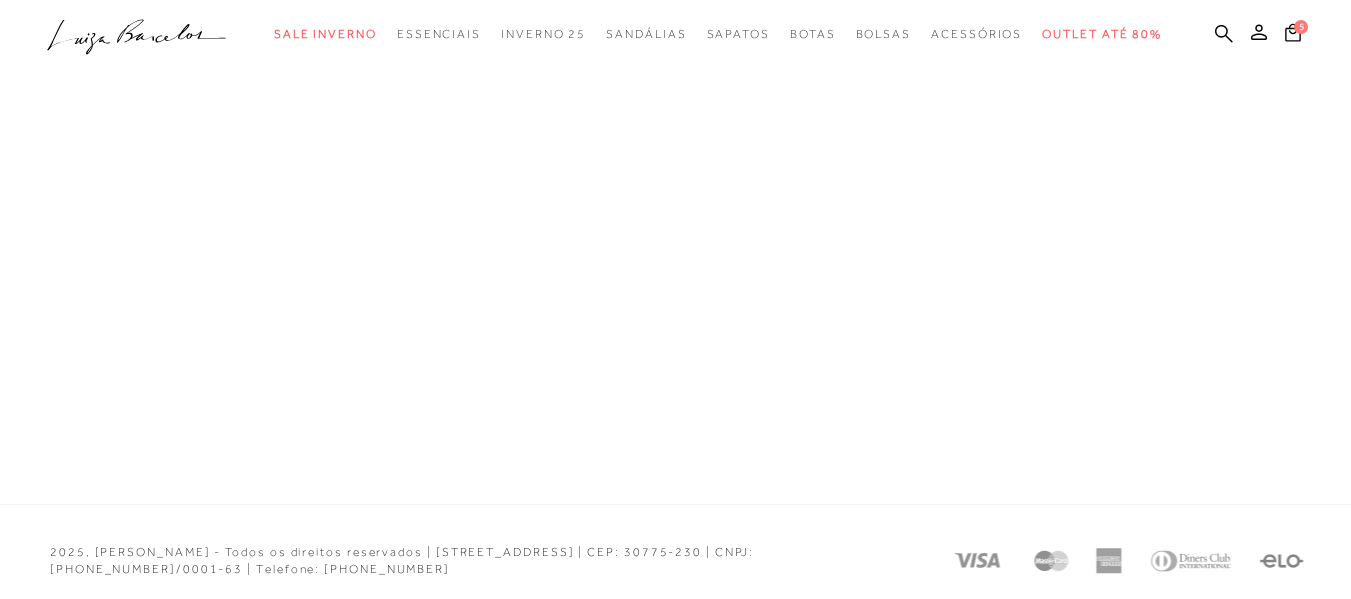 scroll, scrollTop: 0, scrollLeft: 0, axis: both 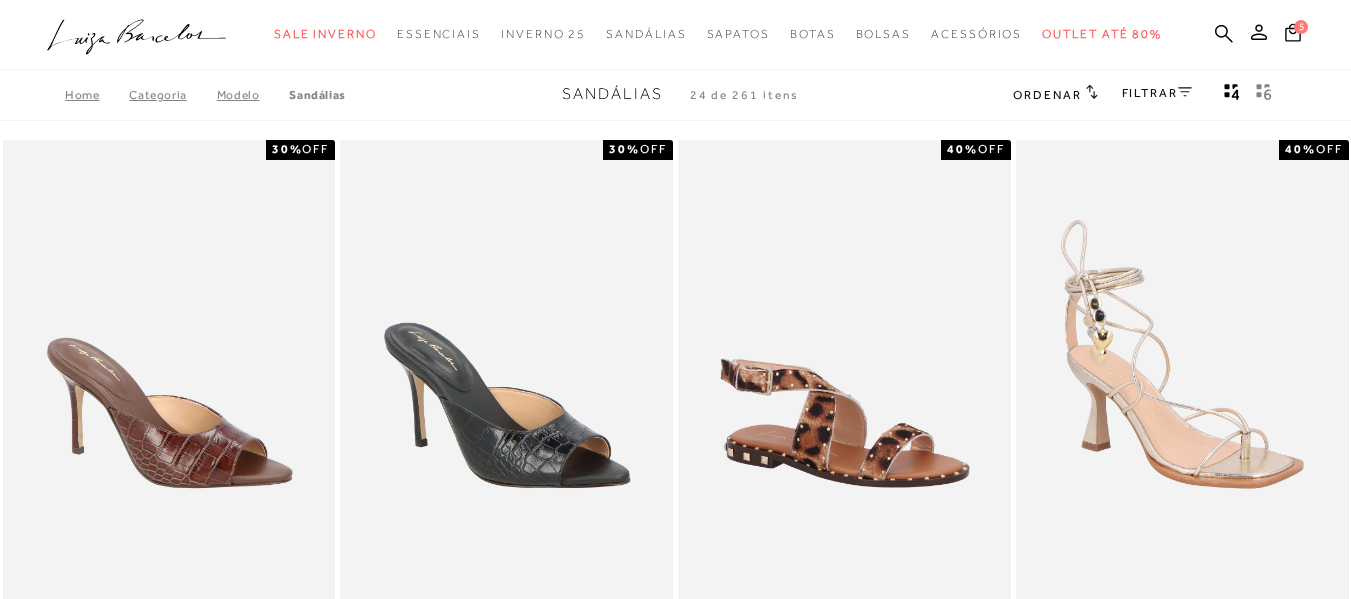 click on "FILTRAR" at bounding box center (1157, 93) 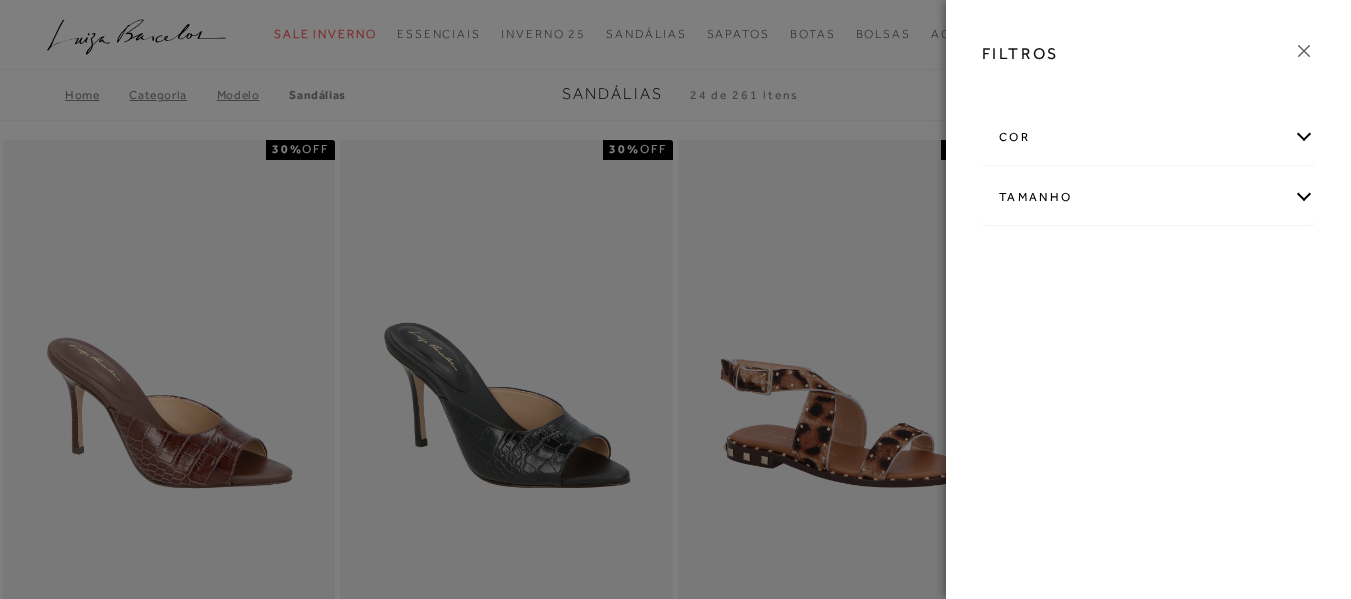 click on "Tamanho" at bounding box center [1148, 197] 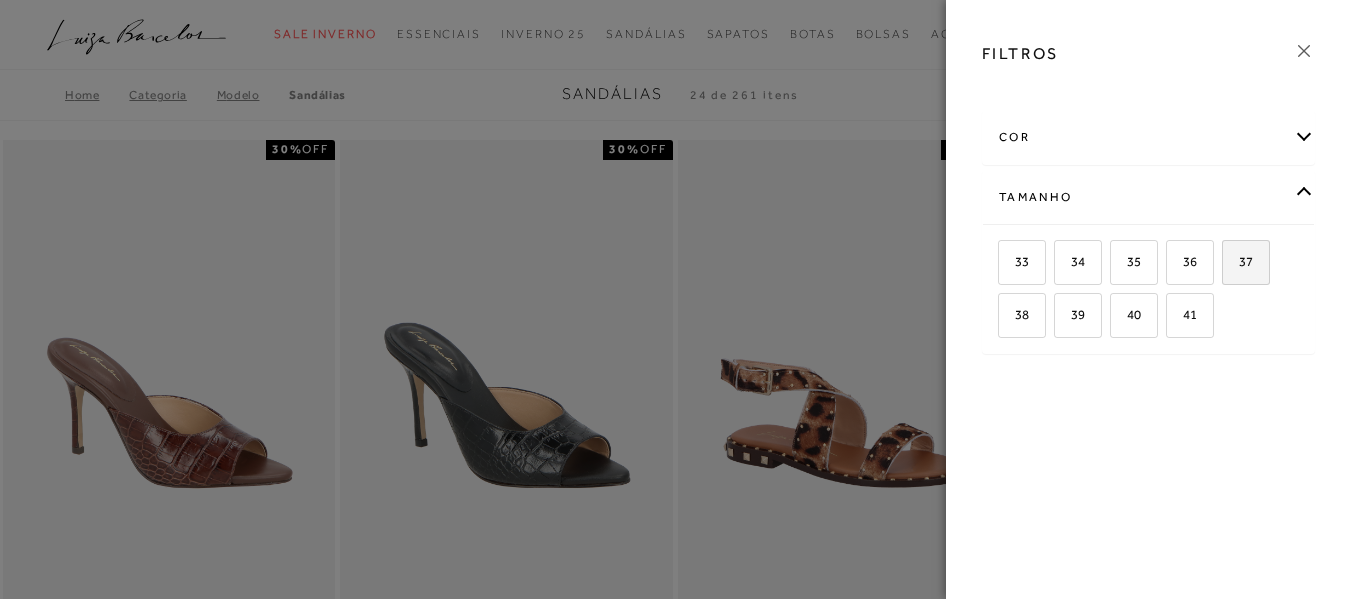 click on "37" at bounding box center (1238, 261) 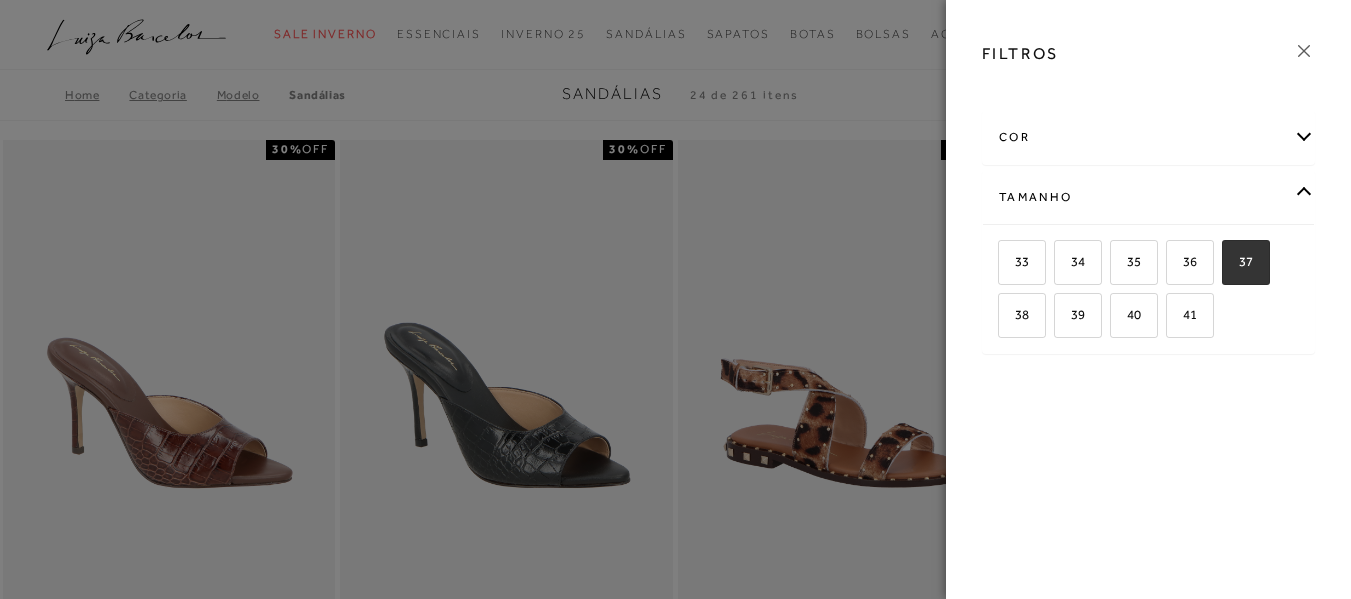 checkbox on "true" 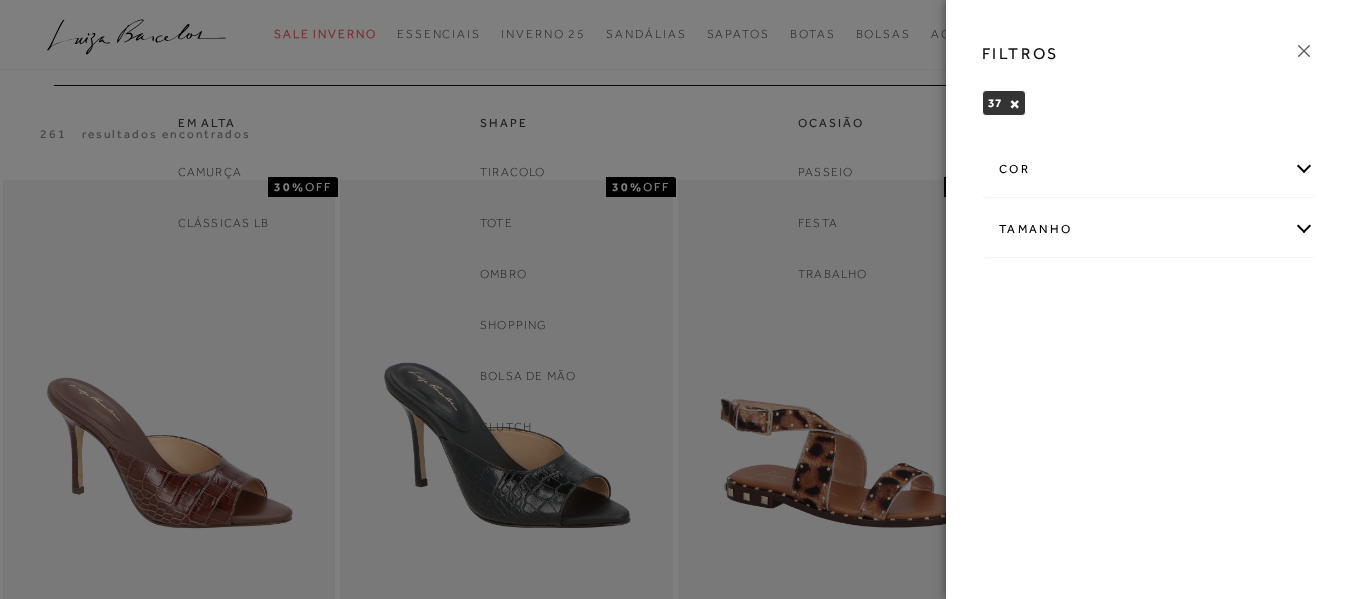 click at bounding box center [675, 299] 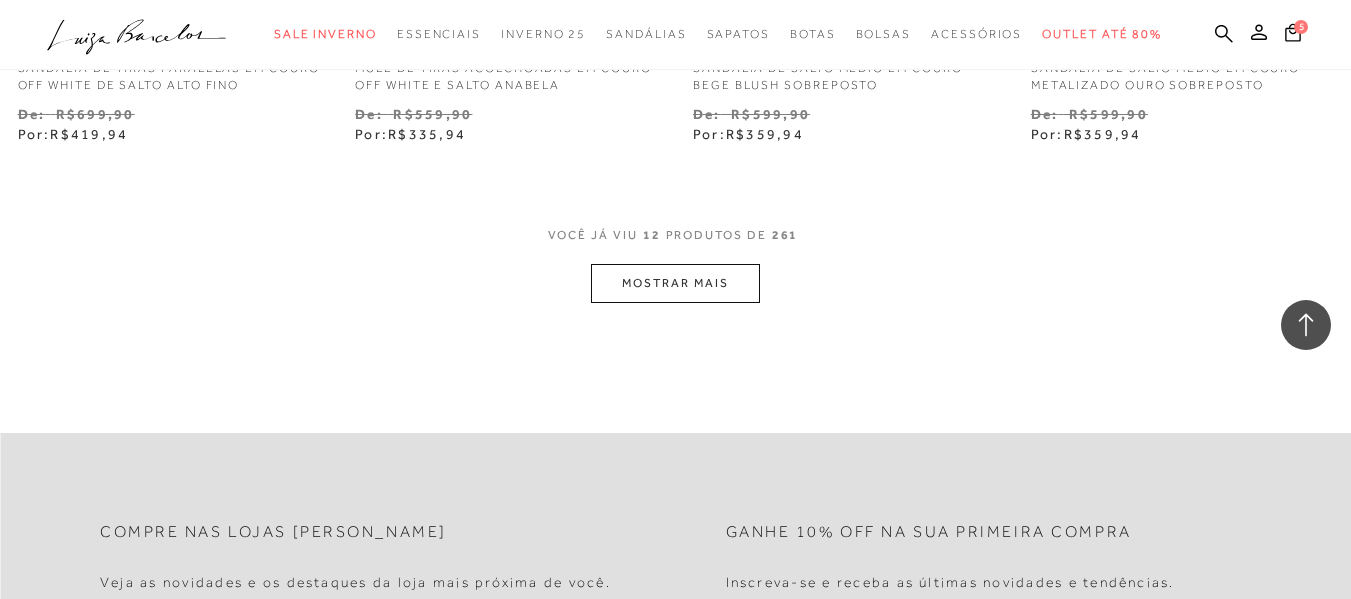 scroll, scrollTop: 2000, scrollLeft: 0, axis: vertical 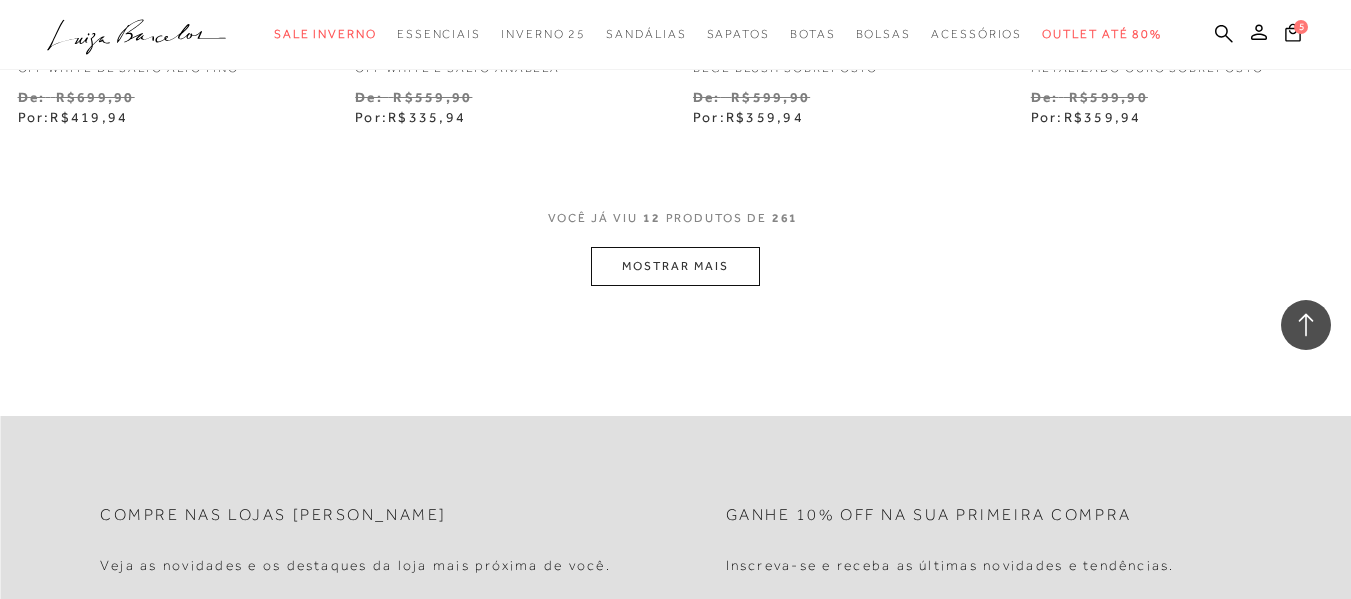 click on "MOSTRAR MAIS" at bounding box center [675, 266] 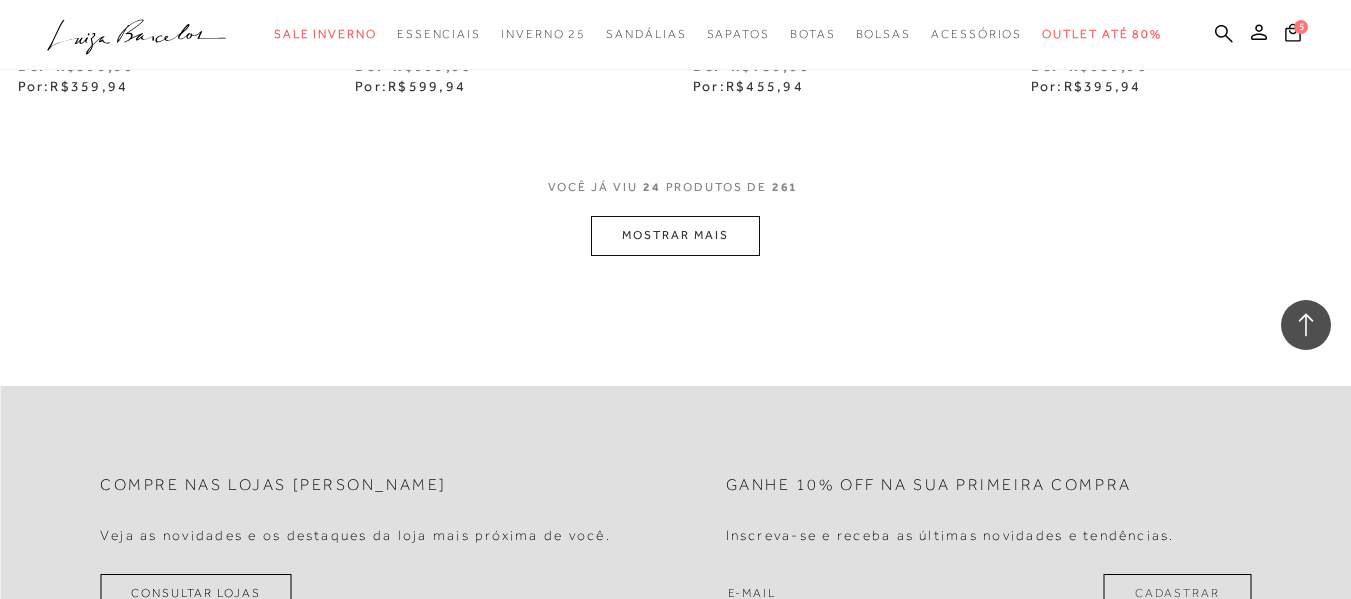 scroll, scrollTop: 4000, scrollLeft: 0, axis: vertical 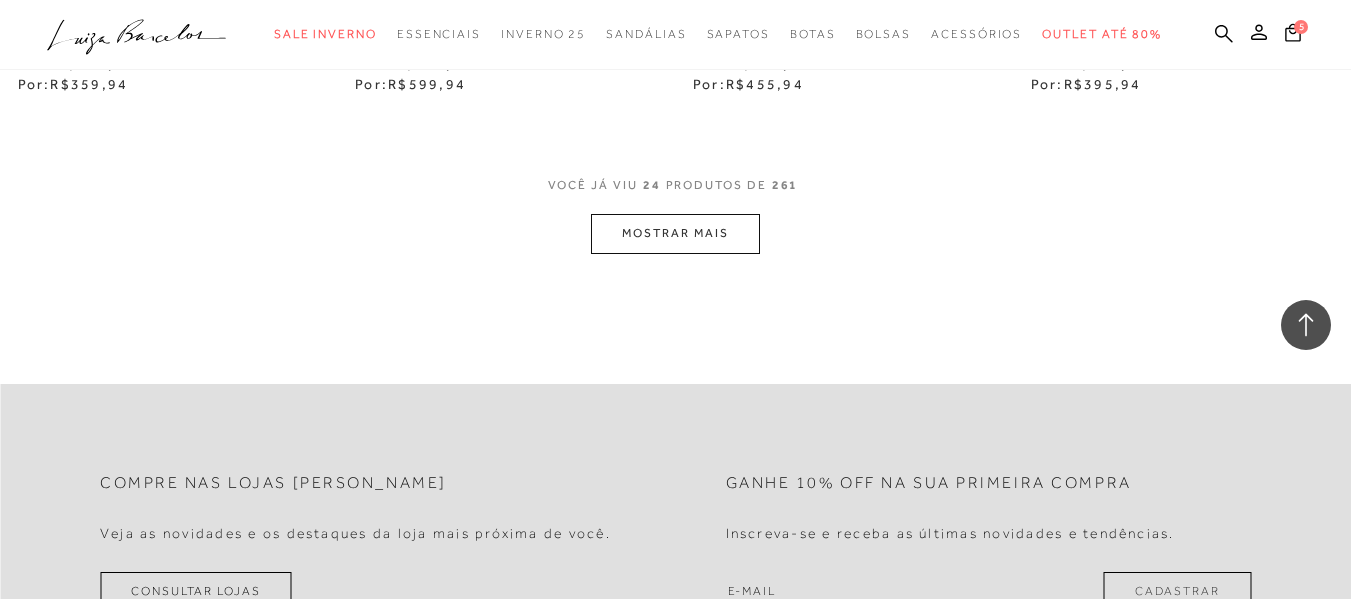 click on "MOSTRAR MAIS" at bounding box center [675, 233] 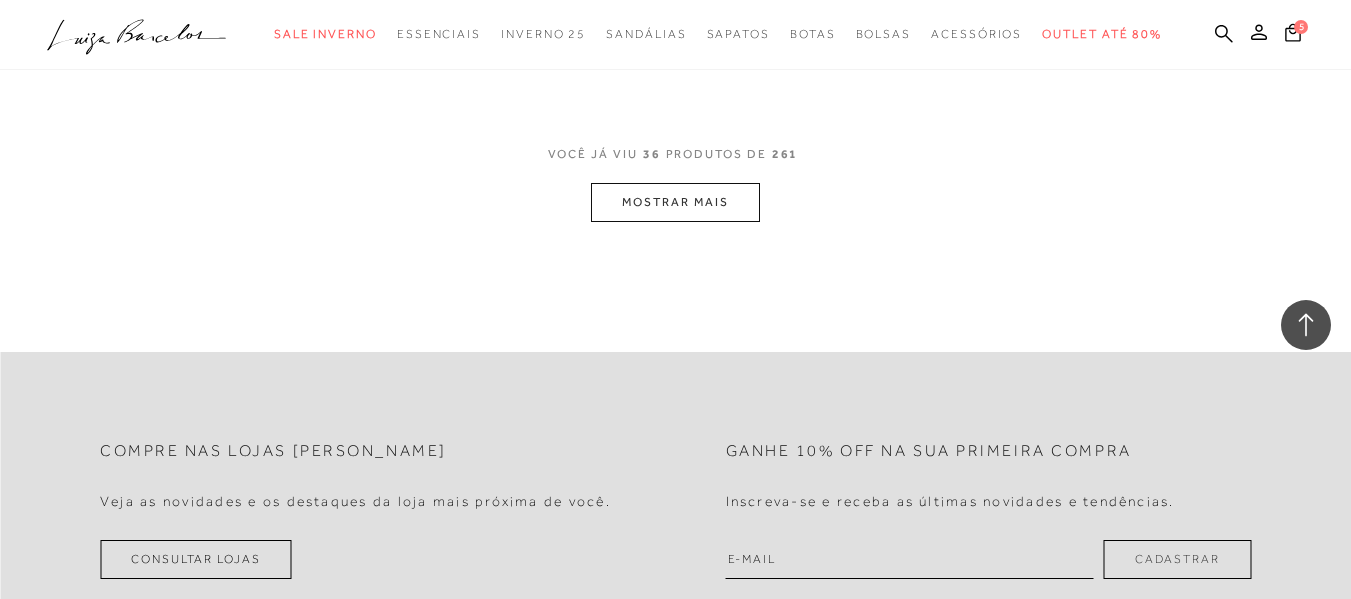 scroll, scrollTop: 6000, scrollLeft: 0, axis: vertical 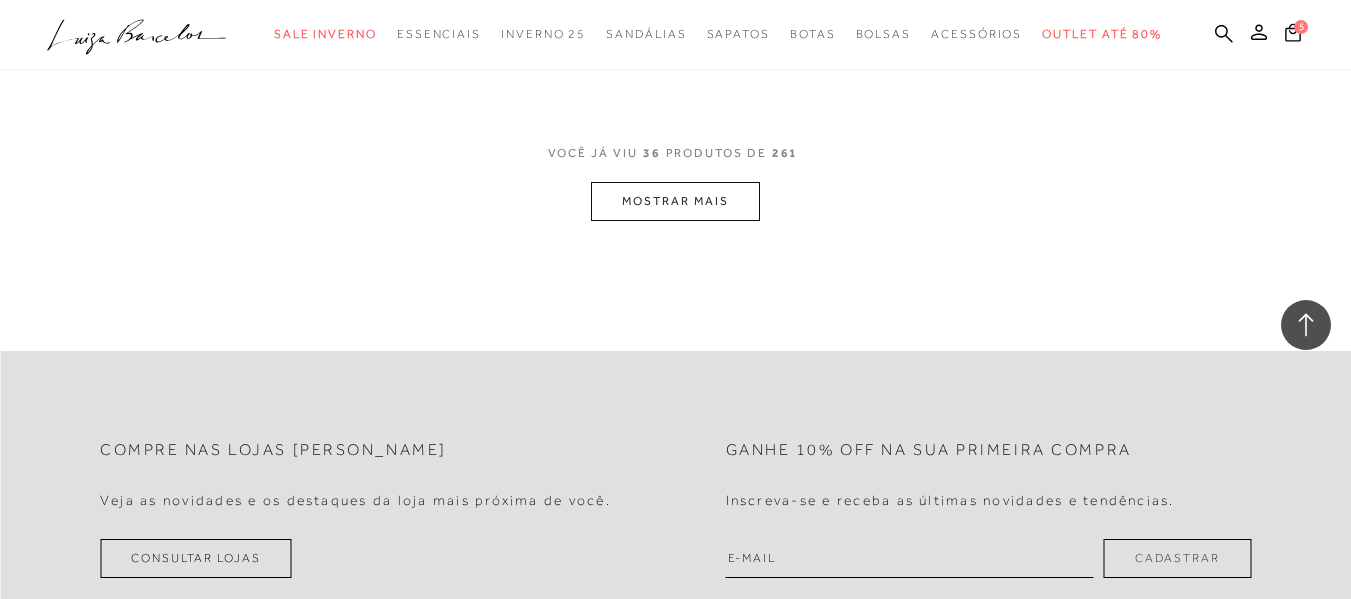 click on "MOSTRAR MAIS" at bounding box center [675, 201] 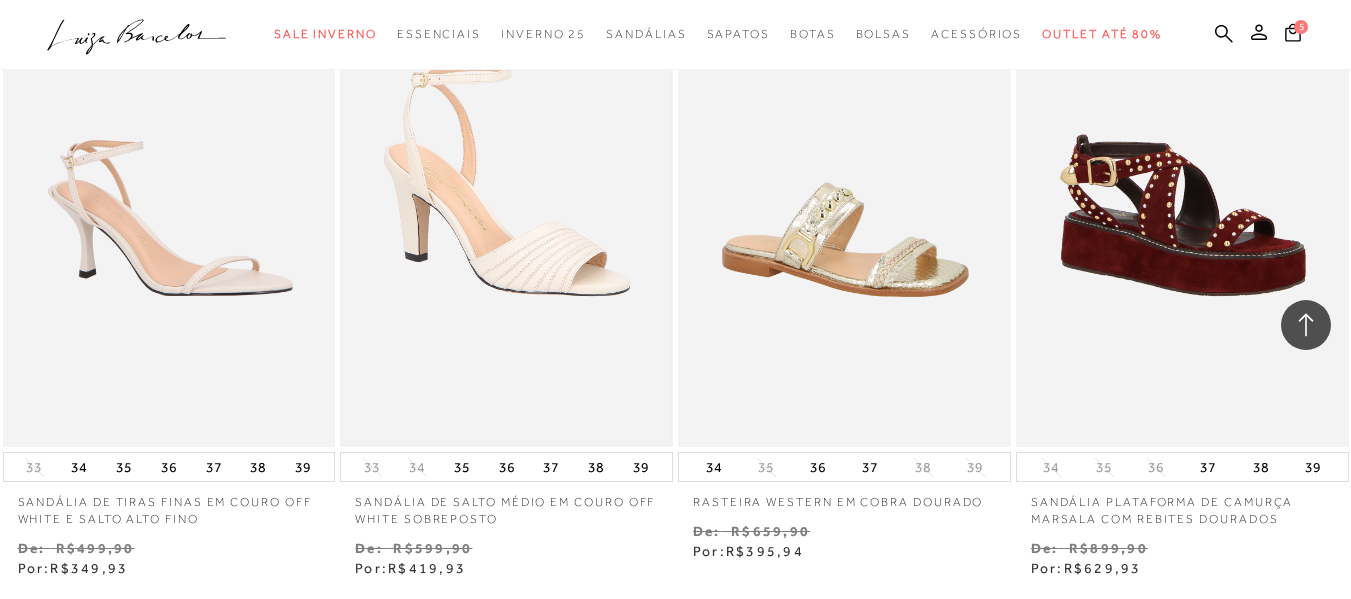 scroll, scrollTop: 7700, scrollLeft: 0, axis: vertical 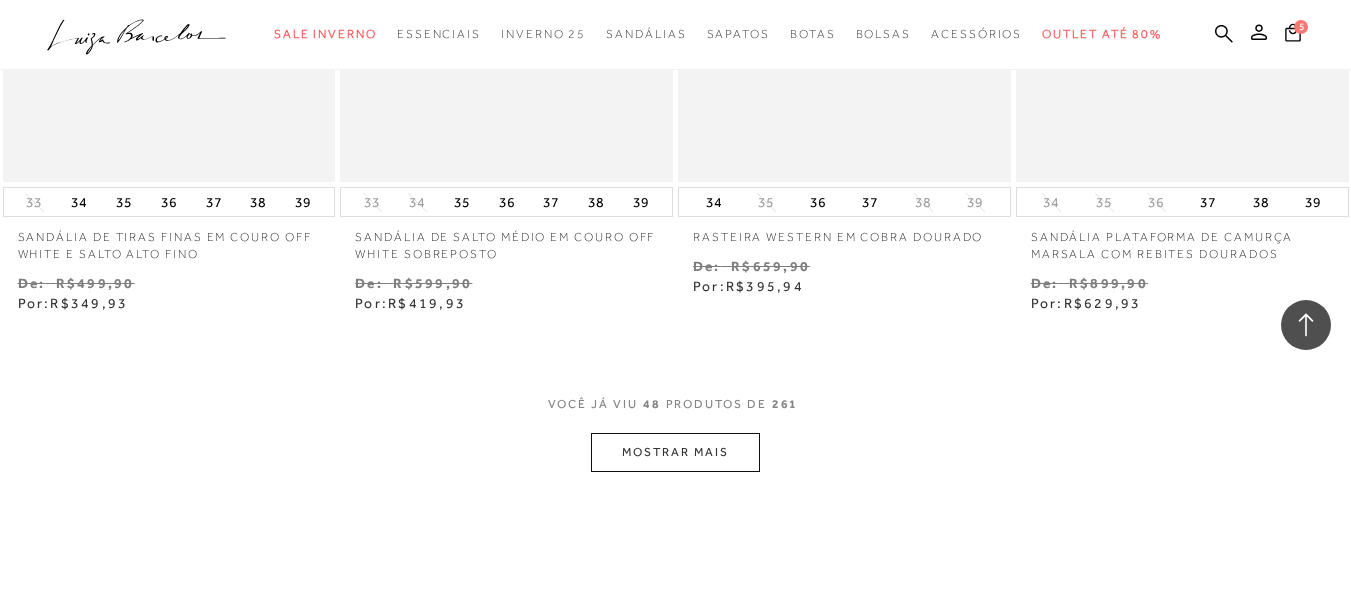 click on "MOSTRAR MAIS" at bounding box center (675, 452) 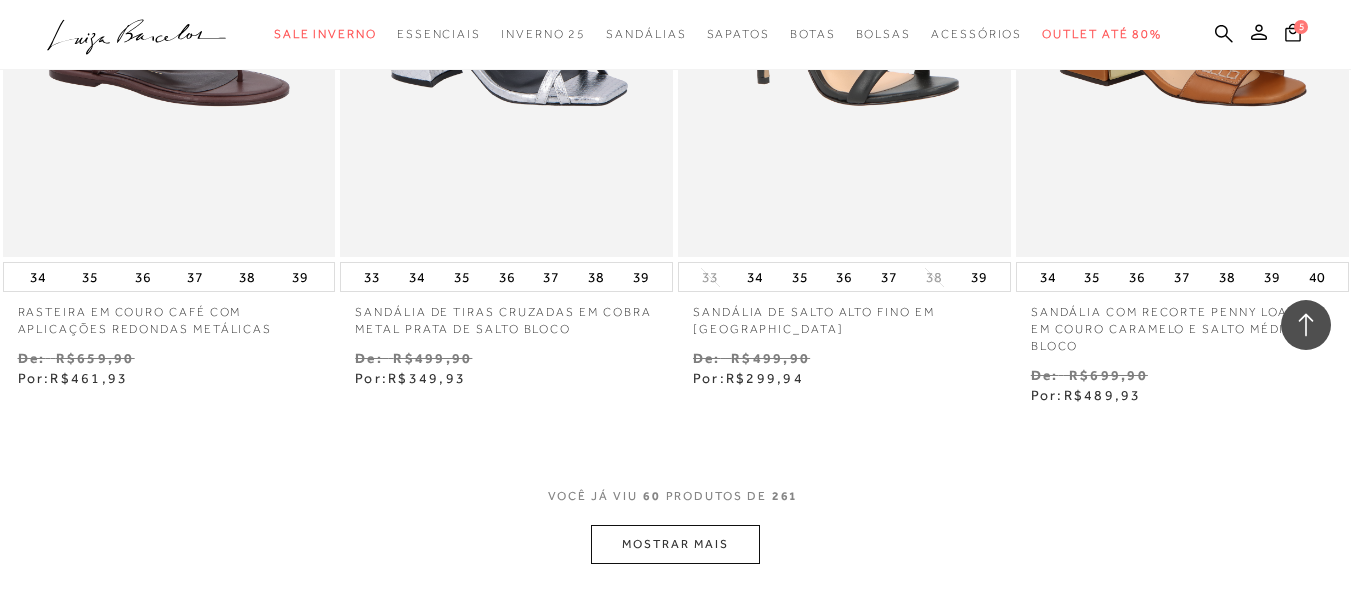 scroll, scrollTop: 9800, scrollLeft: 0, axis: vertical 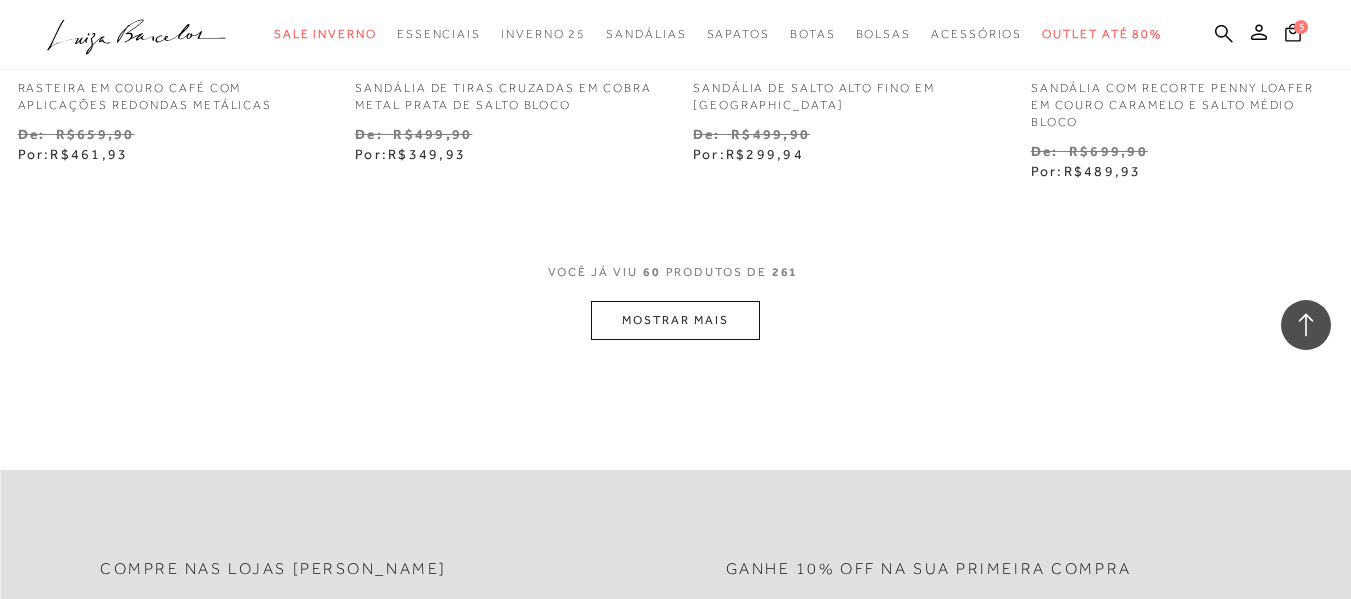 click on "MOSTRAR MAIS" at bounding box center [675, 320] 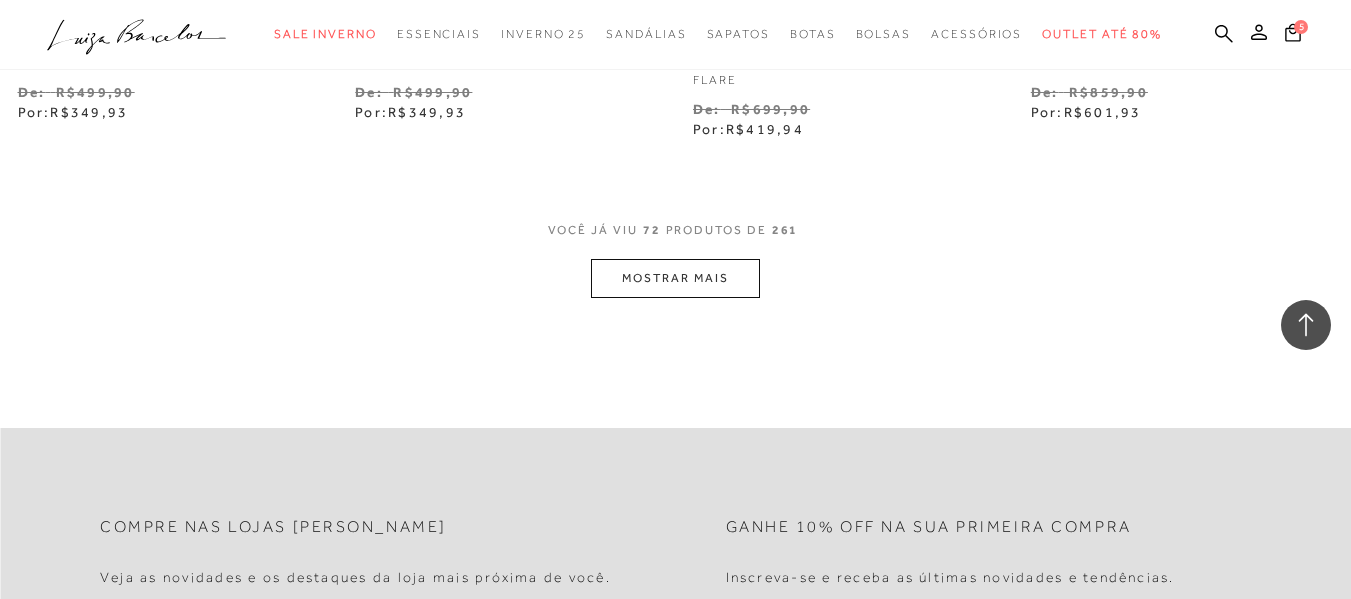 scroll, scrollTop: 12000, scrollLeft: 0, axis: vertical 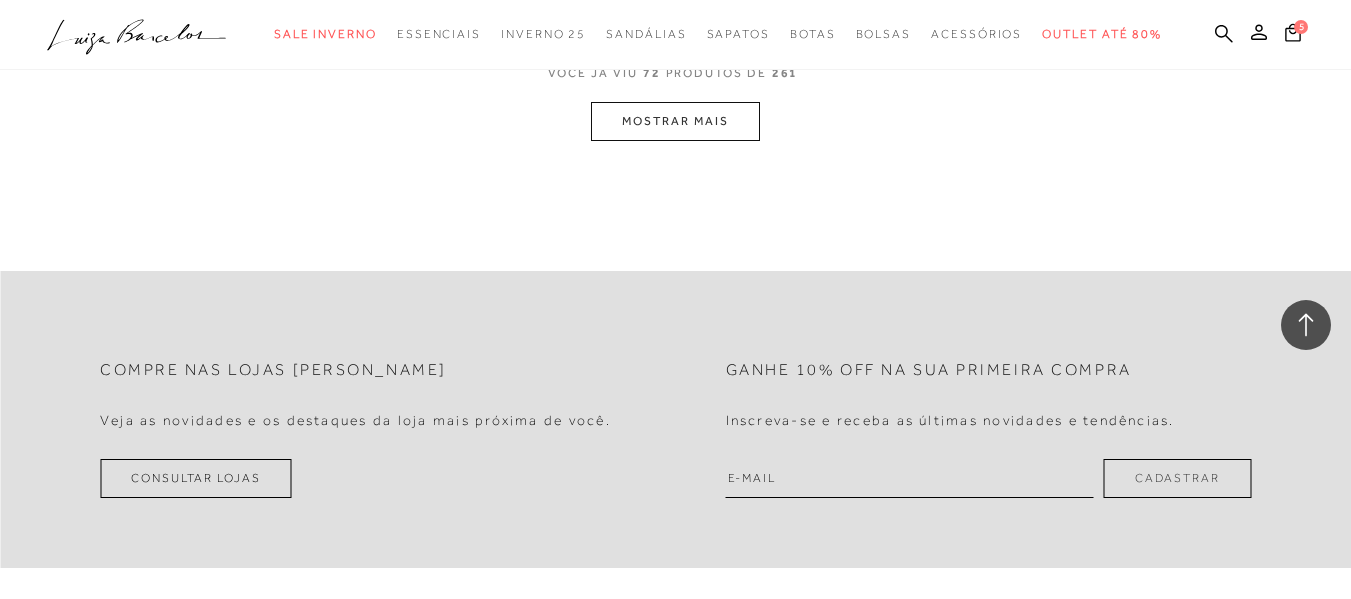 click on "VOCê JÁ VIU
72
PRODUTOS DE
261" at bounding box center (676, 83) 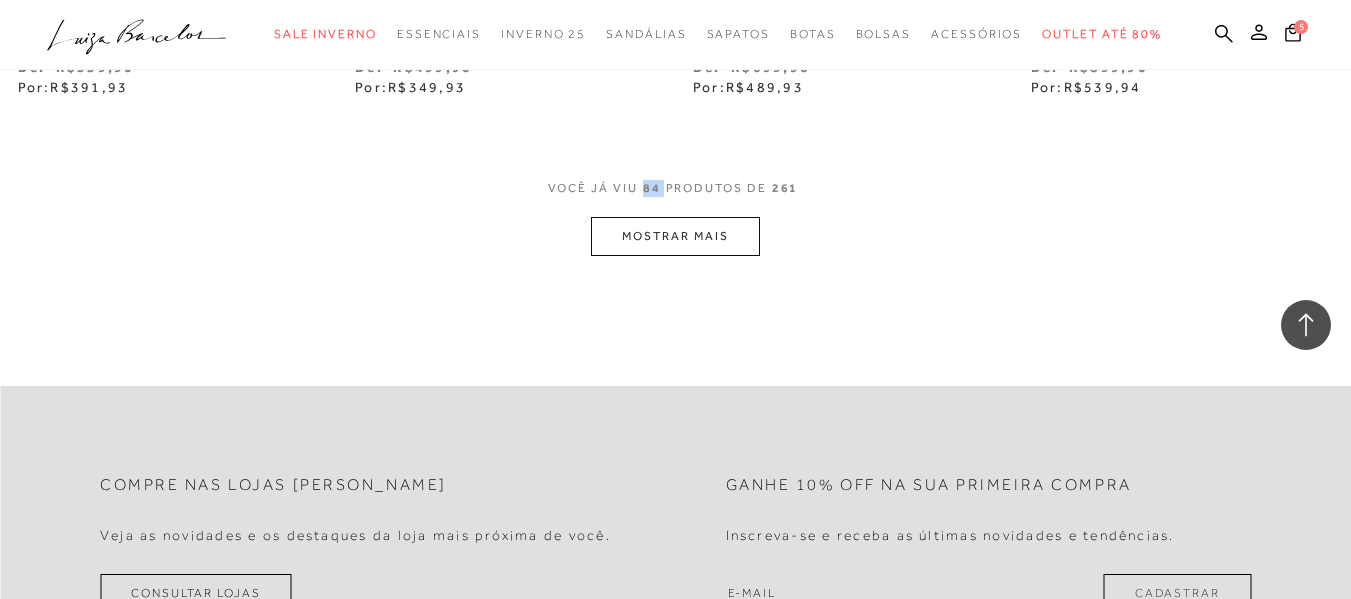 scroll, scrollTop: 13917, scrollLeft: 0, axis: vertical 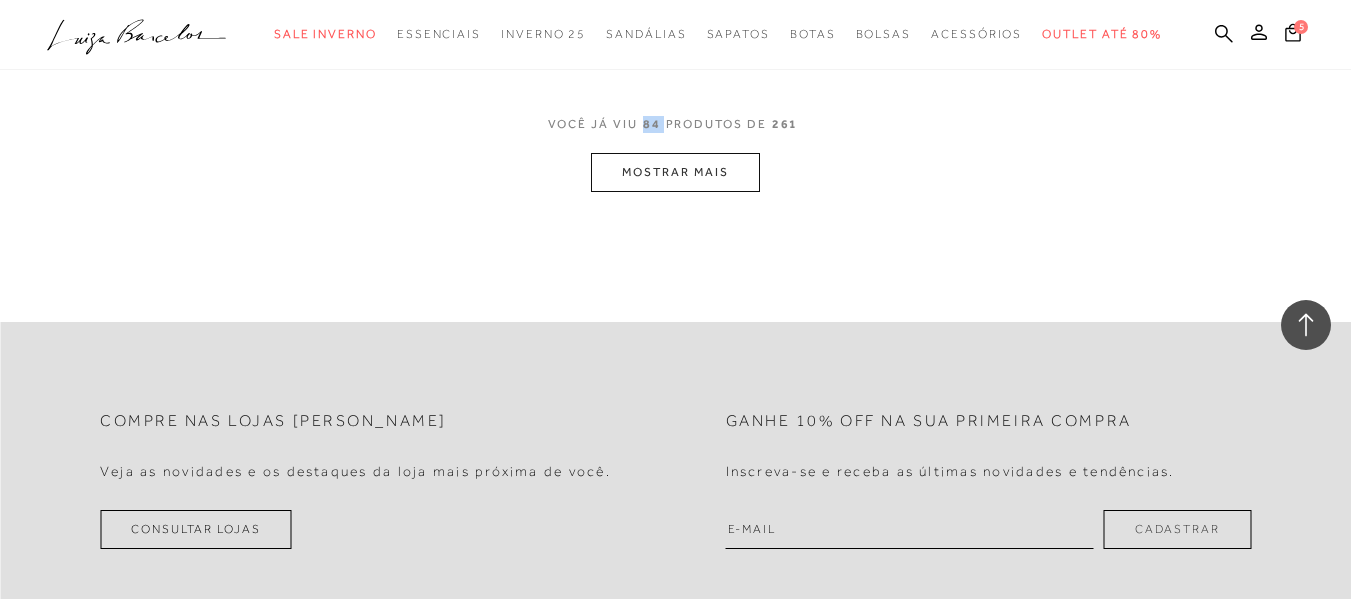 click on "MOSTRAR MAIS" at bounding box center (675, 172) 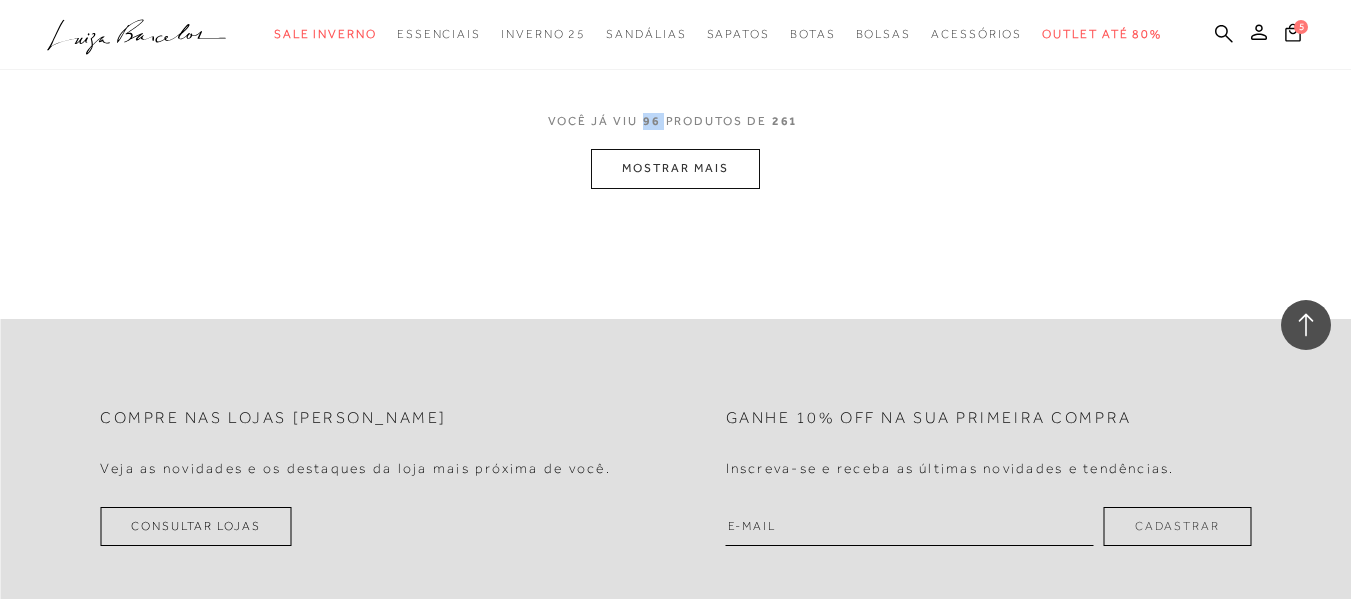 scroll, scrollTop: 15917, scrollLeft: 0, axis: vertical 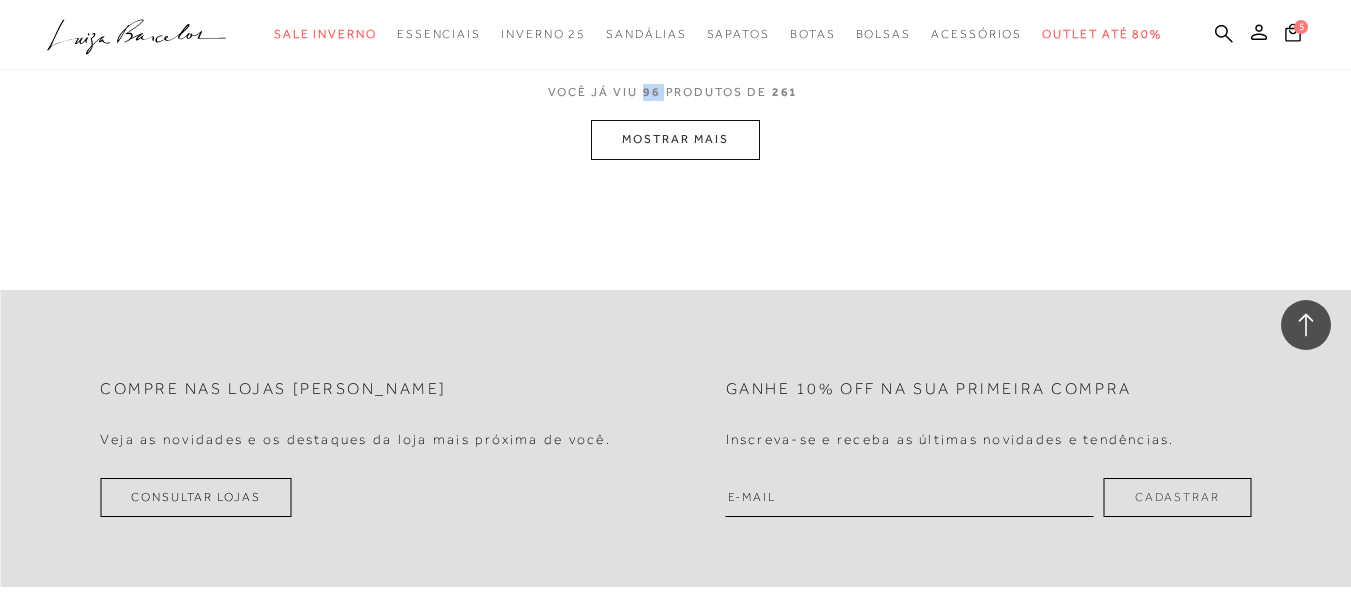 click on "MOSTRAR MAIS" at bounding box center [675, 139] 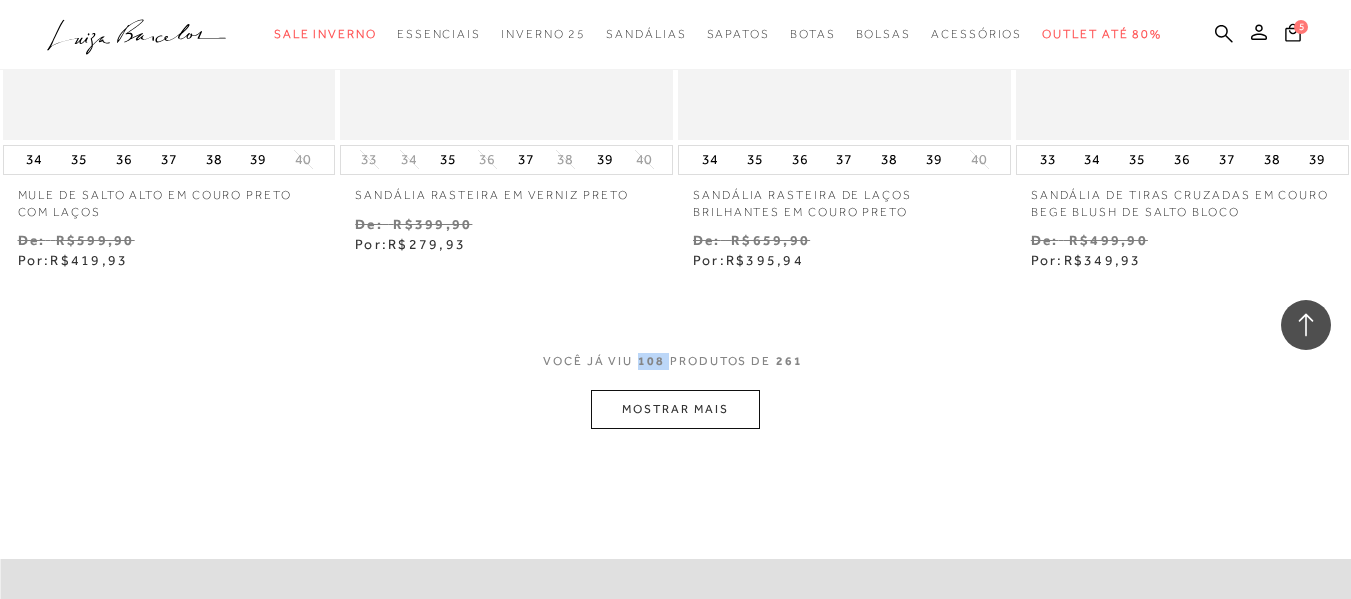 scroll, scrollTop: 17617, scrollLeft: 0, axis: vertical 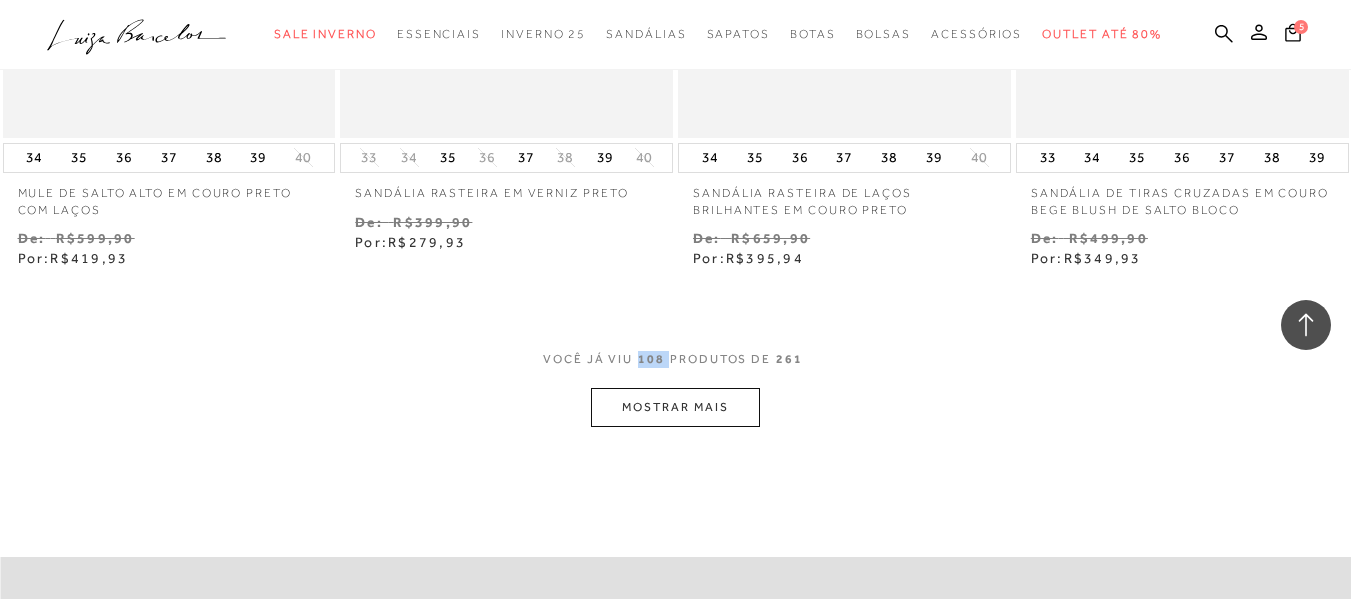 click on "MOSTRAR MAIS" at bounding box center [675, 407] 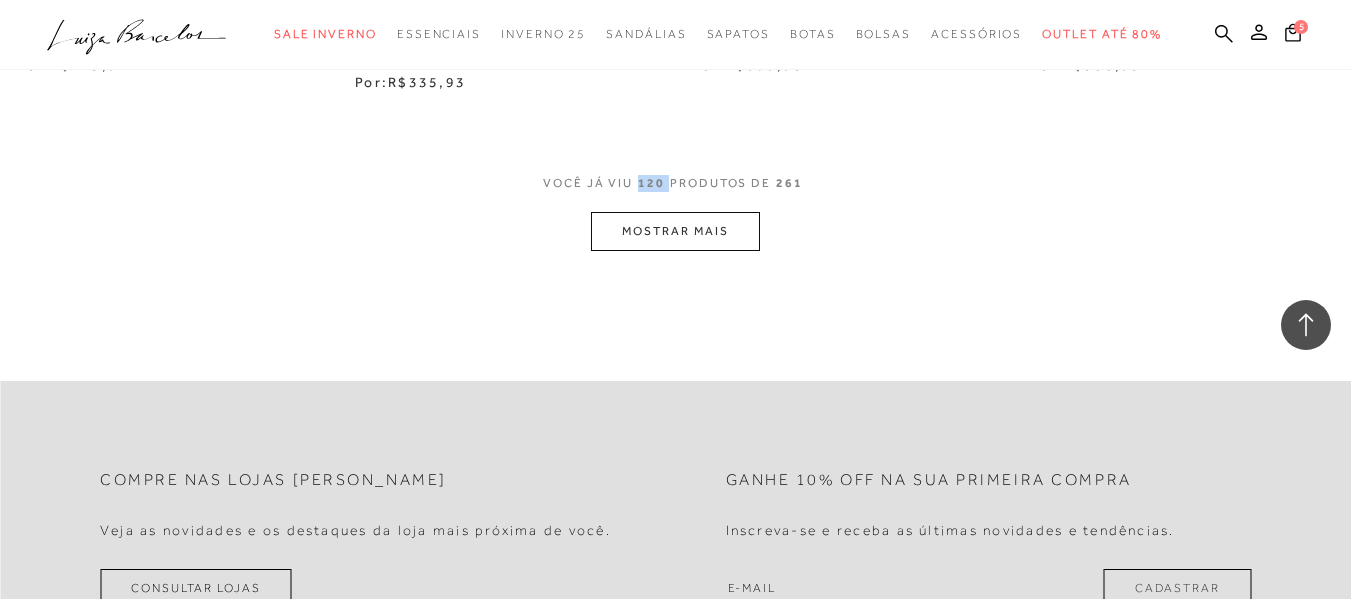 scroll, scrollTop: 19793, scrollLeft: 0, axis: vertical 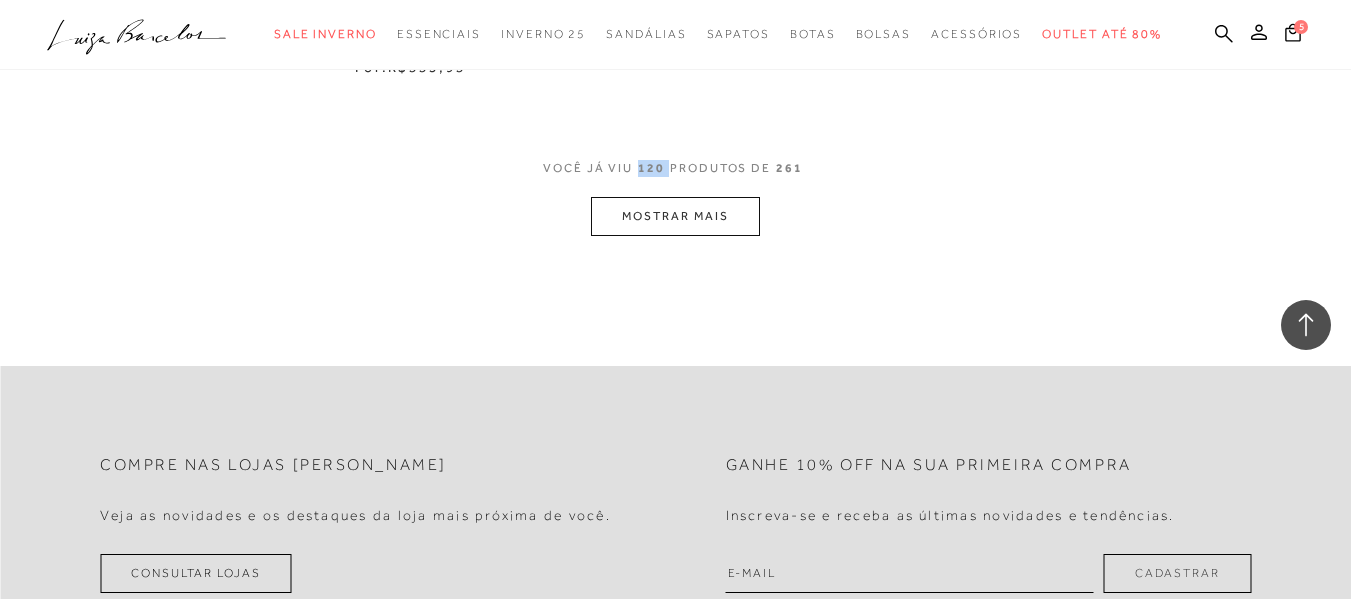 click on "MOSTRAR MAIS" at bounding box center [675, 216] 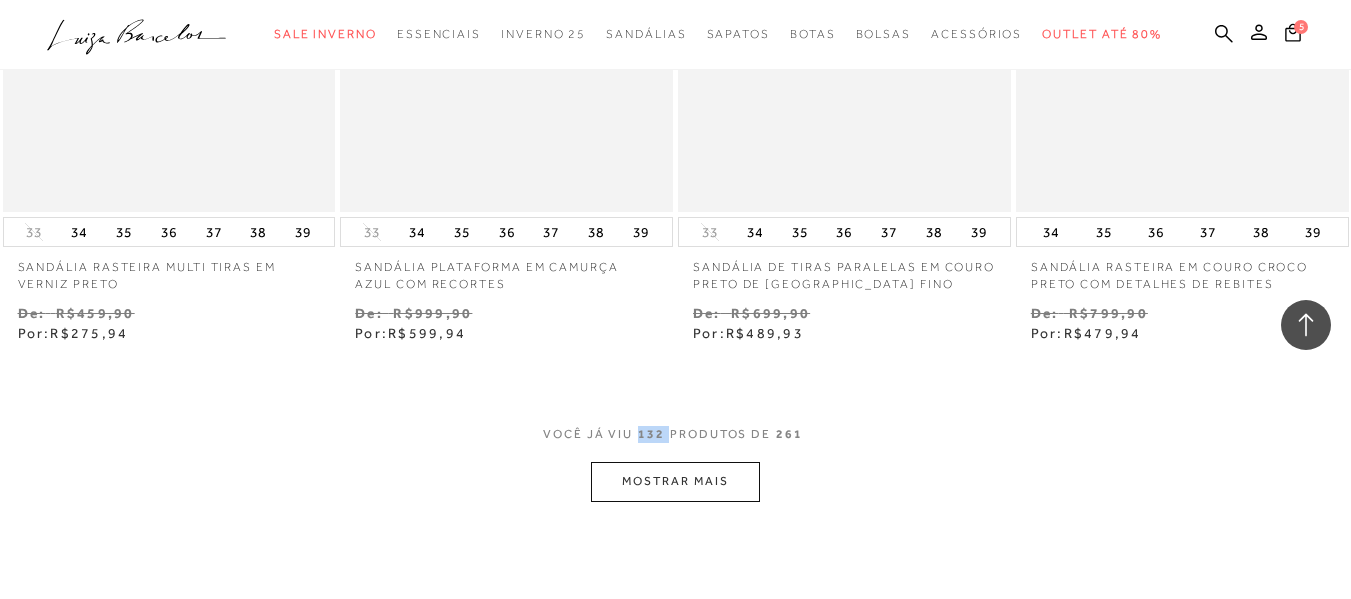 scroll, scrollTop: 21493, scrollLeft: 0, axis: vertical 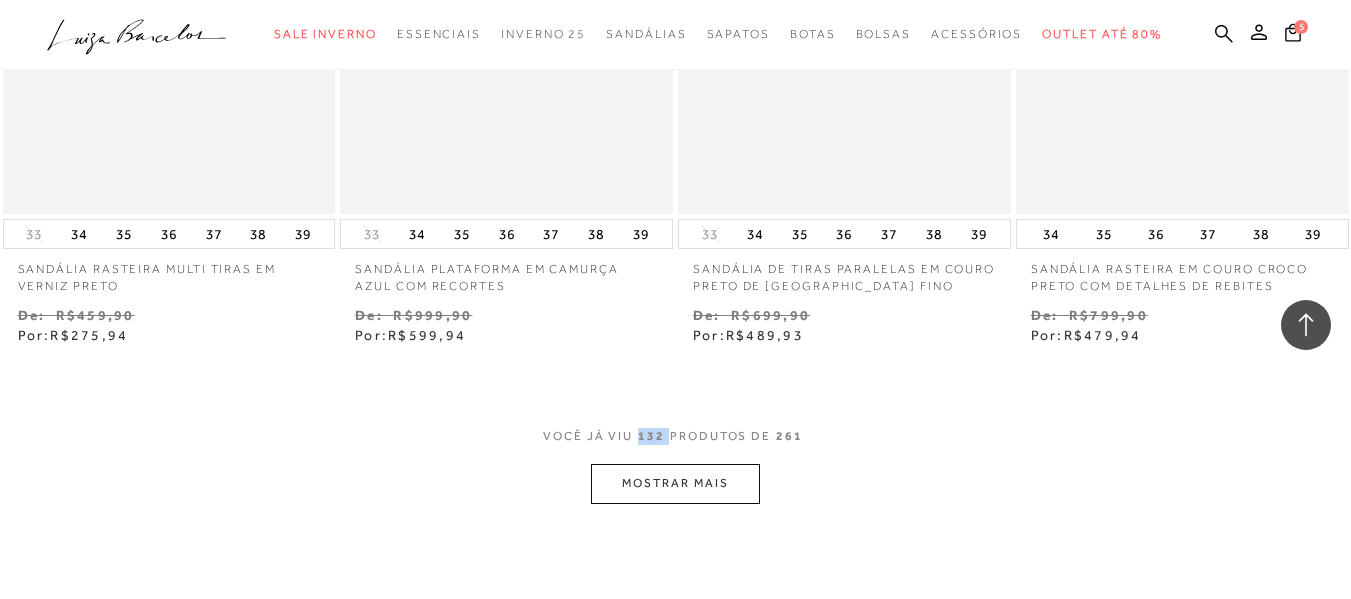 click on "MOSTRAR MAIS" at bounding box center [675, 483] 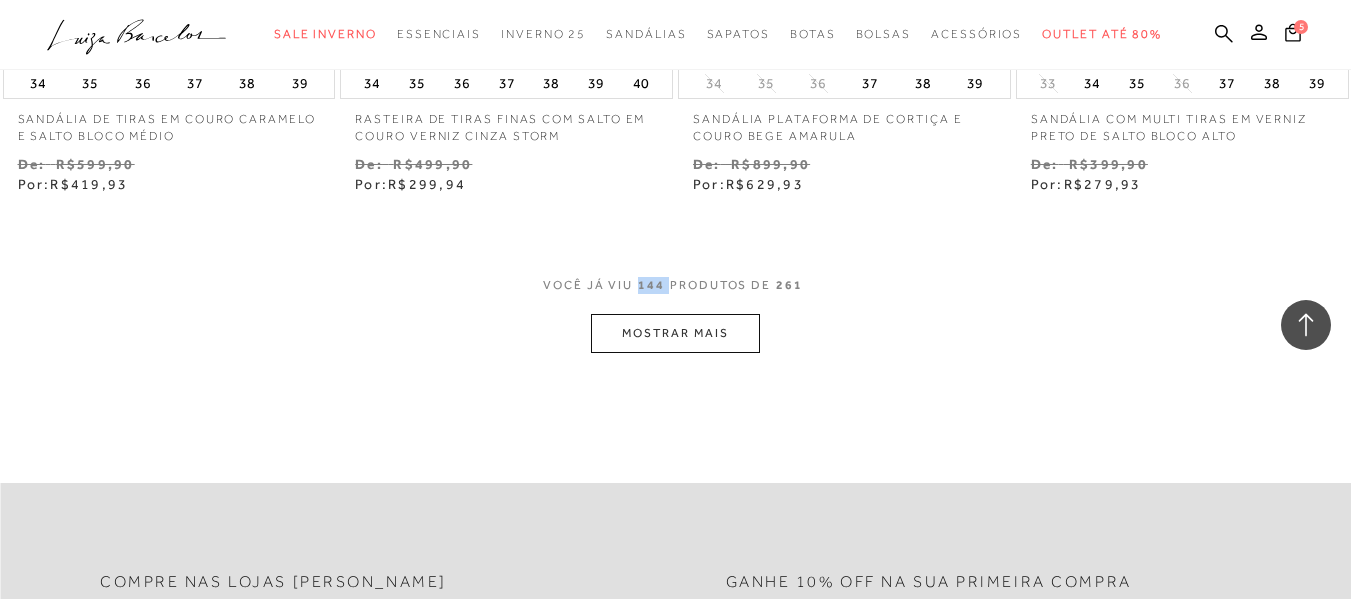 scroll, scrollTop: 23693, scrollLeft: 0, axis: vertical 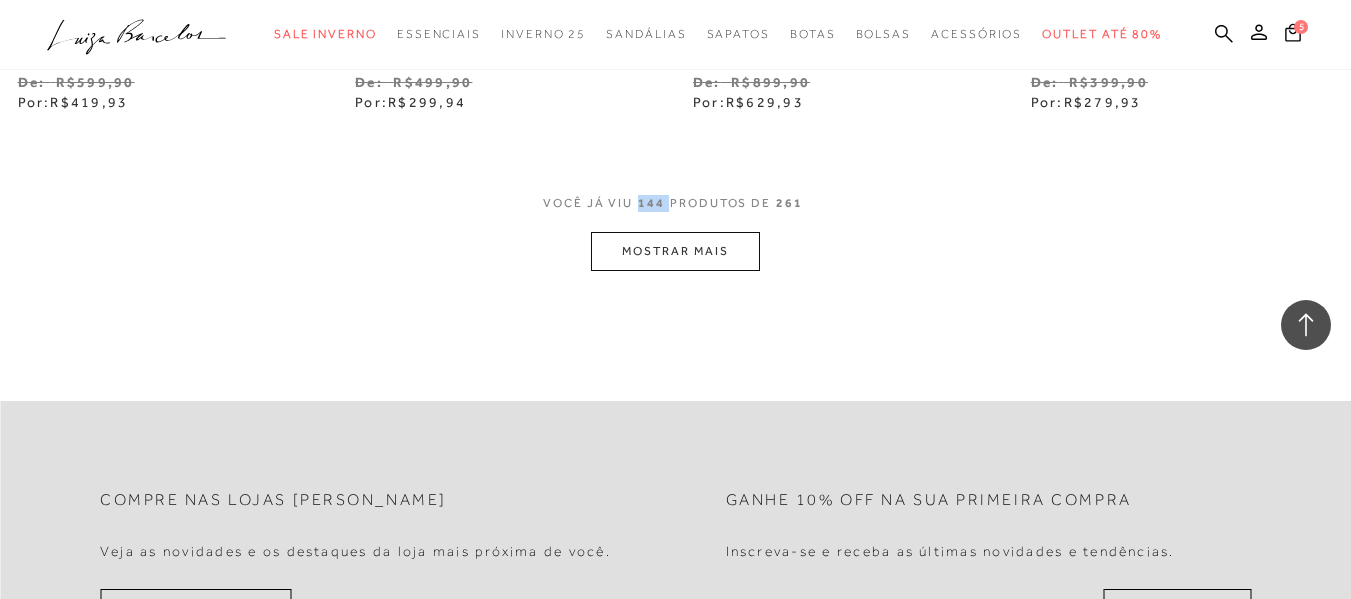 click on "MOSTRAR MAIS" at bounding box center [675, 251] 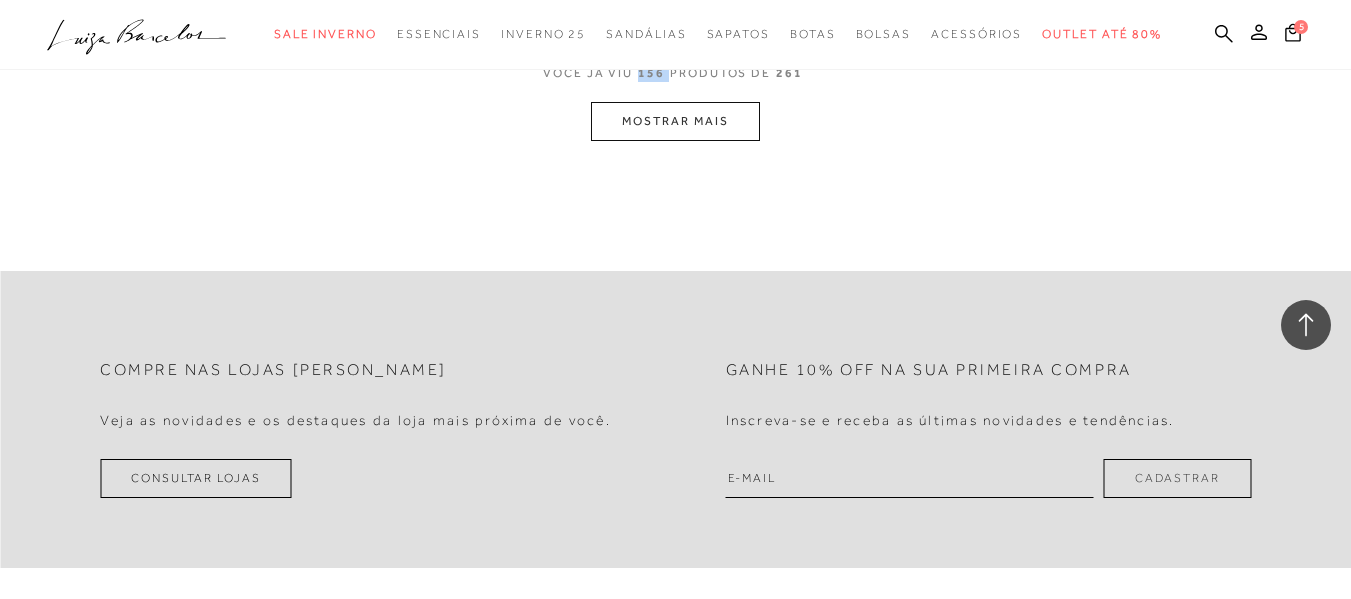 scroll, scrollTop: 25793, scrollLeft: 0, axis: vertical 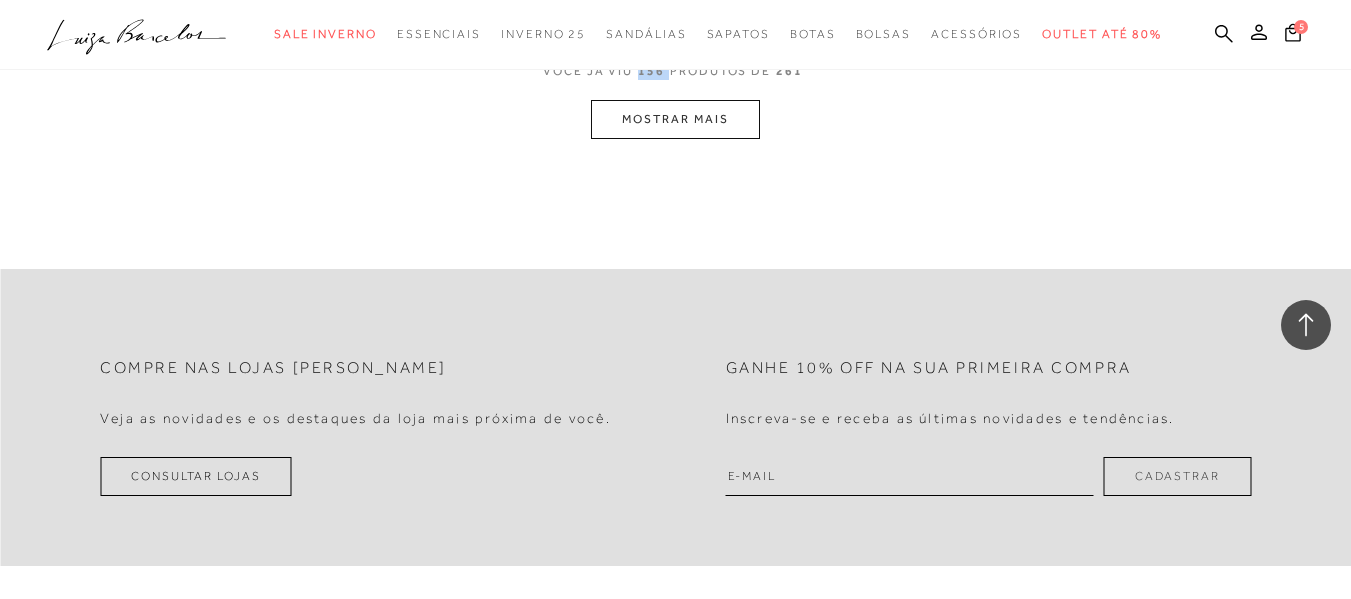 click on "MOSTRAR MAIS" at bounding box center (675, 119) 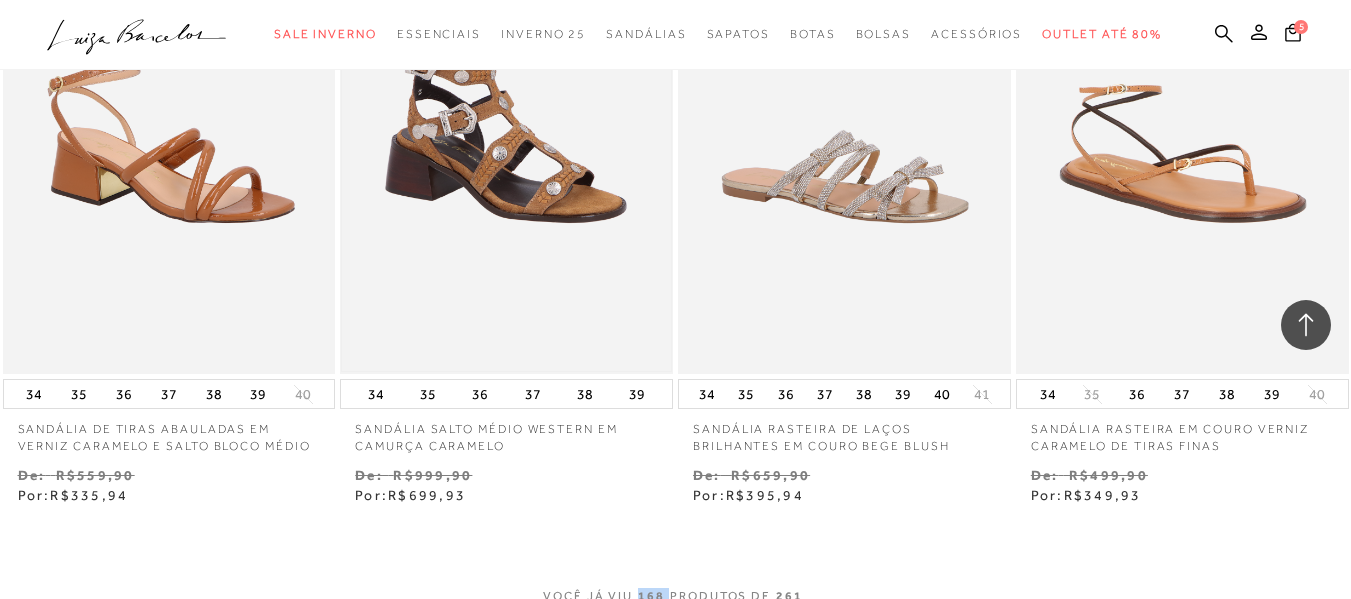 scroll, scrollTop: 27486, scrollLeft: 0, axis: vertical 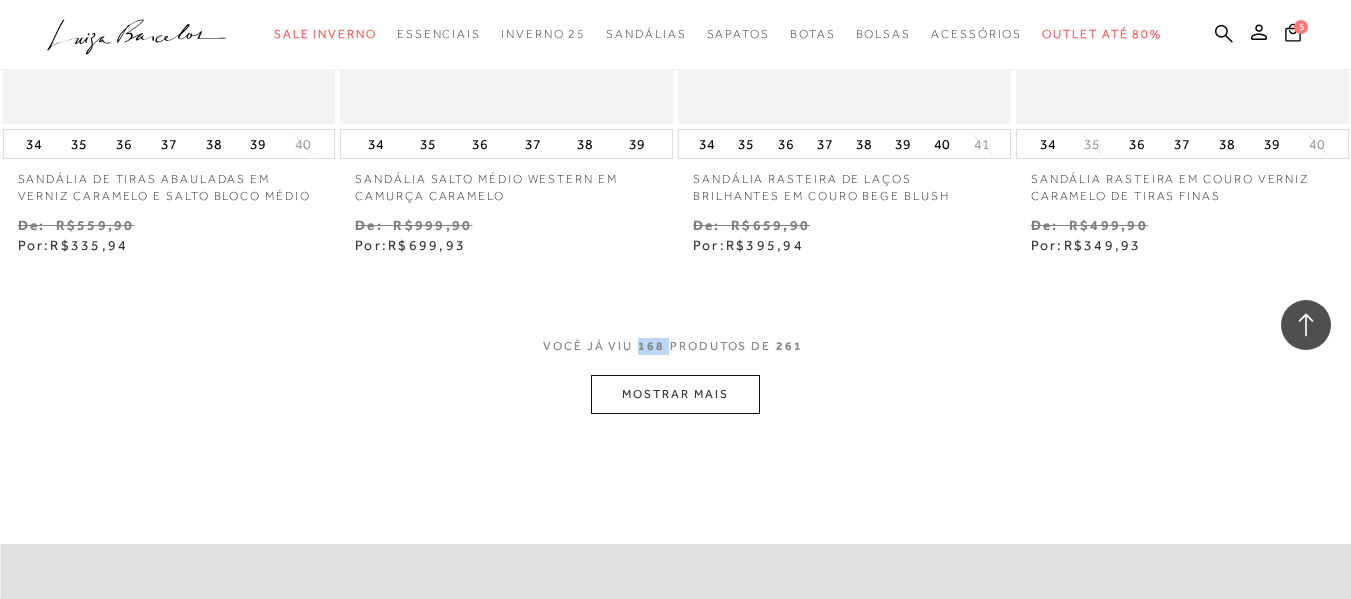click on "MOSTRAR MAIS" at bounding box center (675, 394) 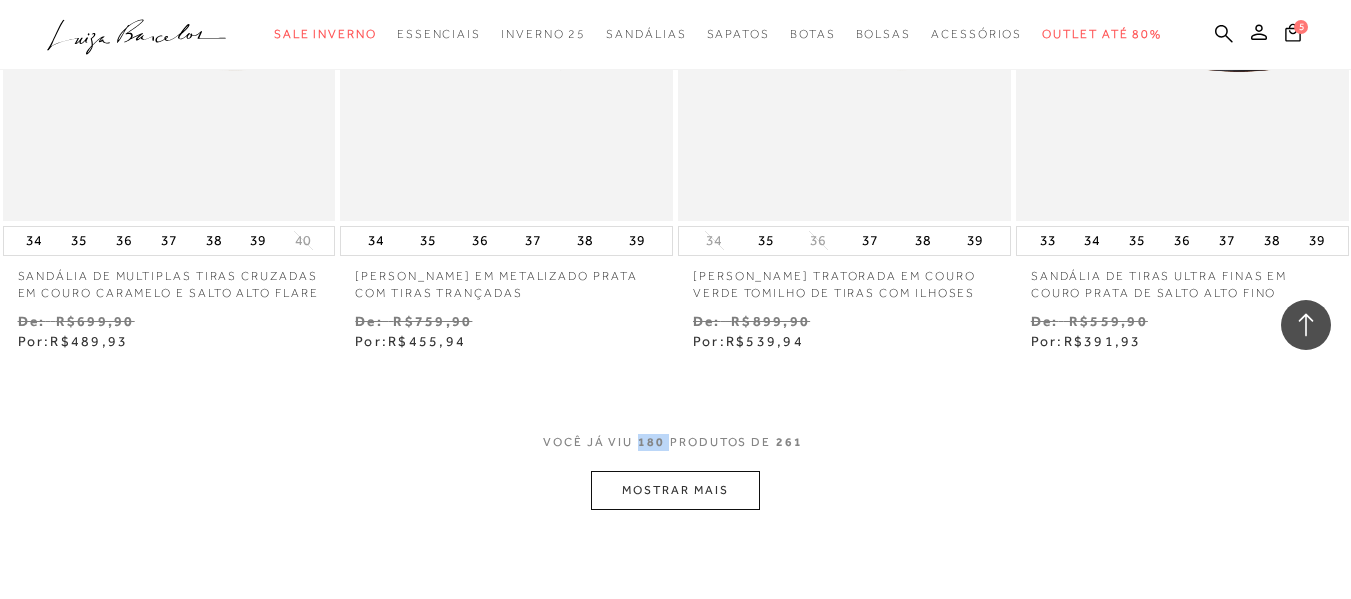 scroll, scrollTop: 29686, scrollLeft: 0, axis: vertical 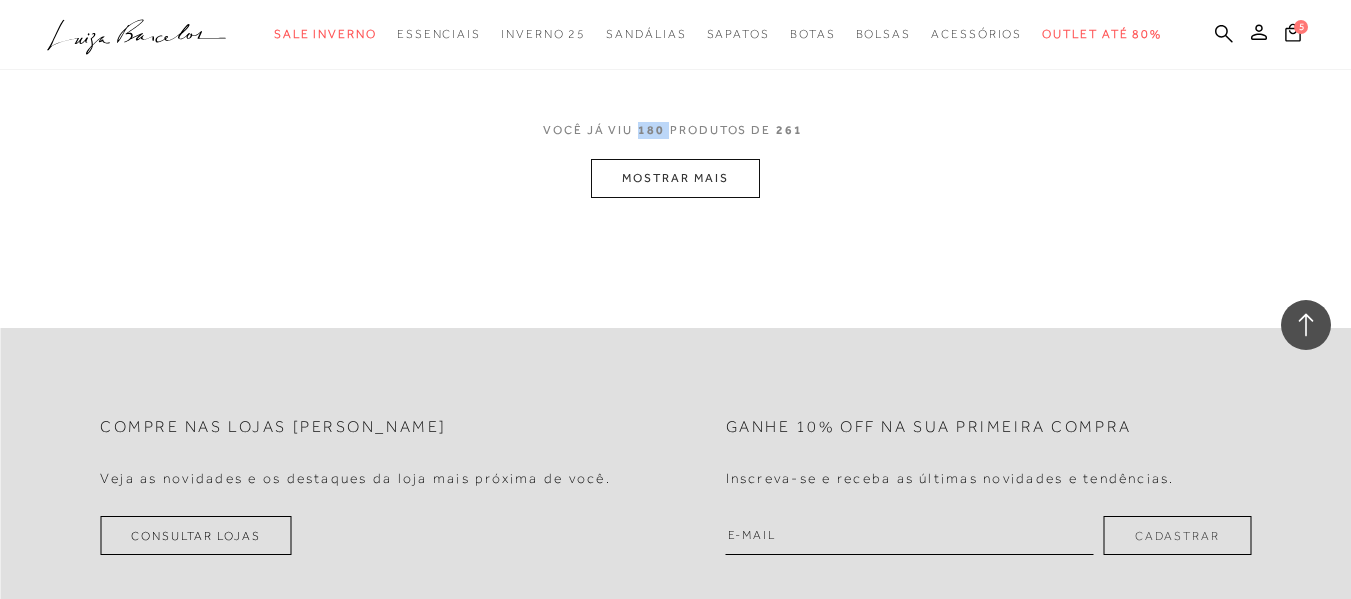 click on "MOSTRAR MAIS" at bounding box center [675, 178] 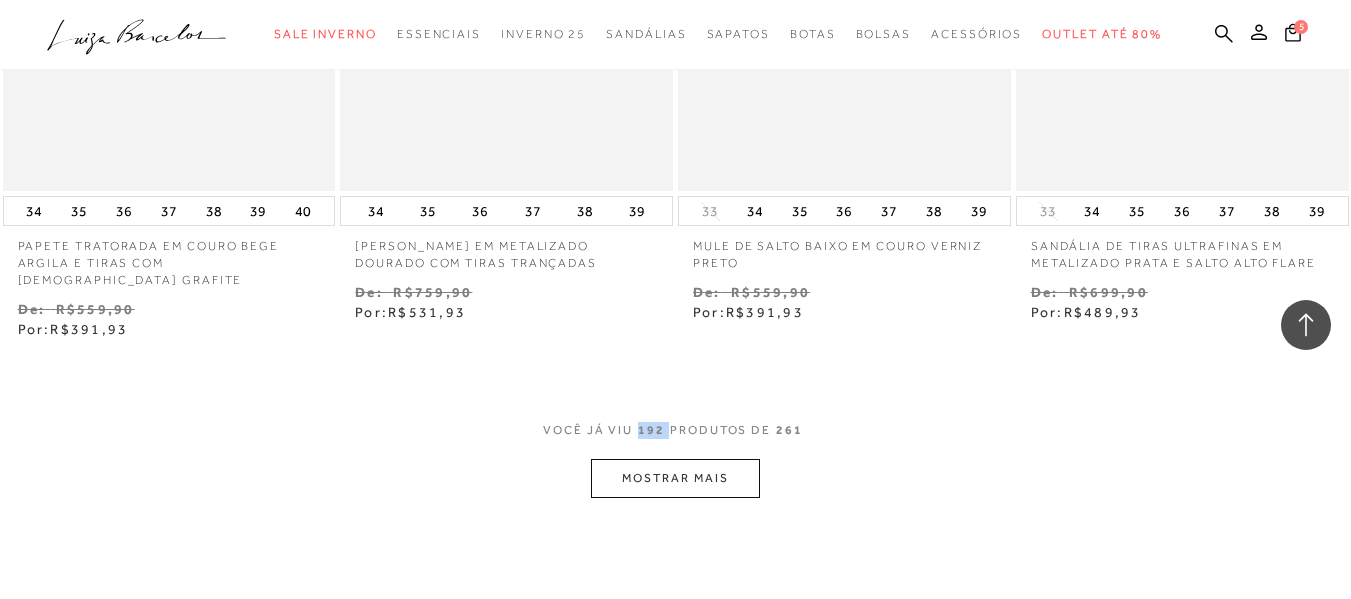 scroll, scrollTop: 31386, scrollLeft: 0, axis: vertical 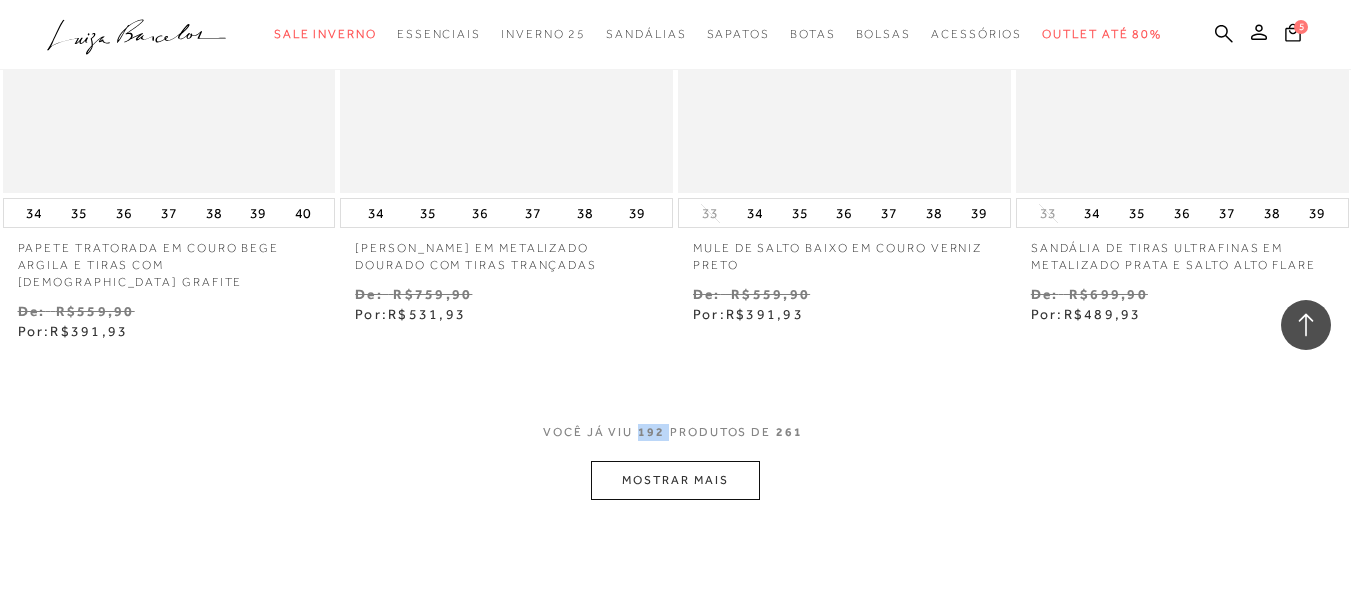 click on "MOSTRAR MAIS" at bounding box center [675, 480] 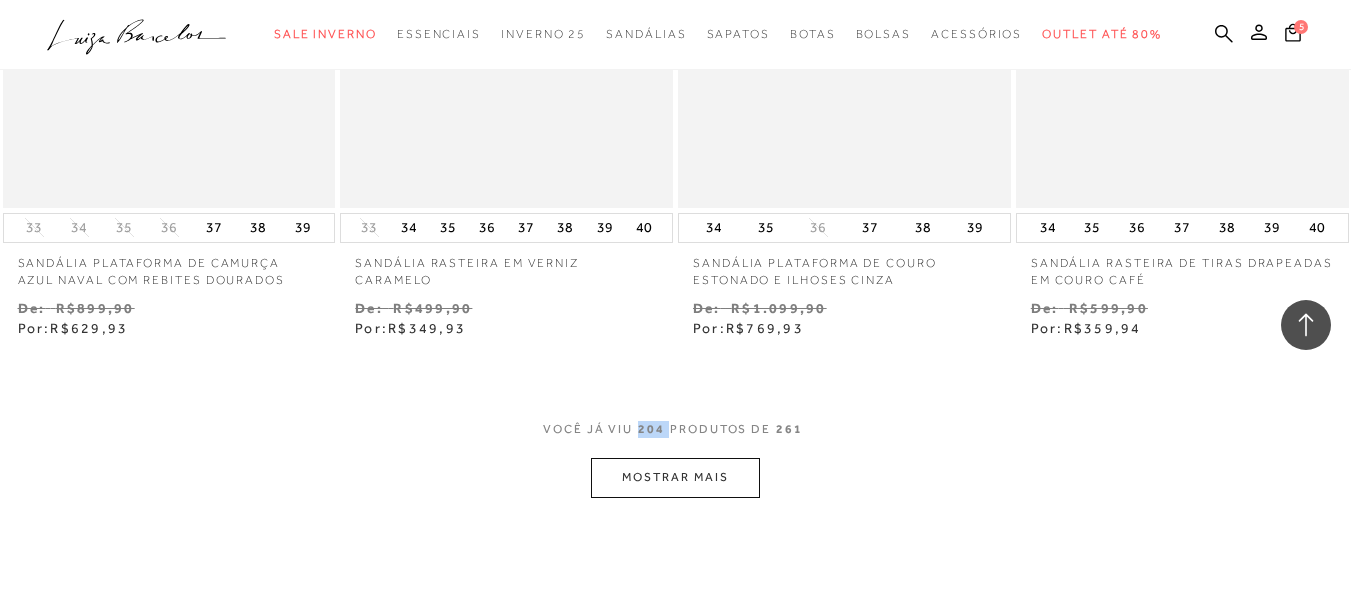 scroll, scrollTop: 33586, scrollLeft: 0, axis: vertical 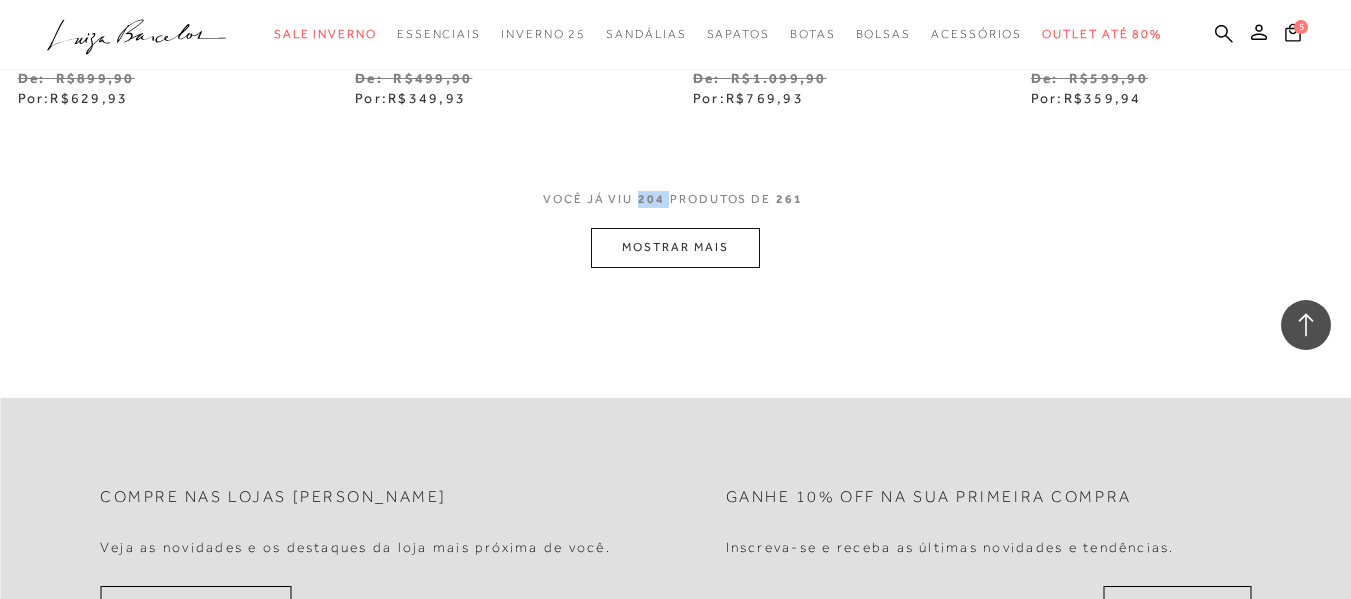 click on "MOSTRAR MAIS" at bounding box center [675, 247] 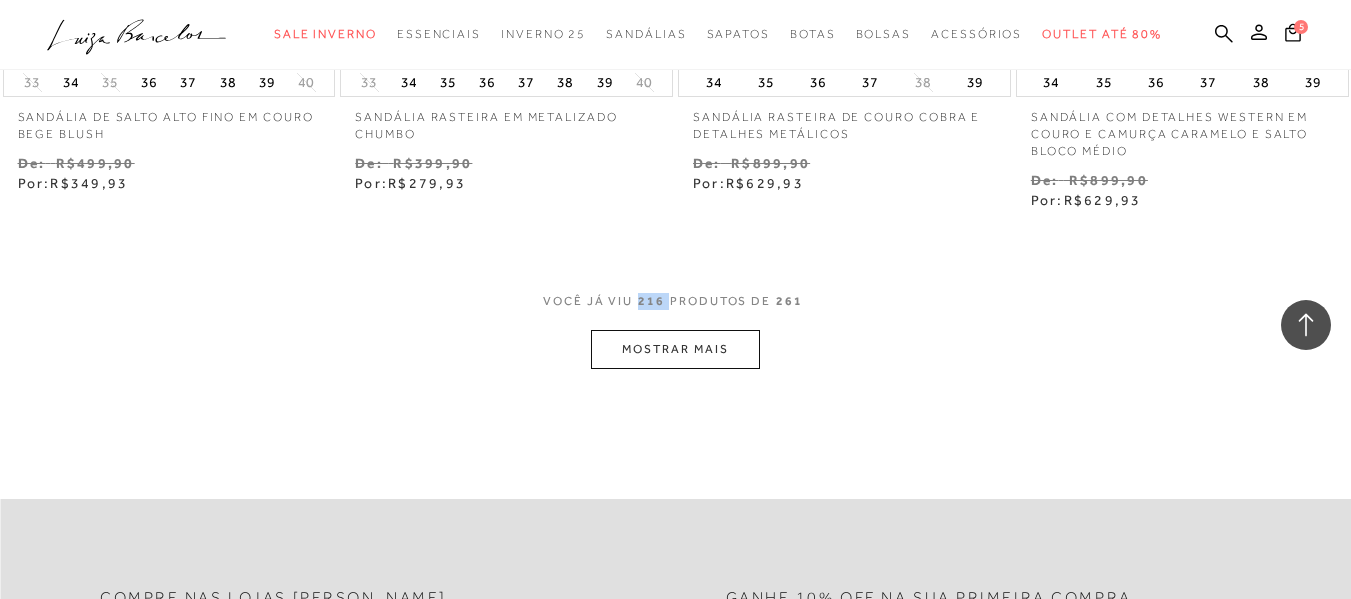 scroll, scrollTop: 35386, scrollLeft: 0, axis: vertical 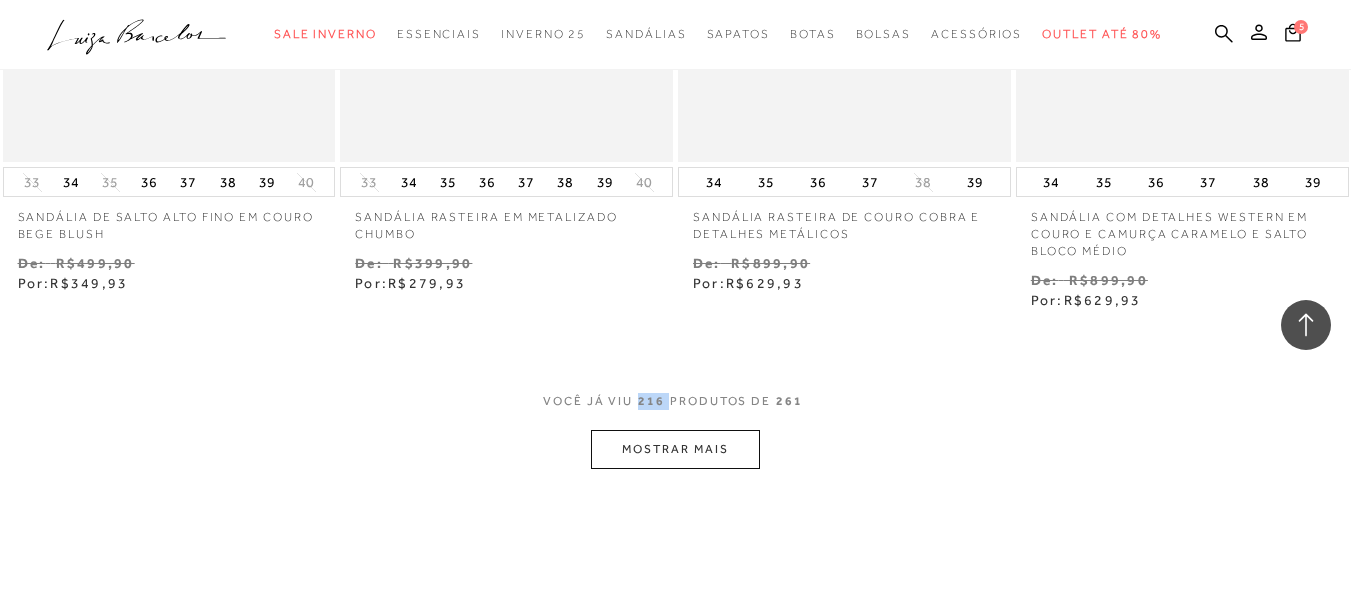 click on "MOSTRAR MAIS" at bounding box center [675, 449] 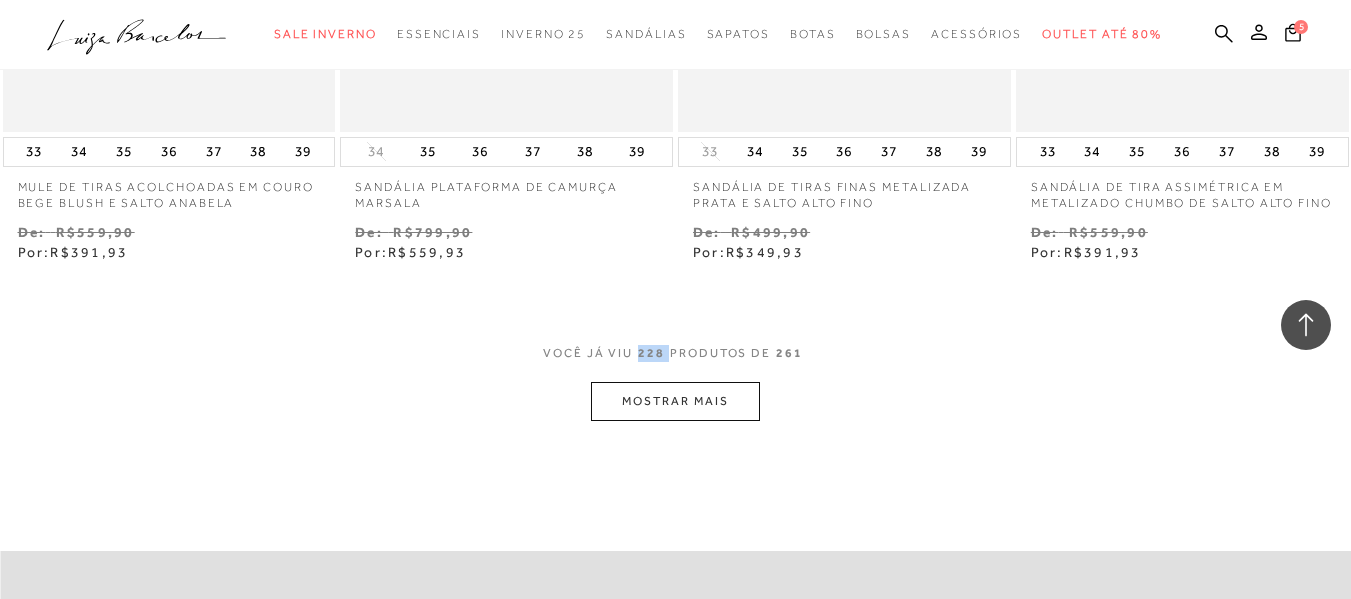 scroll, scrollTop: 37486, scrollLeft: 0, axis: vertical 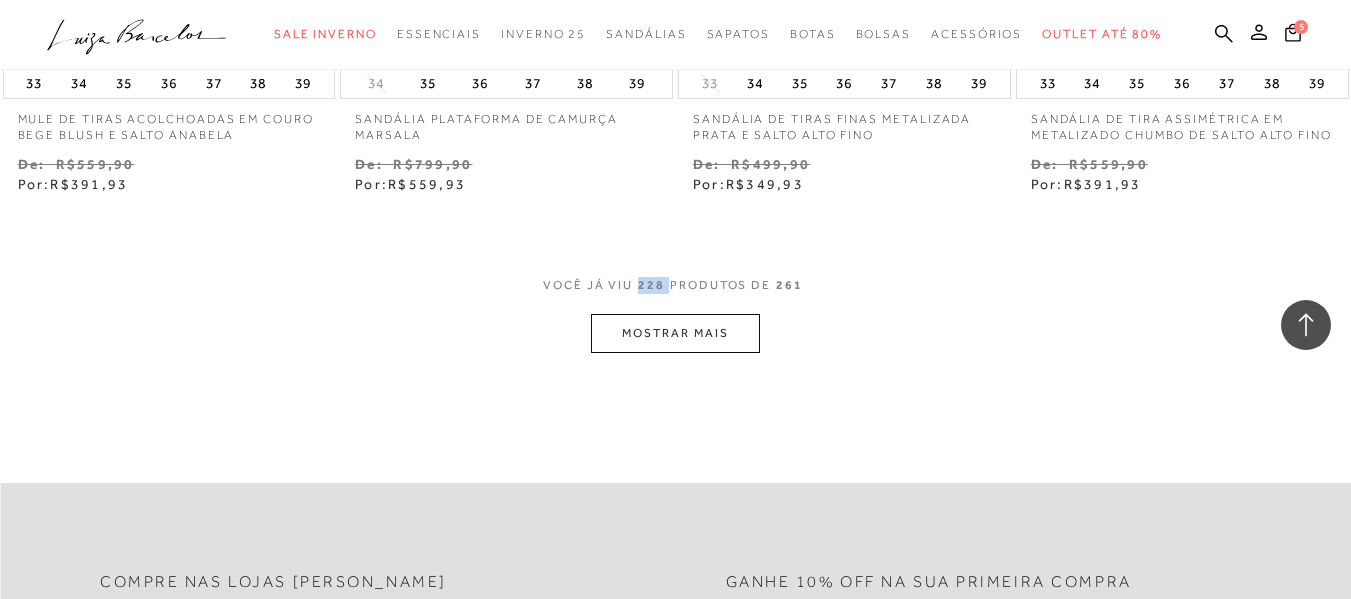 click on "MOSTRAR MAIS" at bounding box center (675, 333) 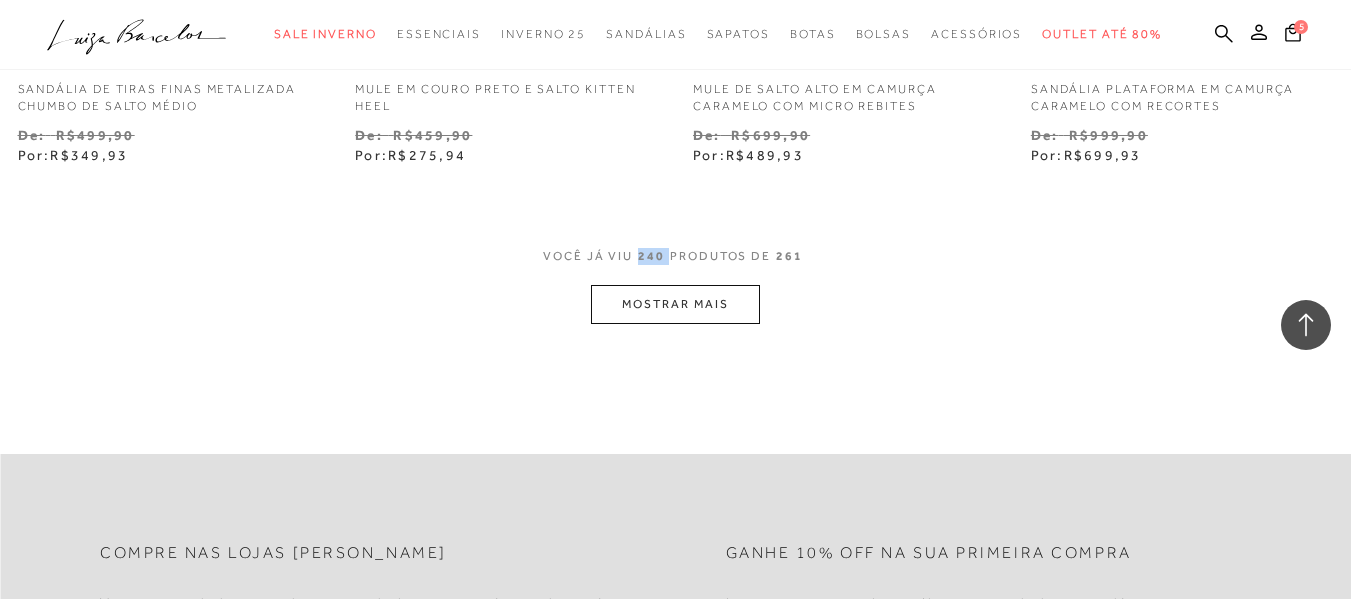 scroll, scrollTop: 39486, scrollLeft: 0, axis: vertical 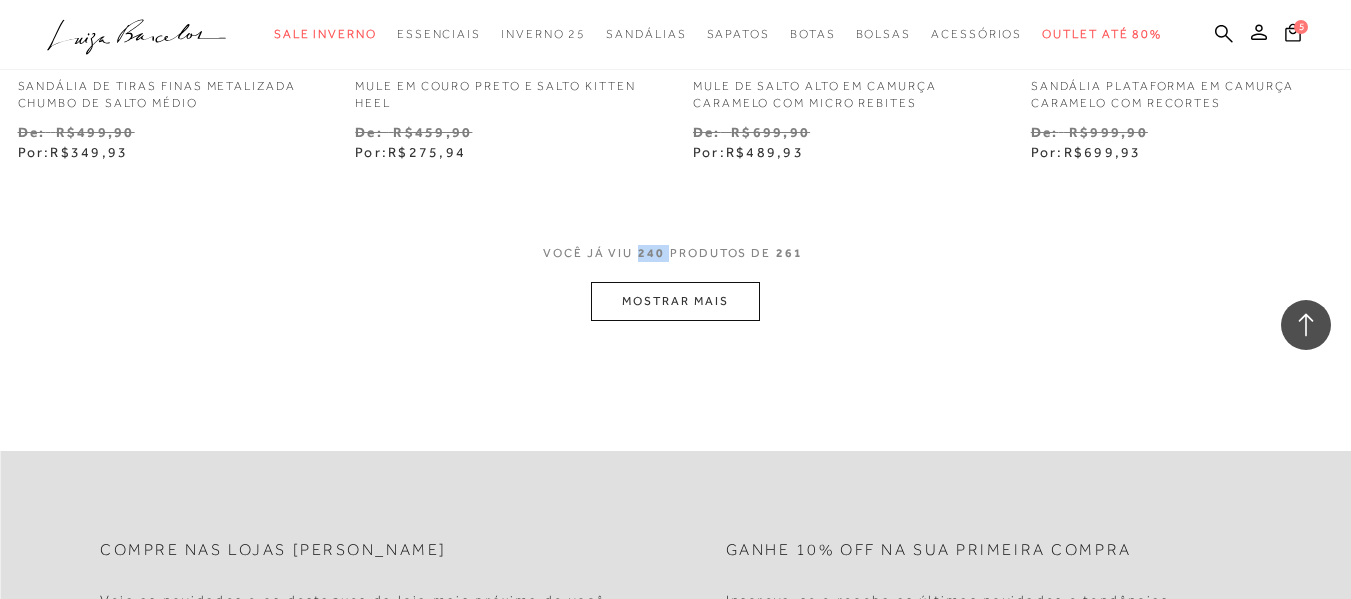 click on "MOSTRAR MAIS" at bounding box center (675, 301) 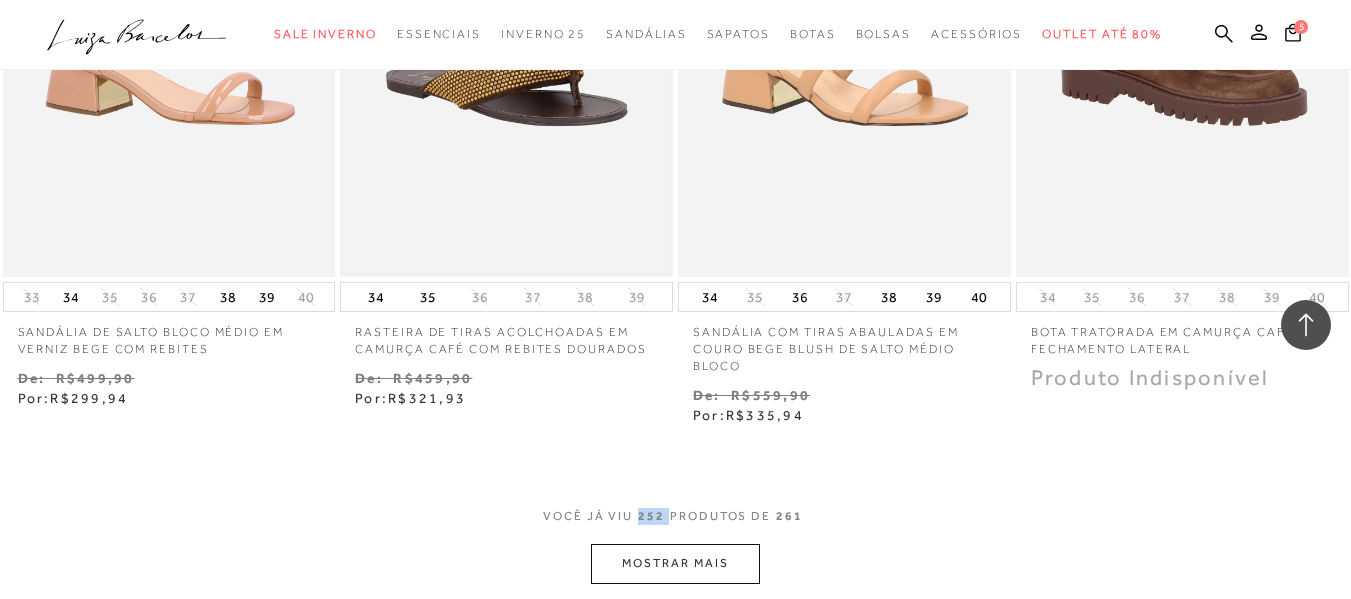 scroll, scrollTop: 41286, scrollLeft: 0, axis: vertical 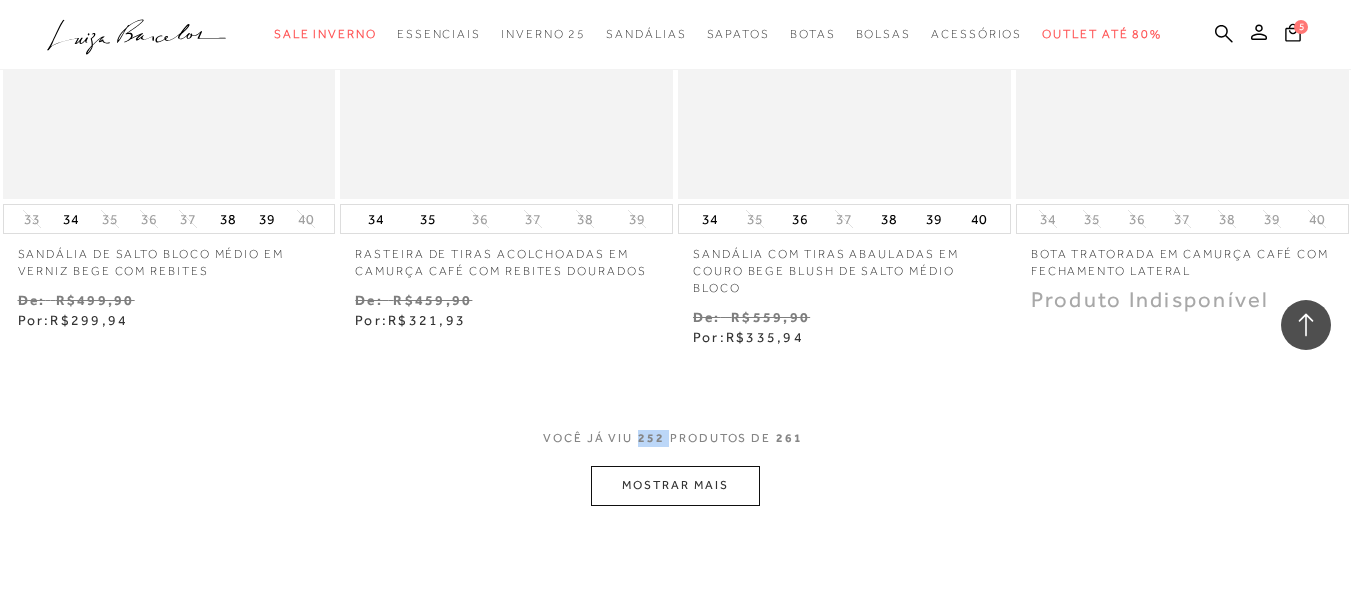 click on "MOSTRAR MAIS" at bounding box center [675, 485] 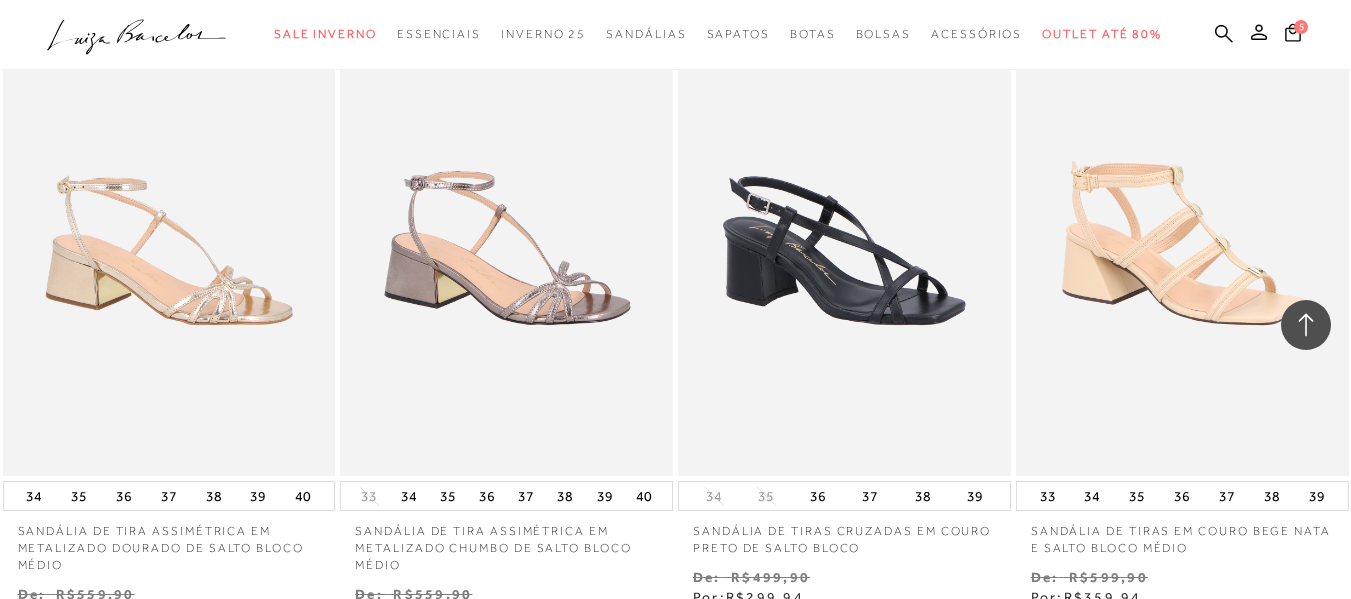 scroll, scrollTop: 2200, scrollLeft: 0, axis: vertical 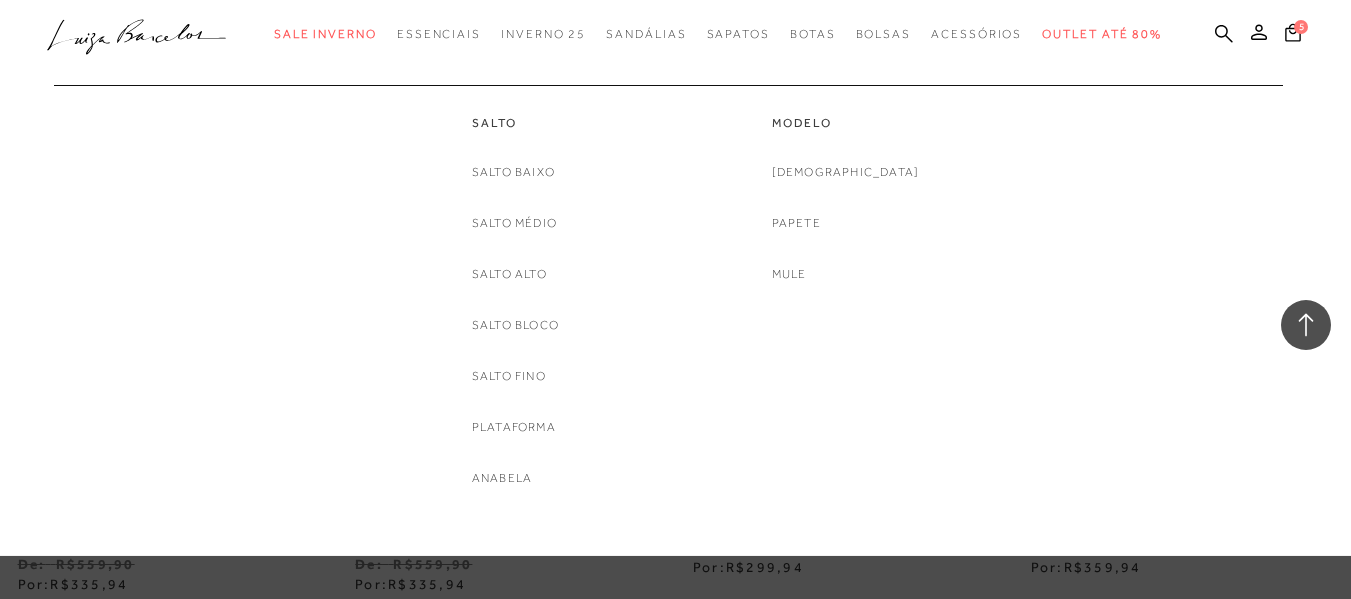 click on "Salto Médio" at bounding box center [514, 223] 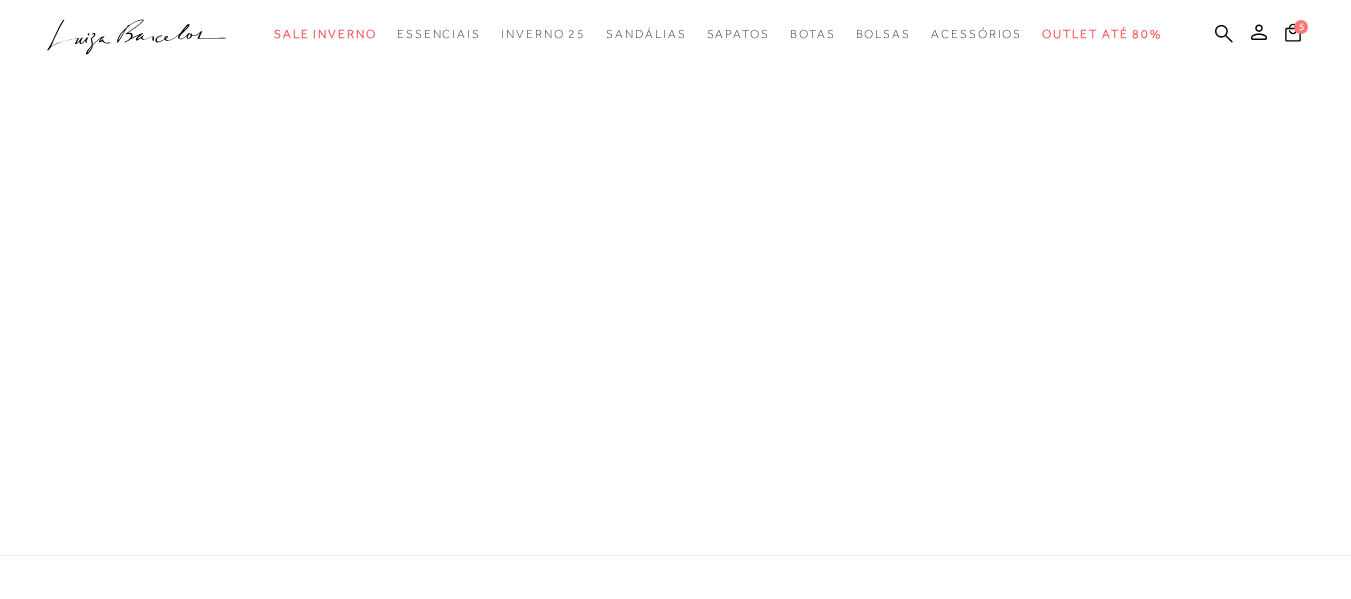 scroll, scrollTop: 0, scrollLeft: 0, axis: both 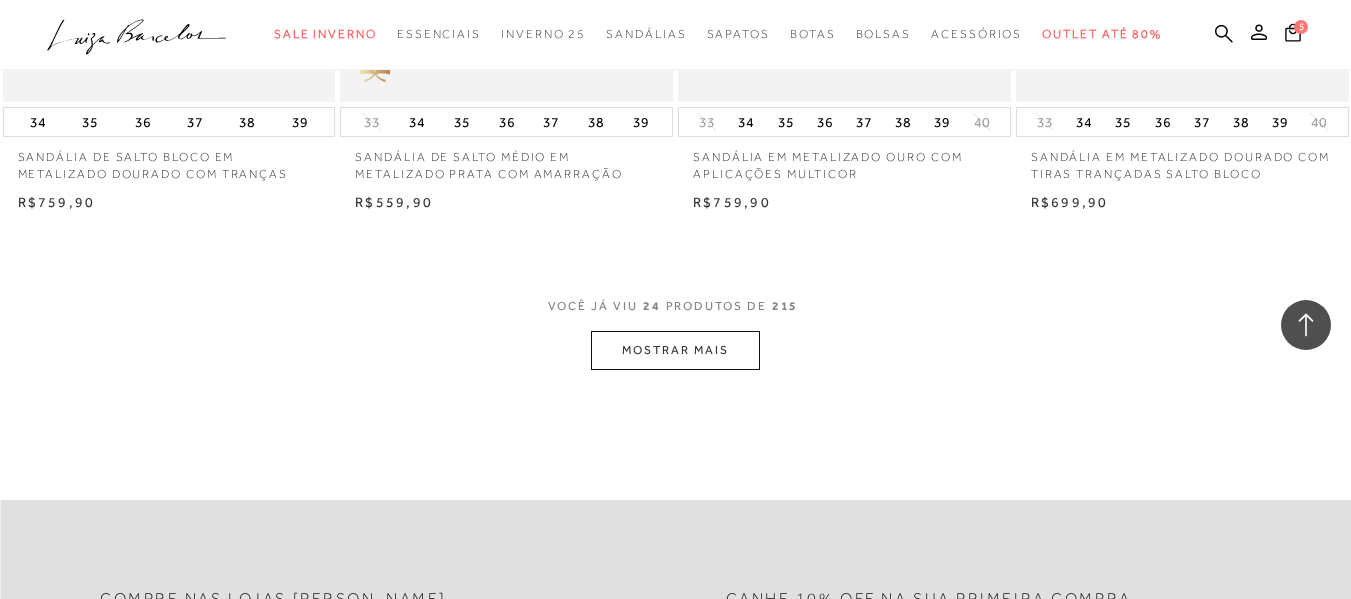 click on "MOSTRAR MAIS" at bounding box center [675, 350] 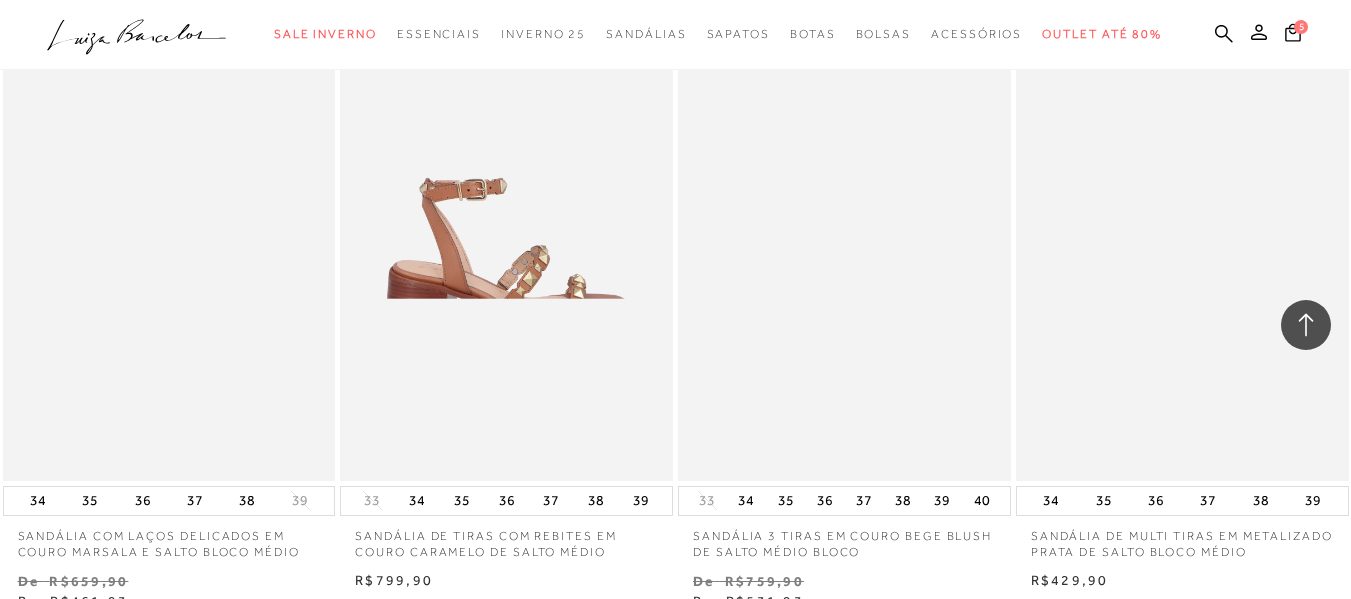 scroll, scrollTop: 7200, scrollLeft: 0, axis: vertical 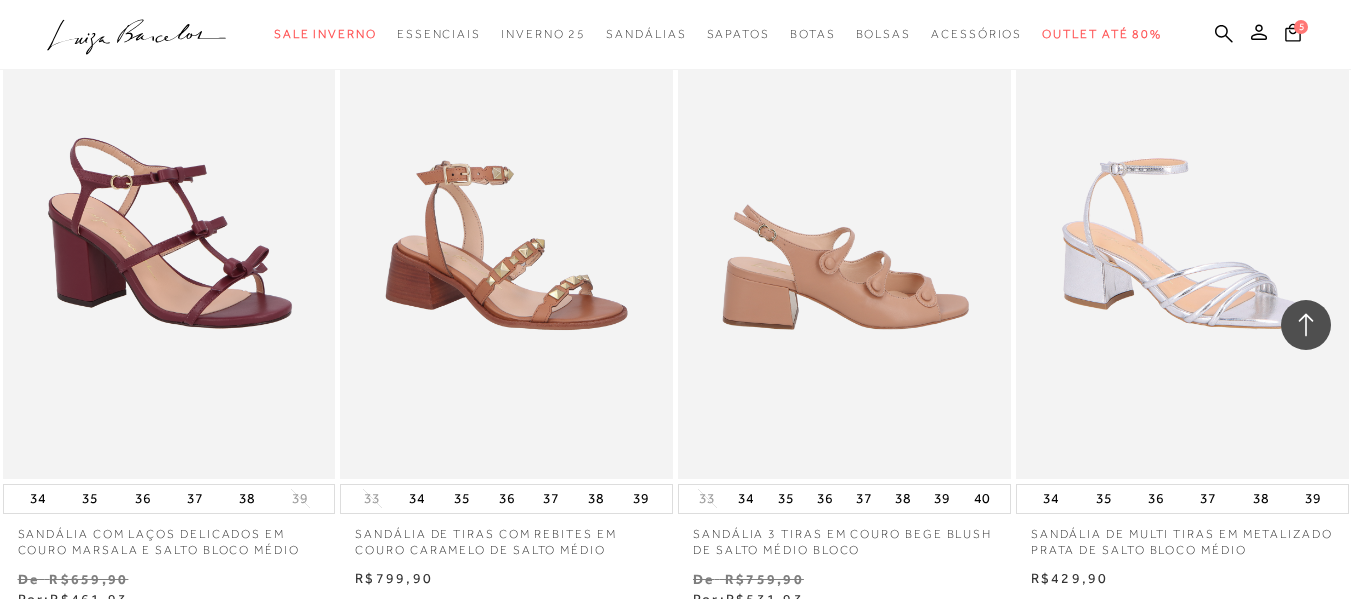 click at bounding box center (845, 229) 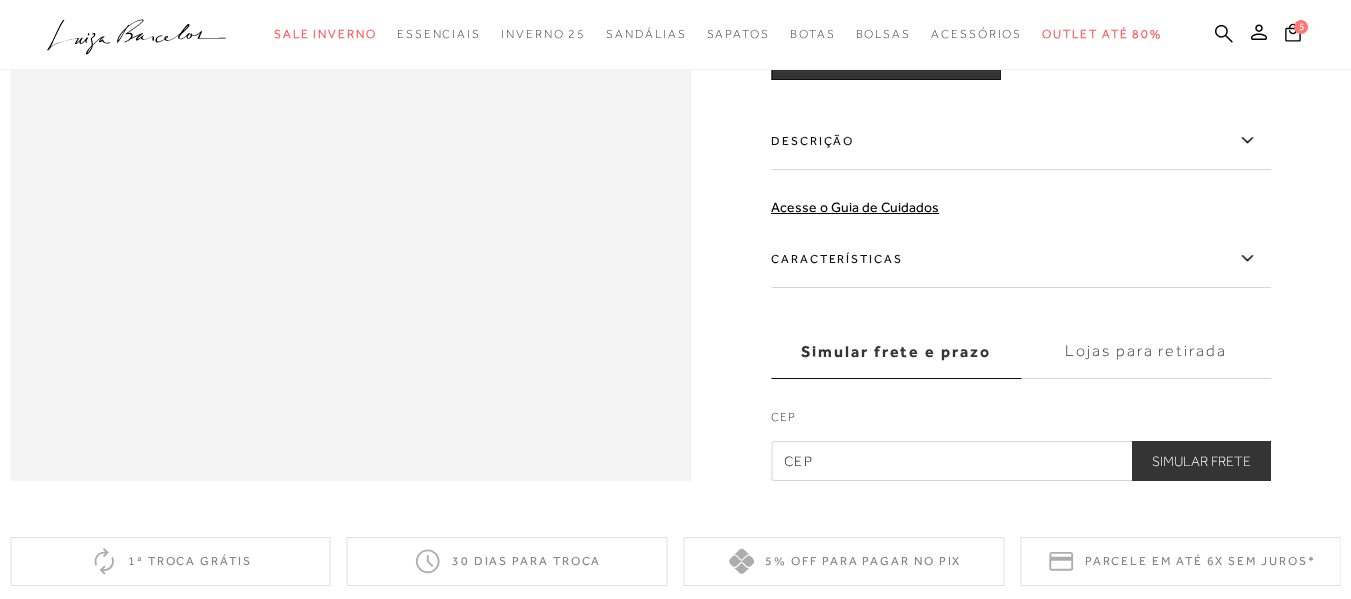 scroll, scrollTop: 1500, scrollLeft: 0, axis: vertical 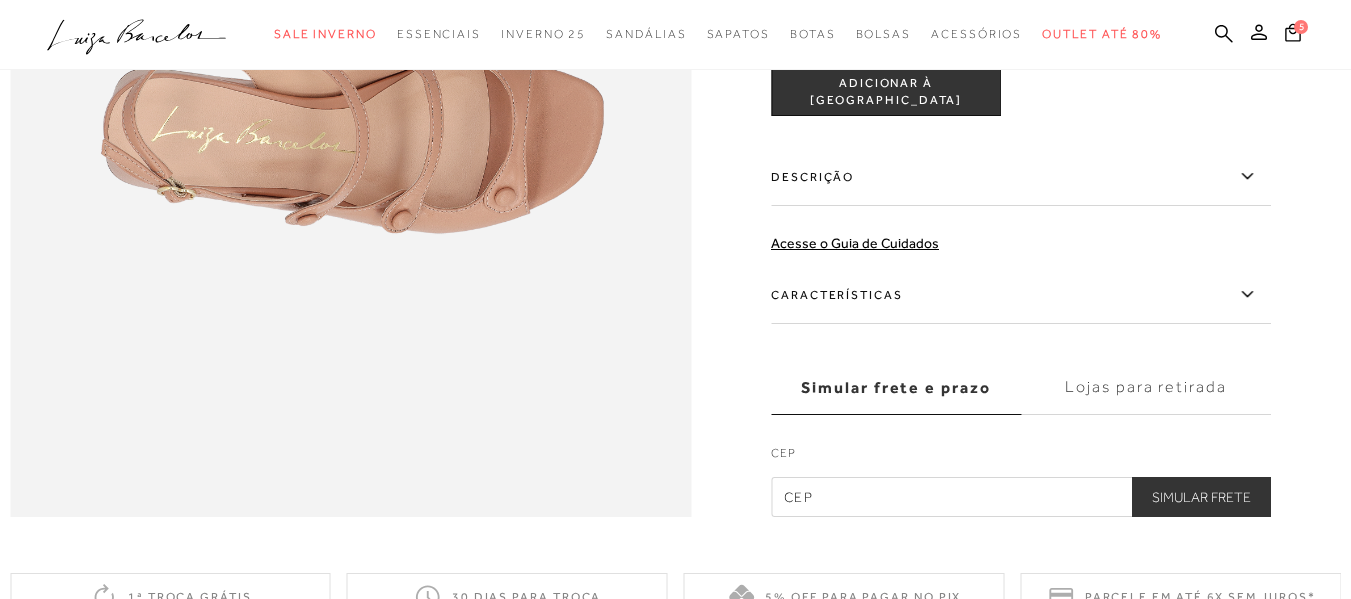 click on "Características" at bounding box center (1021, 295) 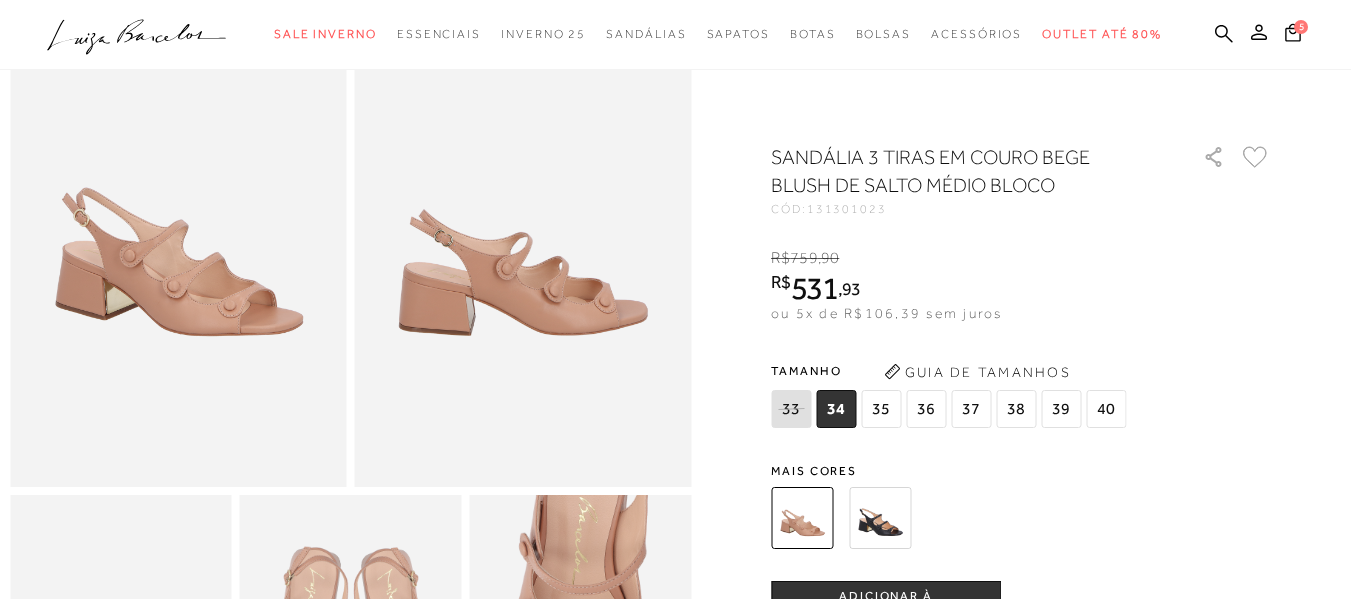 scroll, scrollTop: 0, scrollLeft: 0, axis: both 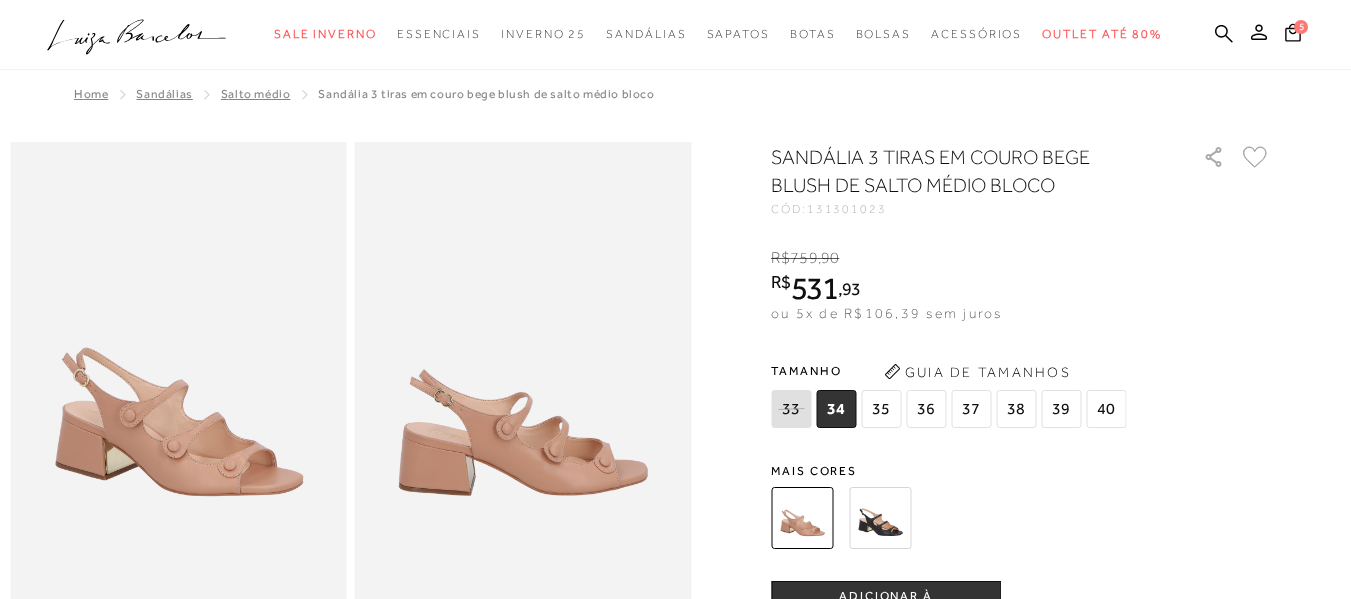 click on "37" at bounding box center (971, 409) 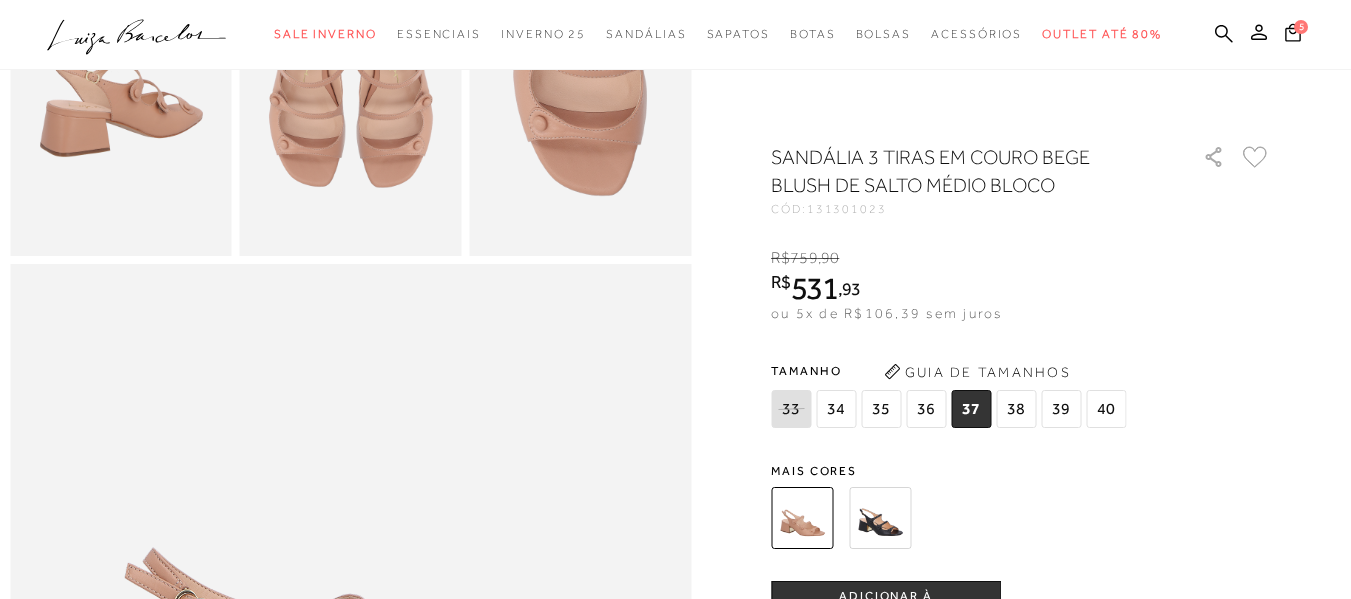 scroll, scrollTop: 800, scrollLeft: 0, axis: vertical 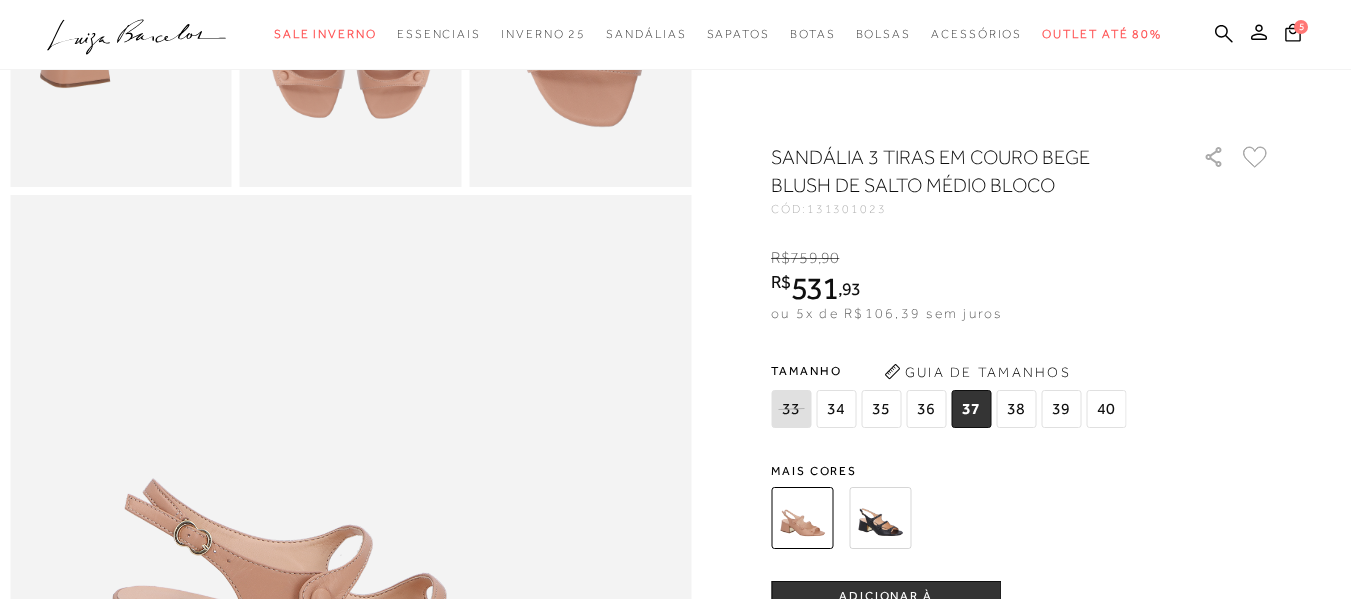 click on "ADICIONAR À [GEOGRAPHIC_DATA]" at bounding box center (886, 605) 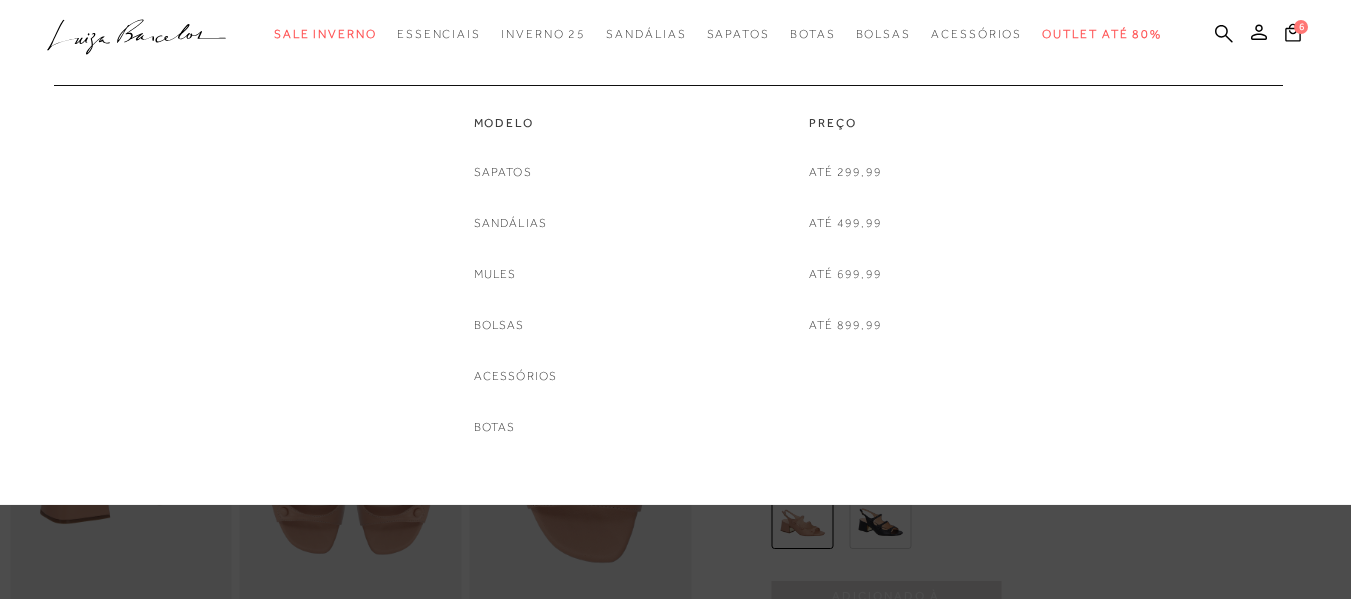 scroll, scrollTop: 300, scrollLeft: 0, axis: vertical 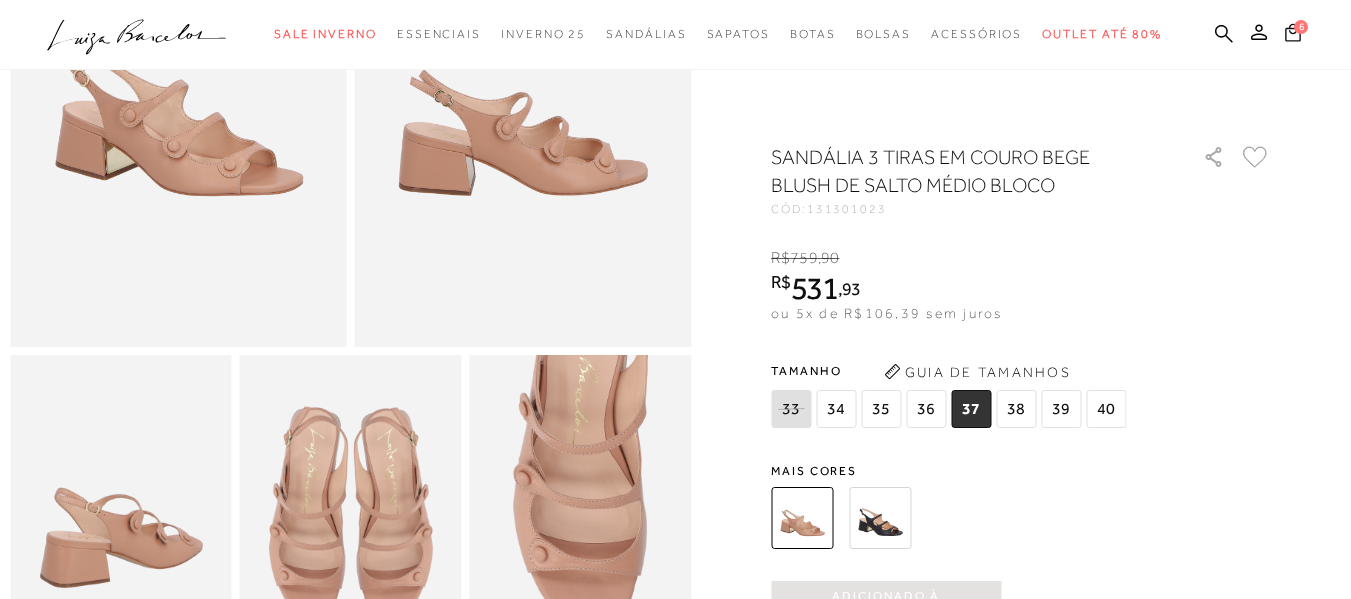 click on "6" at bounding box center (1301, 26) 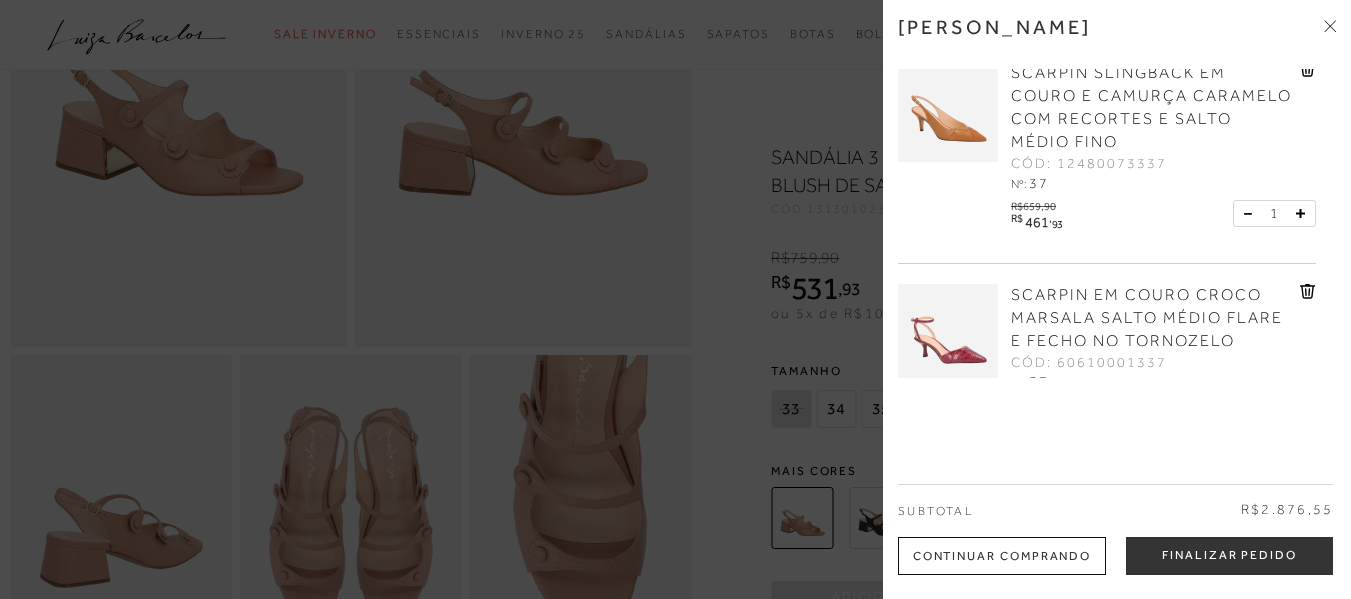 scroll, scrollTop: 0, scrollLeft: 0, axis: both 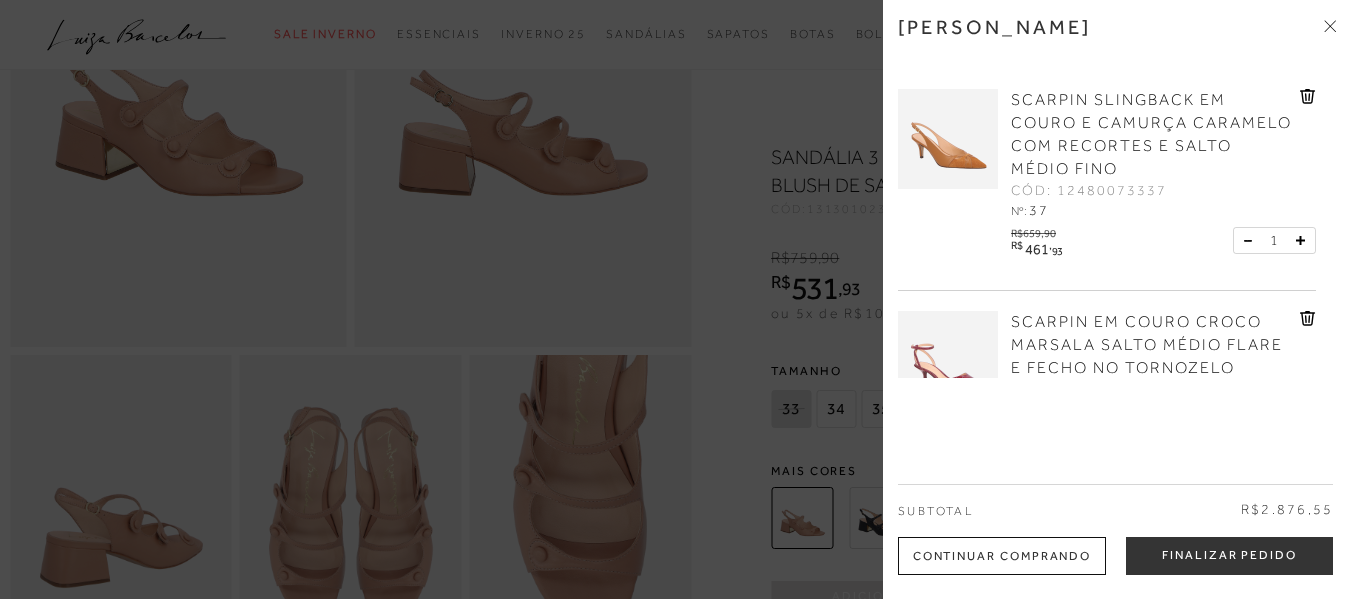 click on "SCARPIN EM COURO CROCO MARSALA SALTO MÉDIO FLARE E FECHO NO TORNOZELO
CÓD: 60610001337
Nº:
37
R$" at bounding box center (1107, 384) 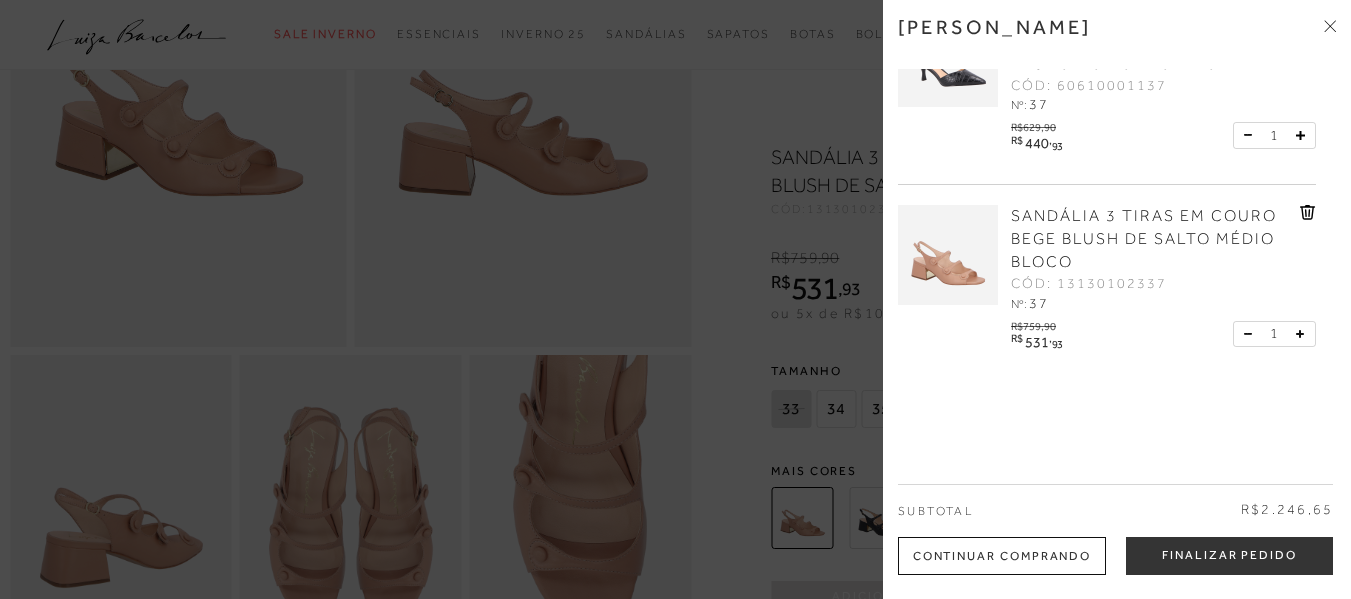 scroll, scrollTop: 729, scrollLeft: 0, axis: vertical 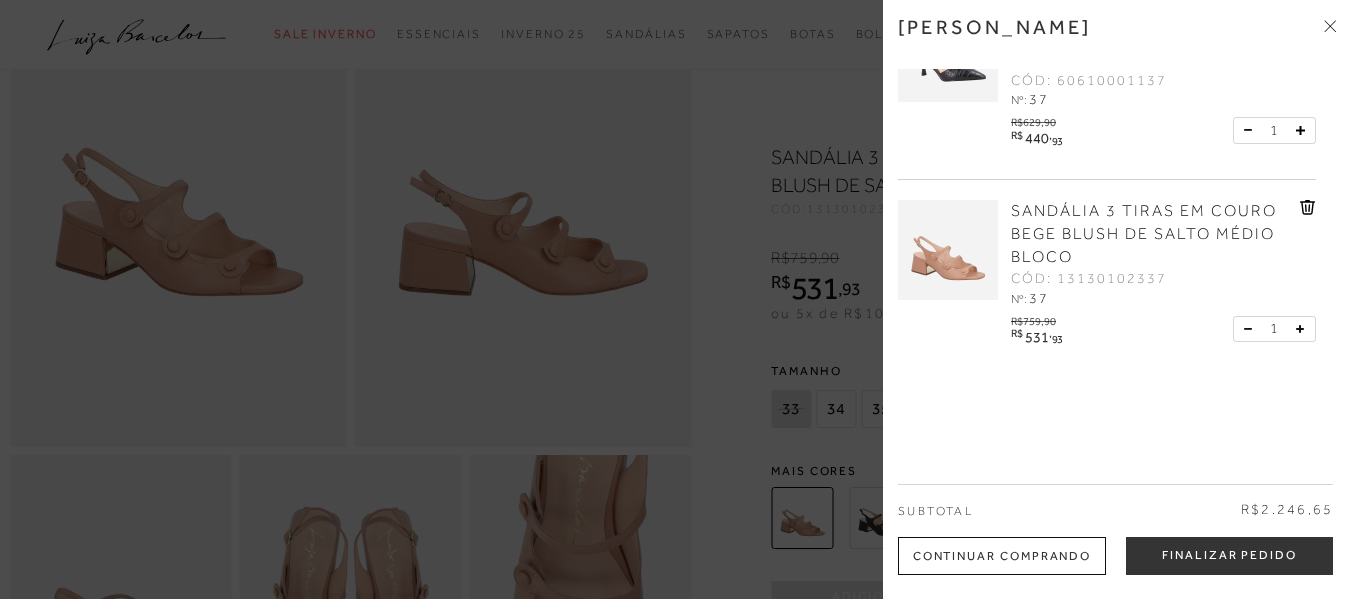 click on "SANDÁLIA 3 TIRAS EM COURO BEGE BLUSH DE SALTO MÉDIO BLOCO
CÓD: 13130102337
Nº:
37
R$759,90" at bounding box center [1107, 279] 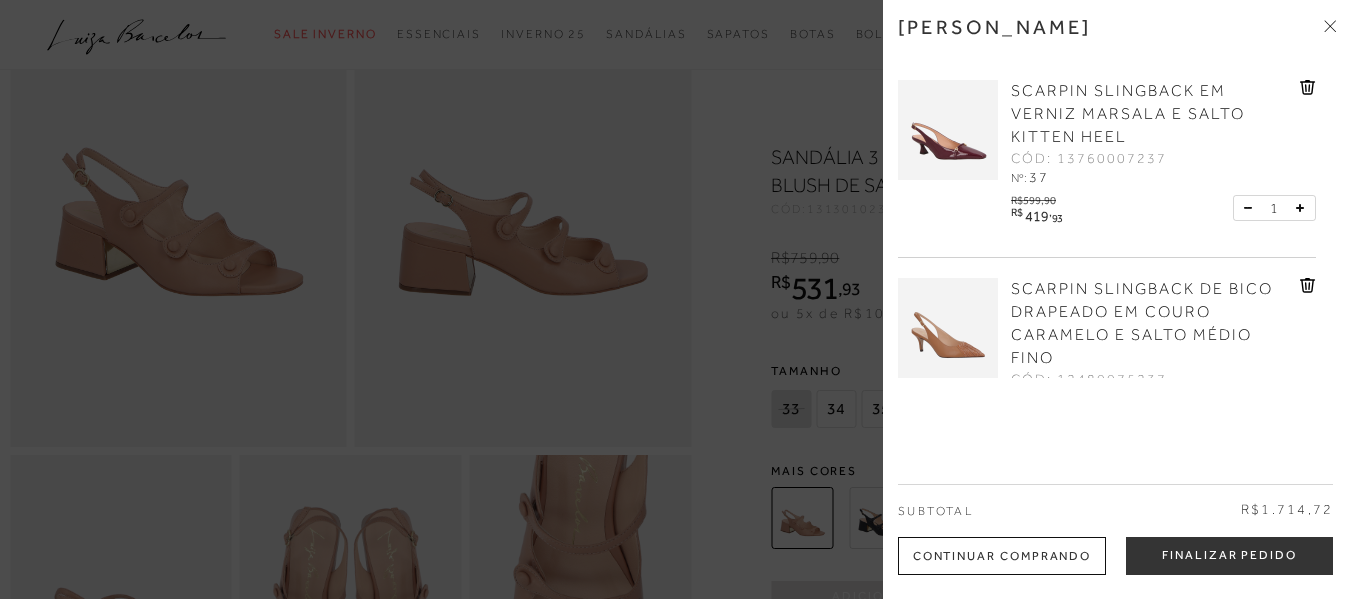 scroll, scrollTop: 230, scrollLeft: 0, axis: vertical 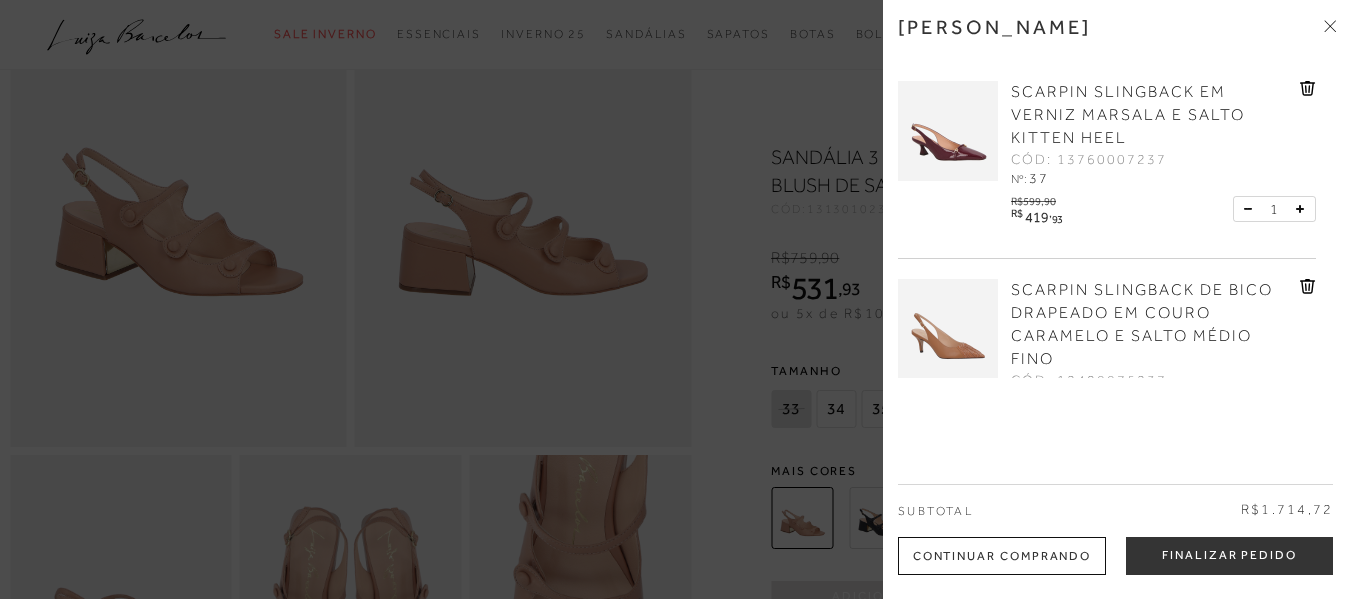 click at bounding box center [948, 131] 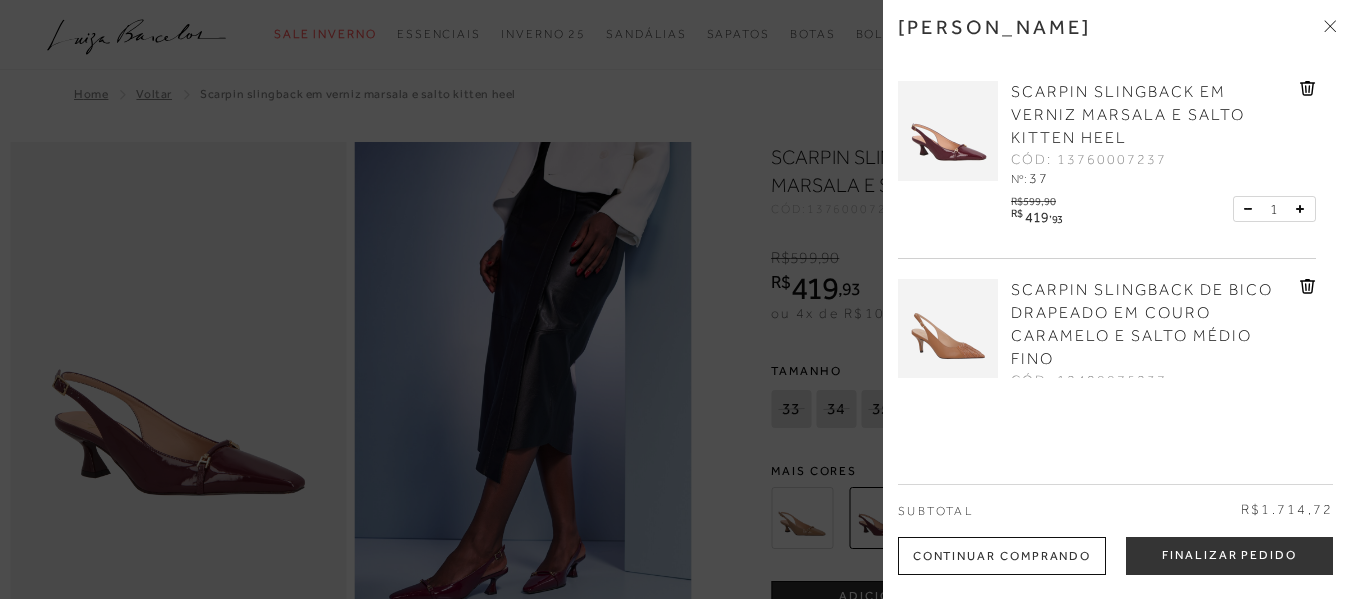 click at bounding box center (948, 131) 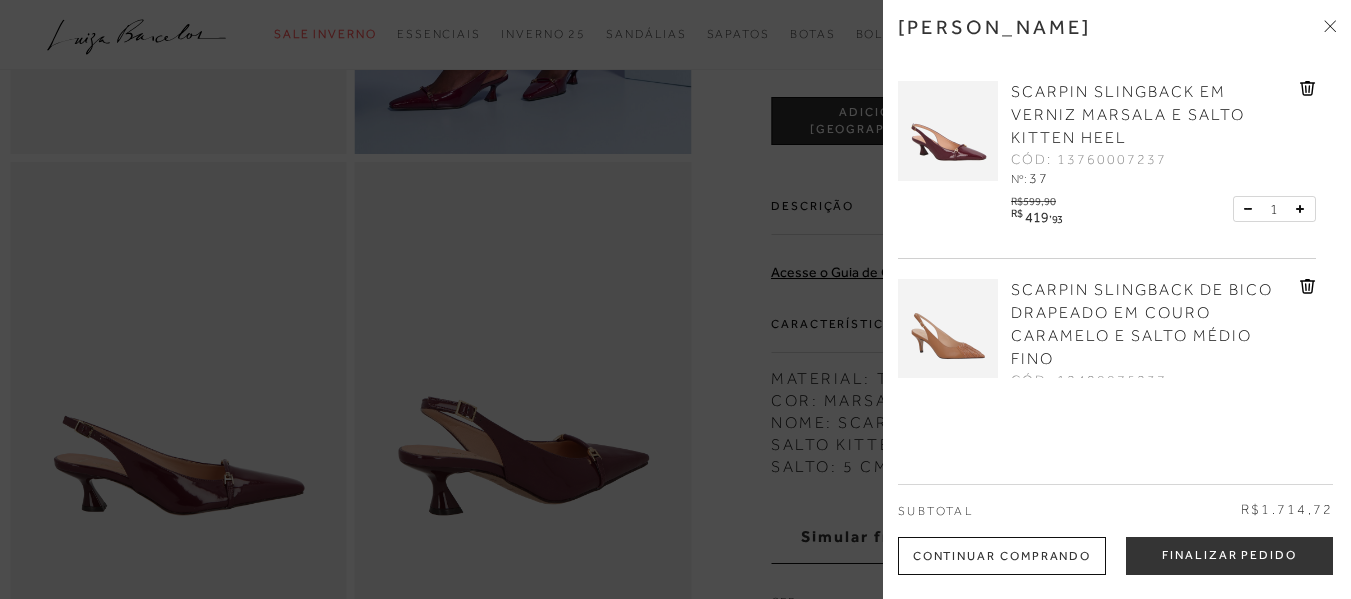 scroll, scrollTop: 500, scrollLeft: 0, axis: vertical 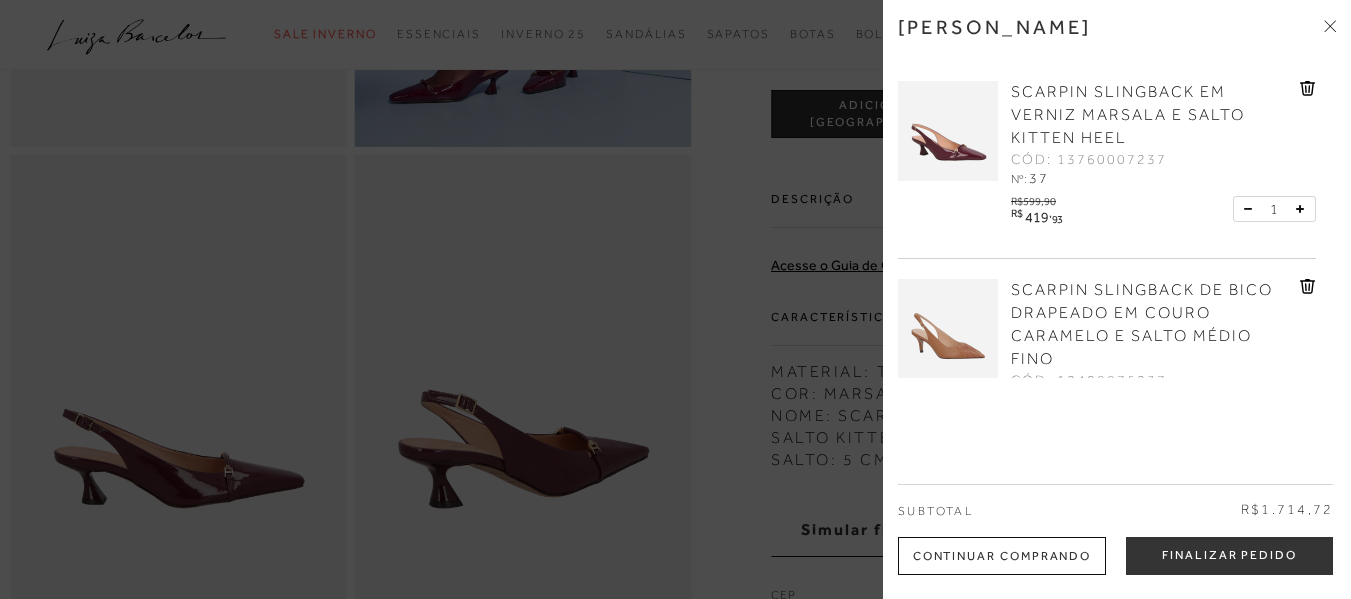 click at bounding box center (675, 299) 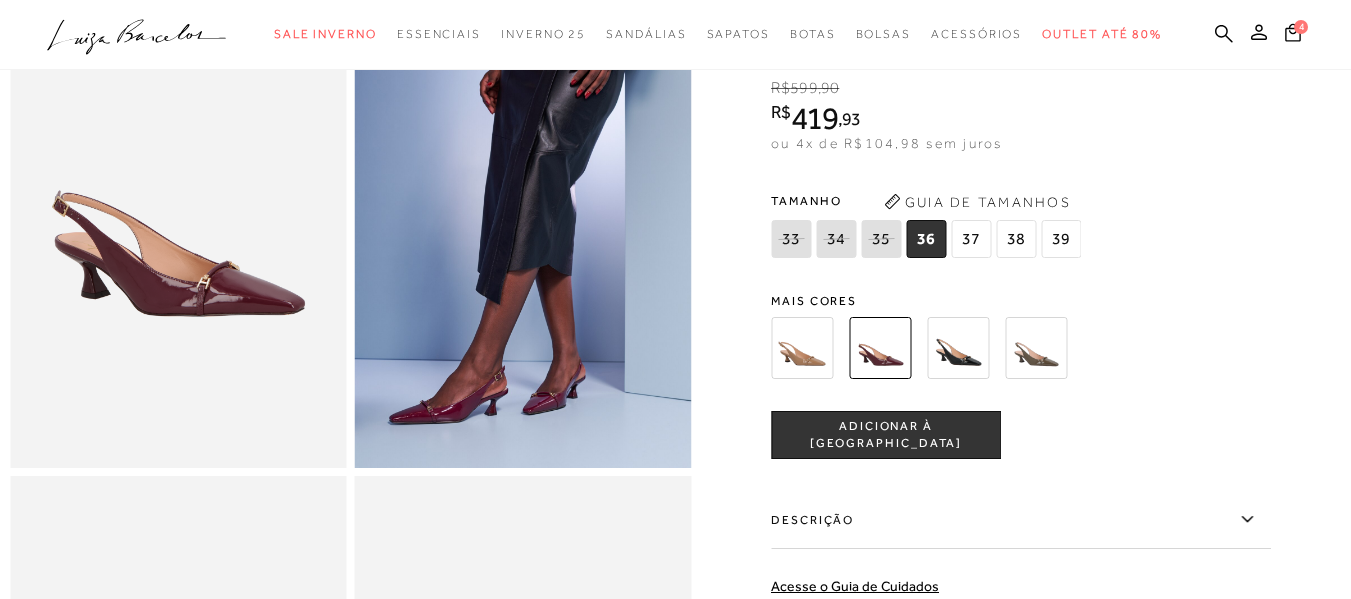 scroll, scrollTop: 300, scrollLeft: 0, axis: vertical 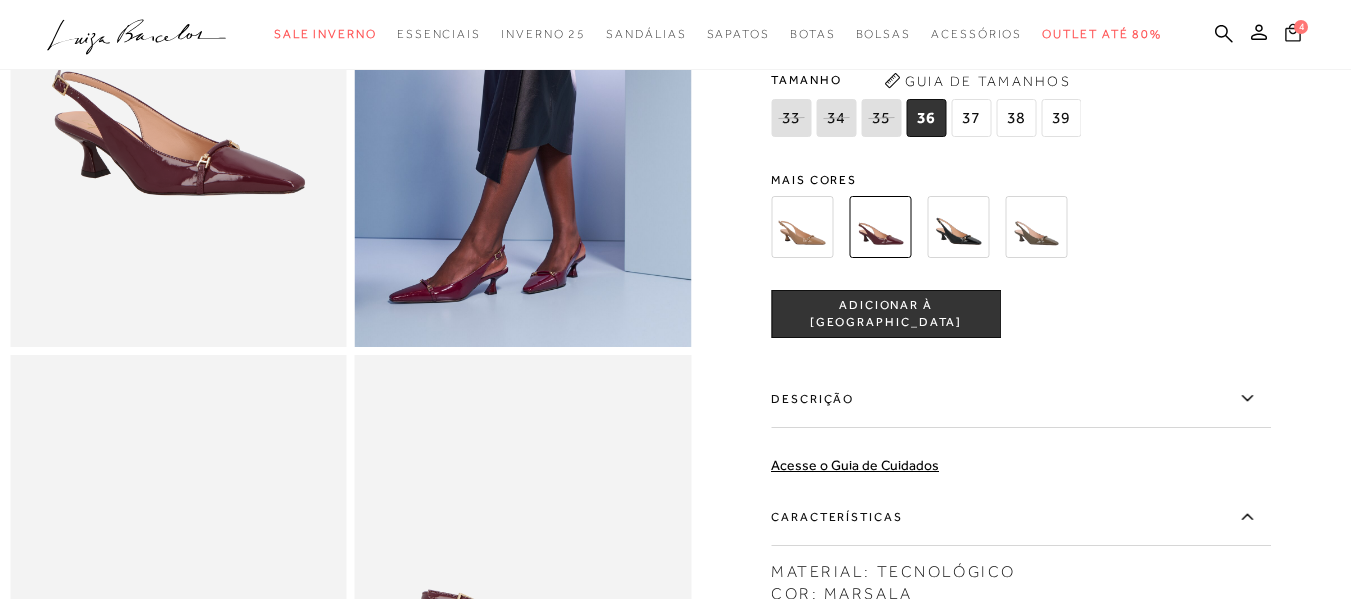 click 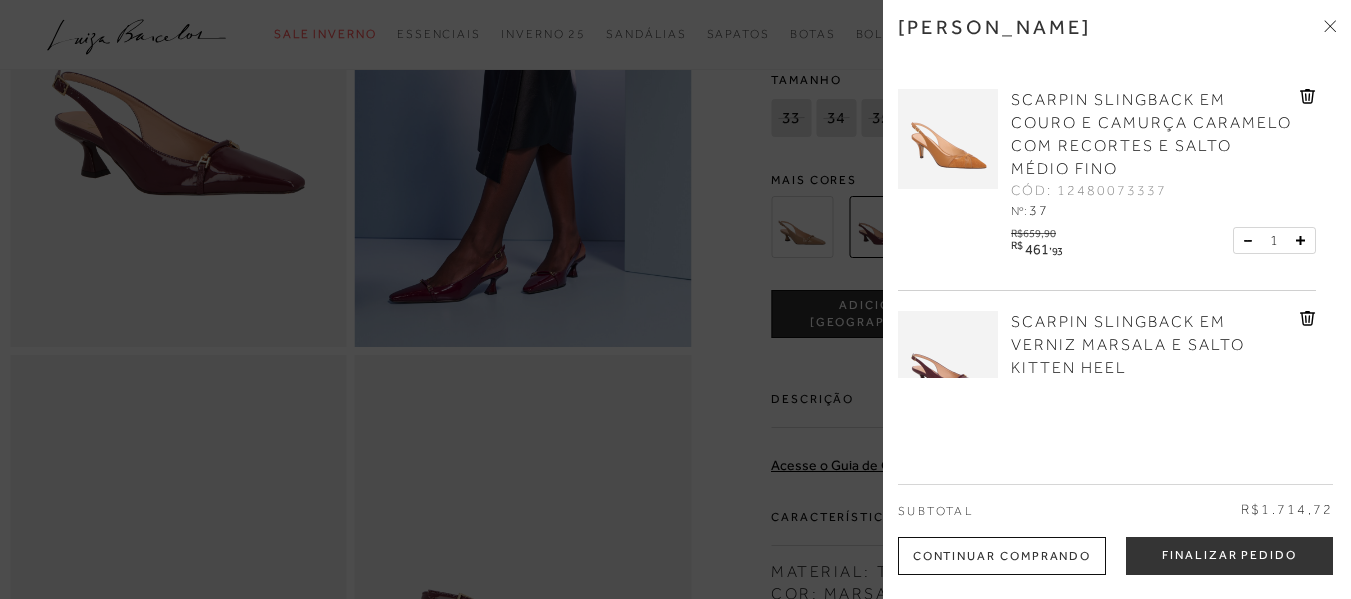 click 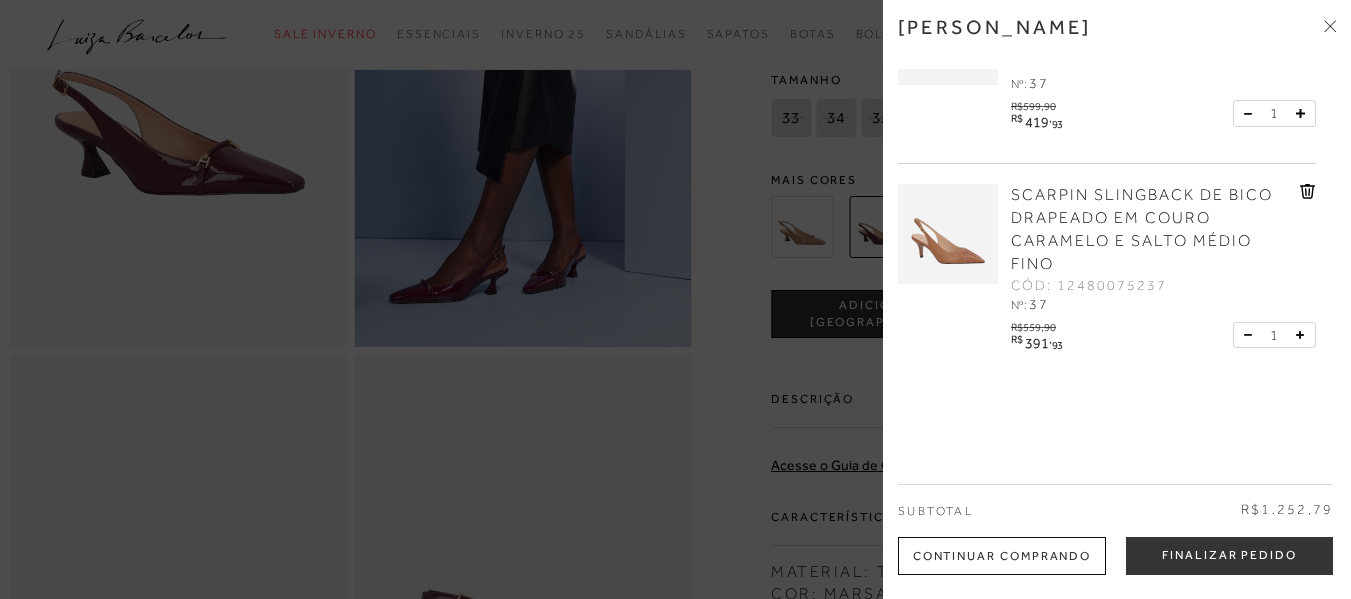 scroll, scrollTop: 100, scrollLeft: 0, axis: vertical 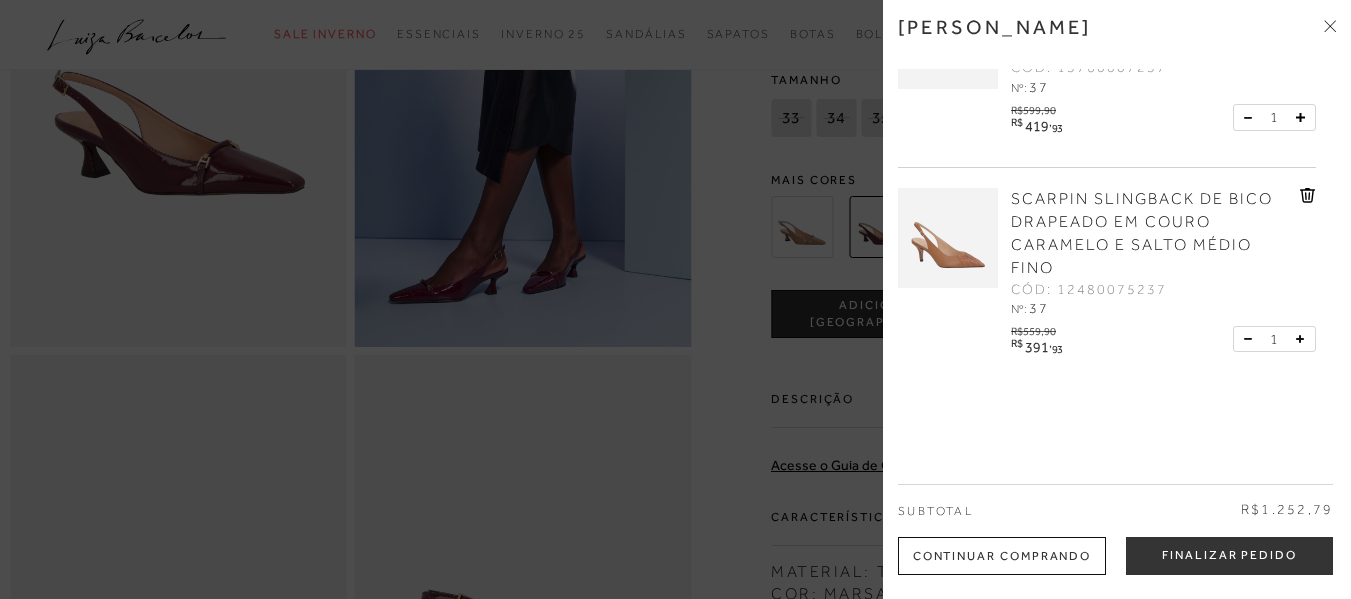 click 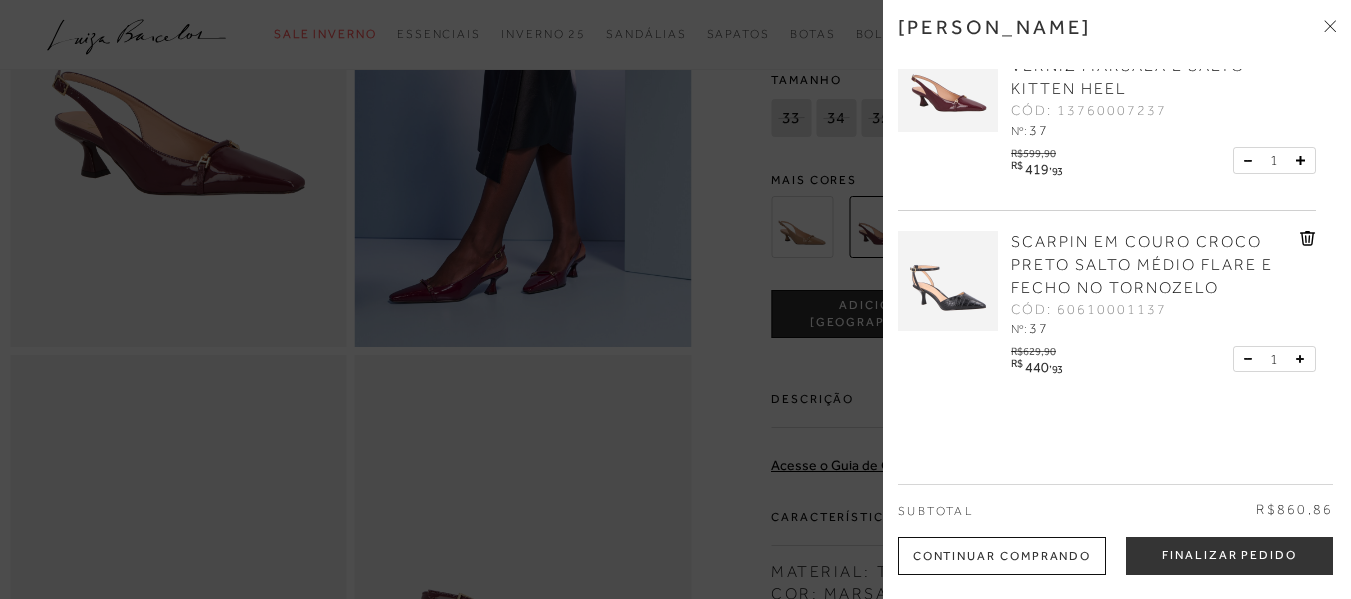 scroll, scrollTop: 87, scrollLeft: 0, axis: vertical 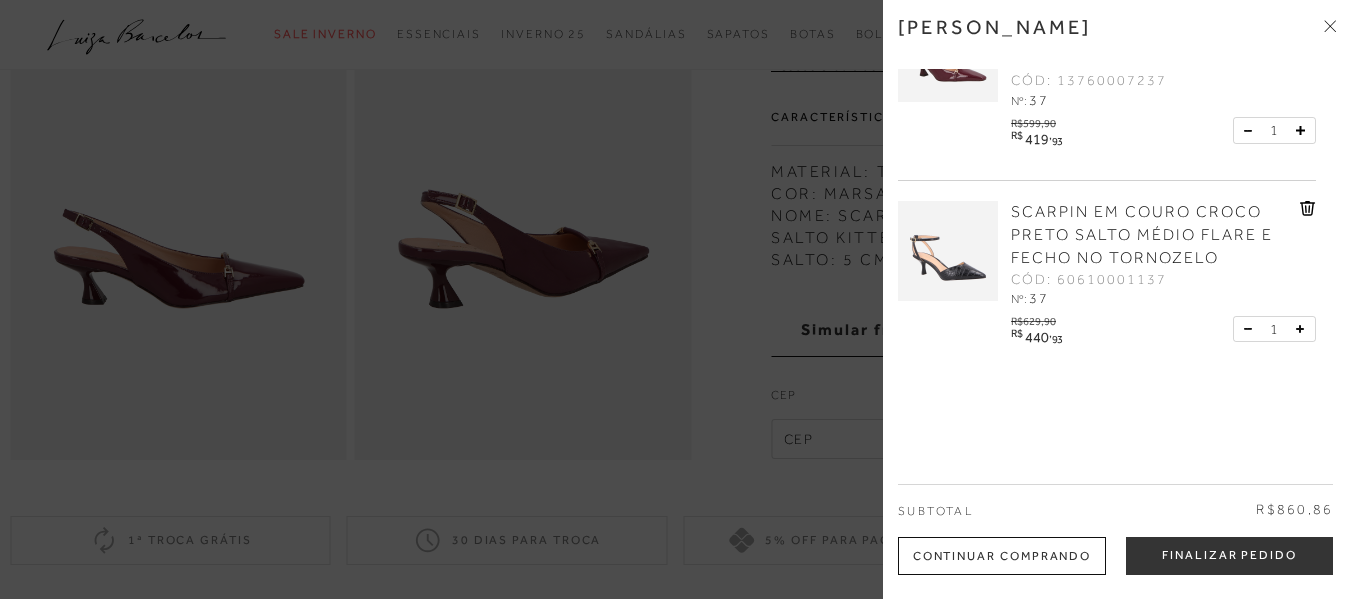 drag, startPoint x: 1223, startPoint y: 557, endPoint x: 1218, endPoint y: 544, distance: 13.928389 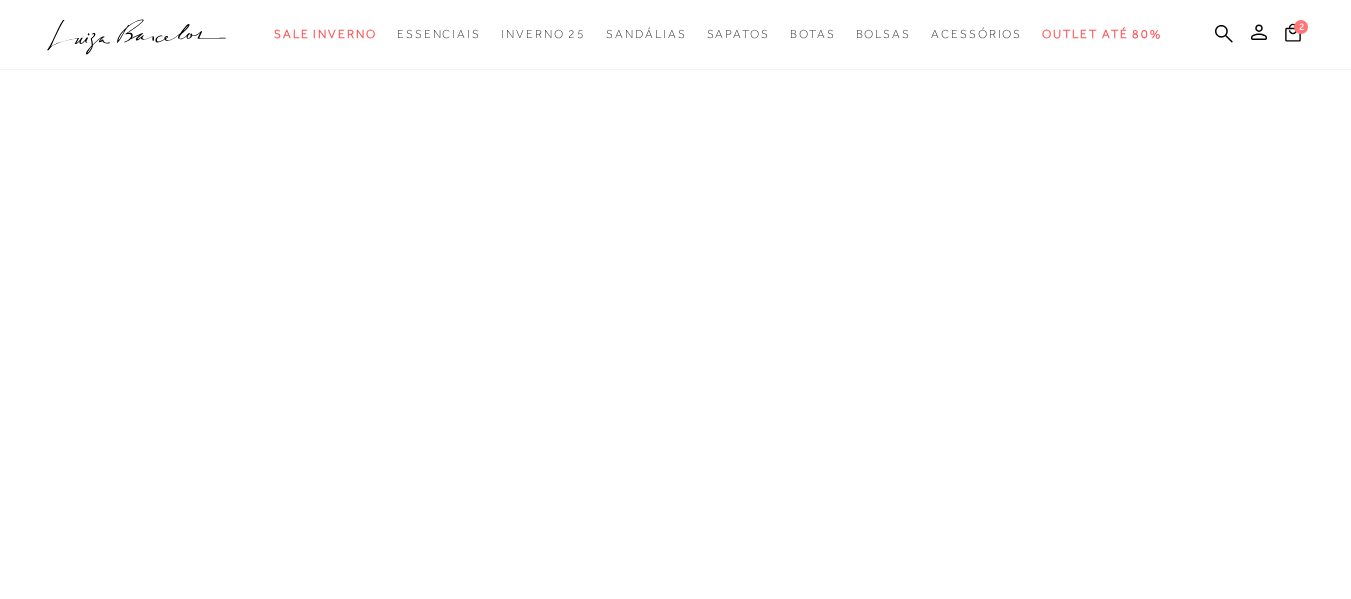 scroll, scrollTop: 0, scrollLeft: 0, axis: both 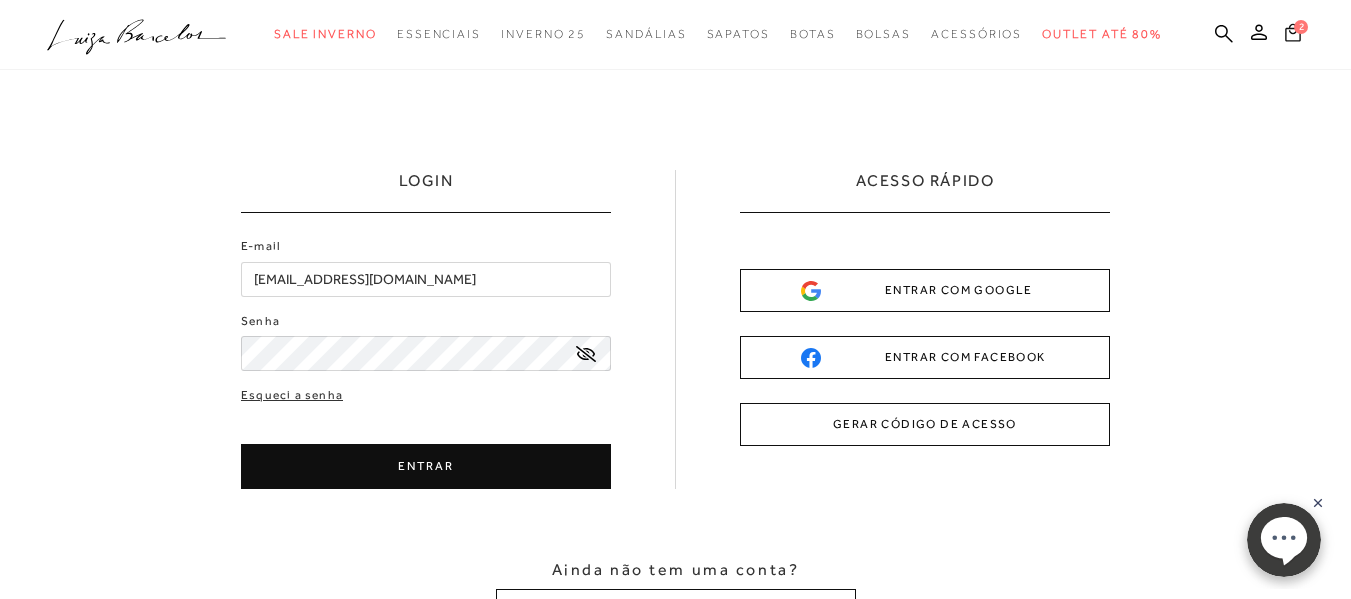 click 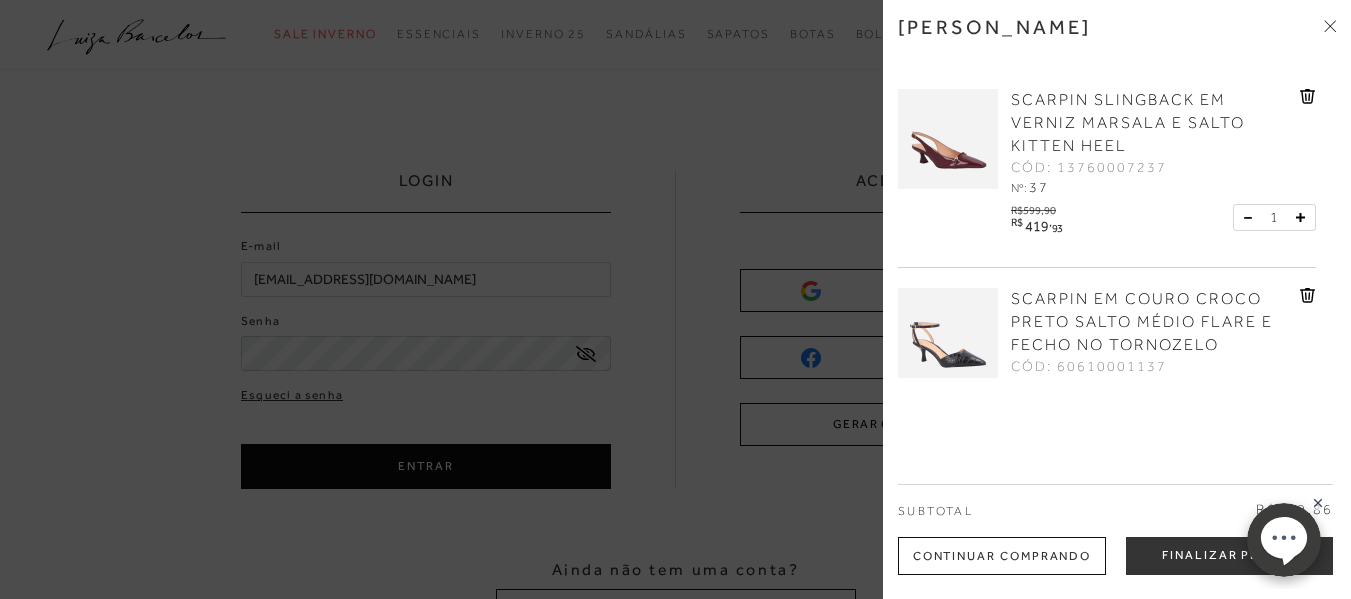 drag, startPoint x: 757, startPoint y: 37, endPoint x: 785, endPoint y: 19, distance: 33.286633 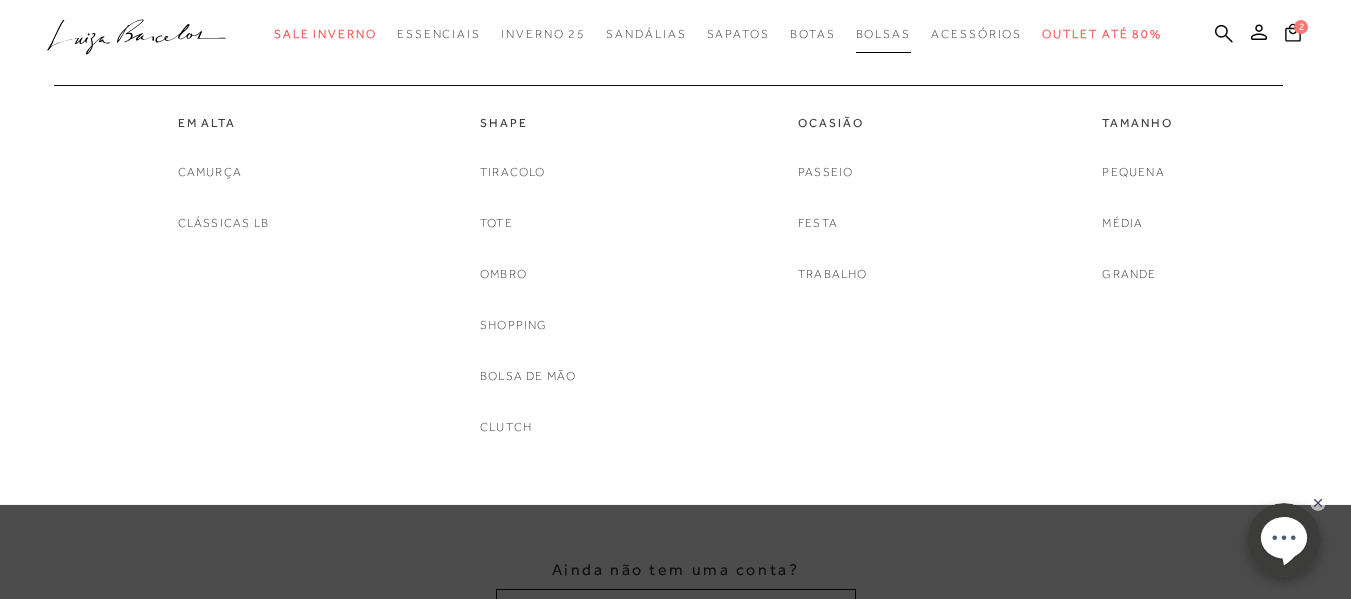 click on "Bolsas" at bounding box center (884, 34) 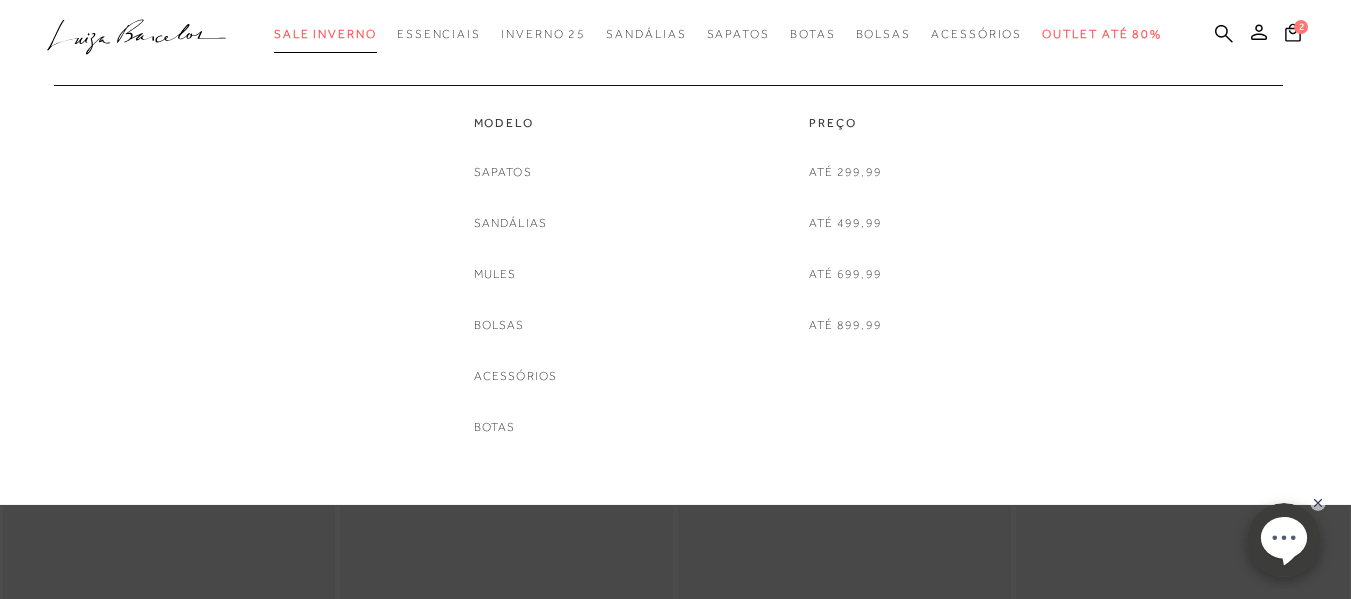 click on "Sale Inverno" at bounding box center (325, 34) 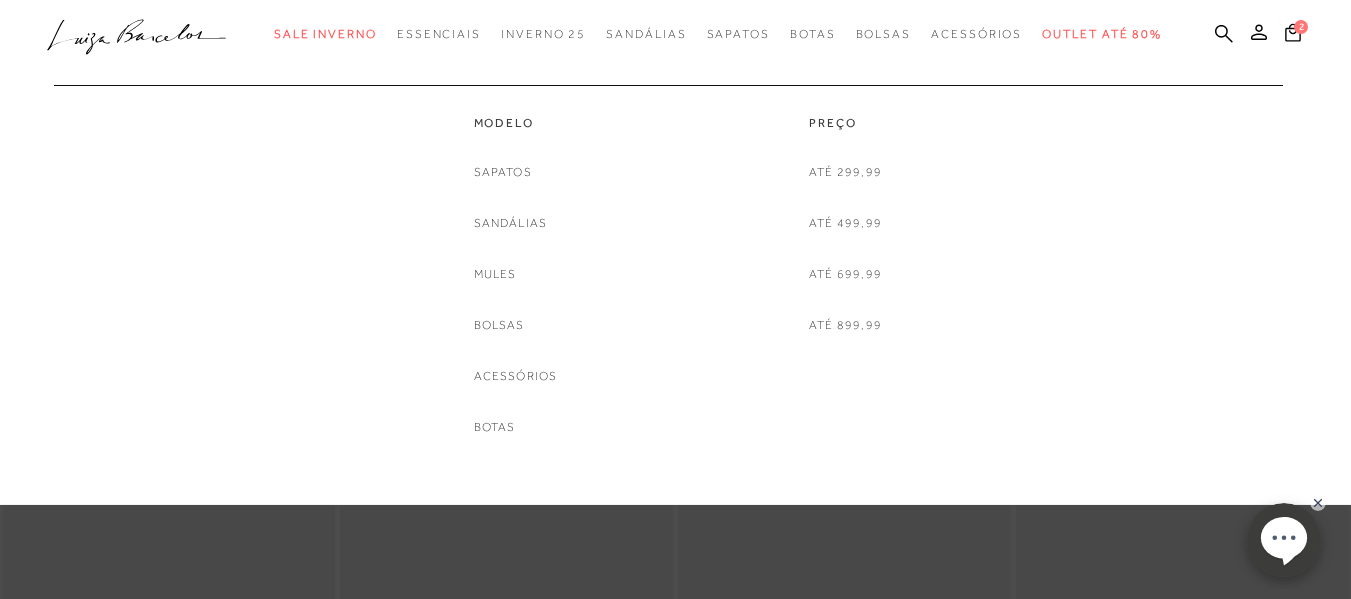 click on "Bolsas" at bounding box center (499, 325) 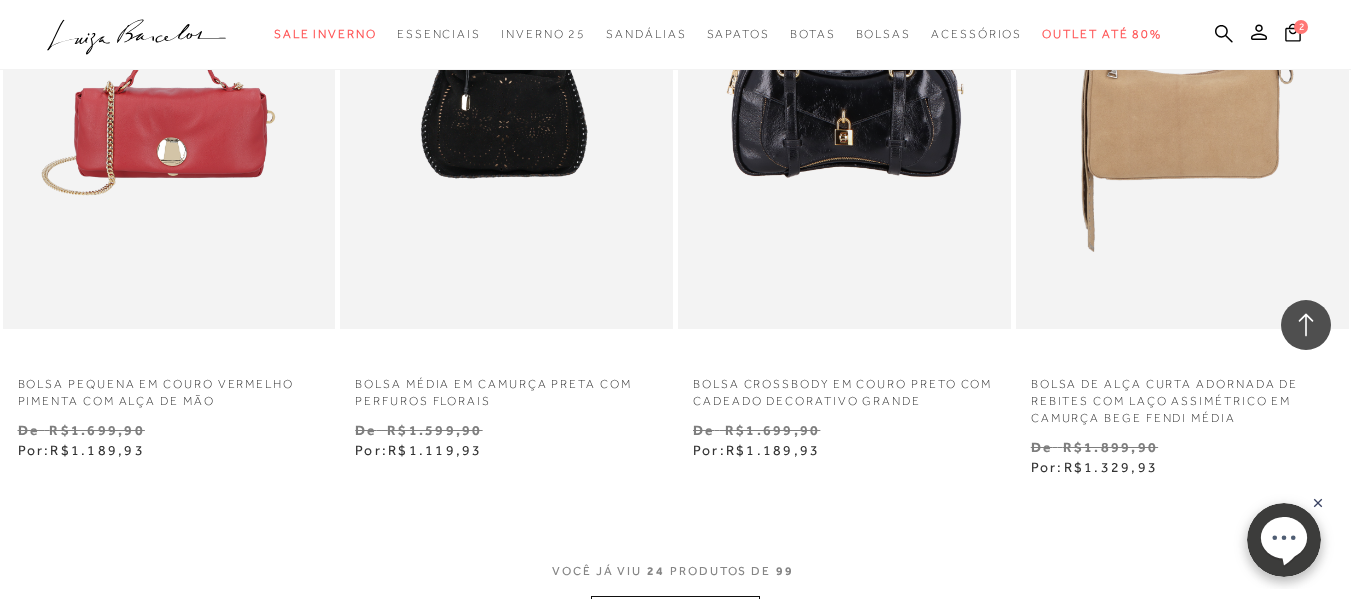 scroll, scrollTop: 3700, scrollLeft: 0, axis: vertical 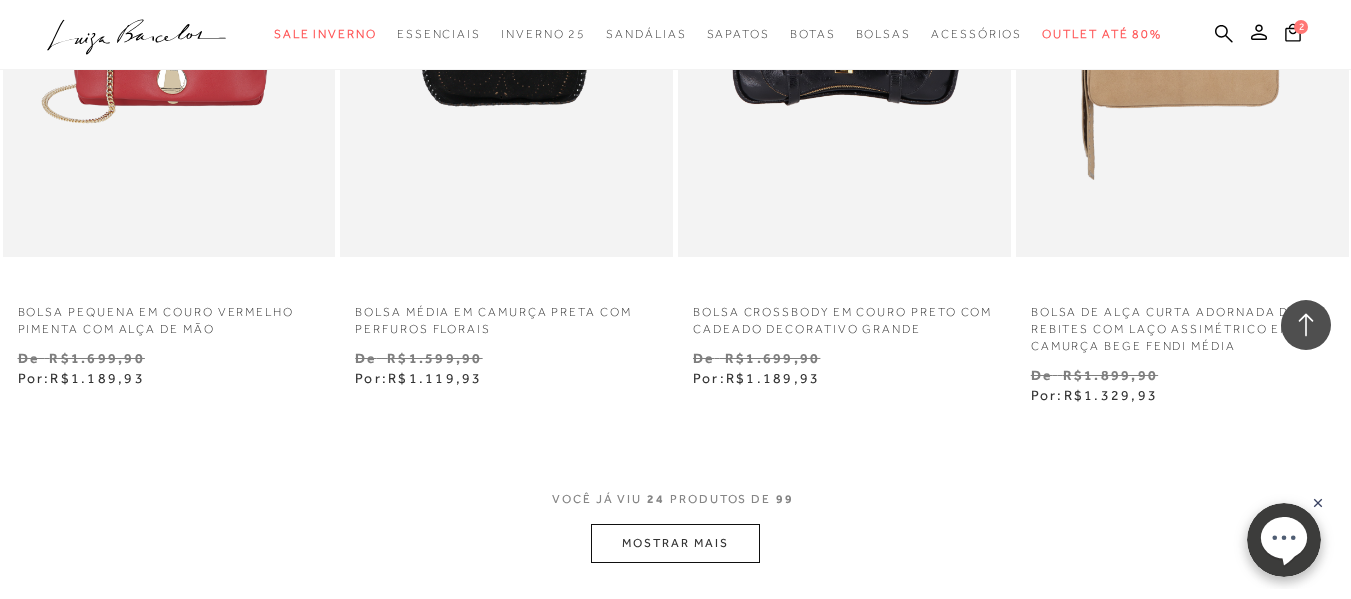 click on "MOSTRAR MAIS" at bounding box center [675, 543] 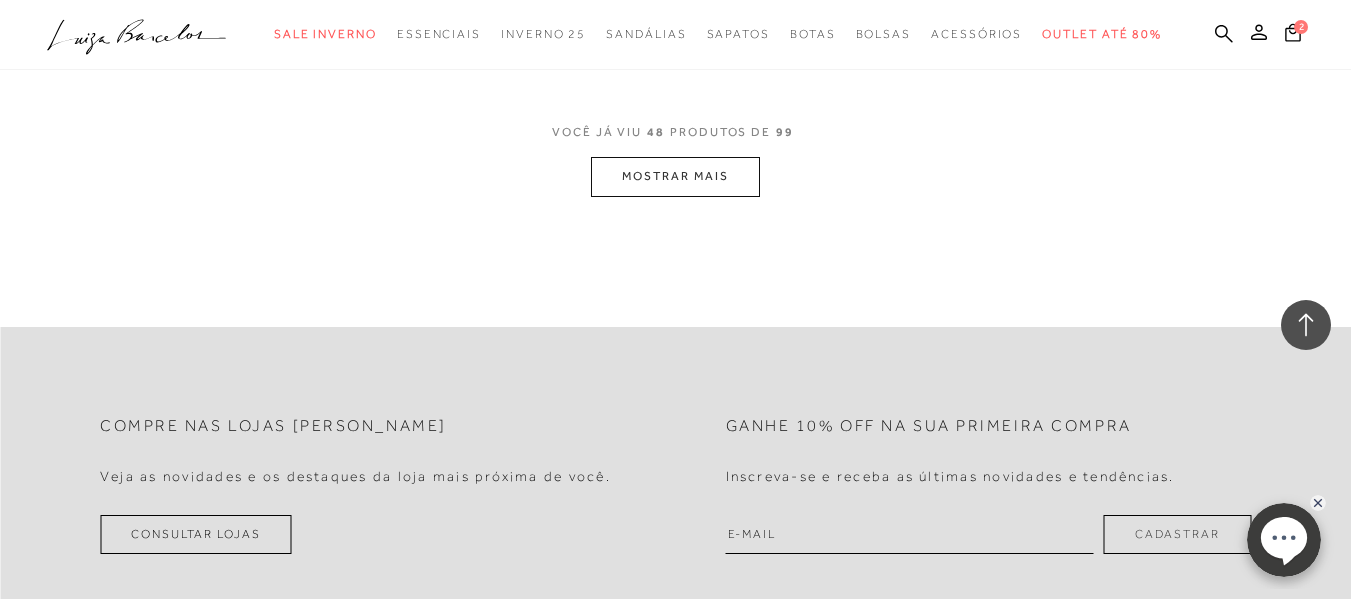 scroll, scrollTop: 8100, scrollLeft: 0, axis: vertical 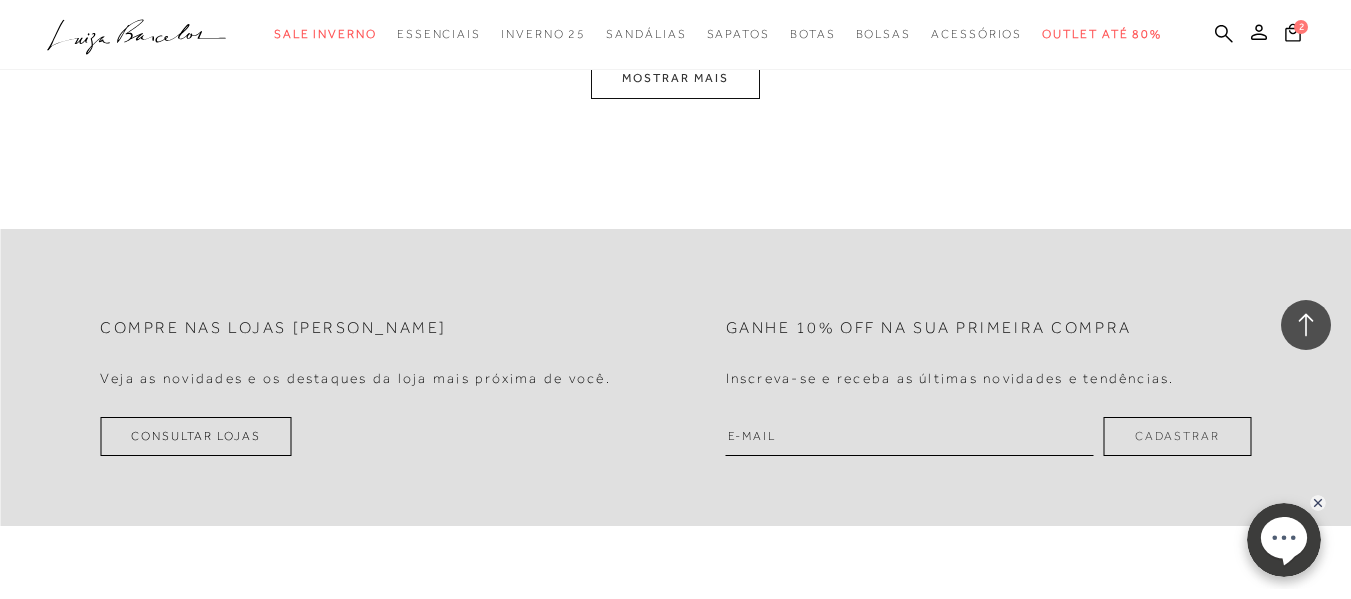 click on "MOSTRAR MAIS" at bounding box center (675, 78) 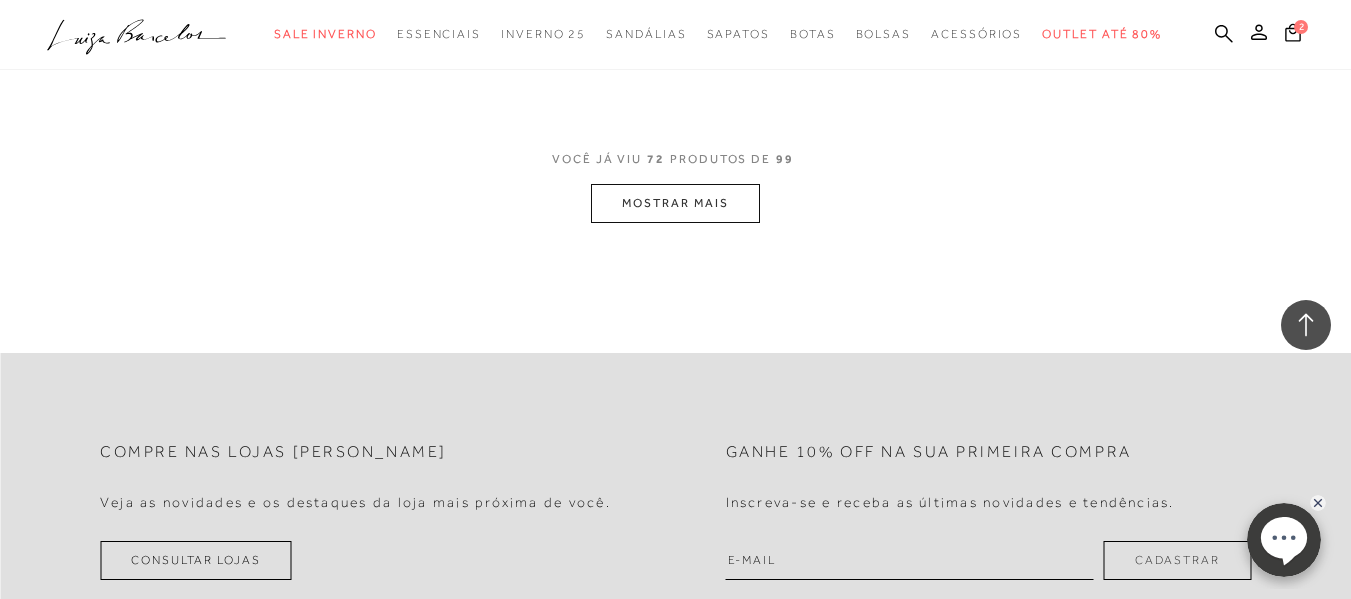 scroll, scrollTop: 11636, scrollLeft: 0, axis: vertical 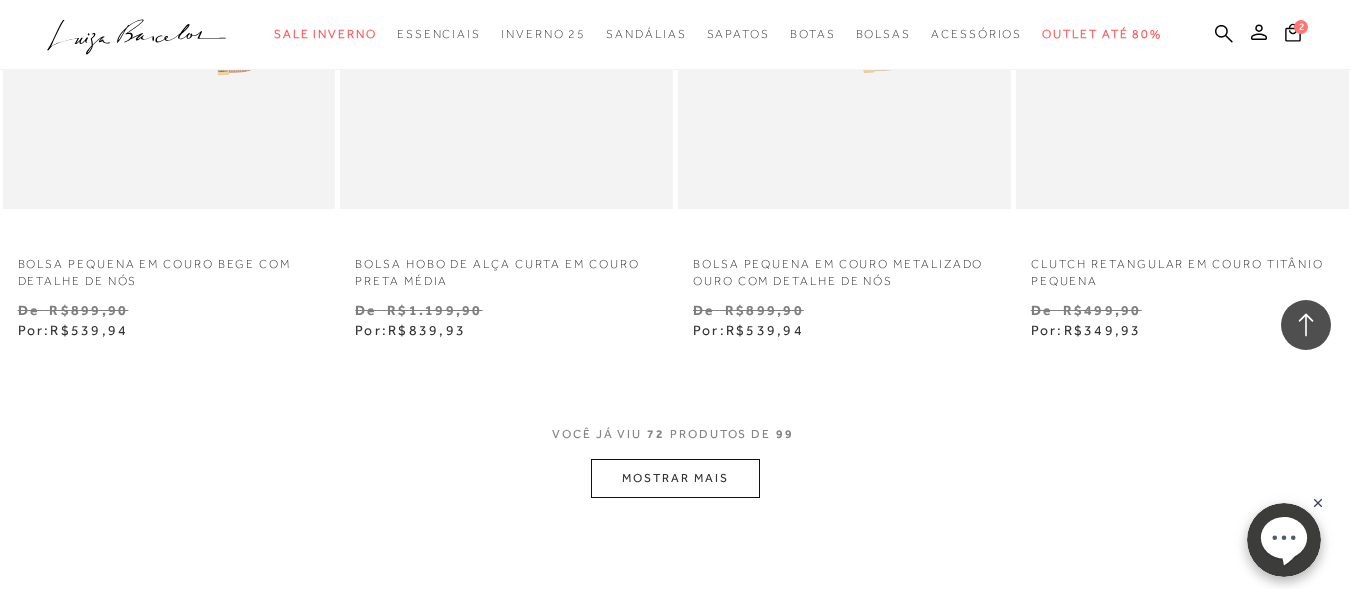 click on "MOSTRAR MAIS" at bounding box center (675, 478) 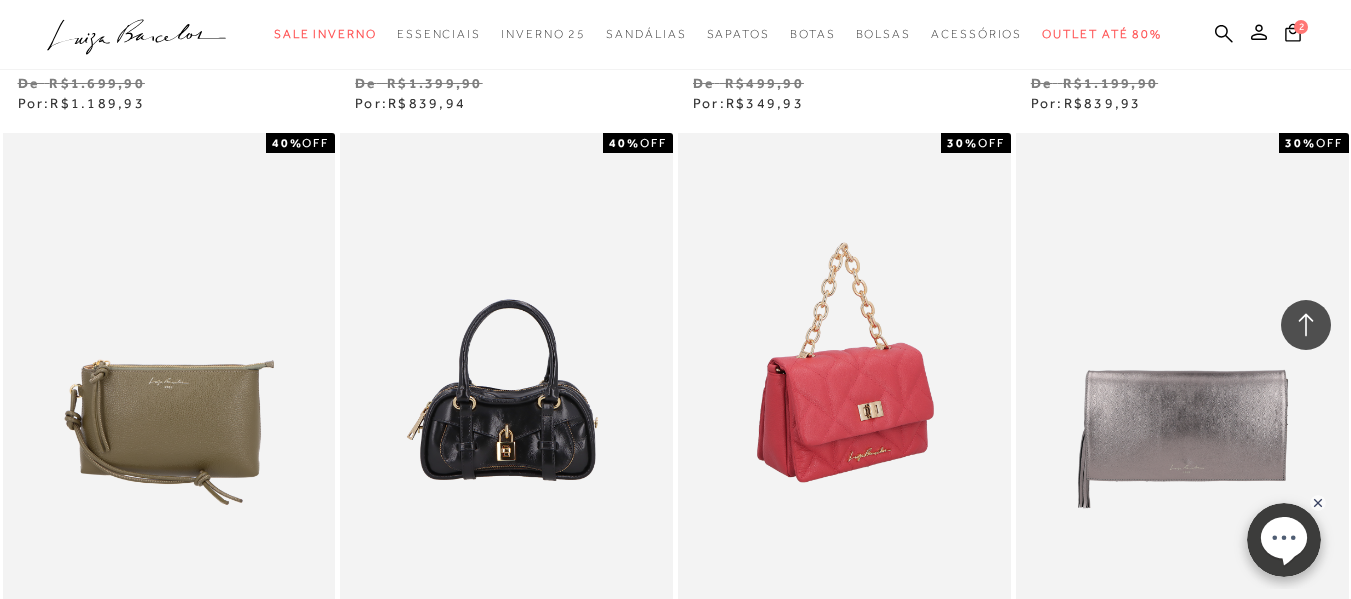 scroll, scrollTop: 5936, scrollLeft: 0, axis: vertical 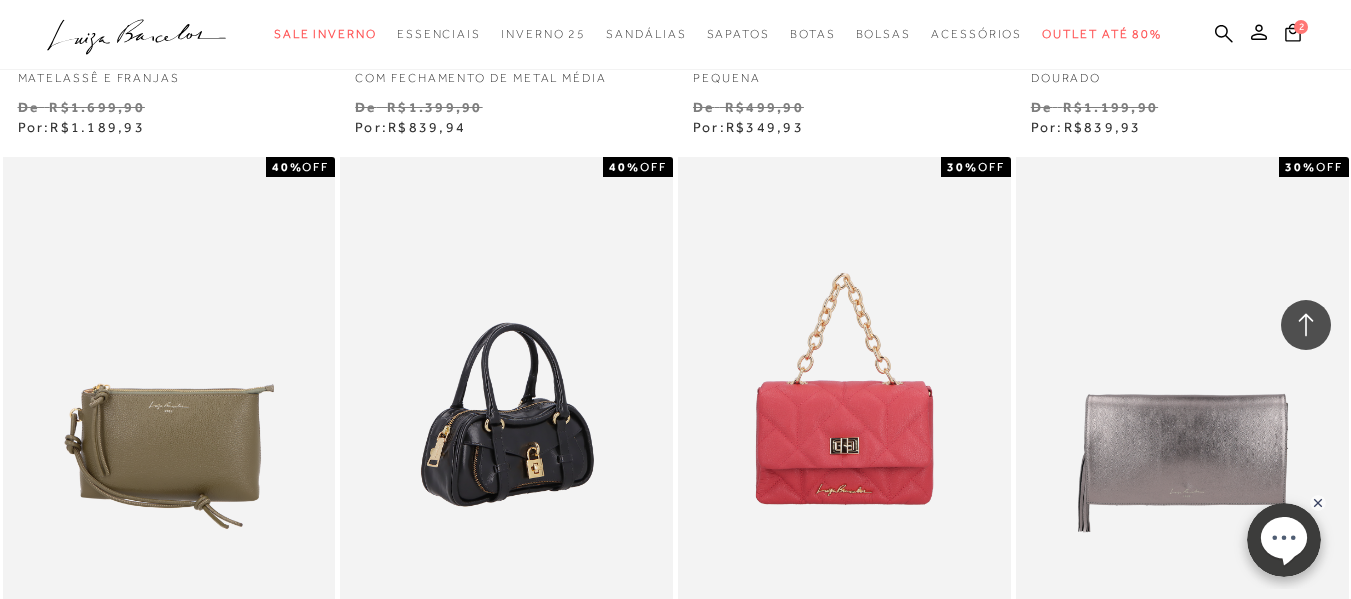 click at bounding box center (507, 406) 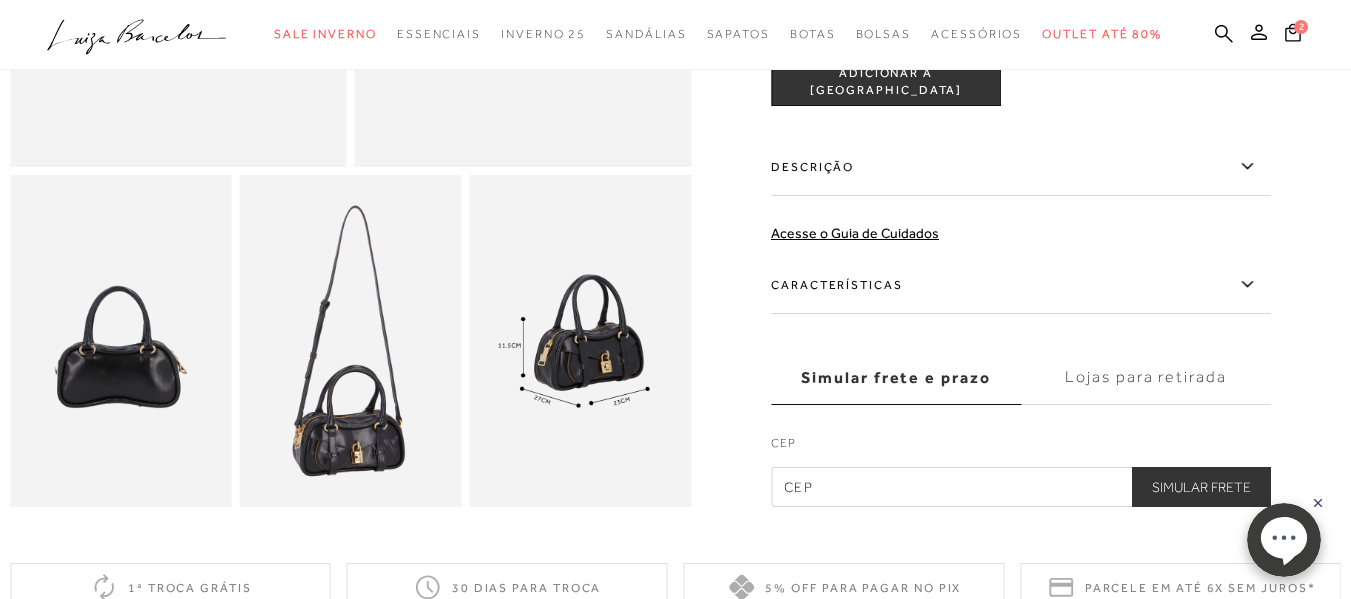scroll, scrollTop: 500, scrollLeft: 0, axis: vertical 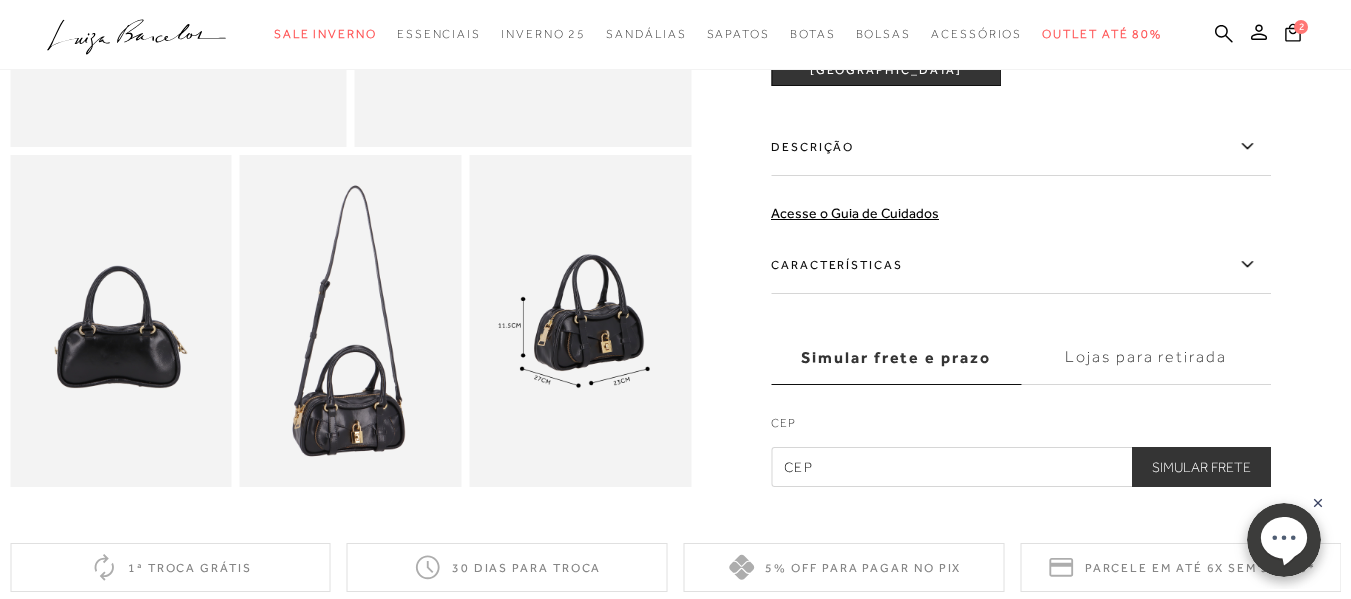 click on "Características" at bounding box center [1021, 265] 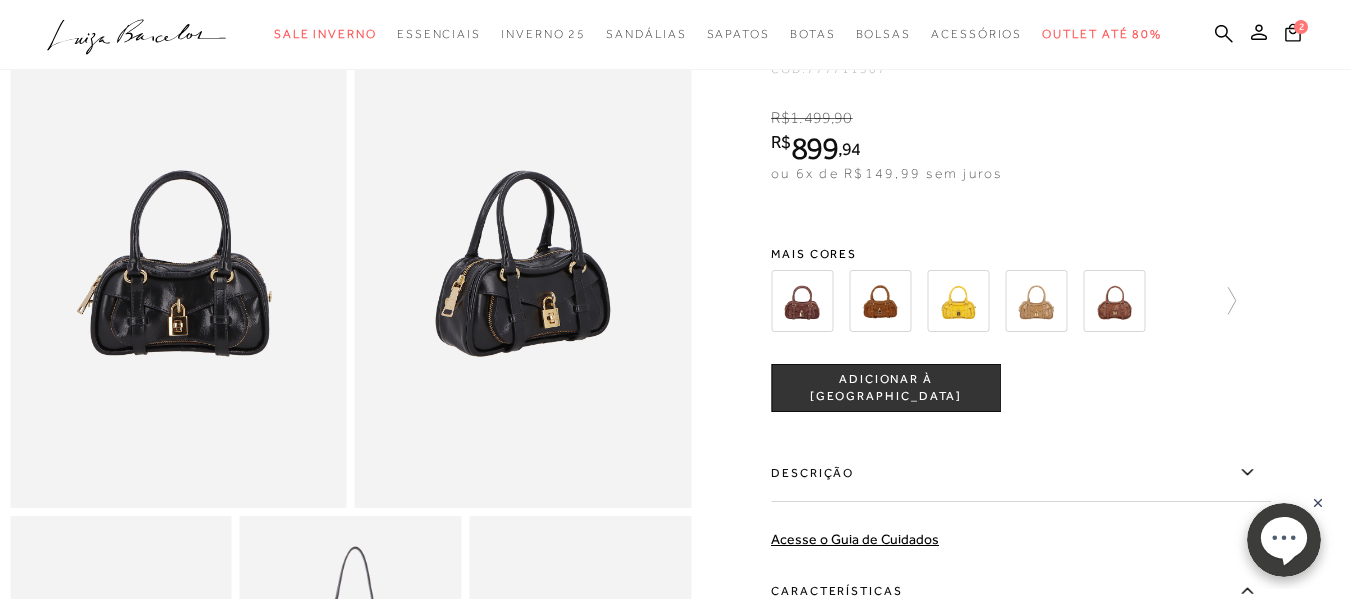 scroll, scrollTop: 100, scrollLeft: 0, axis: vertical 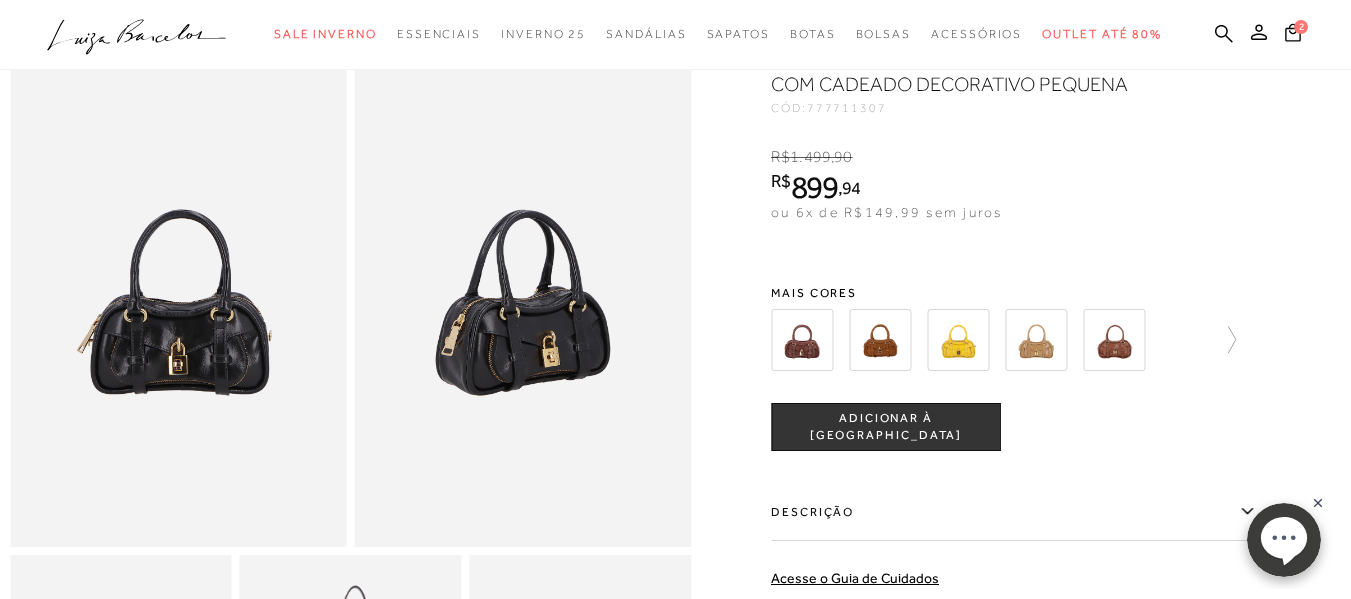 click at bounding box center [1114, 340] 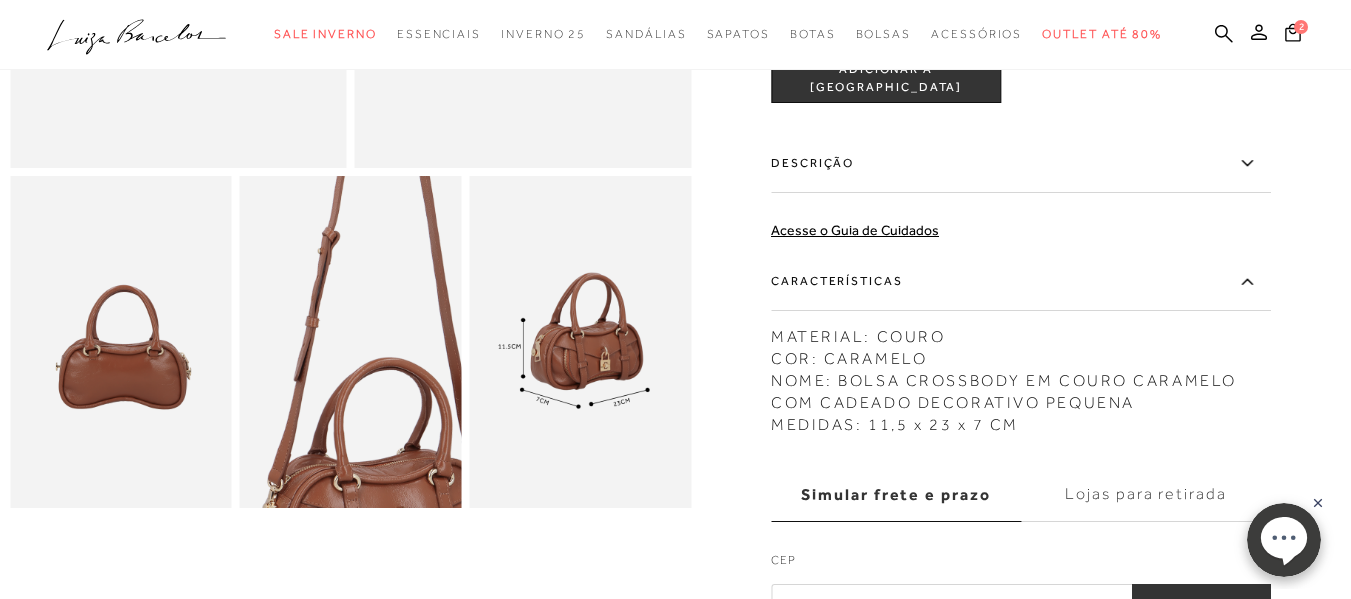 scroll, scrollTop: 600, scrollLeft: 0, axis: vertical 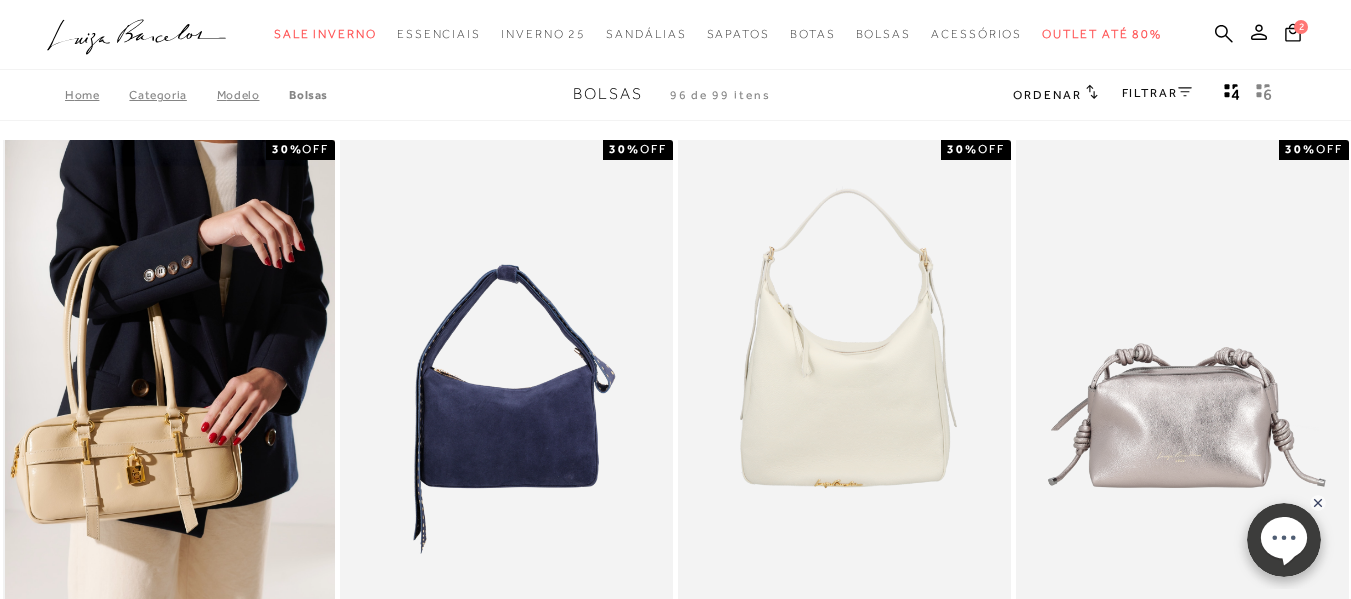 click at bounding box center [170, 389] 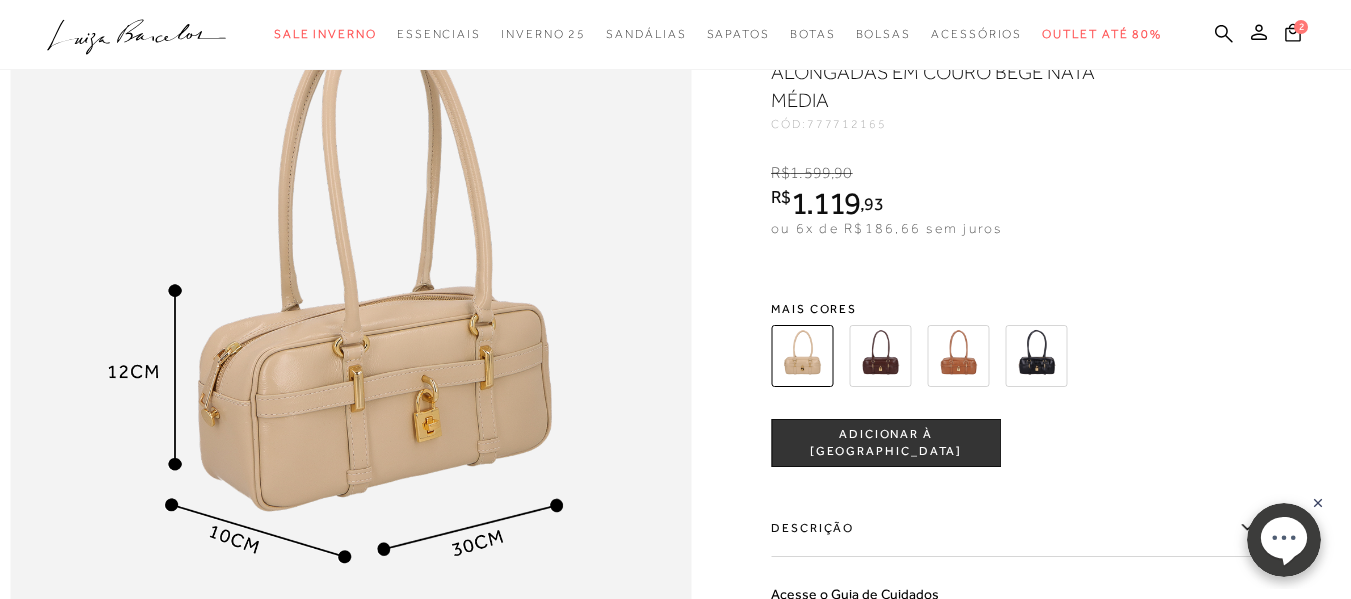 scroll, scrollTop: 1700, scrollLeft: 0, axis: vertical 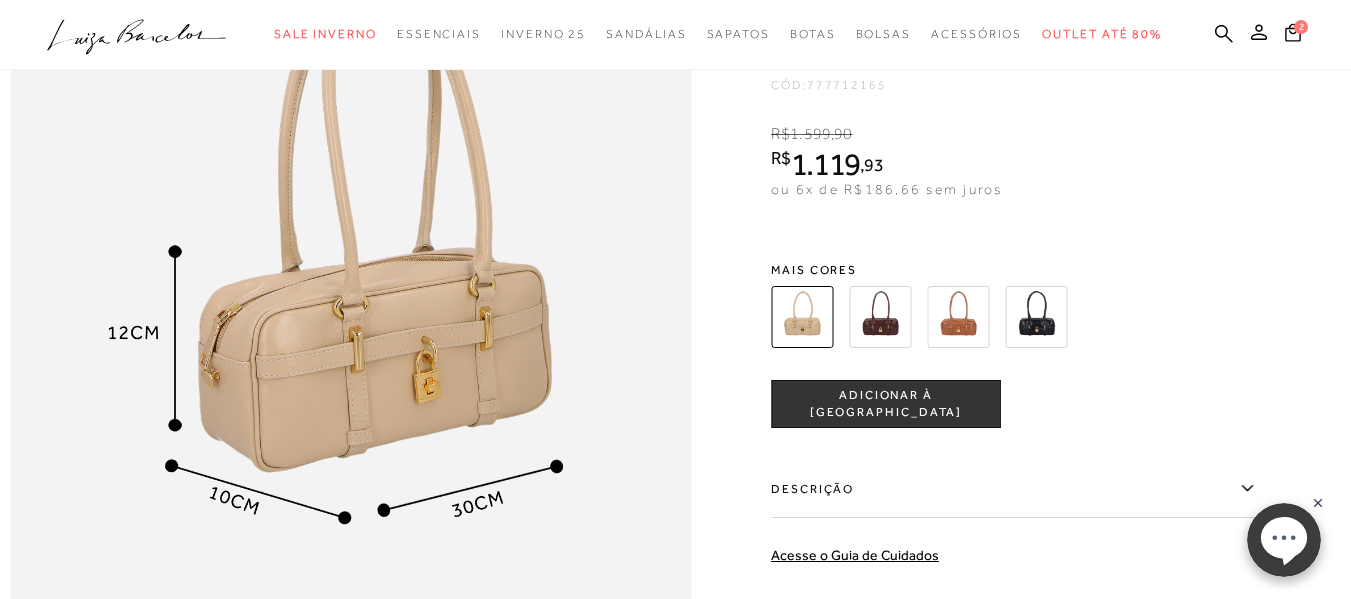 click at bounding box center (880, 317) 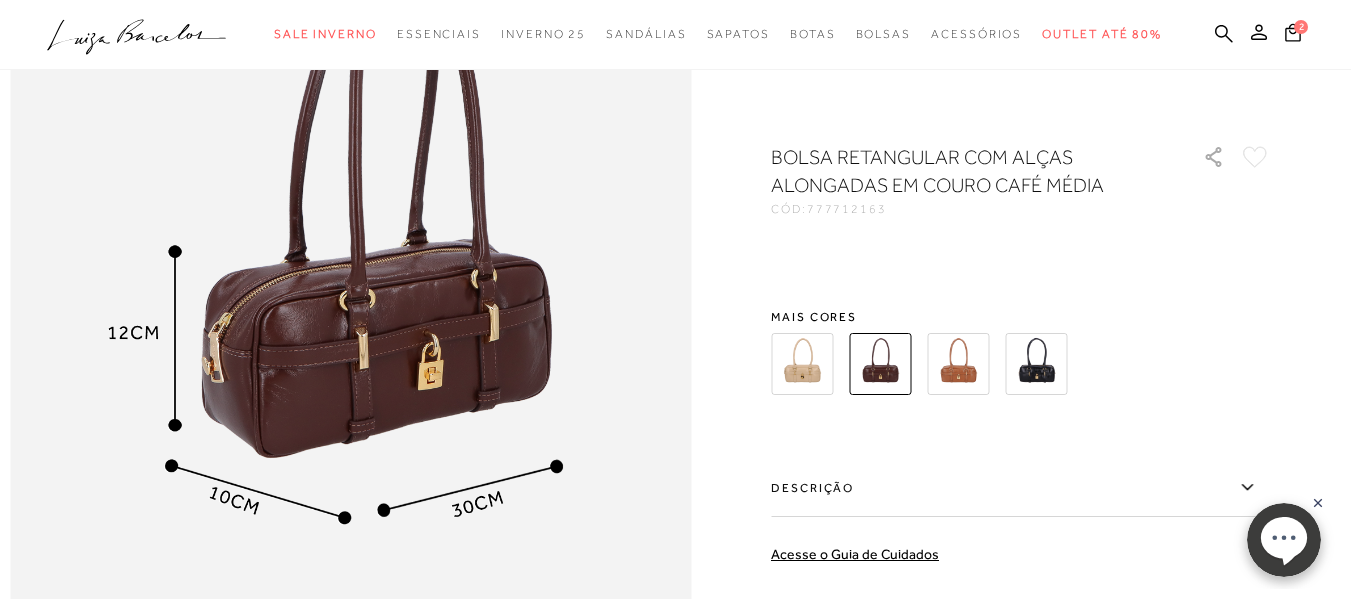 scroll, scrollTop: 0, scrollLeft: 0, axis: both 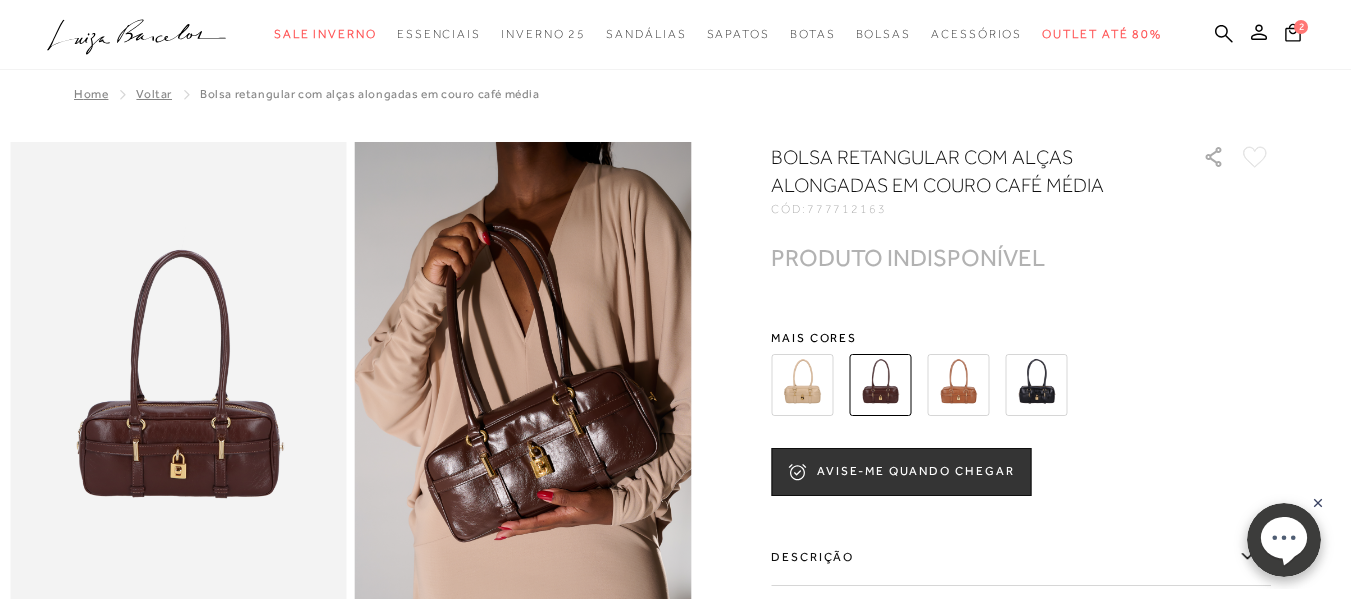 click at bounding box center [958, 385] 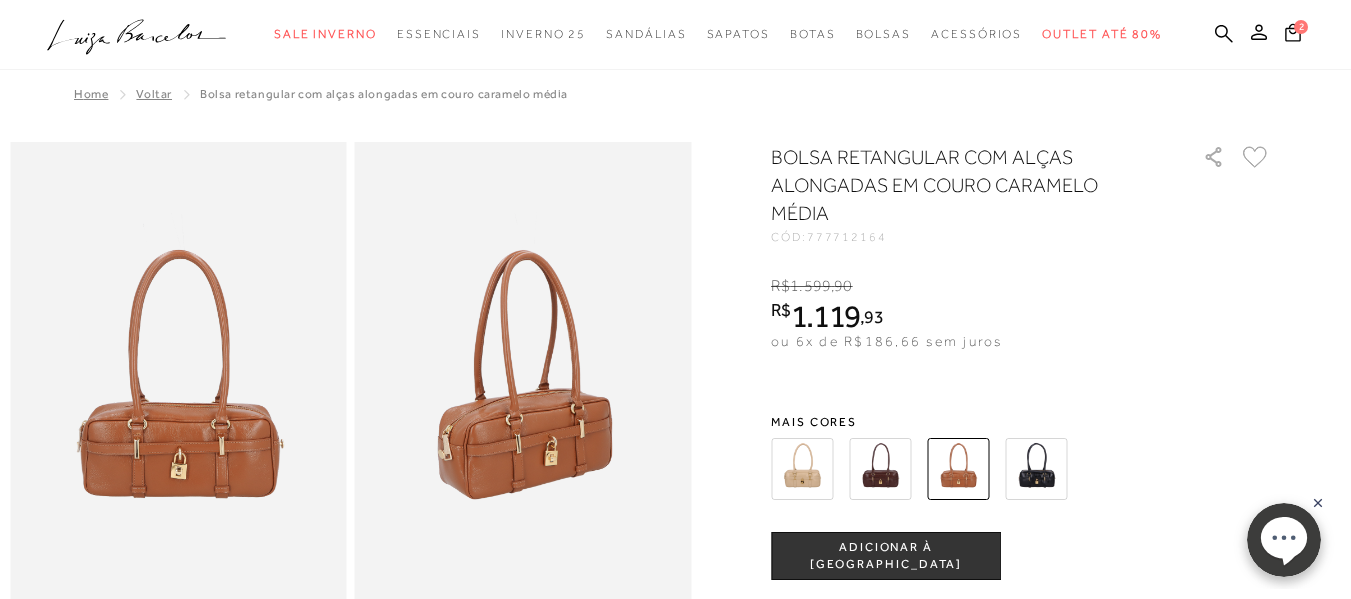 click at bounding box center (1036, 469) 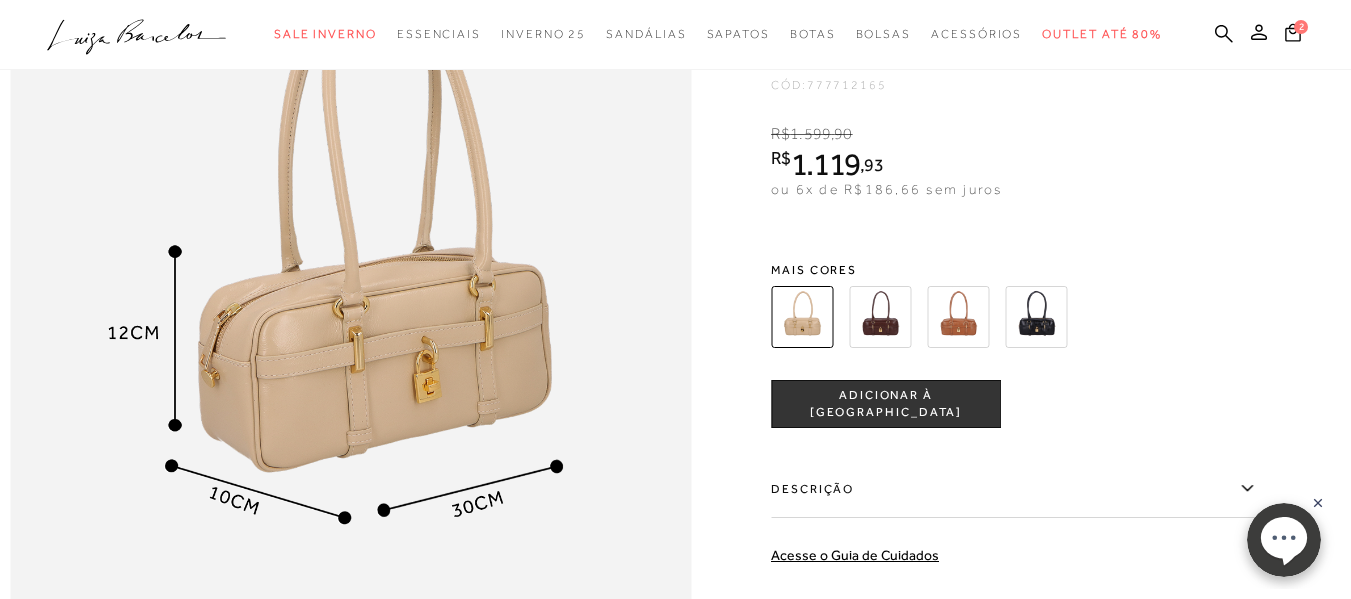 scroll, scrollTop: 0, scrollLeft: 0, axis: both 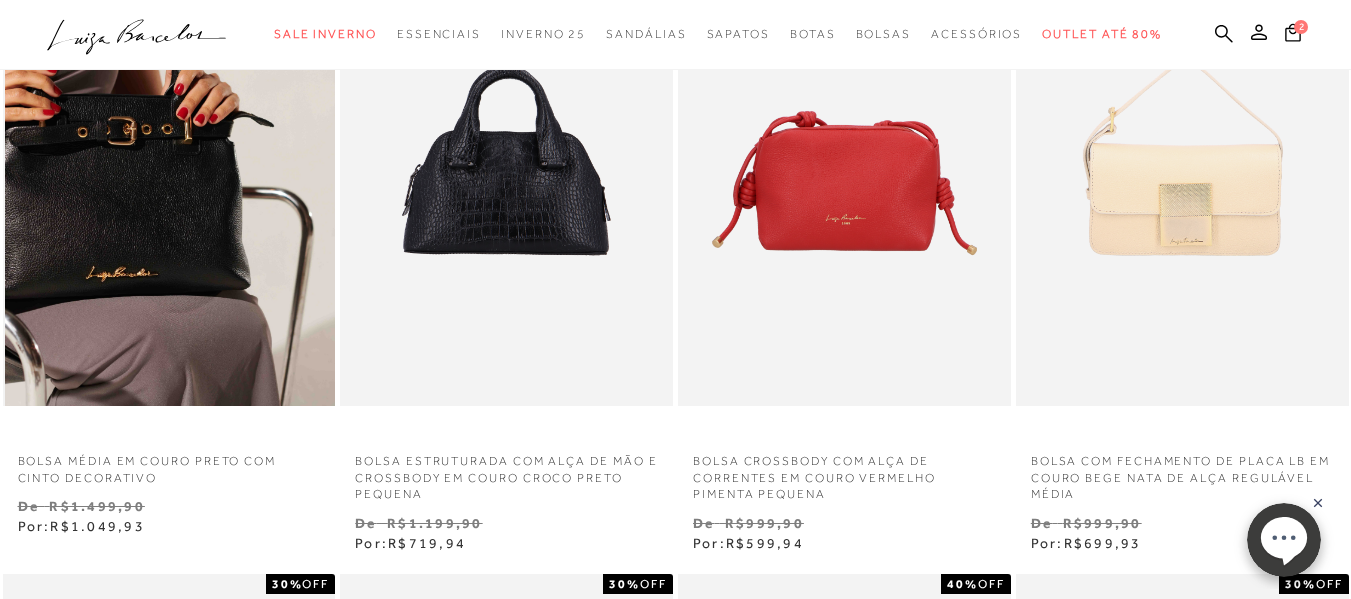 click at bounding box center [170, 156] 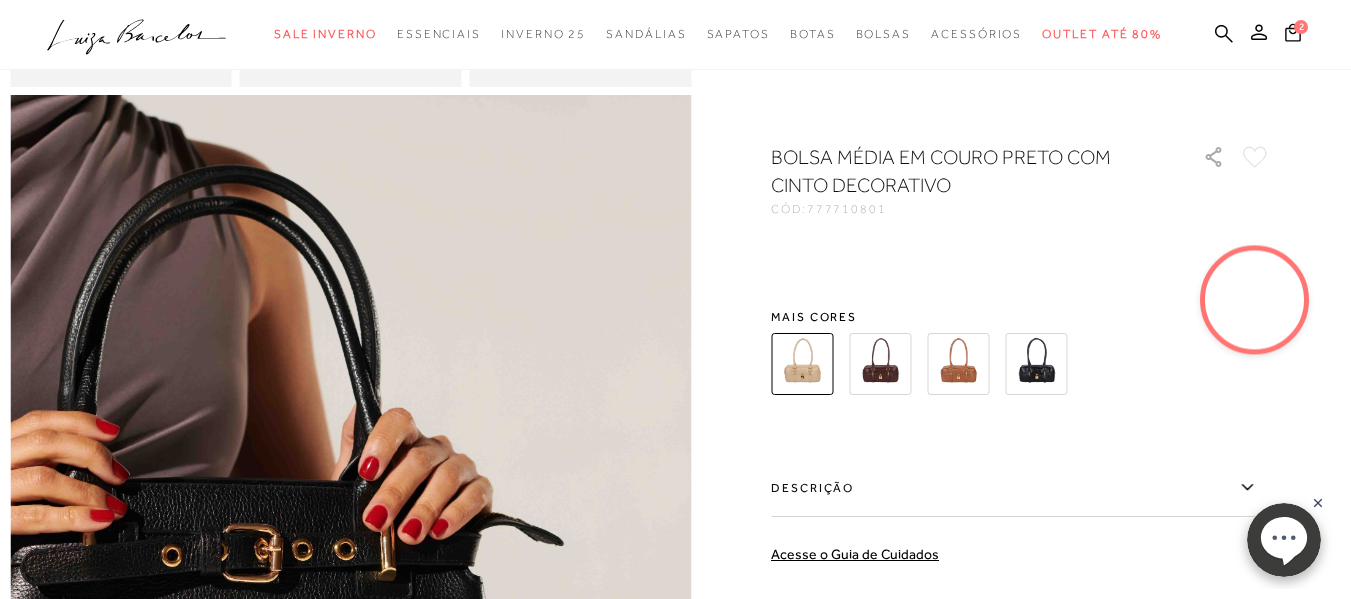 scroll, scrollTop: 0, scrollLeft: 0, axis: both 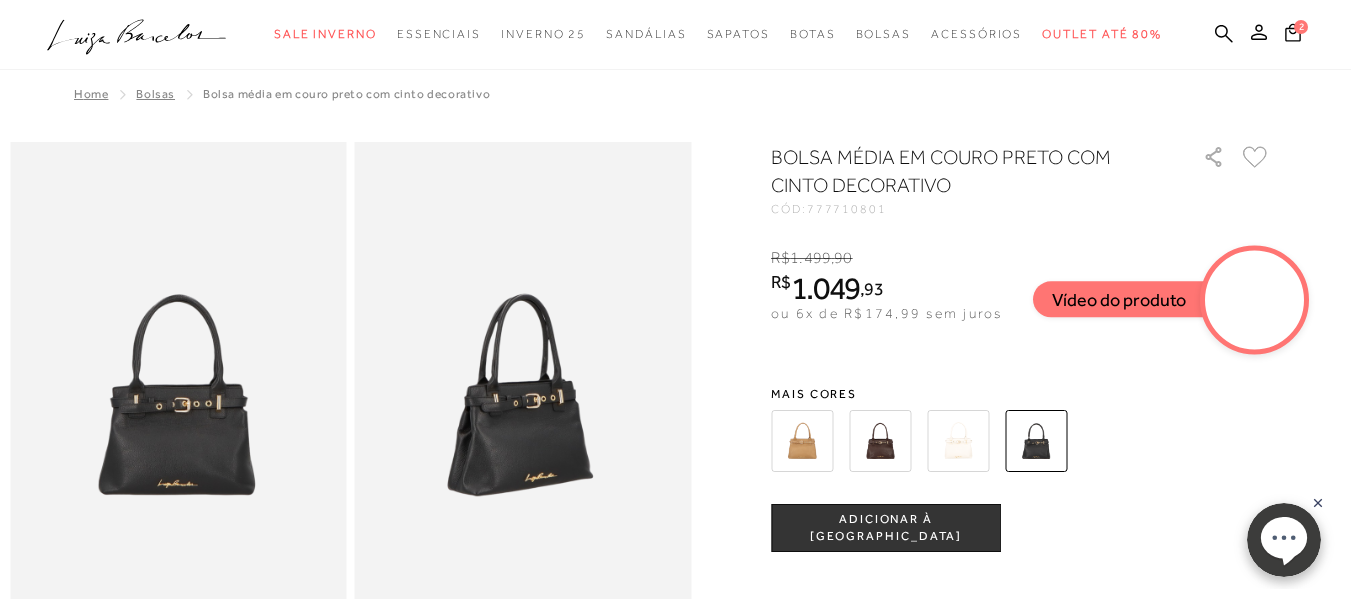click at bounding box center [523, 394] 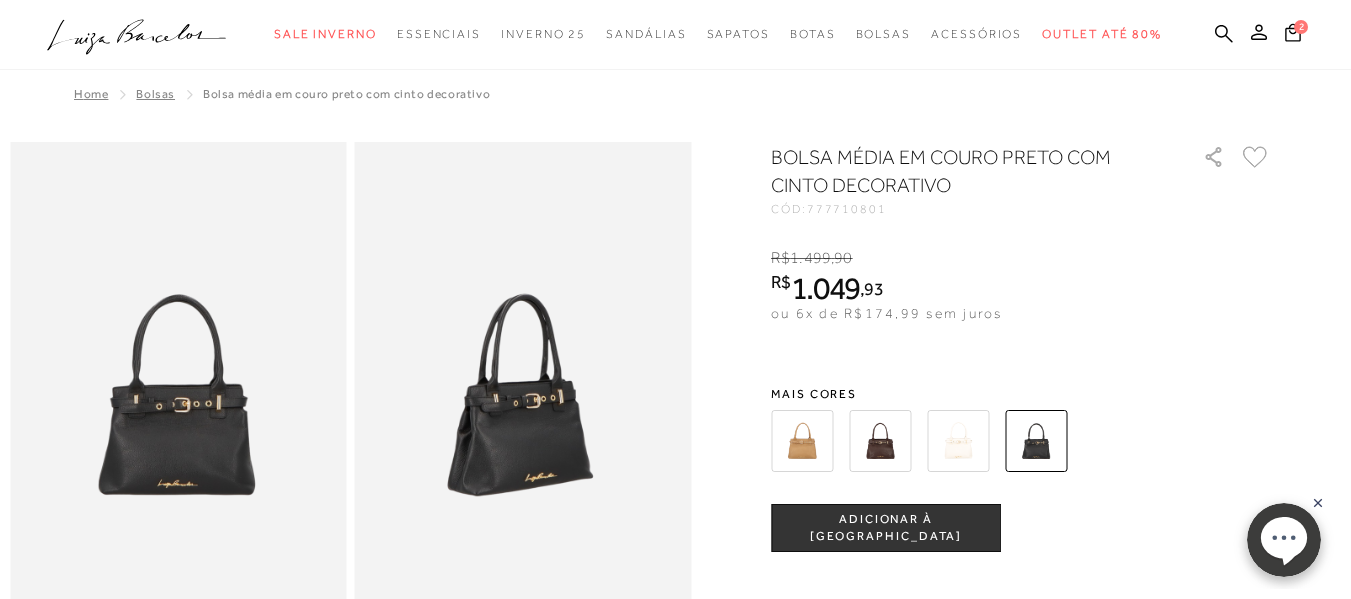 scroll, scrollTop: 900, scrollLeft: 0, axis: vertical 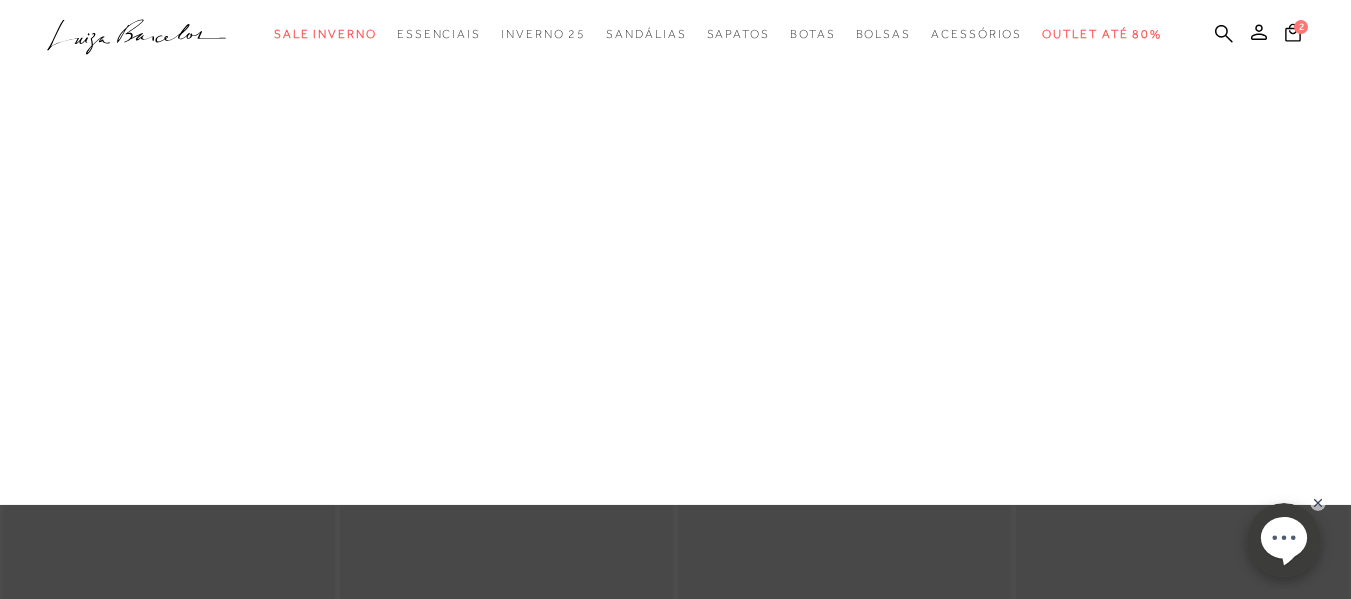click on "Bolsas" at bounding box center [0, 0] 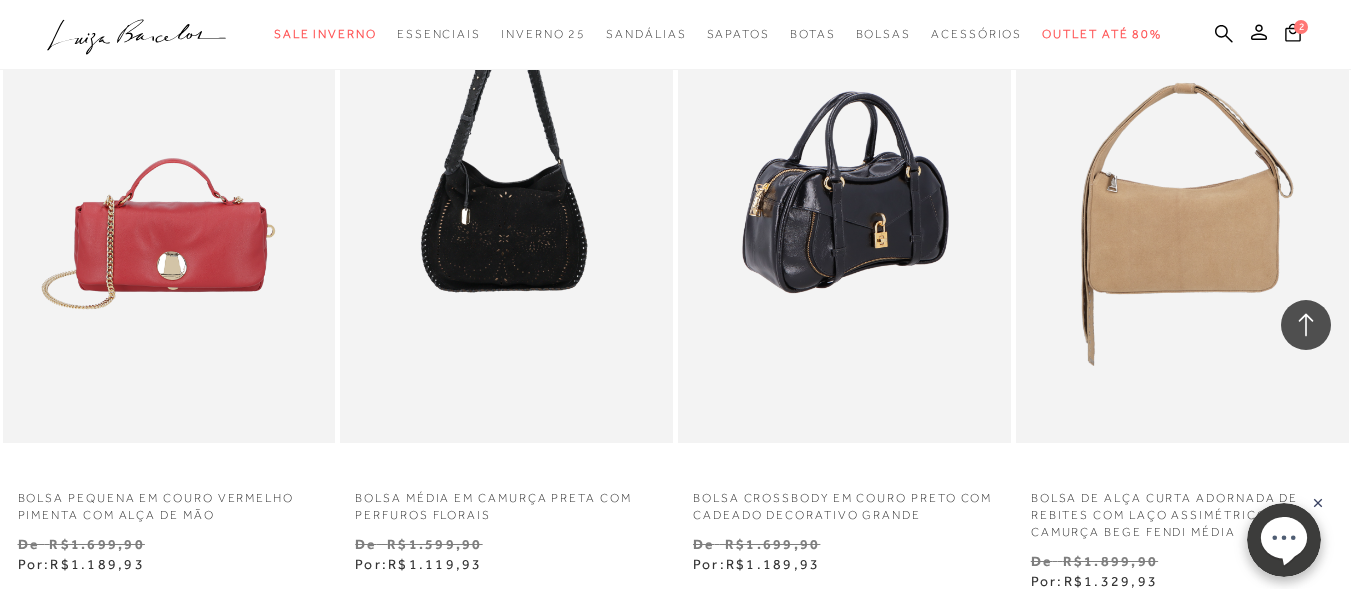 scroll, scrollTop: 3500, scrollLeft: 0, axis: vertical 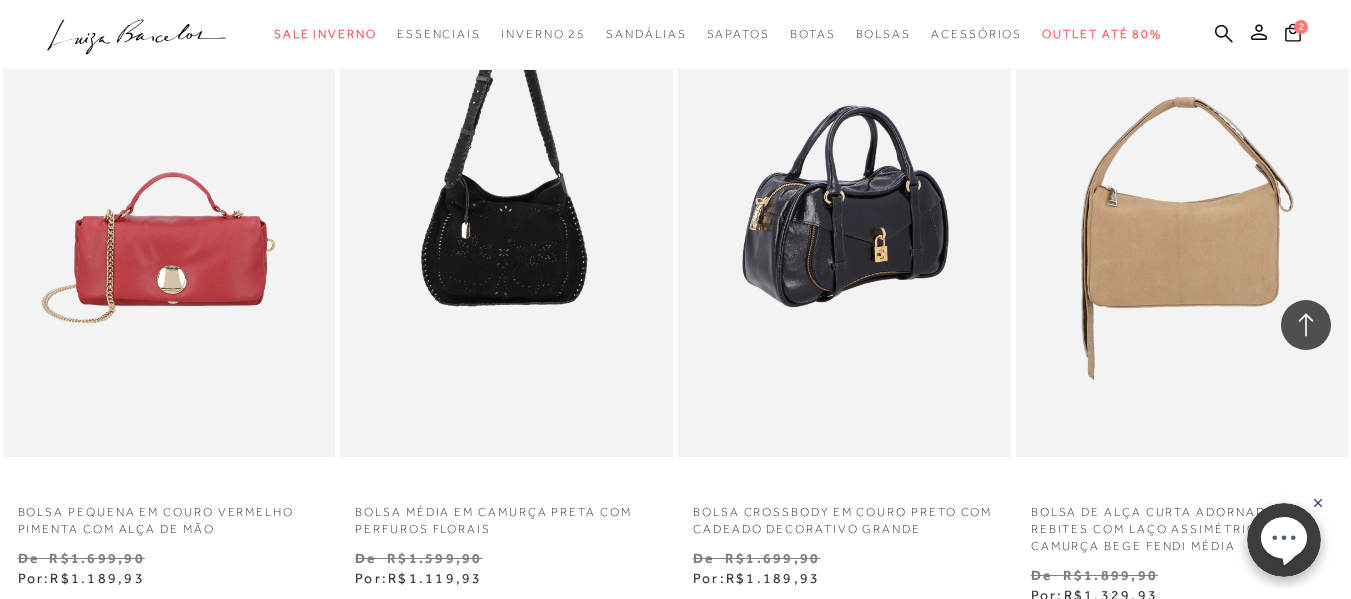 click at bounding box center (845, 207) 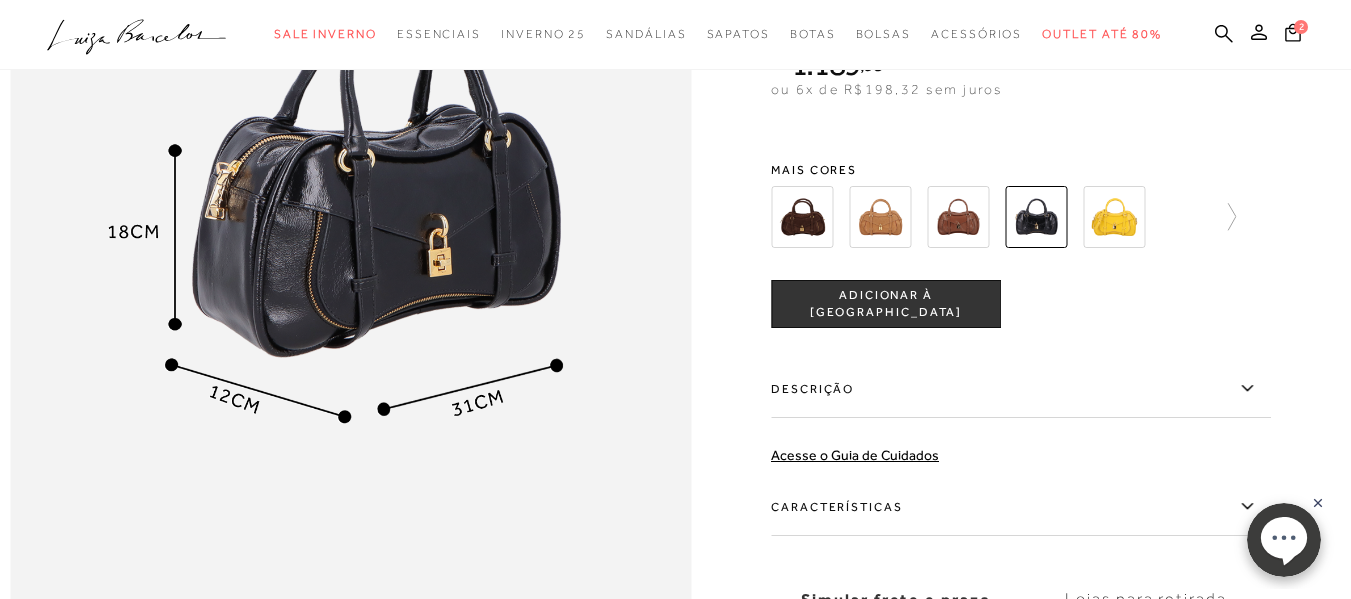scroll, scrollTop: 1300, scrollLeft: 0, axis: vertical 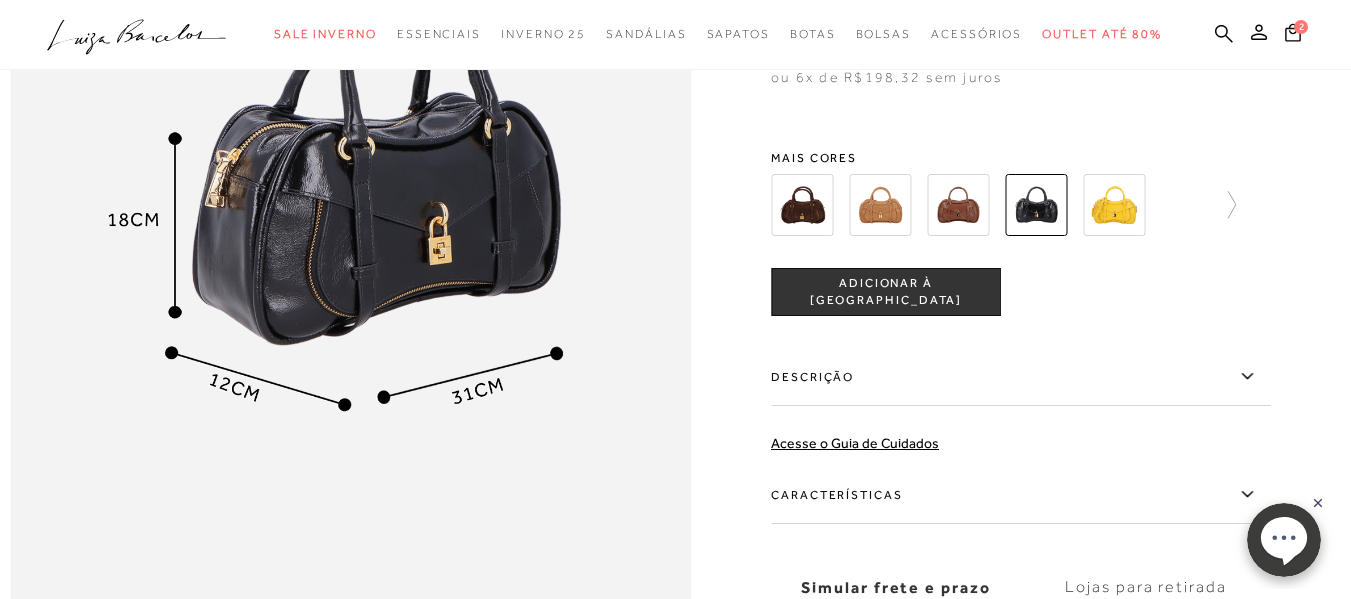 click on "ADICIONAR À SACOLA" at bounding box center (886, 292) 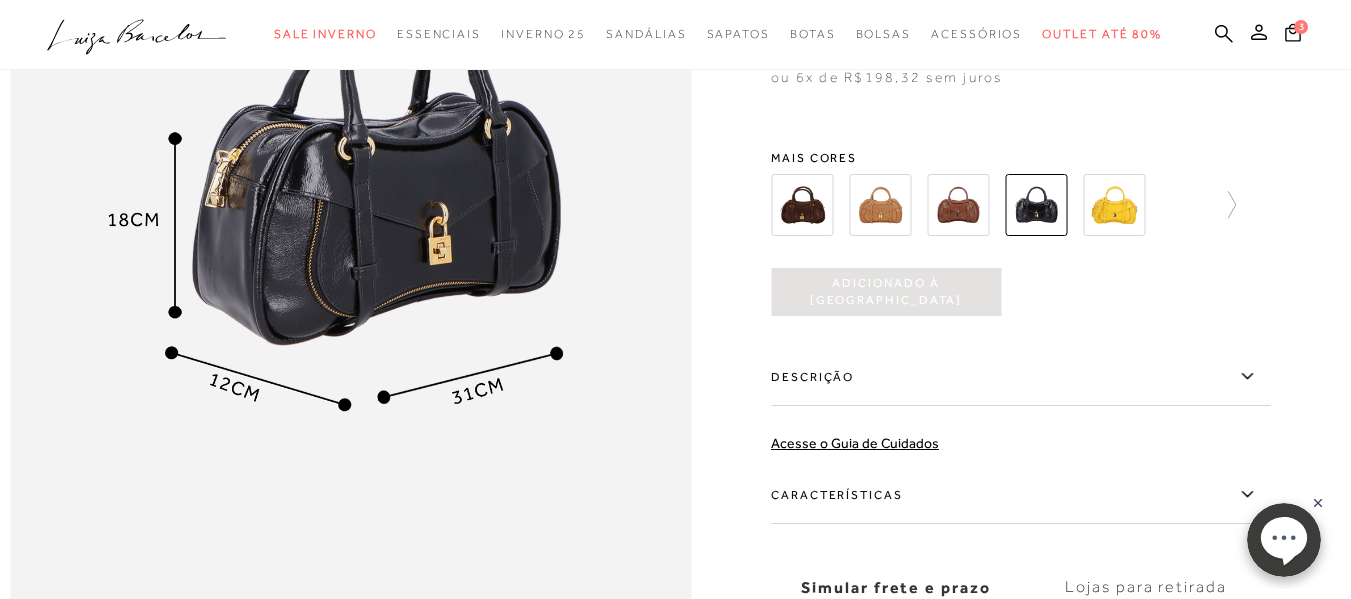 click at bounding box center [802, 205] 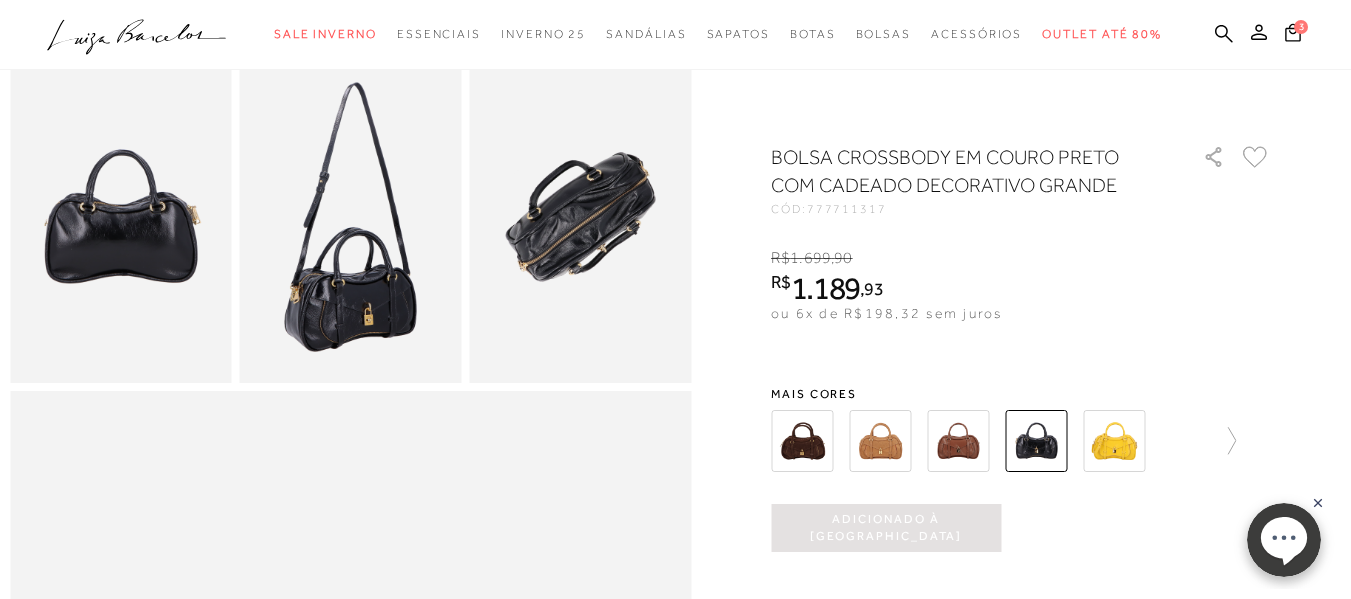 scroll, scrollTop: 600, scrollLeft: 0, axis: vertical 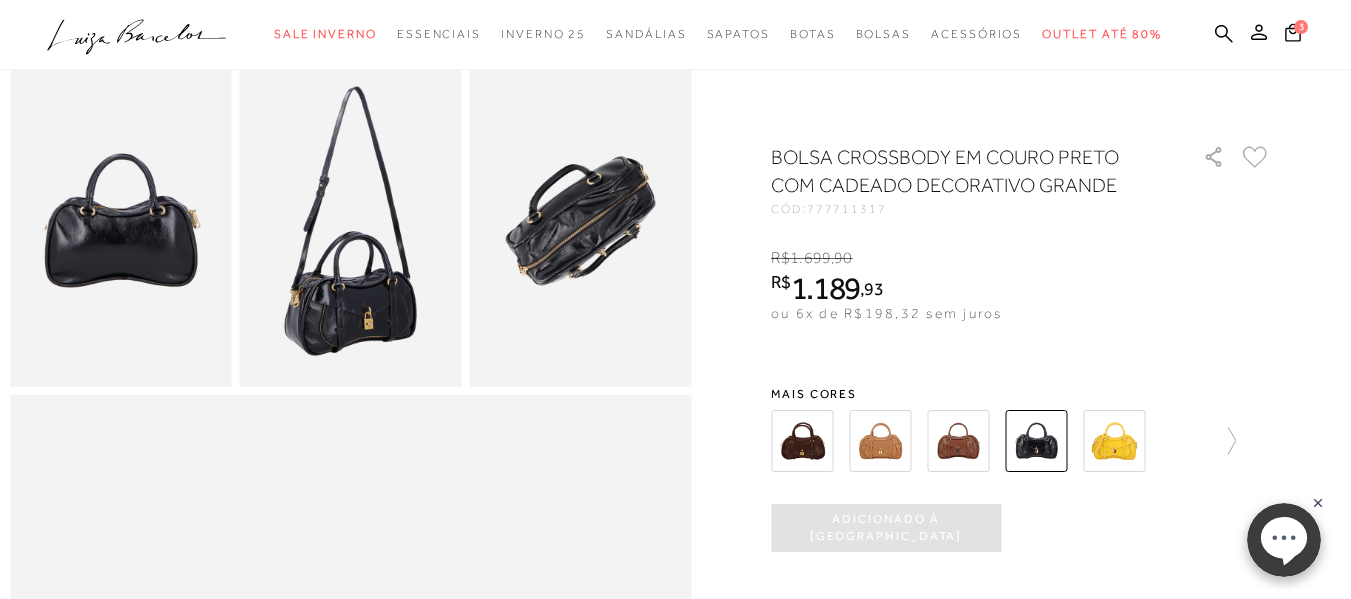 click at bounding box center (880, 441) 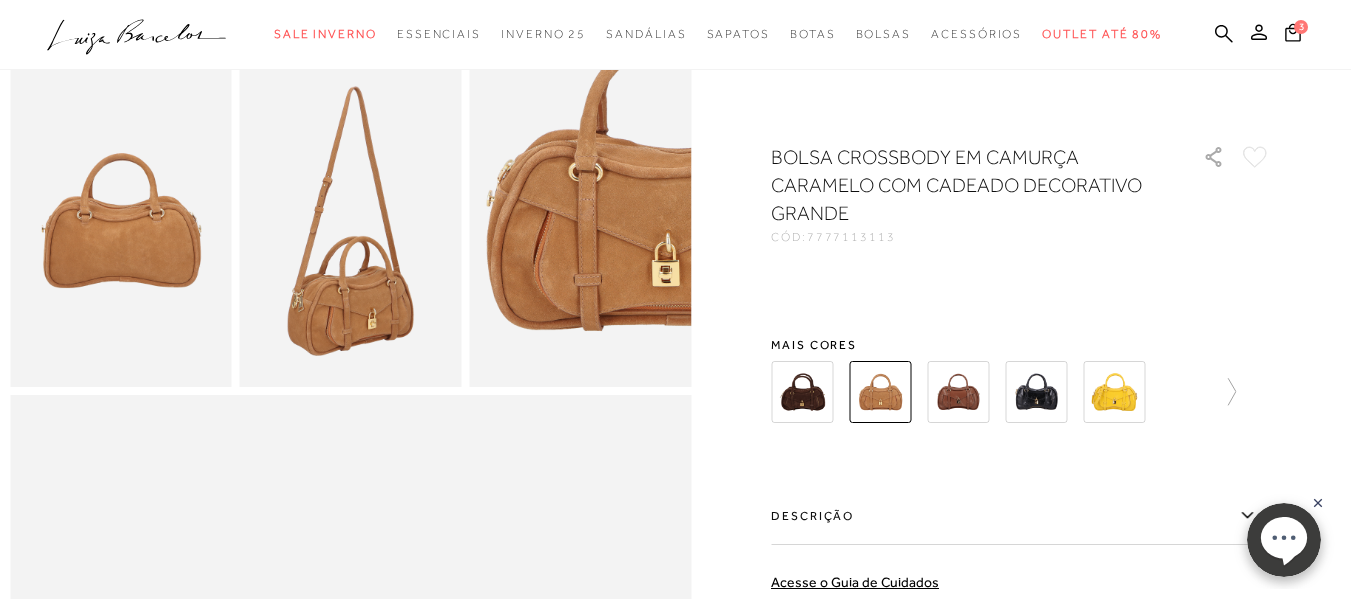 scroll, scrollTop: 0, scrollLeft: 0, axis: both 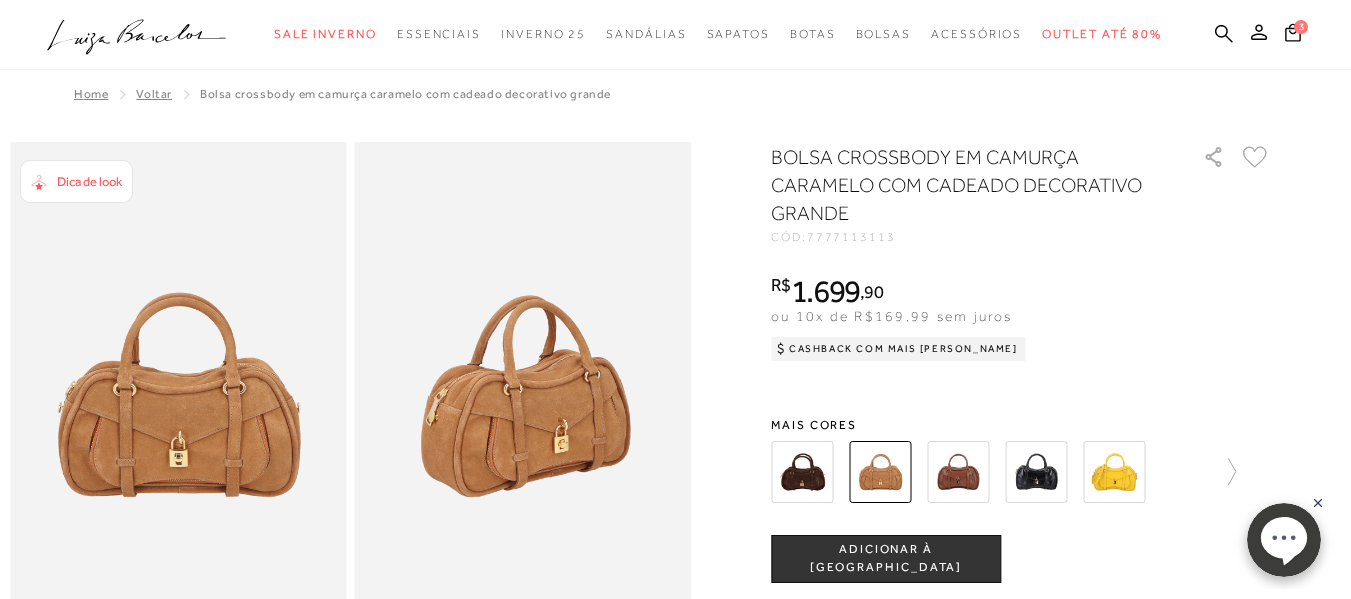 click at bounding box center [958, 472] 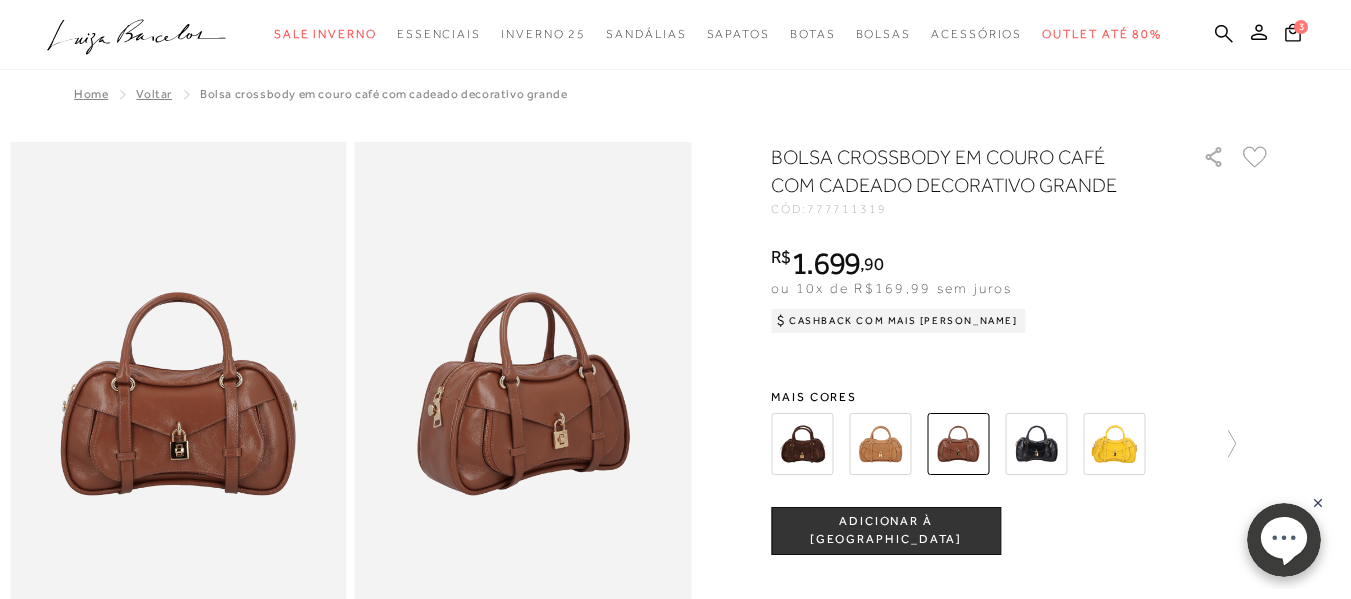 click at bounding box center (1036, 444) 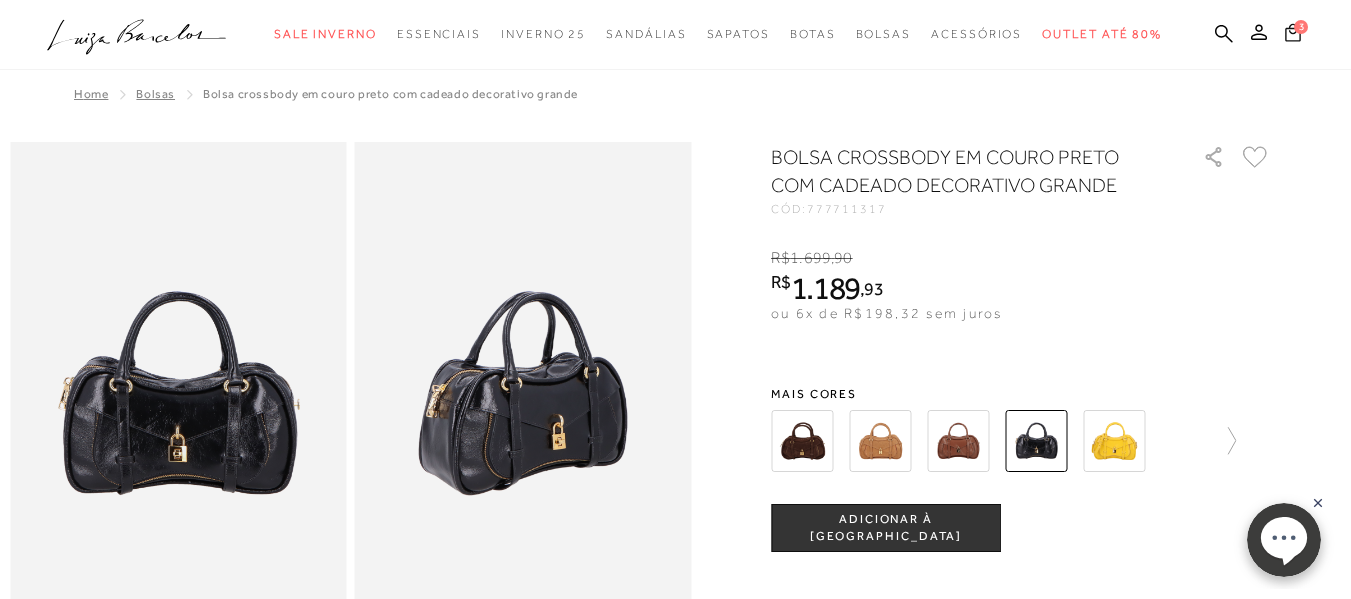 click on "3" at bounding box center [1301, 27] 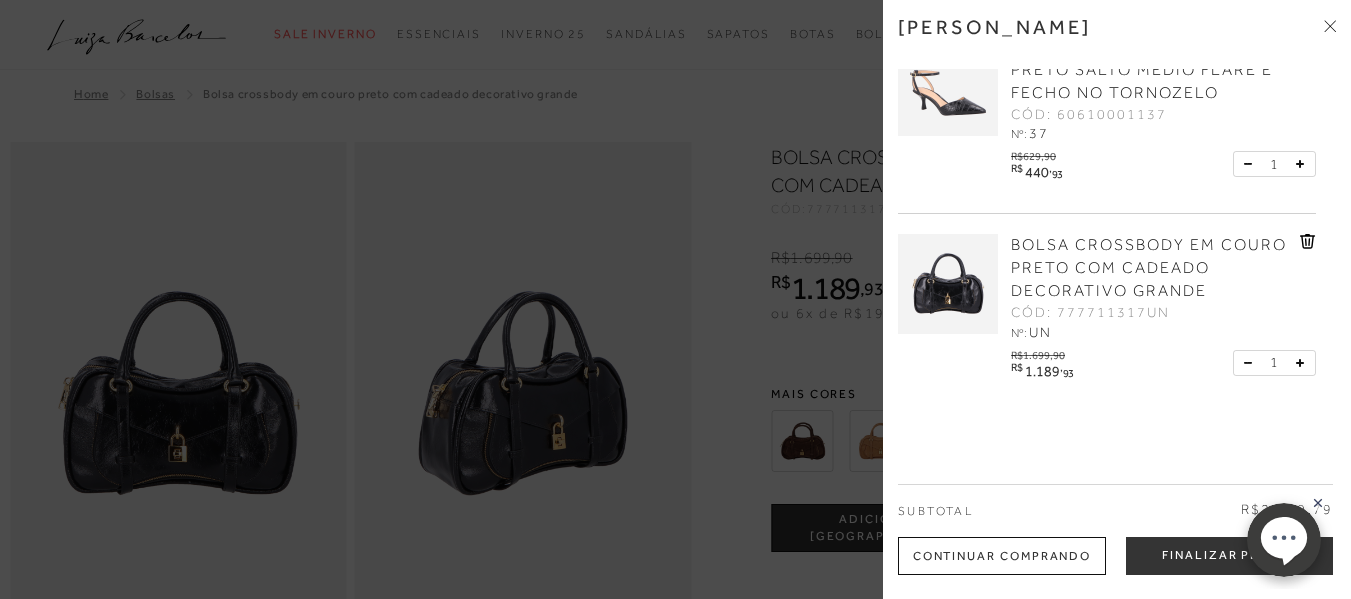 scroll, scrollTop: 286, scrollLeft: 0, axis: vertical 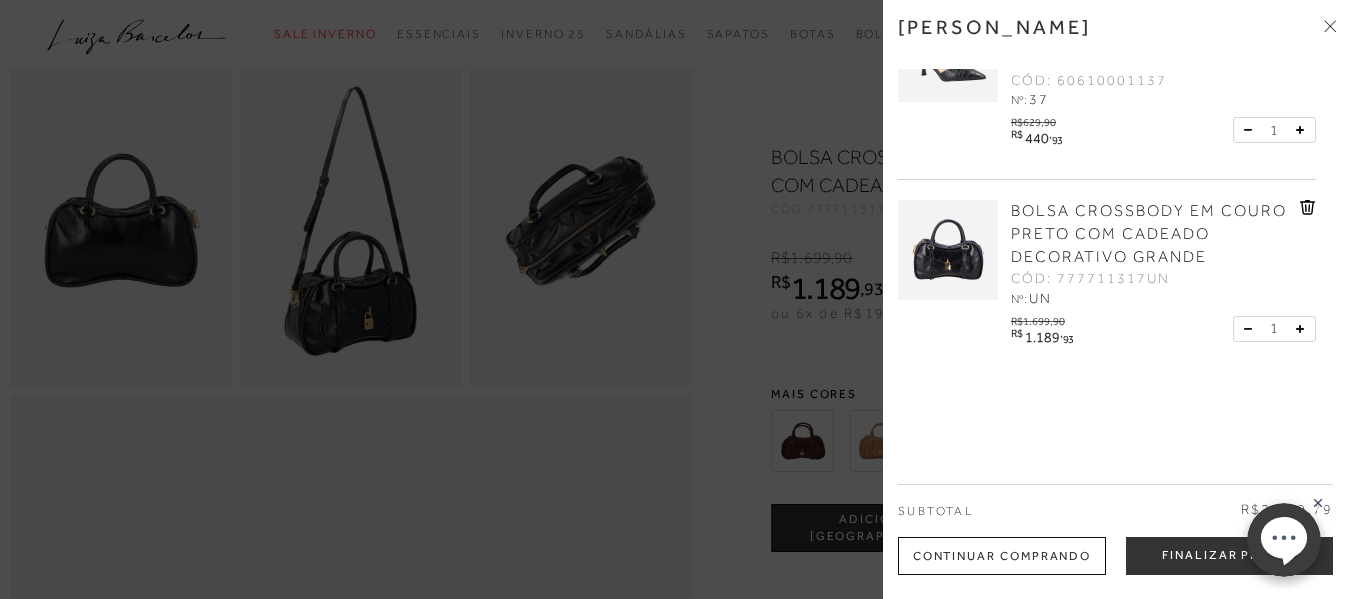 click on "Finalizar Pedido" at bounding box center [1229, 556] 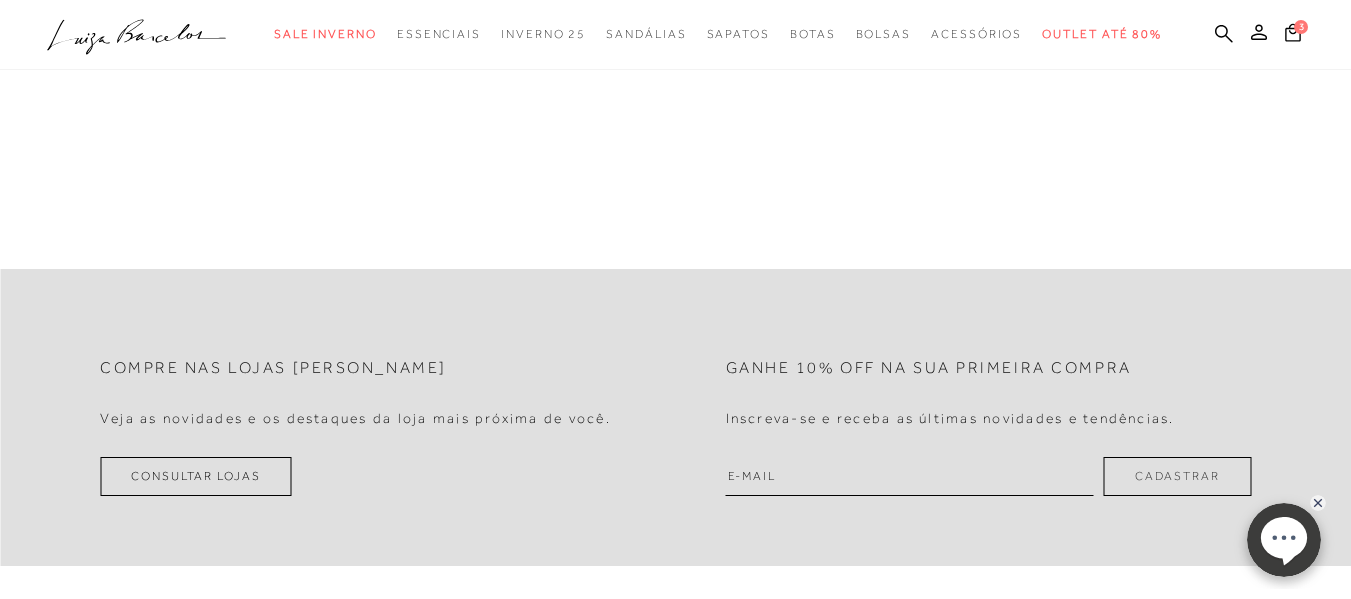 scroll, scrollTop: 0, scrollLeft: 0, axis: both 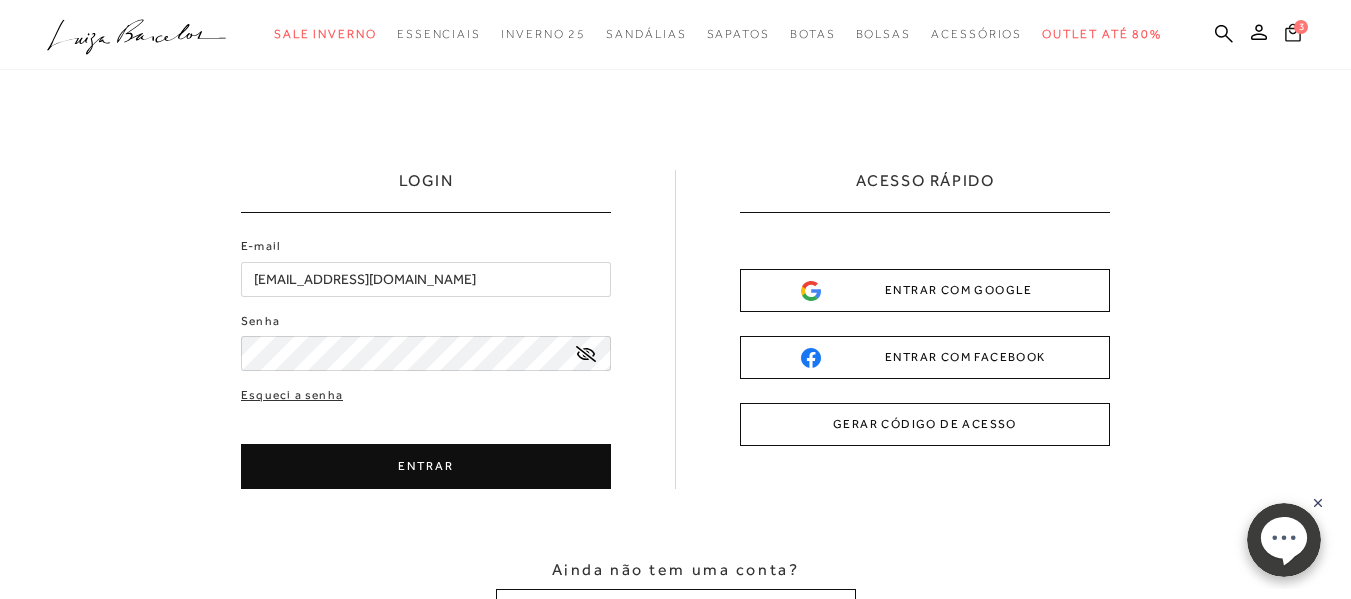 click on "3" at bounding box center [1301, 27] 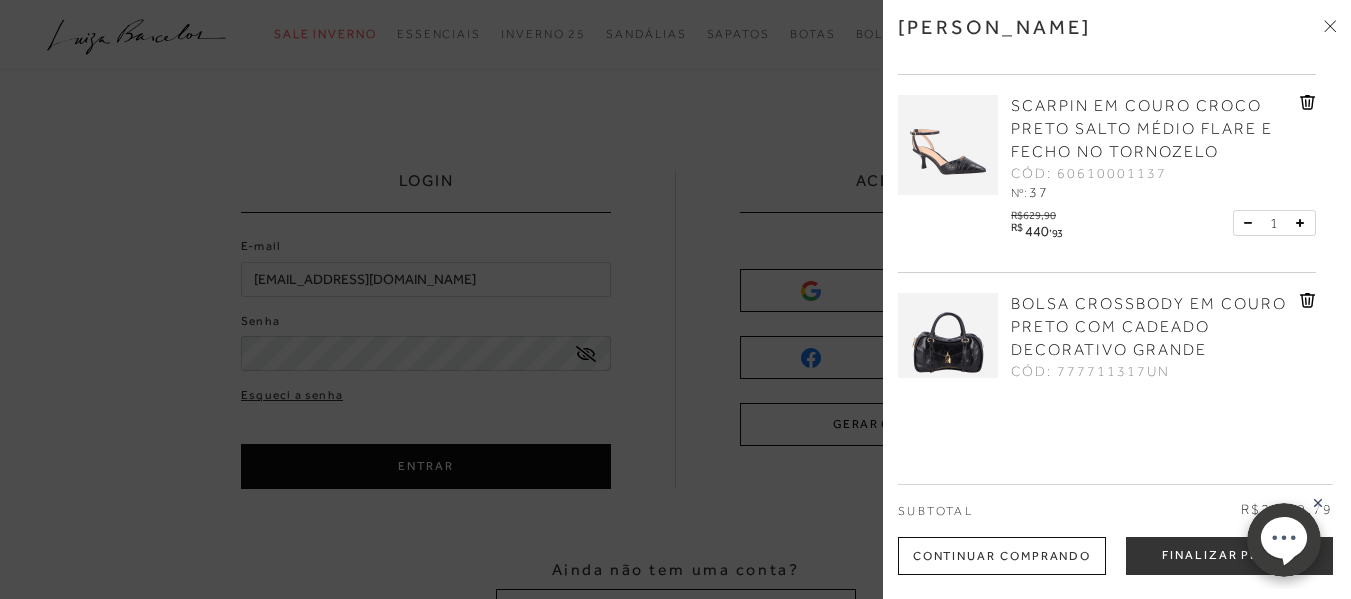 scroll, scrollTop: 286, scrollLeft: 0, axis: vertical 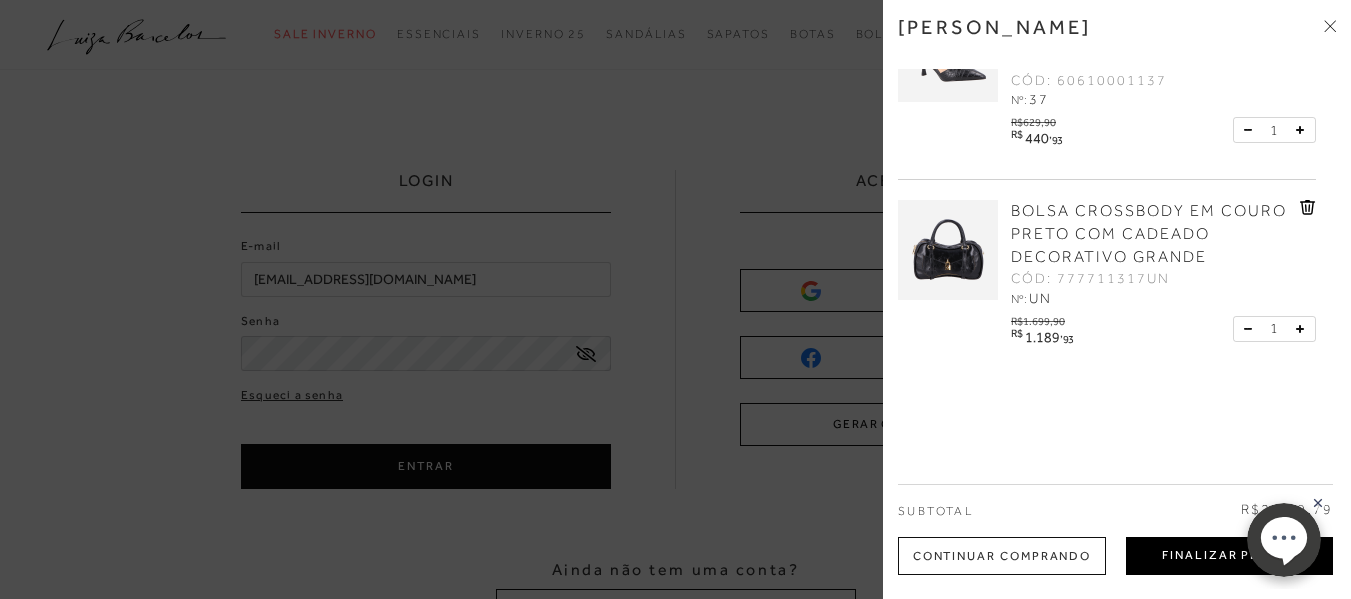 click on "Finalizar Pedido" at bounding box center (1229, 556) 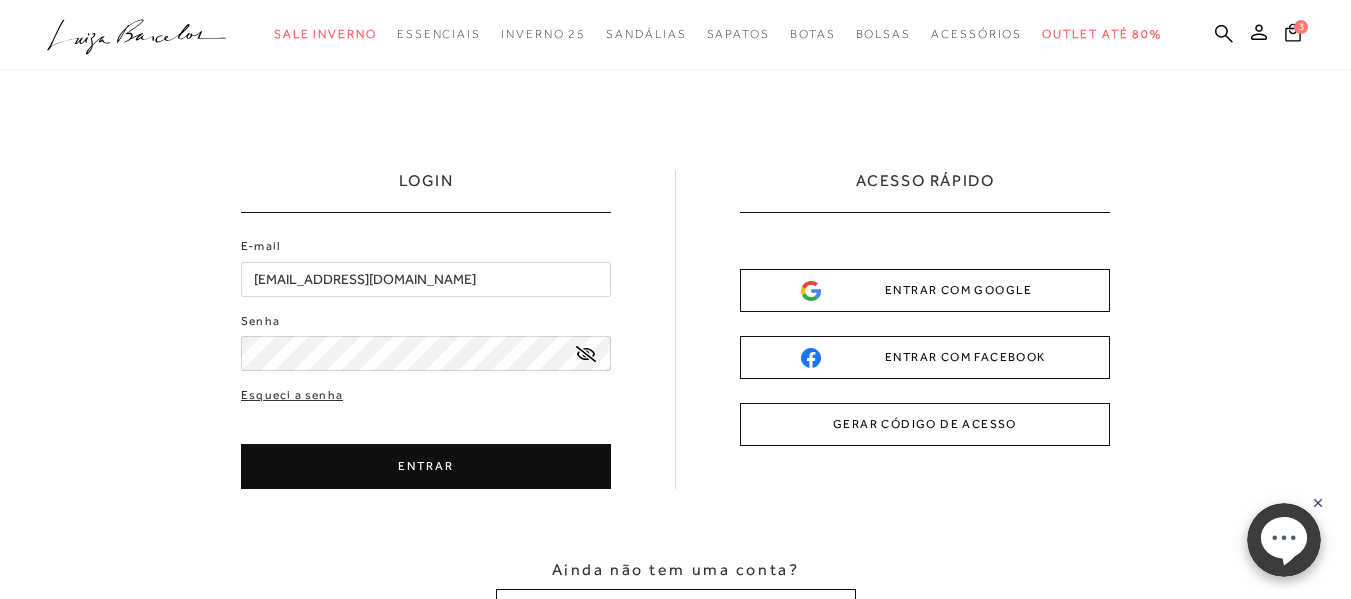 click on "ENTRAR" at bounding box center [426, 466] 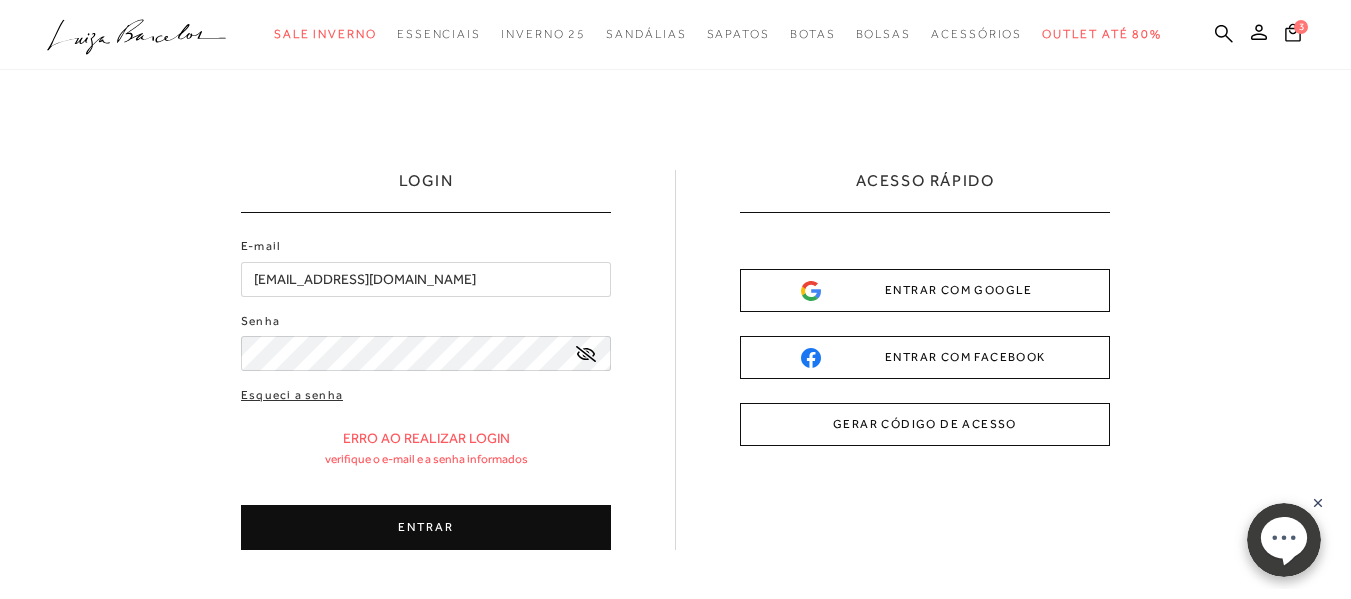 click on "ENTRAR" at bounding box center [426, 527] 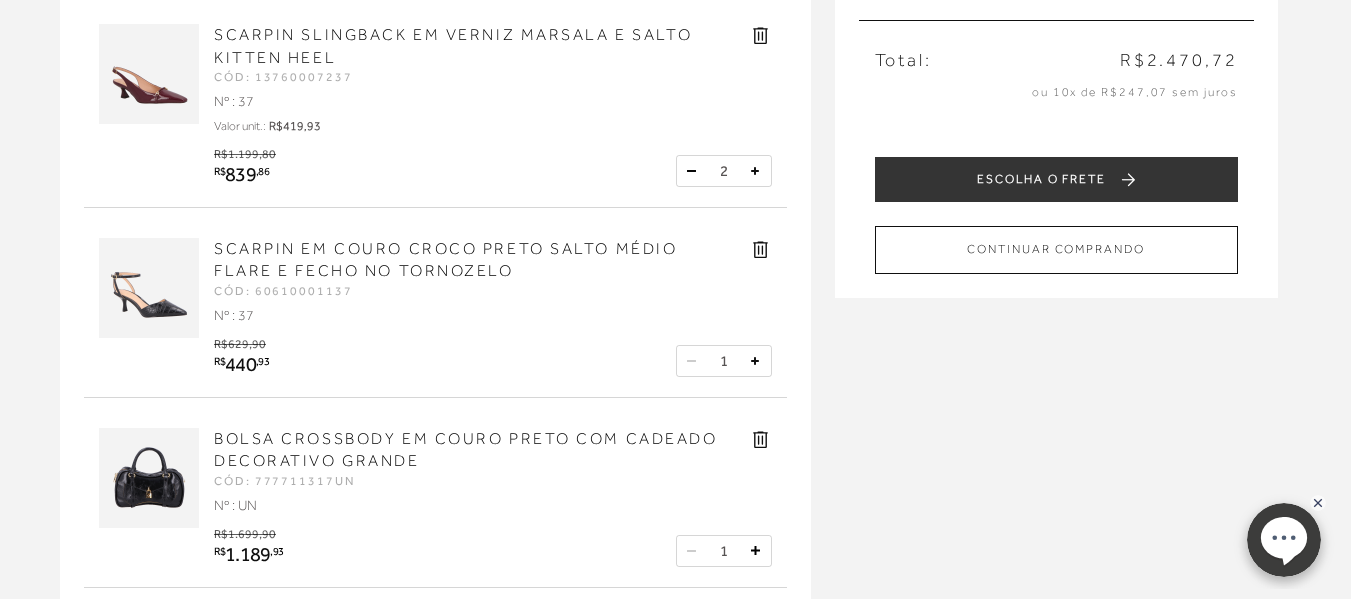 scroll, scrollTop: 200, scrollLeft: 0, axis: vertical 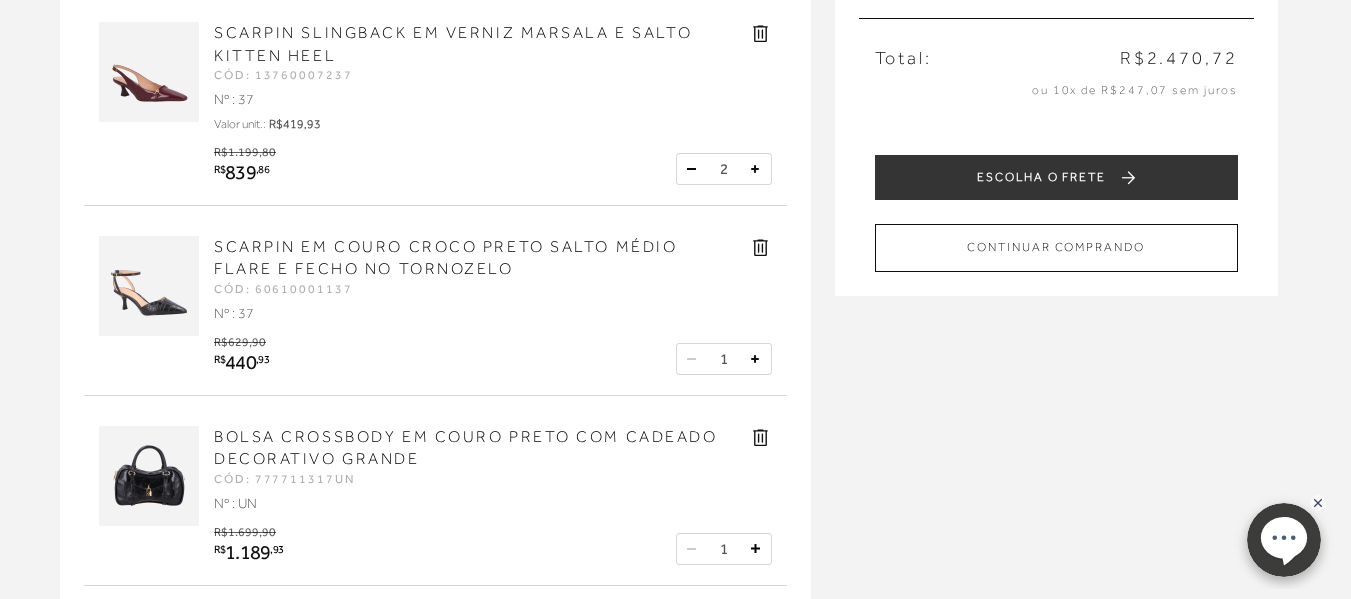 click at bounding box center [692, 169] 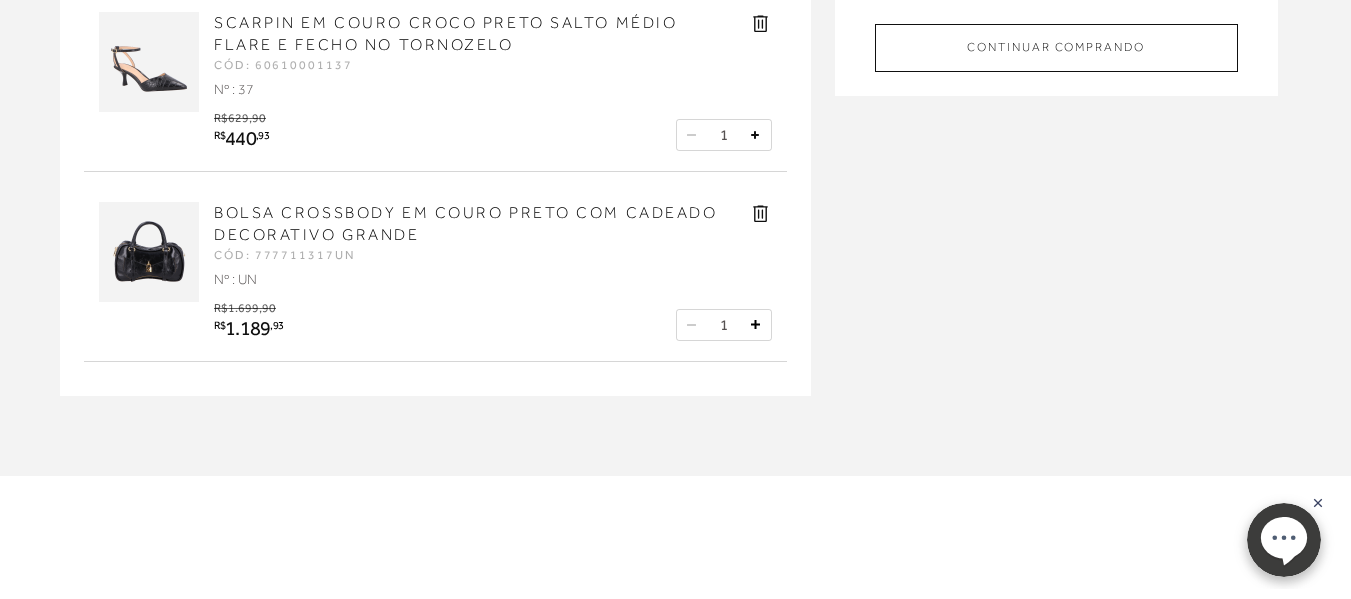scroll, scrollTop: 200, scrollLeft: 0, axis: vertical 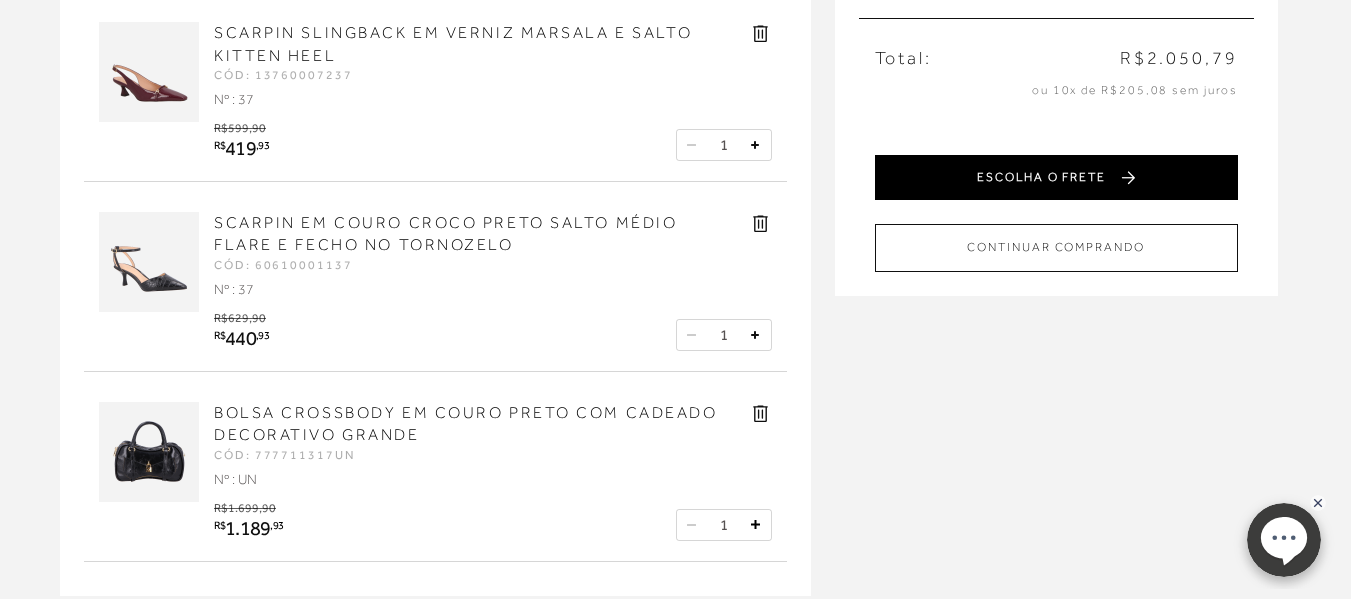 click on "ESCOLHA O FRETE" at bounding box center (1056, 177) 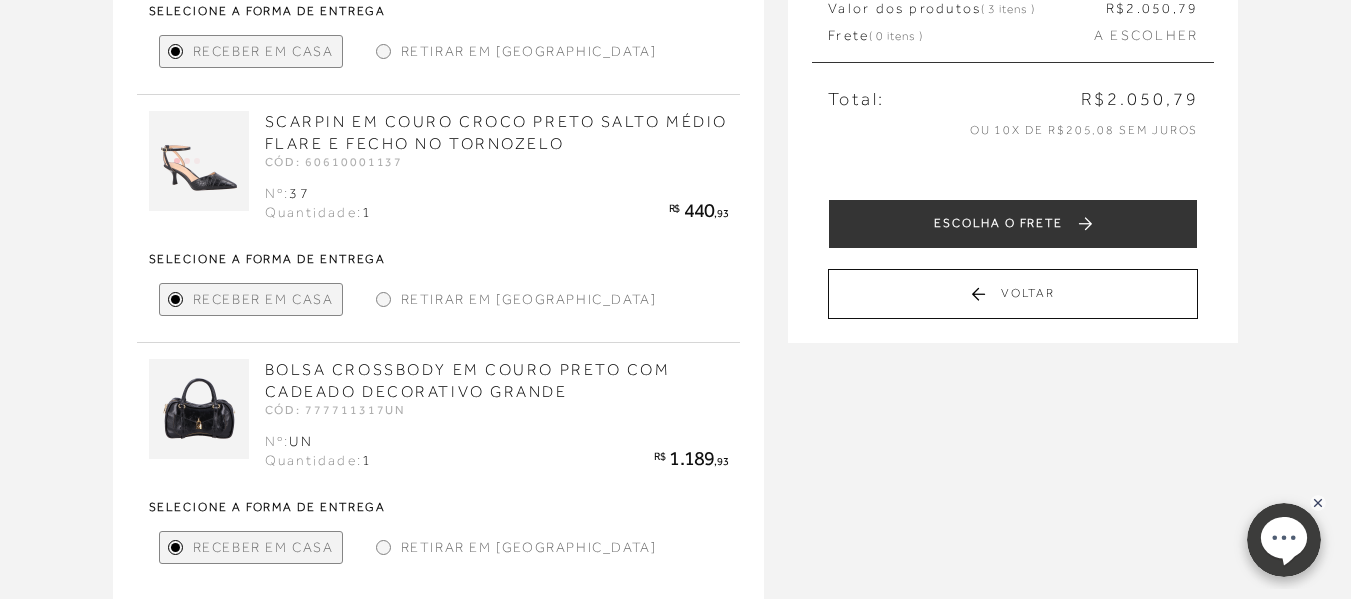 scroll, scrollTop: 400, scrollLeft: 0, axis: vertical 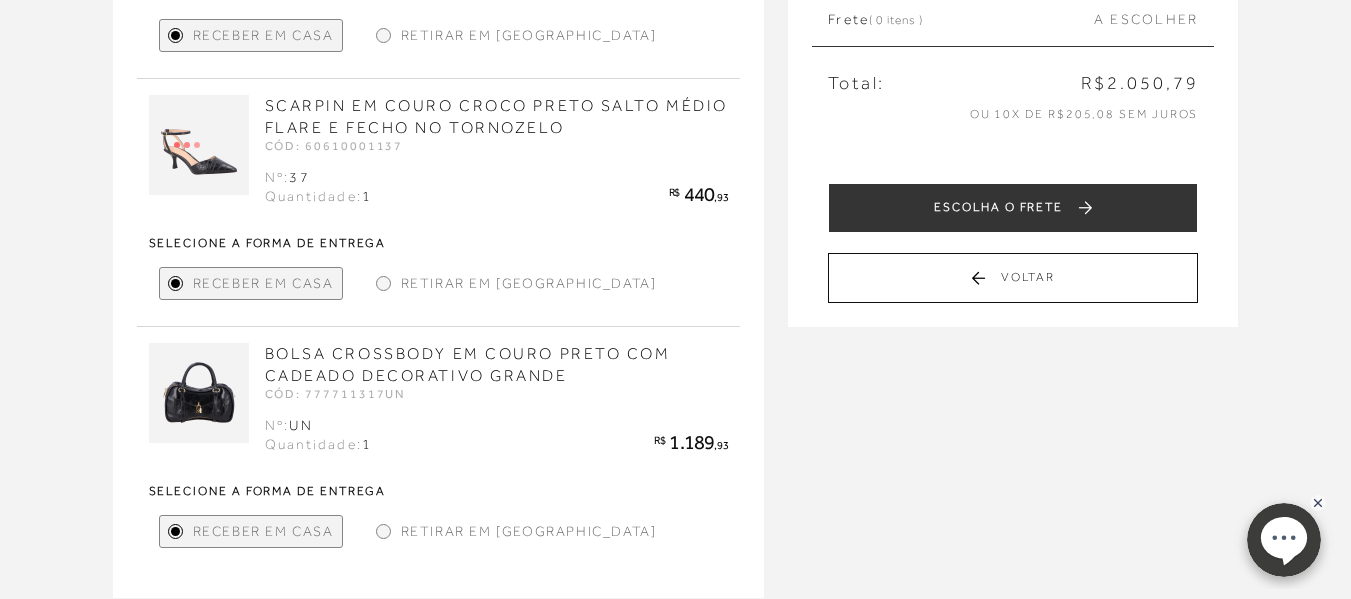click on "ESCOLHA O FRETE" at bounding box center [1013, 208] 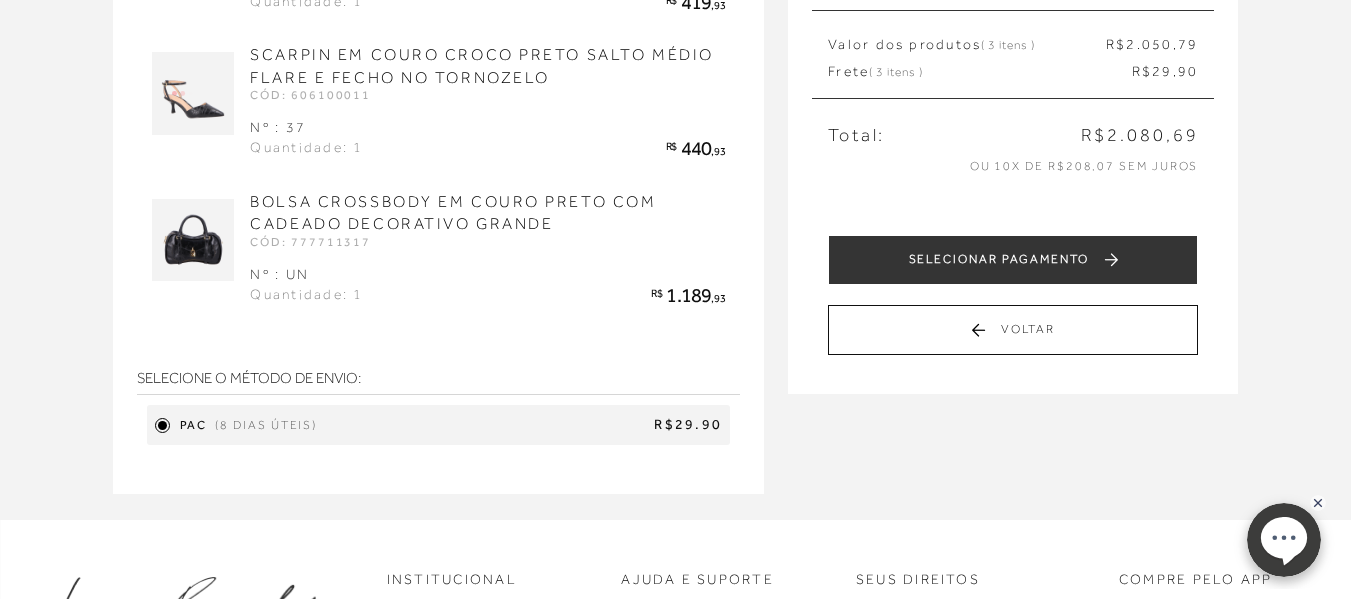 scroll, scrollTop: 100, scrollLeft: 0, axis: vertical 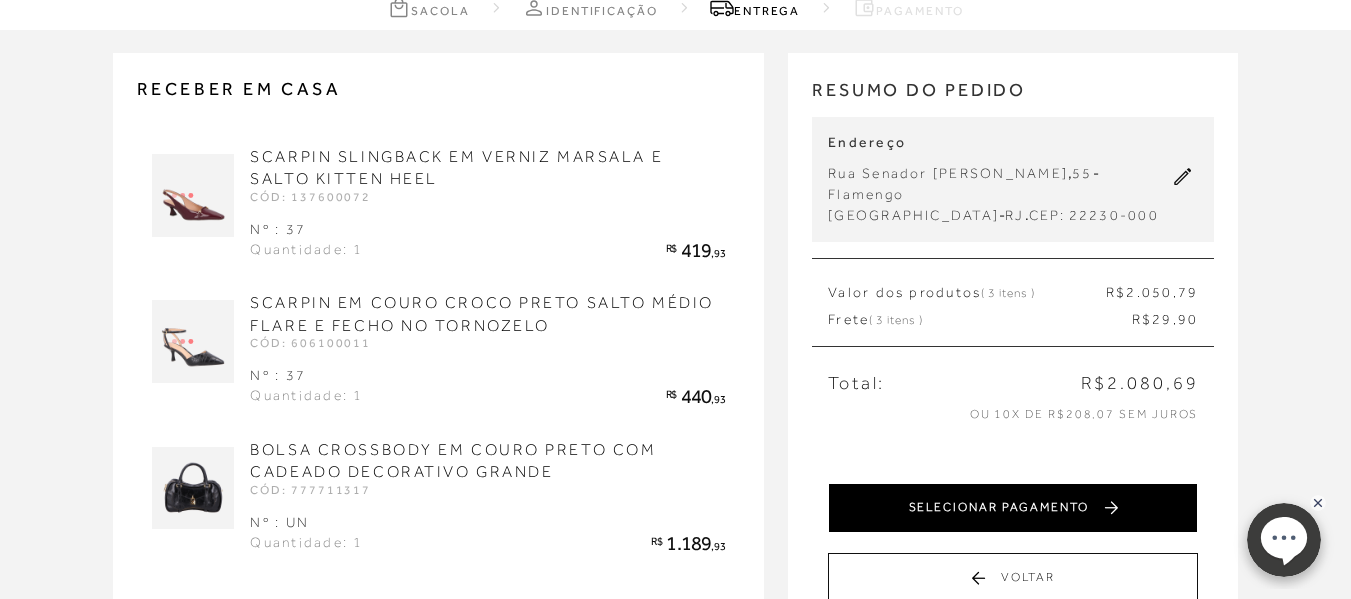 click on "SELECIONAR PAGAMENTO" at bounding box center (1013, 508) 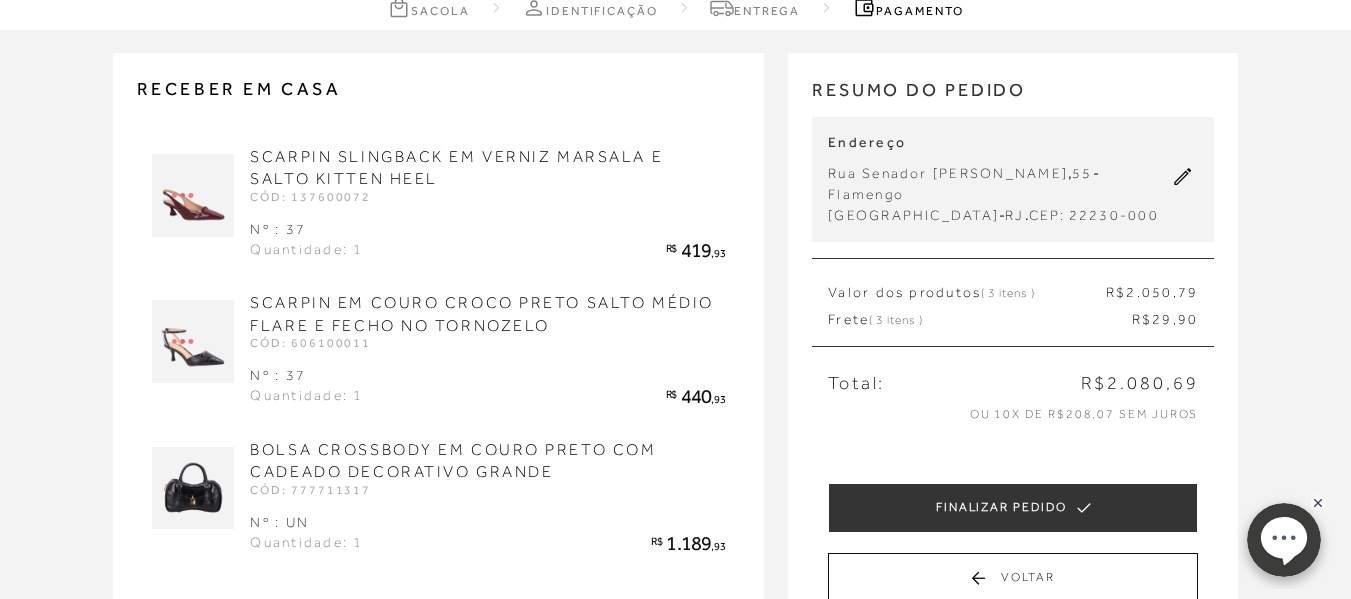 scroll, scrollTop: 0, scrollLeft: 0, axis: both 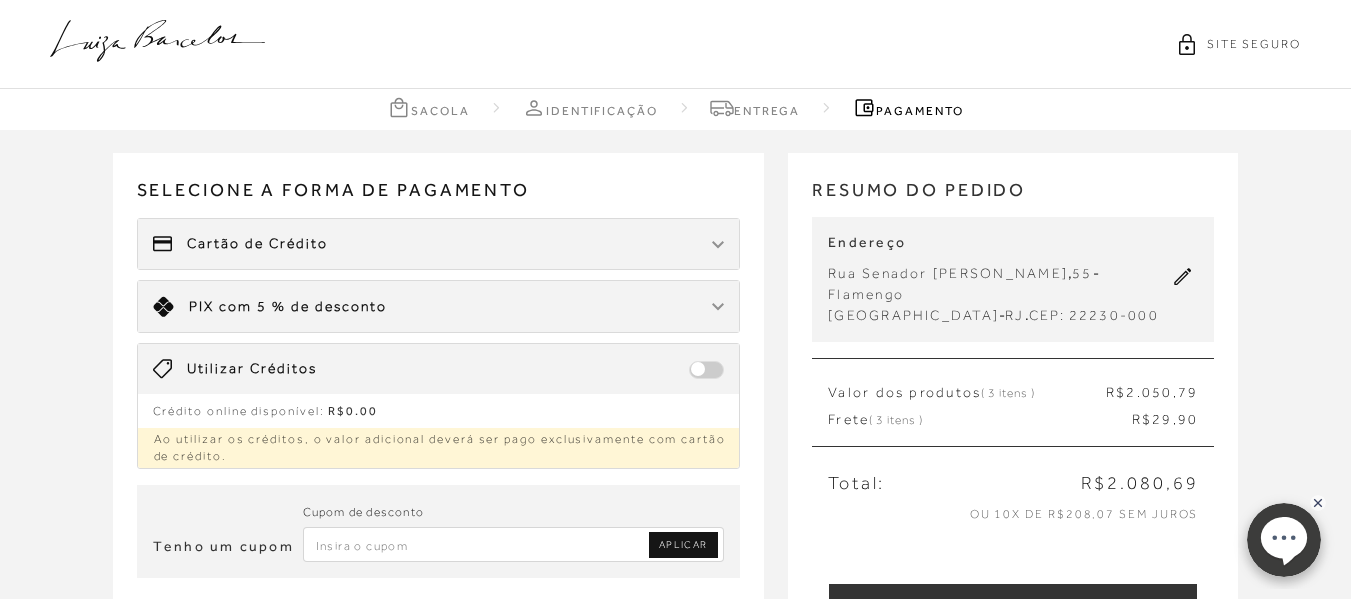 click on "Limite: R$ 5.000,00
PIX
com 5 % de desconto" at bounding box center [439, 306] 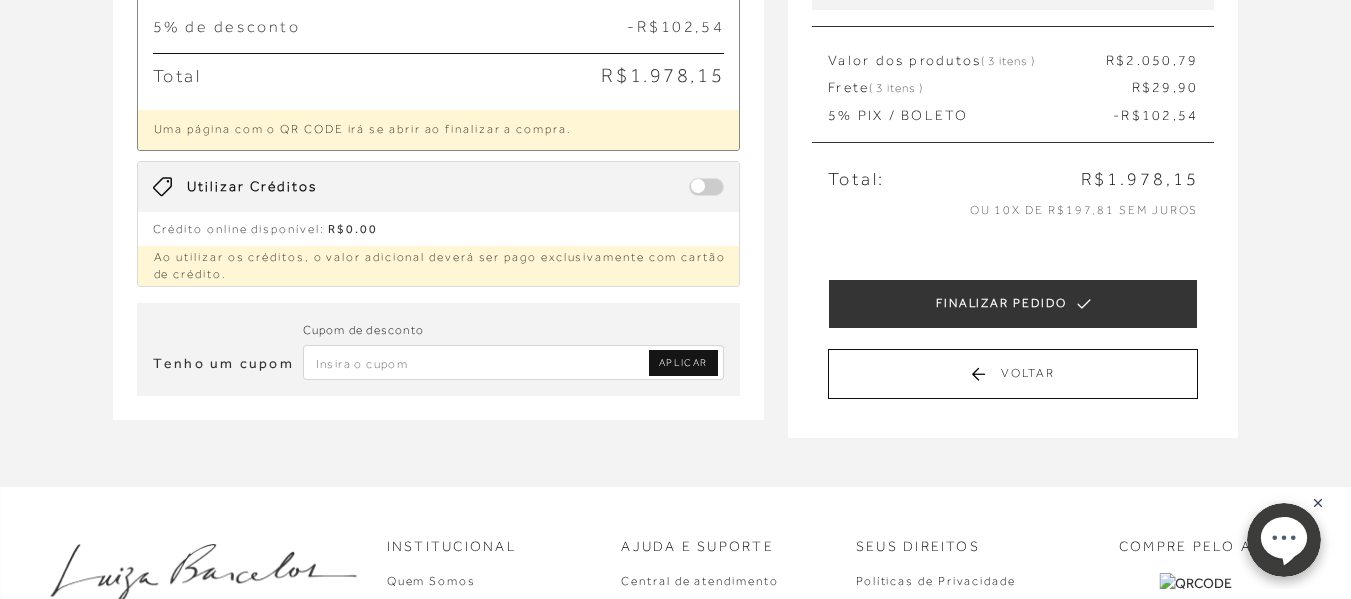 scroll, scrollTop: 400, scrollLeft: 0, axis: vertical 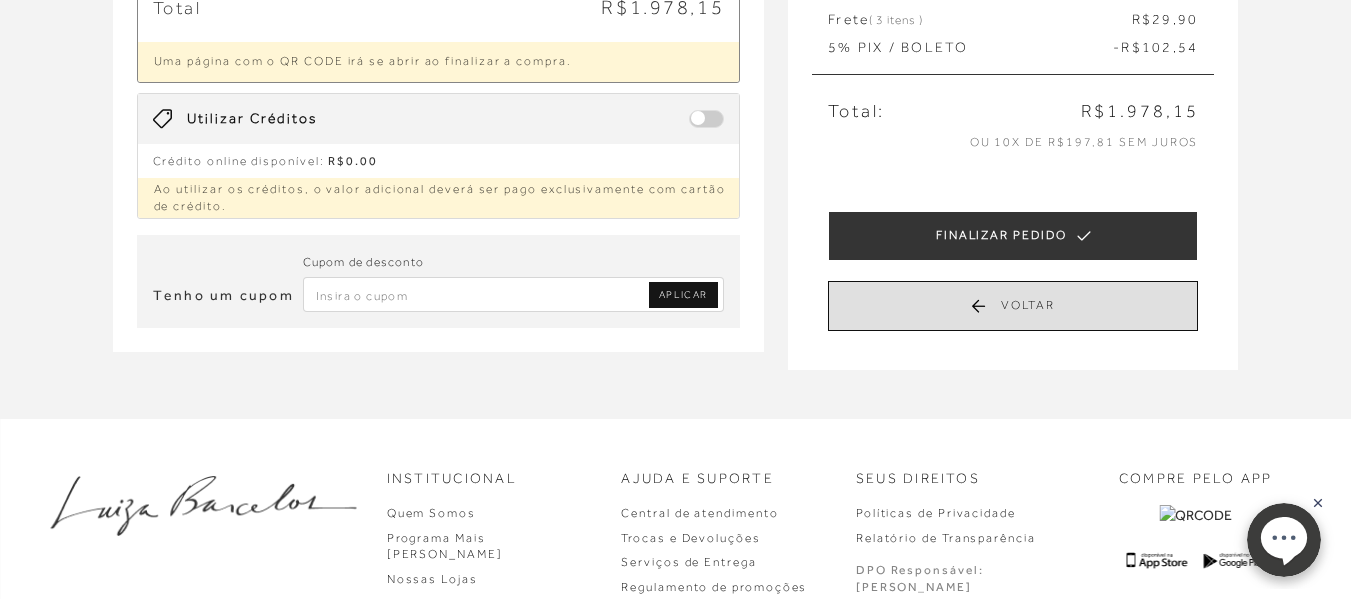 click on "Voltar" at bounding box center (1013, 306) 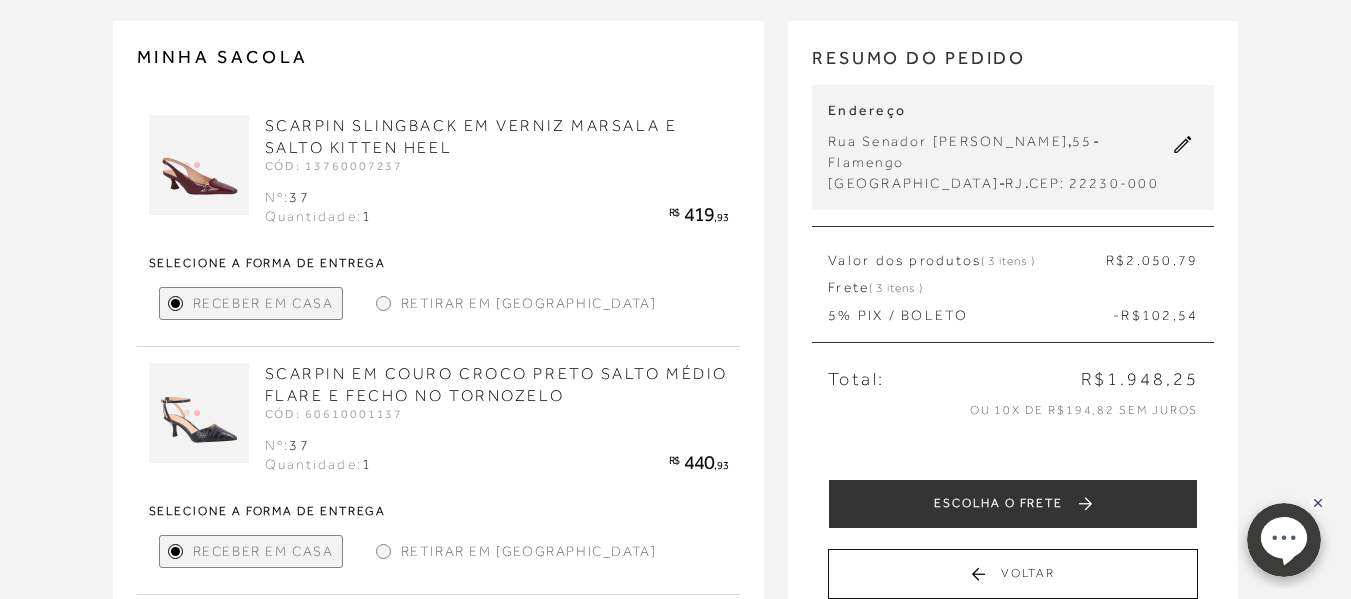 scroll, scrollTop: 409, scrollLeft: 0, axis: vertical 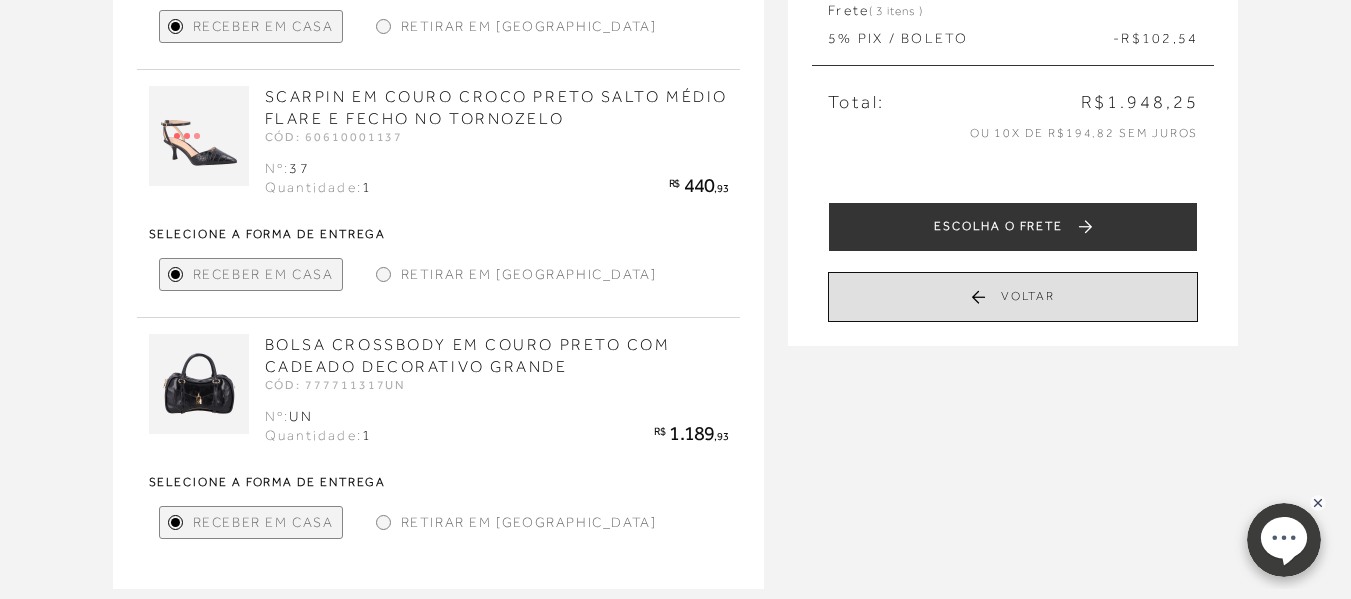 click on "Voltar" at bounding box center [1013, 297] 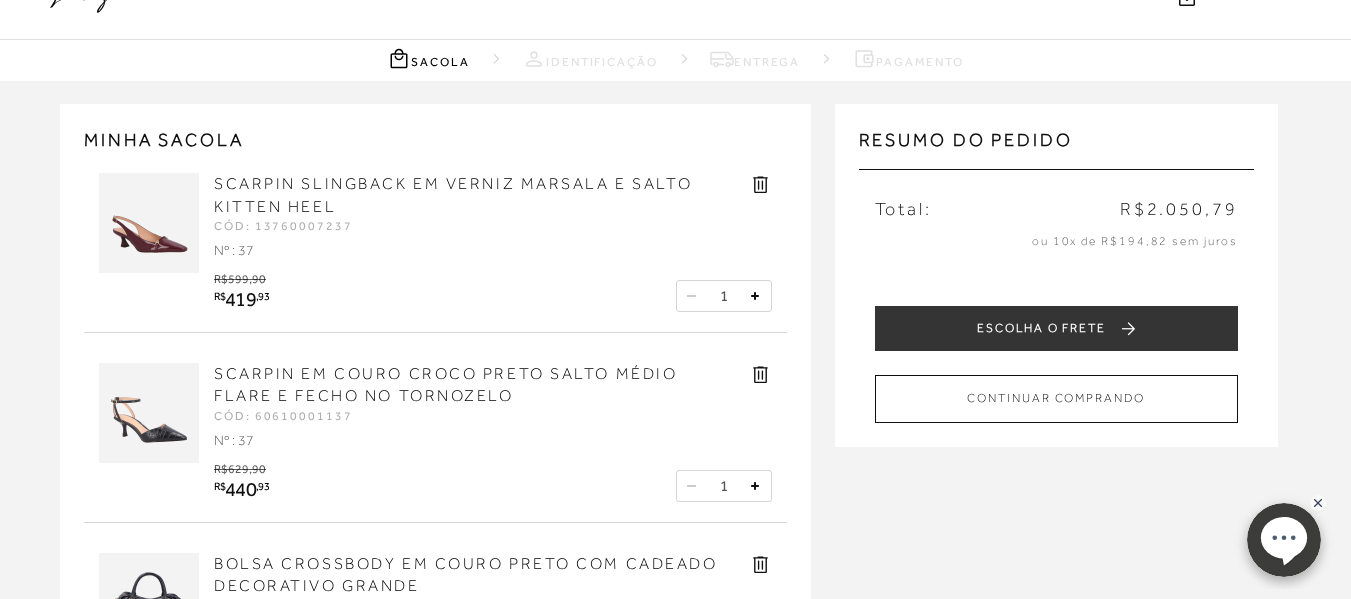 scroll, scrollTop: 0, scrollLeft: 0, axis: both 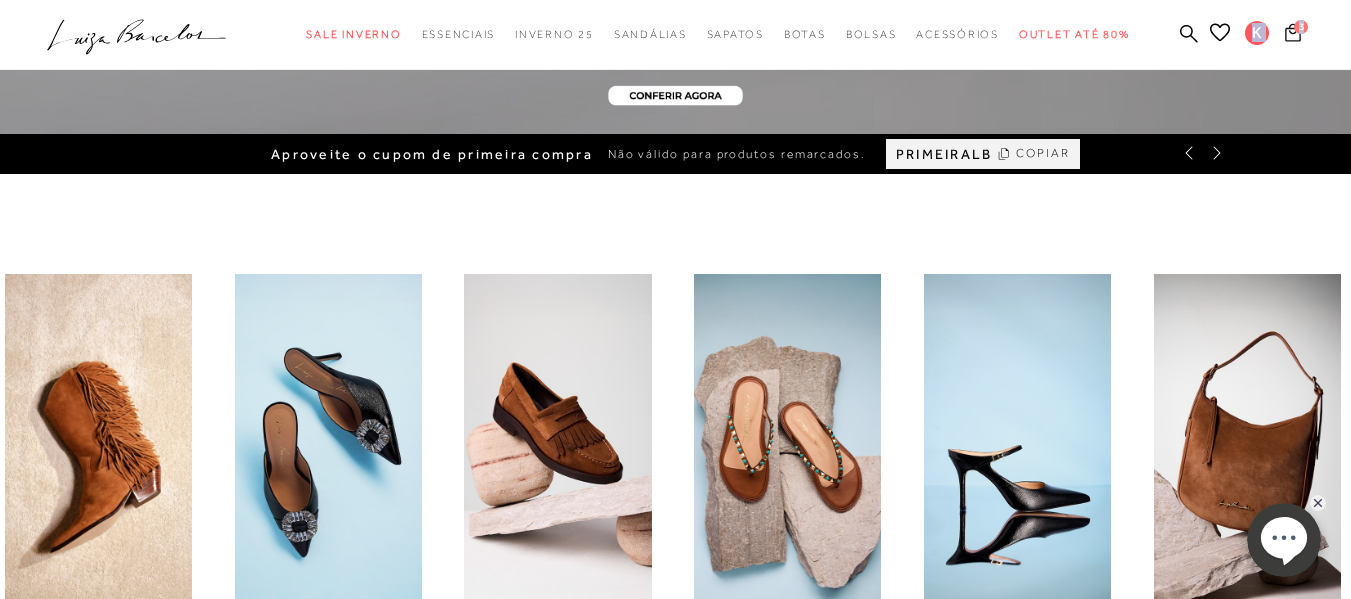 click on "categoryHeader
.a{fill-rule:evenodd;}
Sale Inverno
Modelo
Sapatos Sandálias Mules" at bounding box center (675, -500) 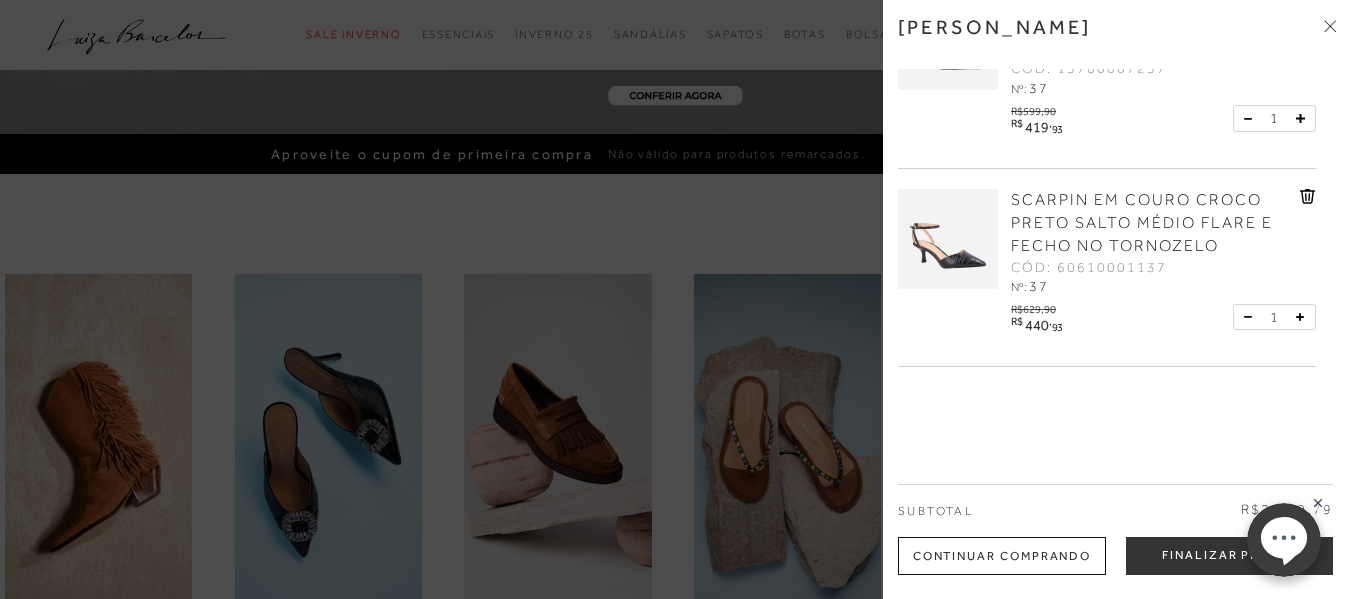 scroll, scrollTop: 286, scrollLeft: 0, axis: vertical 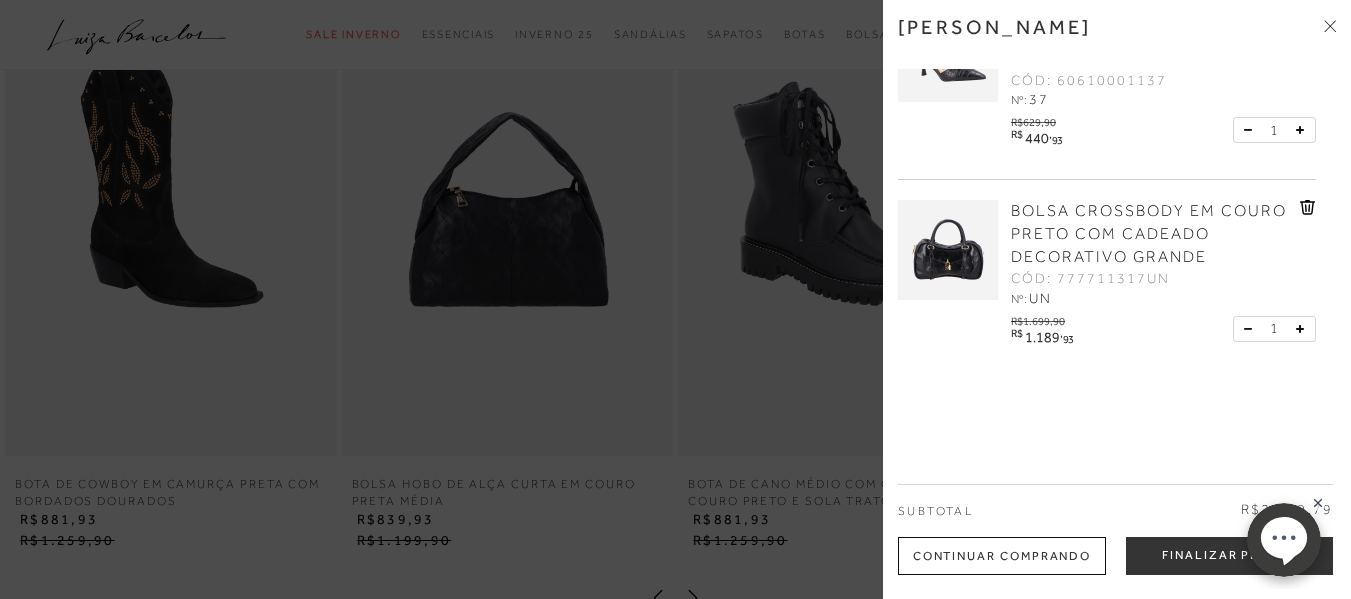 click on "Finalizar Pedido" at bounding box center [1229, 556] 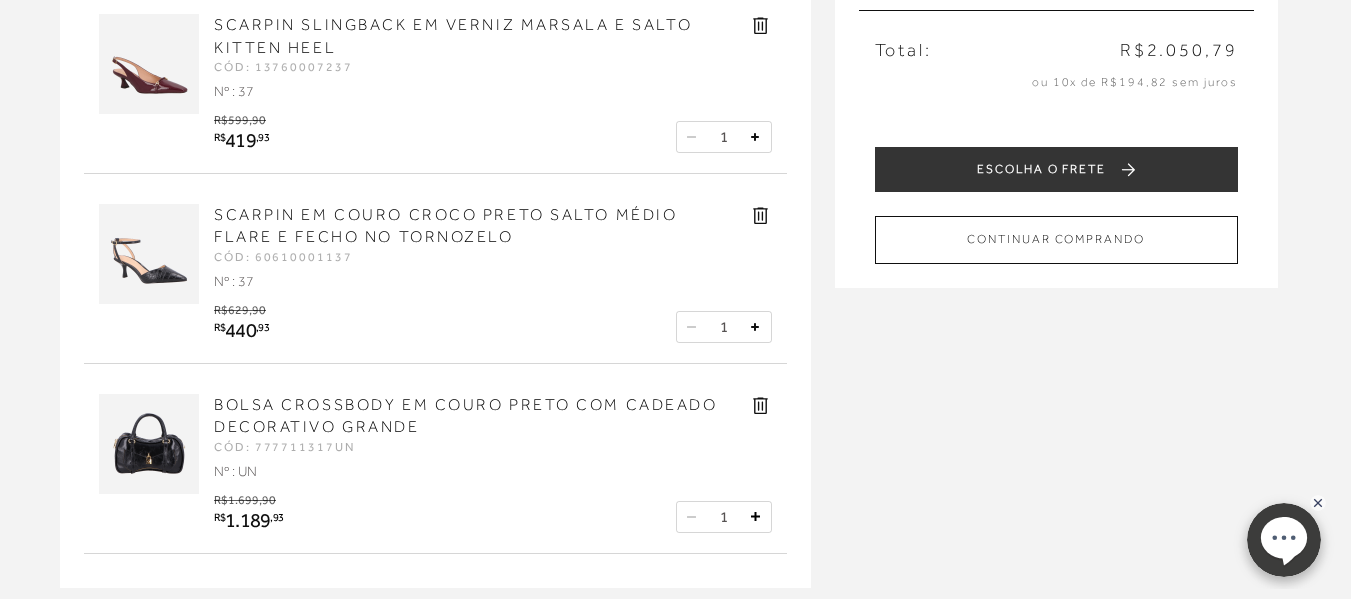 scroll, scrollTop: 0, scrollLeft: 0, axis: both 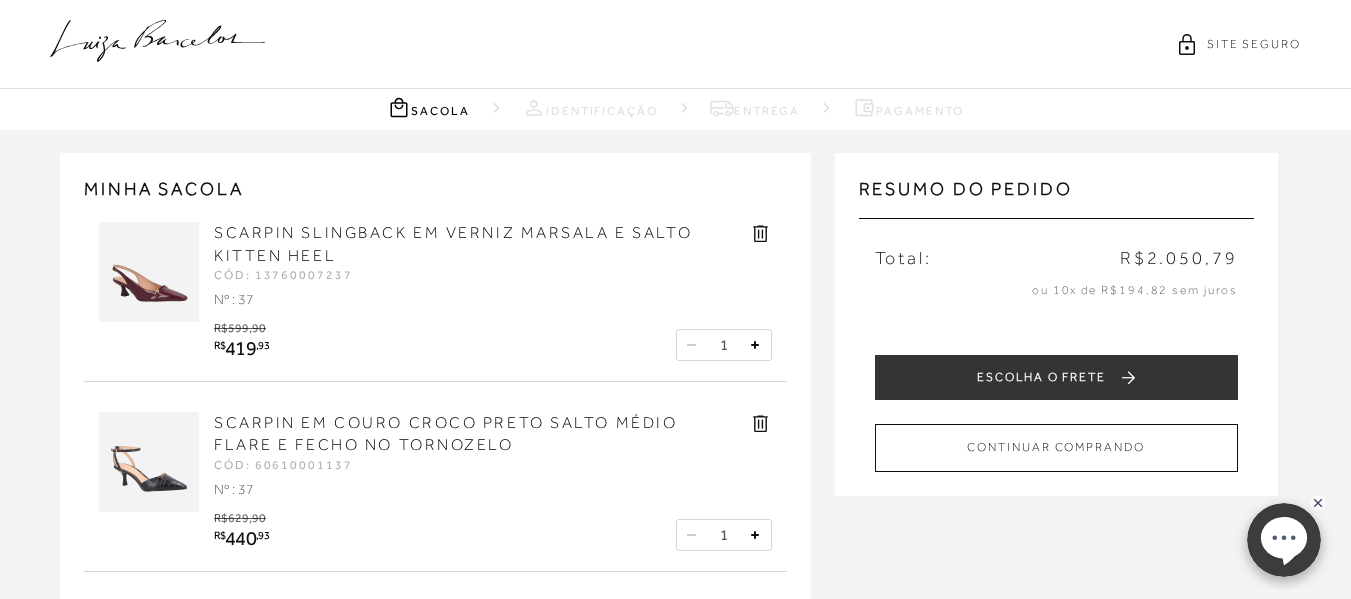 click 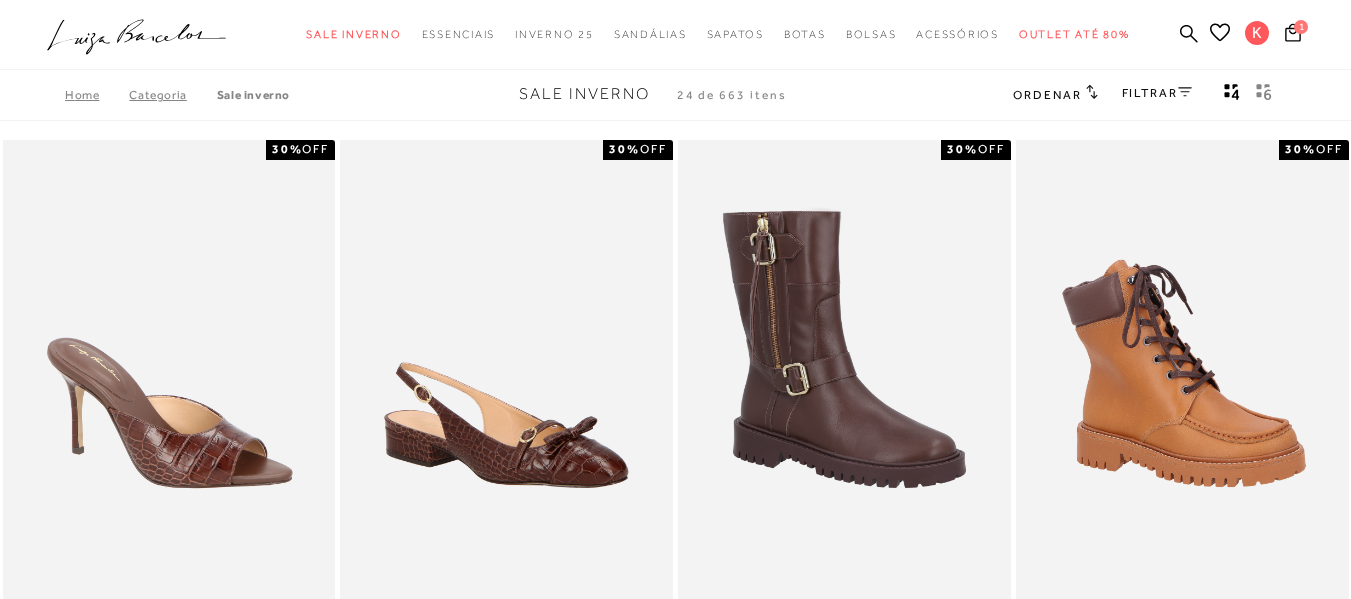 scroll, scrollTop: 0, scrollLeft: 0, axis: both 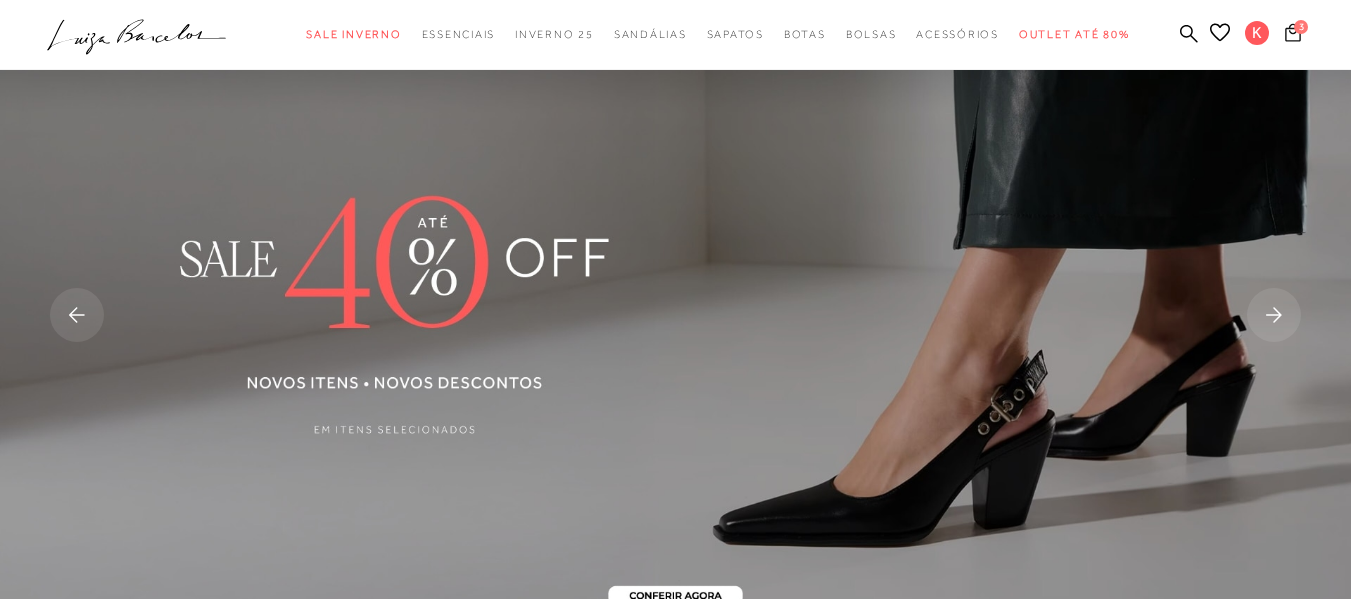 click on "3" at bounding box center [1301, 27] 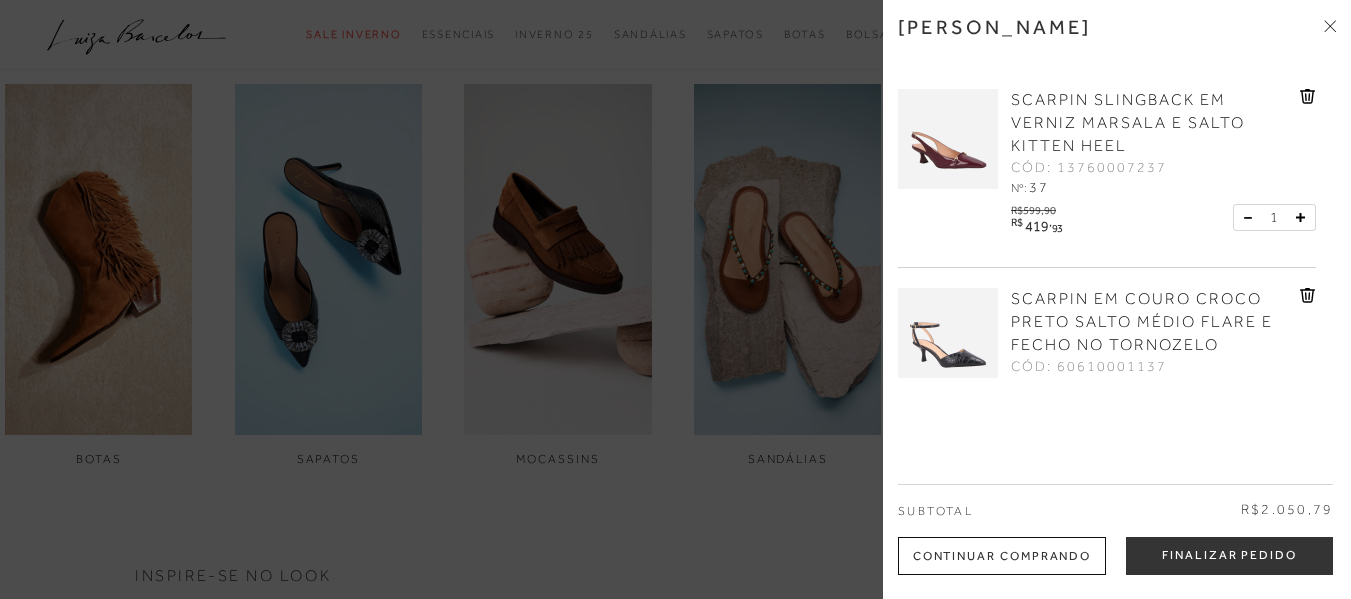 scroll, scrollTop: 700, scrollLeft: 0, axis: vertical 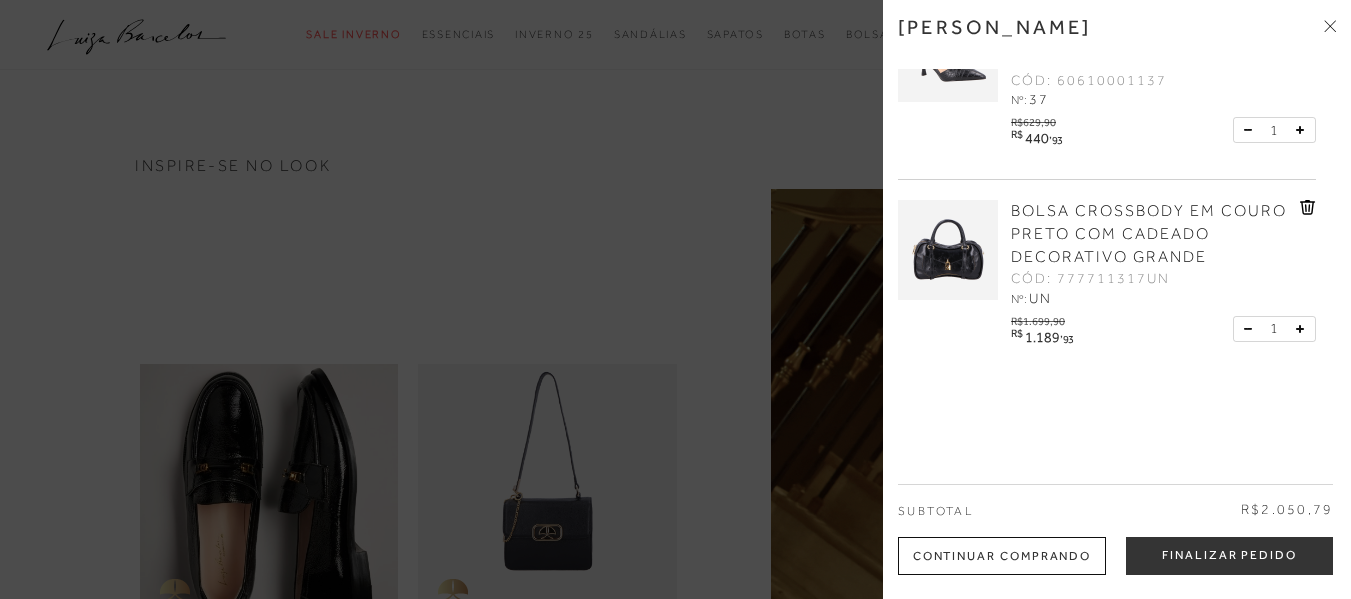click on "Subtotal
R$2.050,79" at bounding box center (1115, 510) 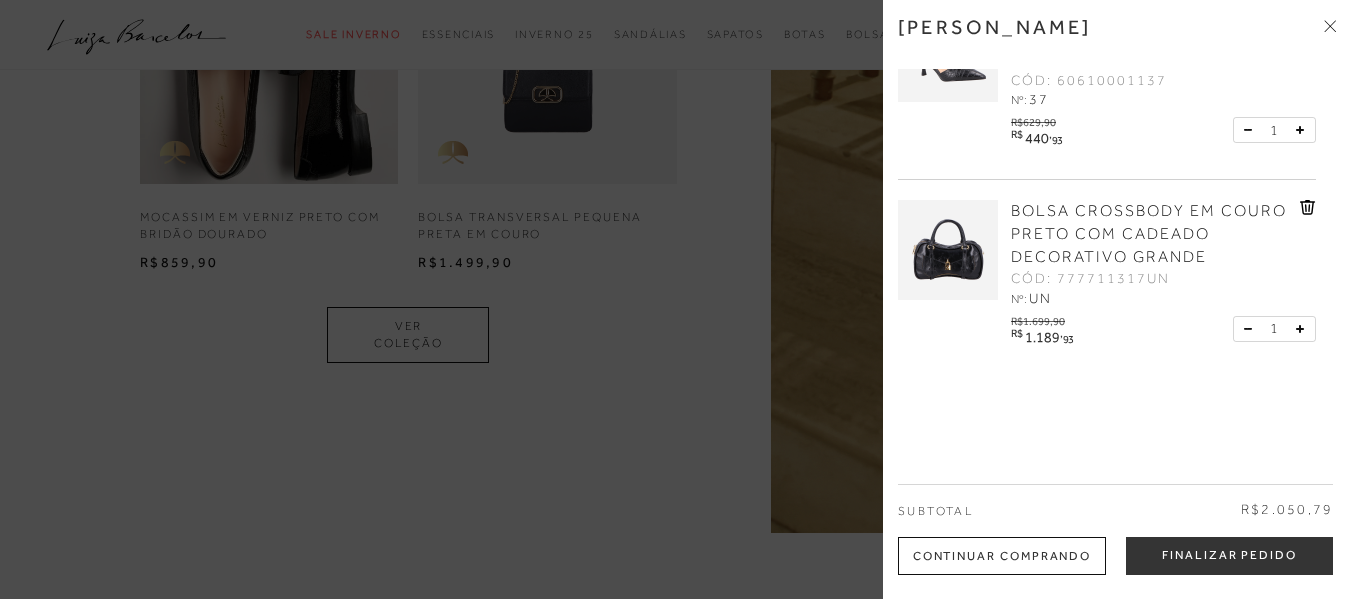 scroll, scrollTop: 1600, scrollLeft: 0, axis: vertical 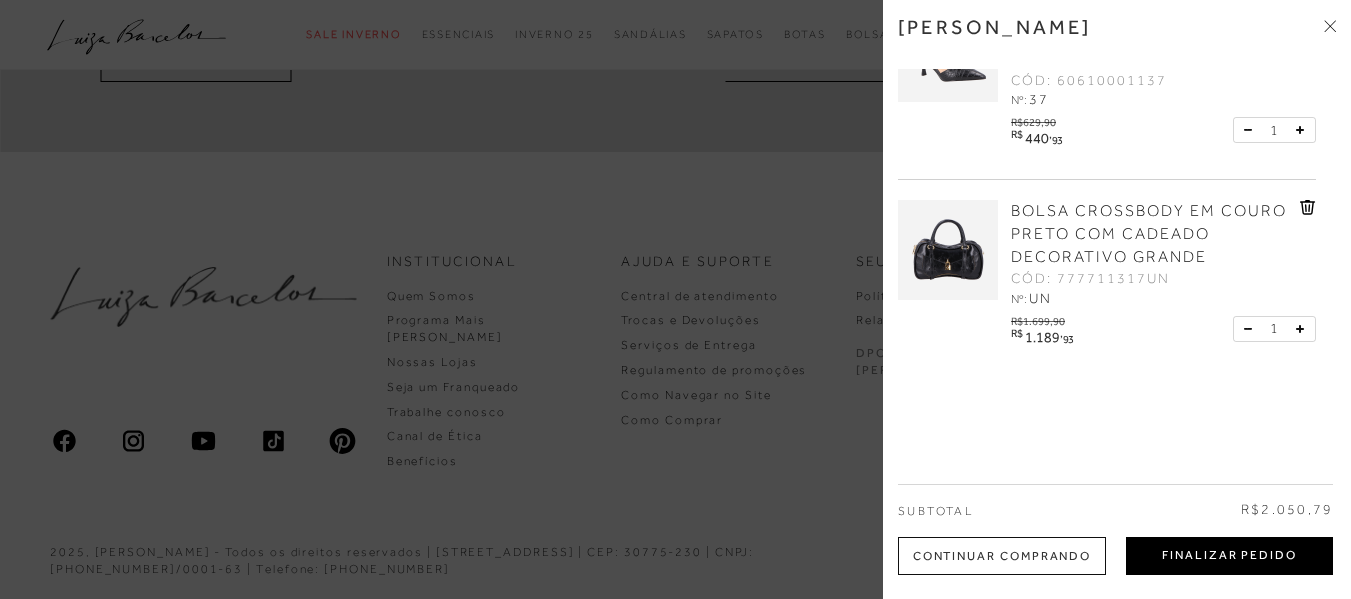 click on "Finalizar Pedido" at bounding box center (1229, 556) 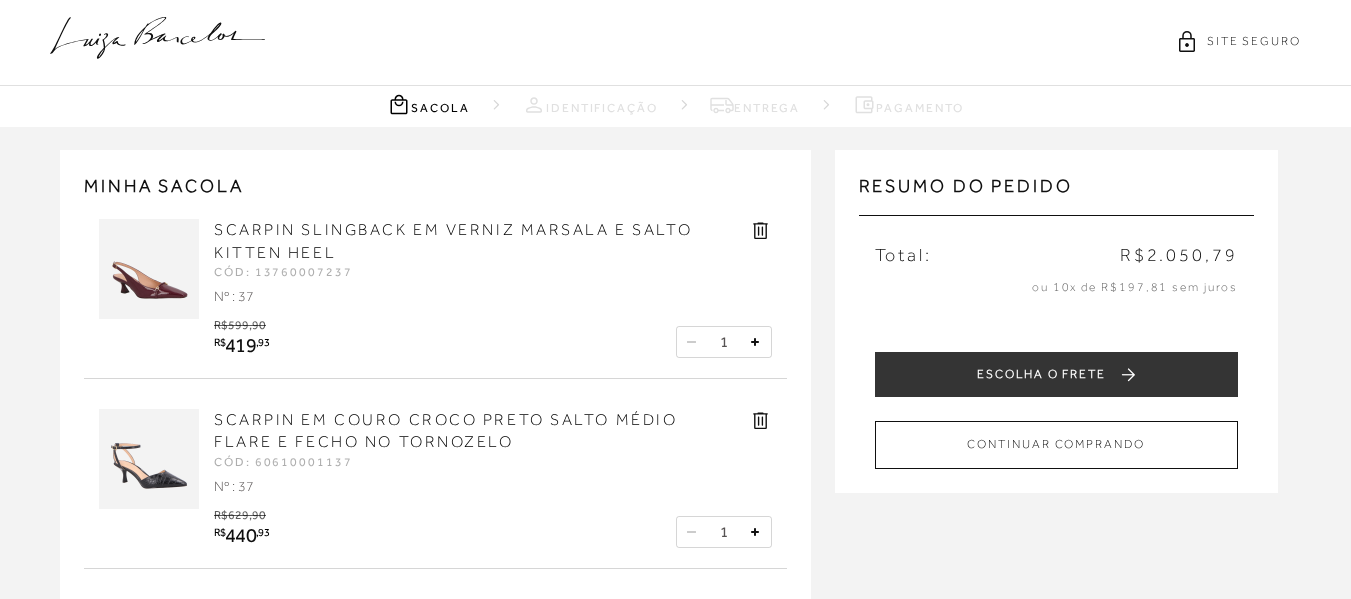 scroll, scrollTop: 0, scrollLeft: 0, axis: both 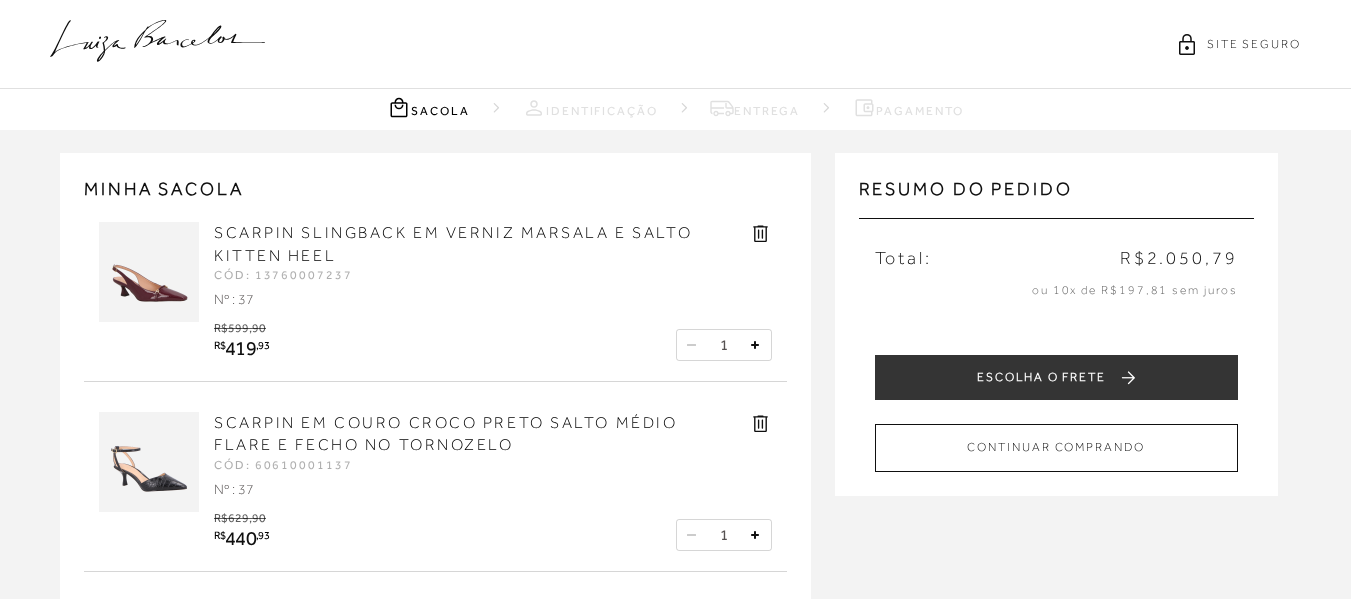 click on "Sacola" at bounding box center [428, 107] 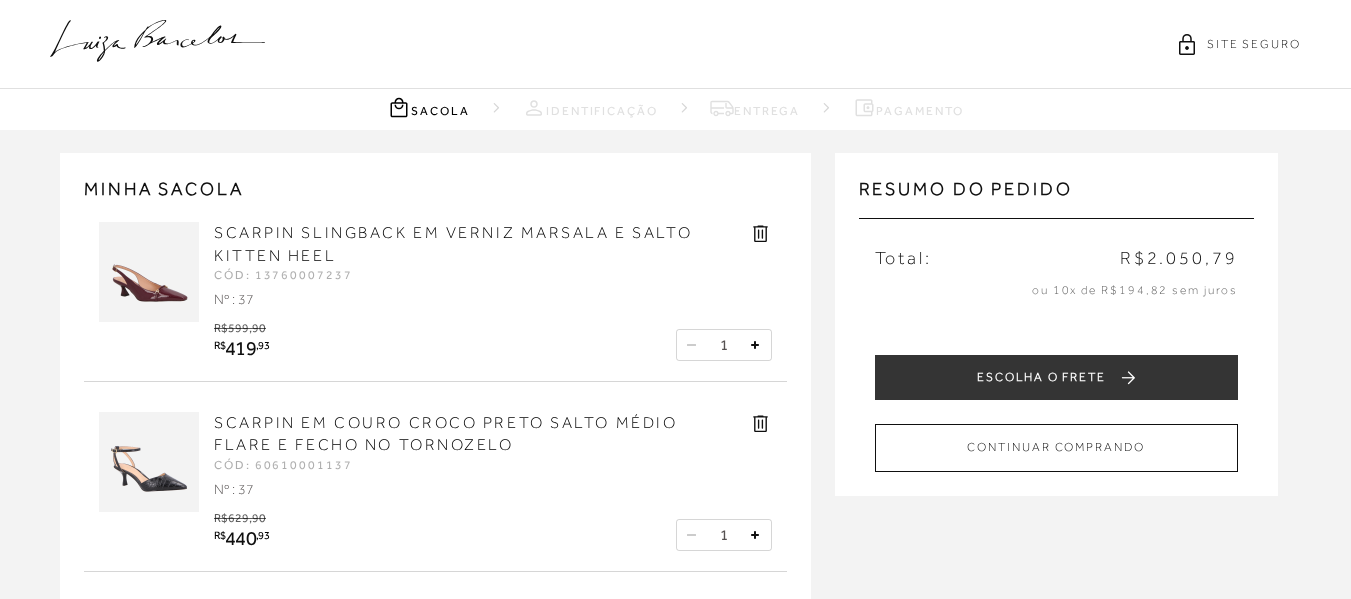 scroll, scrollTop: 400, scrollLeft: 0, axis: vertical 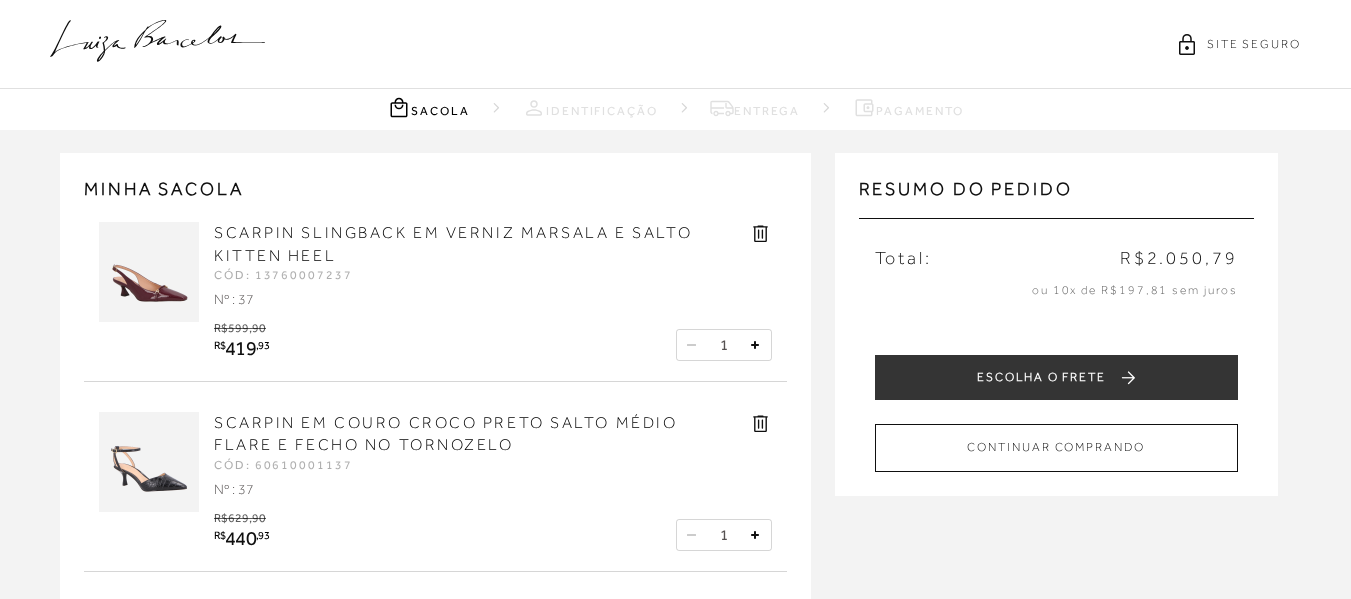 click on "Identificação" at bounding box center [590, 107] 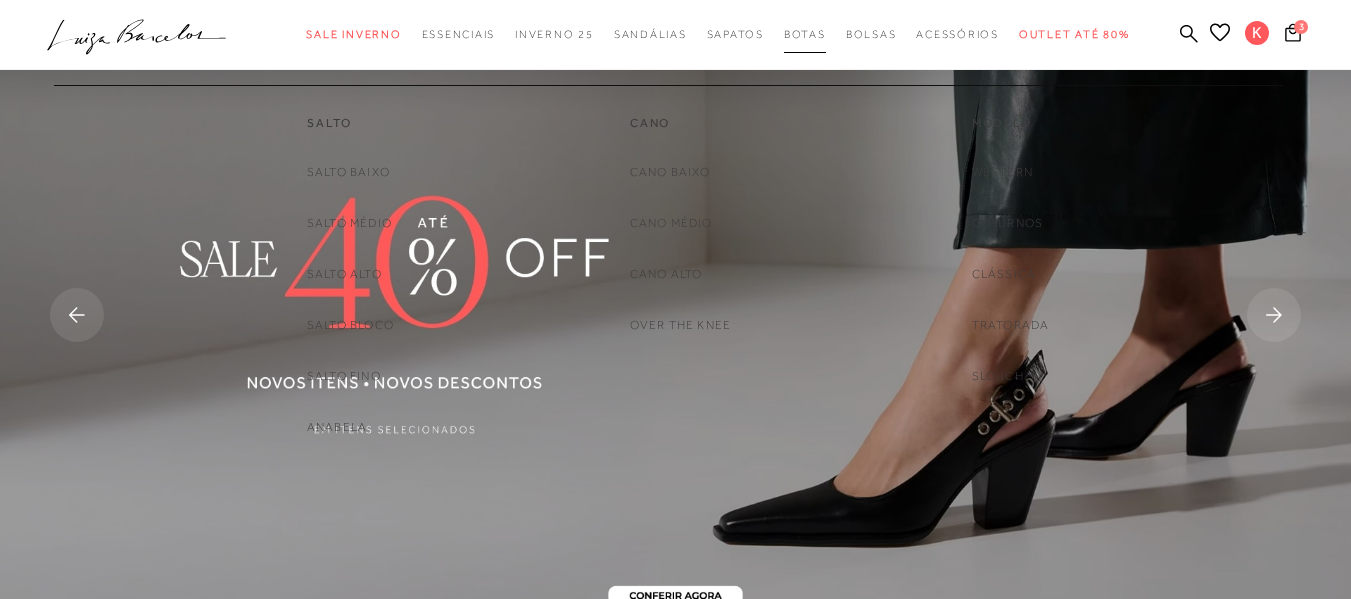 scroll, scrollTop: 0, scrollLeft: 0, axis: both 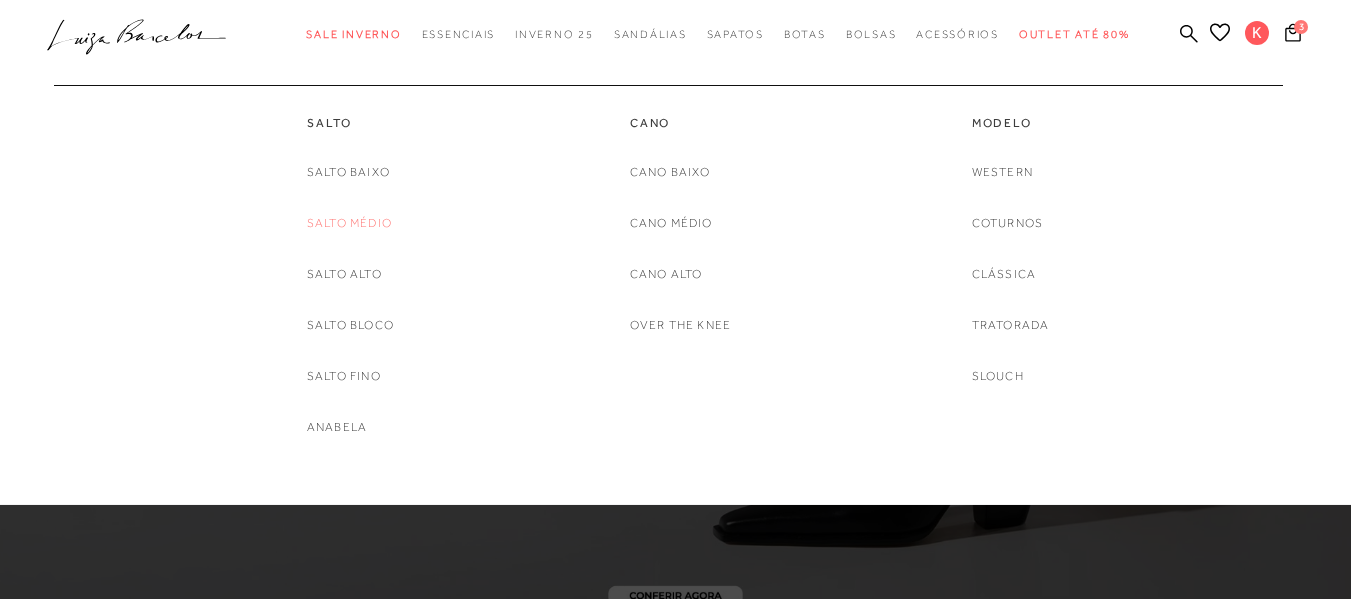 click on "Salto médio" at bounding box center (349, 223) 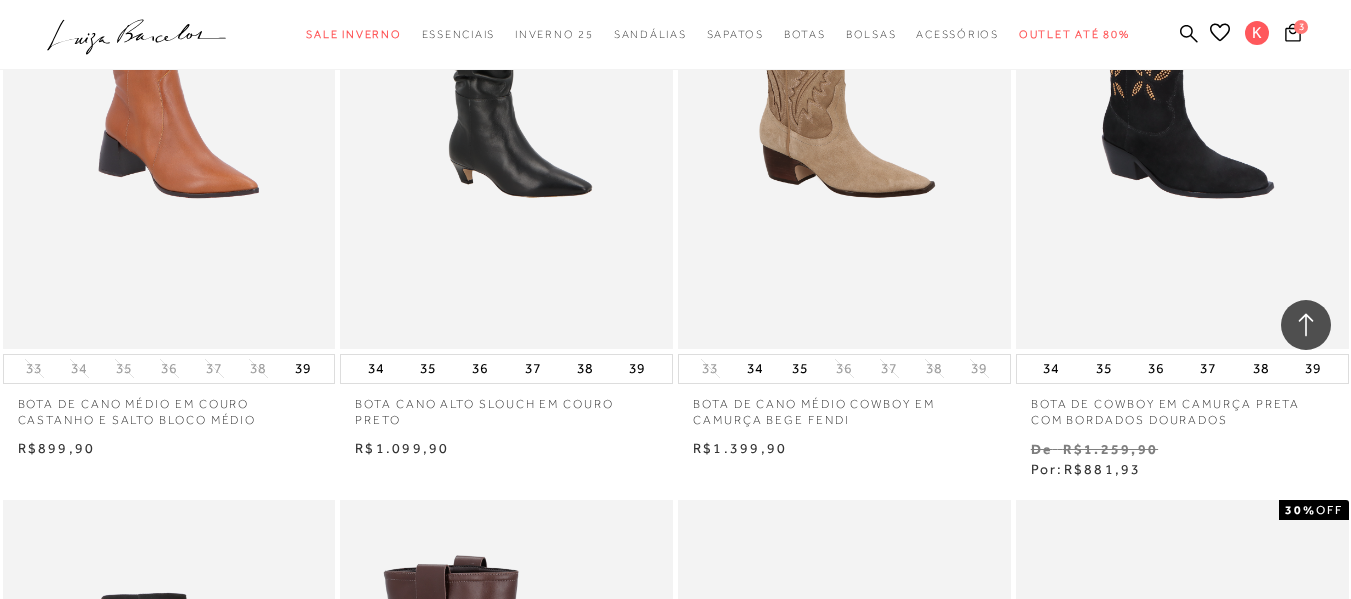 scroll, scrollTop: 2200, scrollLeft: 0, axis: vertical 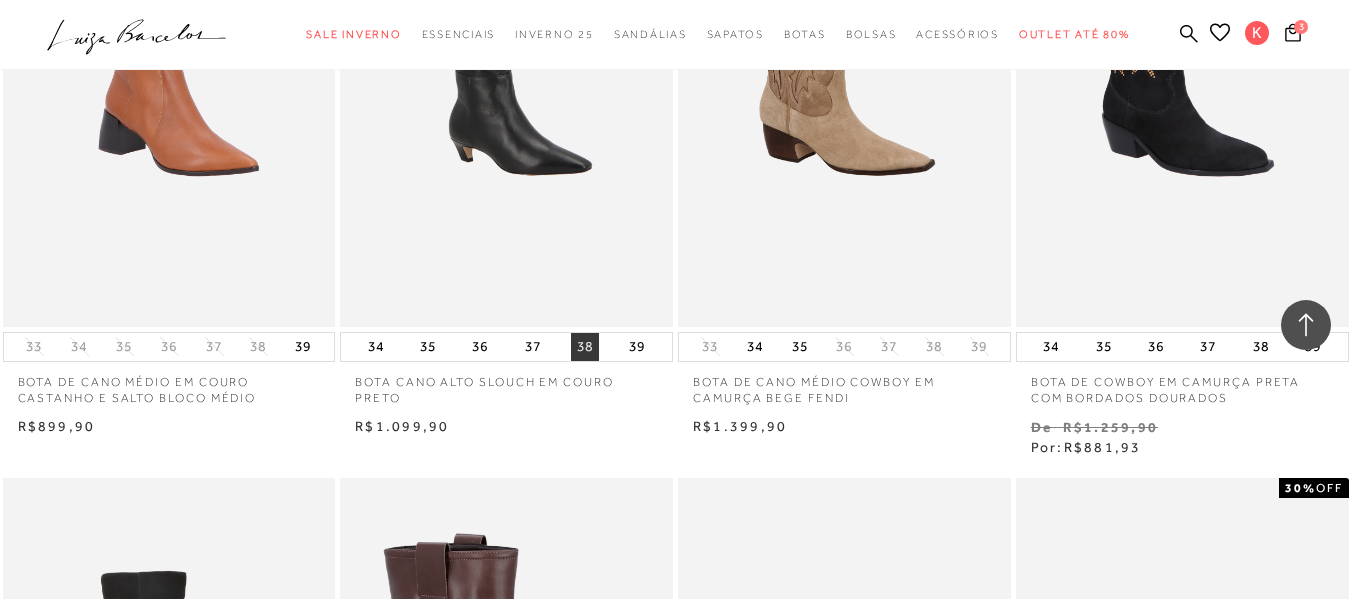 drag, startPoint x: 565, startPoint y: 336, endPoint x: 575, endPoint y: 338, distance: 10.198039 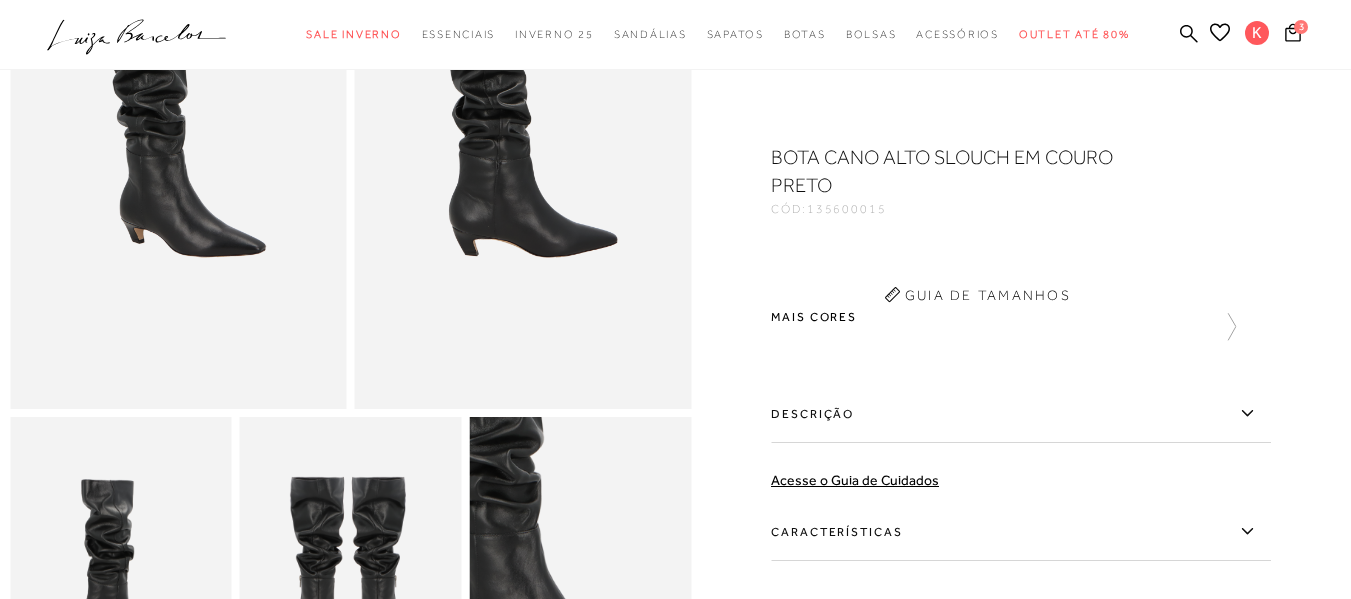 scroll, scrollTop: 0, scrollLeft: 0, axis: both 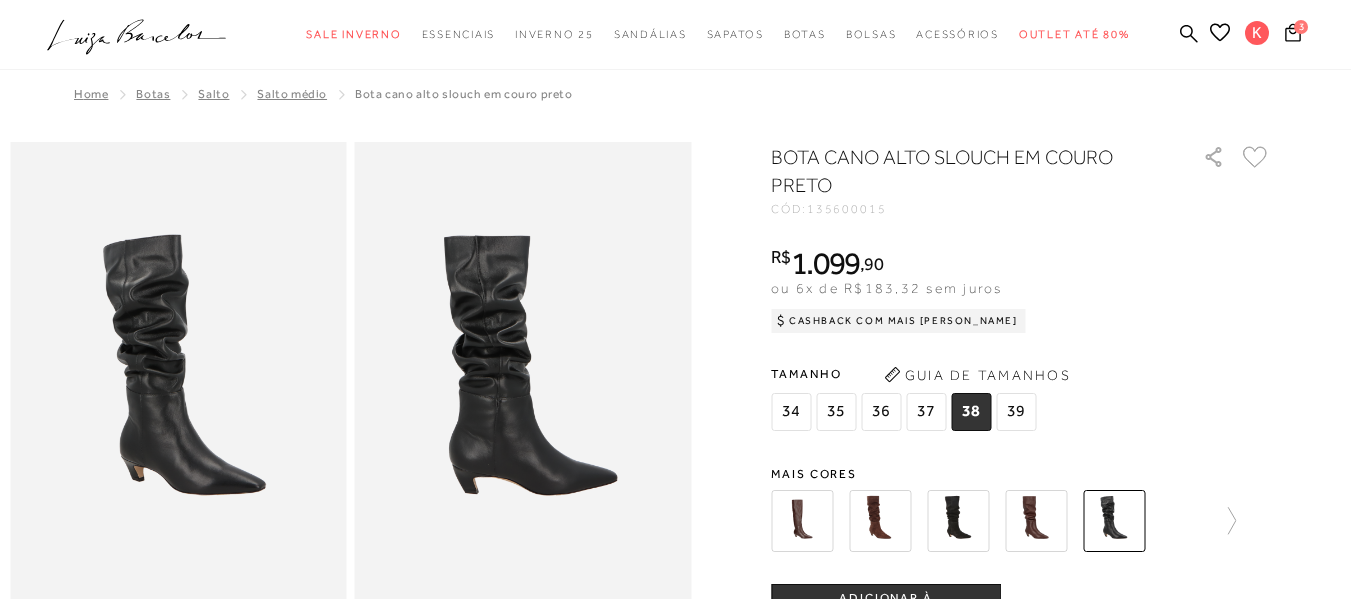 click on "38" at bounding box center (971, 412) 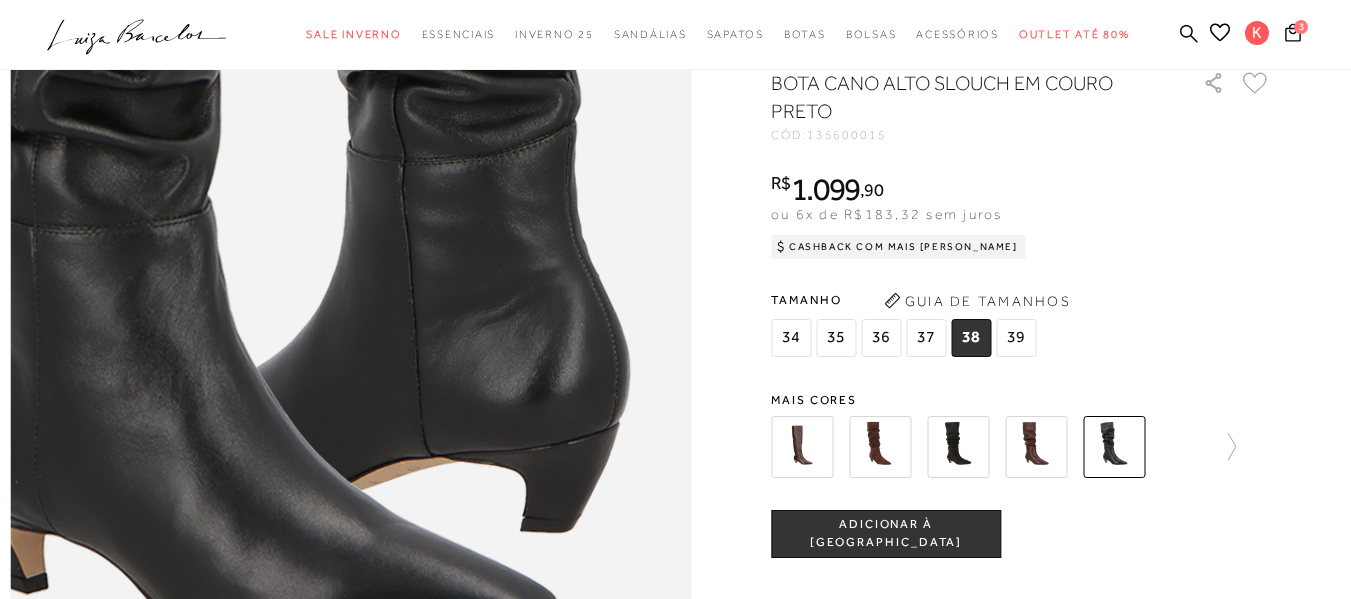scroll, scrollTop: 1100, scrollLeft: 0, axis: vertical 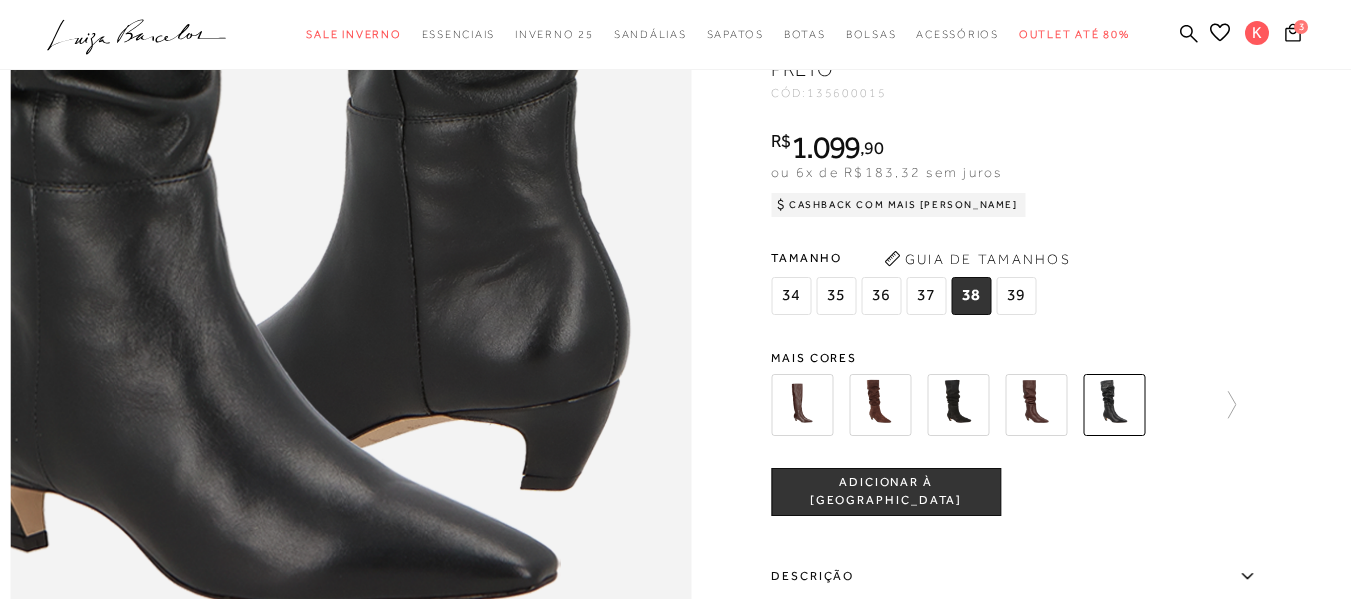 click on "ADICIONAR À [GEOGRAPHIC_DATA]" at bounding box center [886, 491] 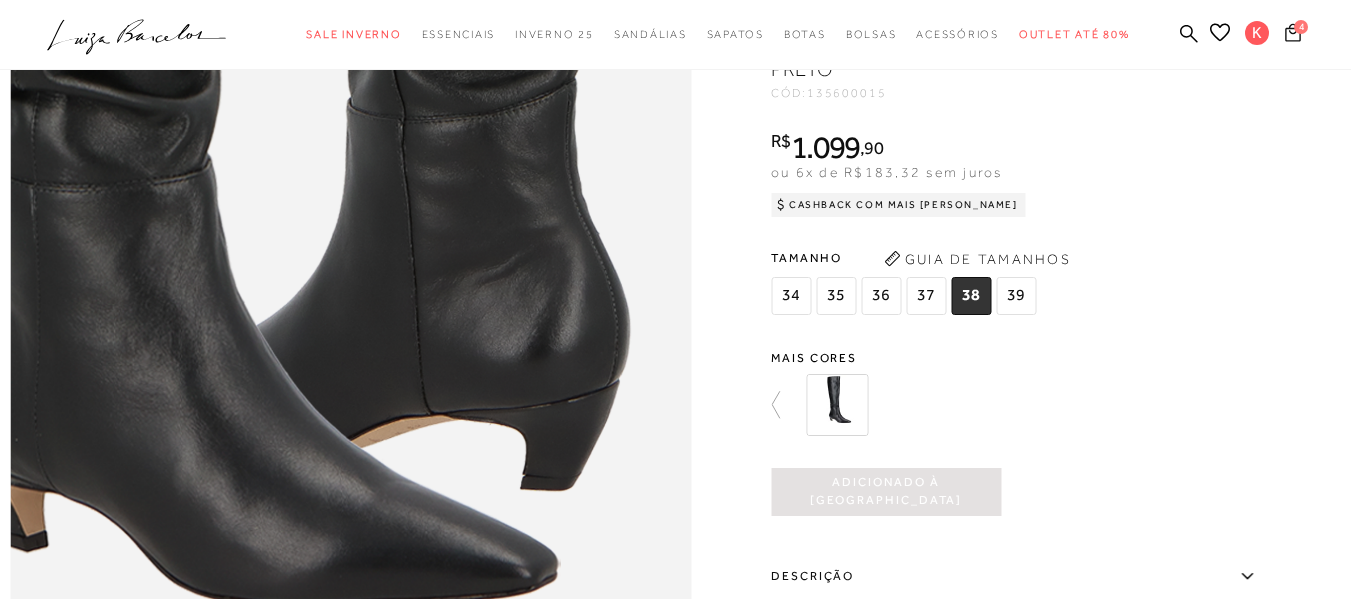 click 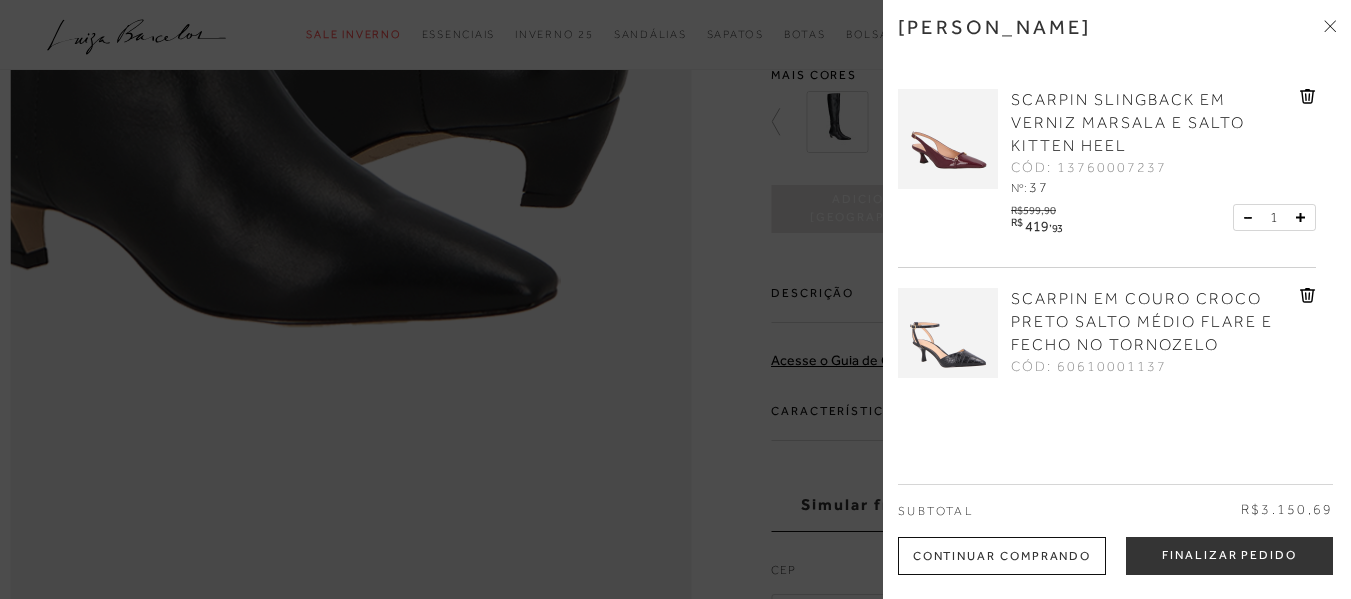 scroll, scrollTop: 1400, scrollLeft: 0, axis: vertical 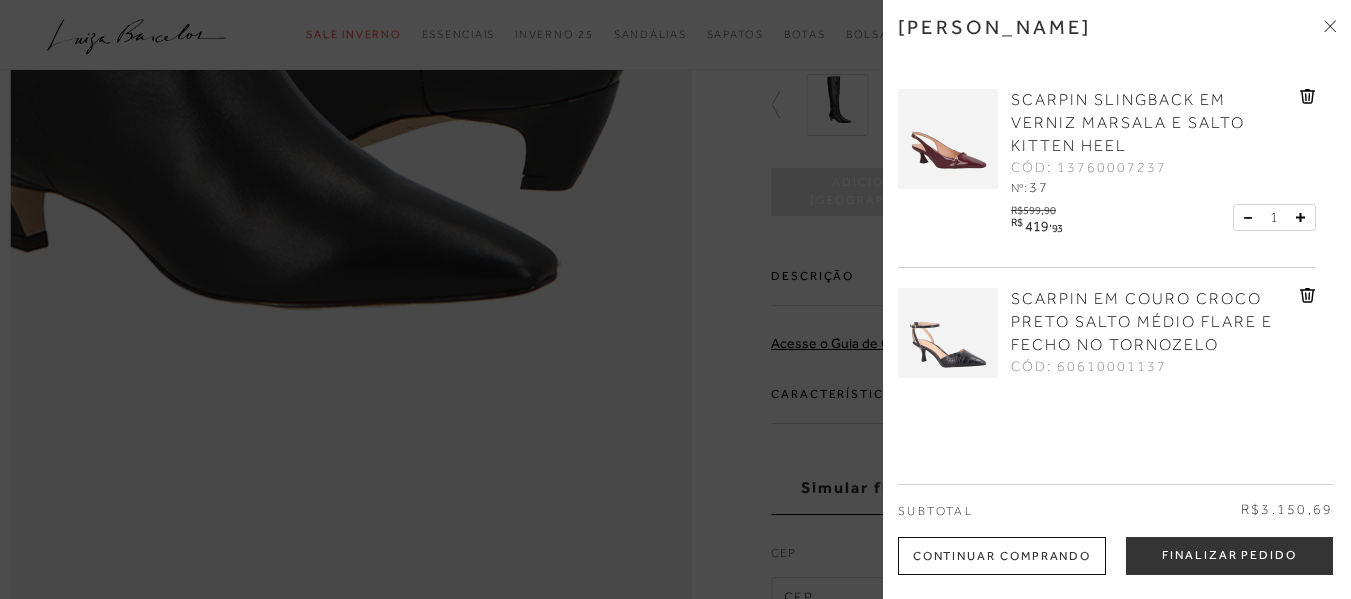 click on "Subtotal
R$3.150,69" at bounding box center [1115, 510] 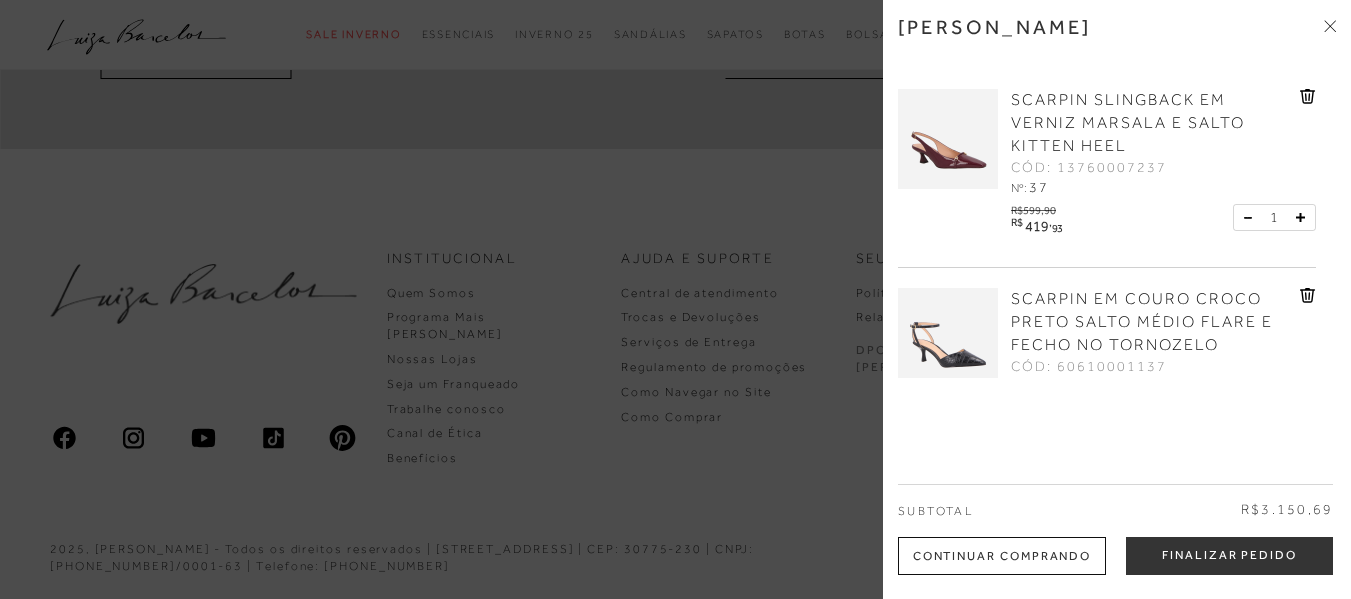 scroll, scrollTop: 3379, scrollLeft: 0, axis: vertical 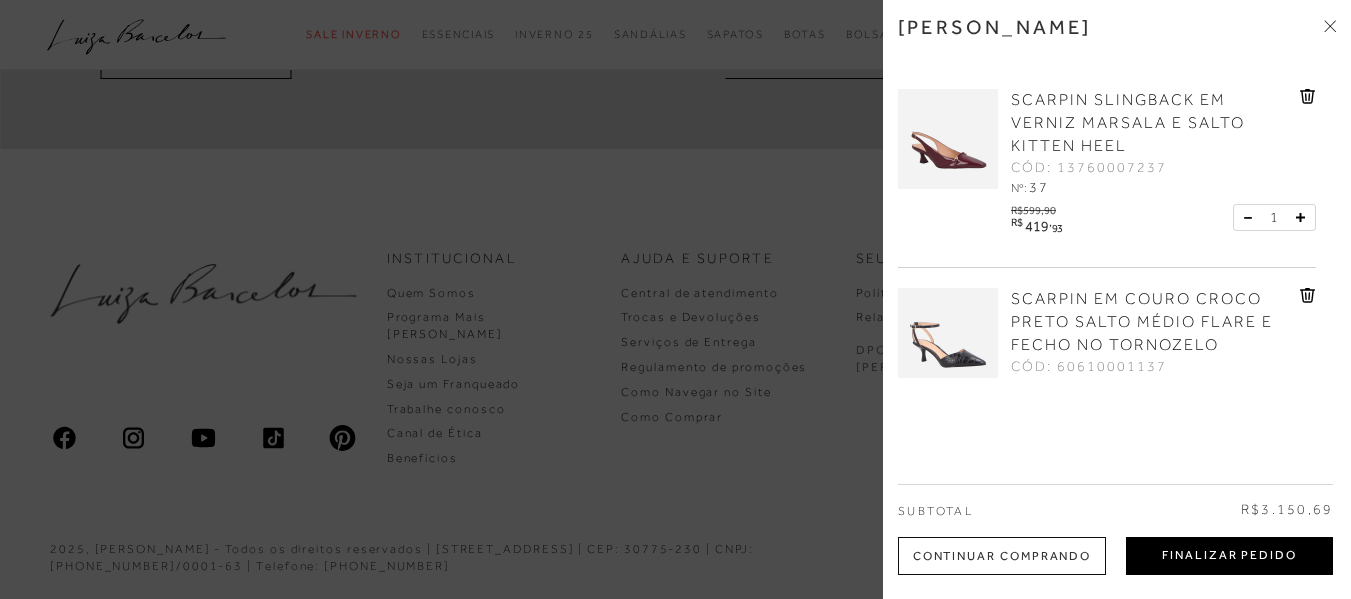 click on "Finalizar Pedido" at bounding box center [1229, 556] 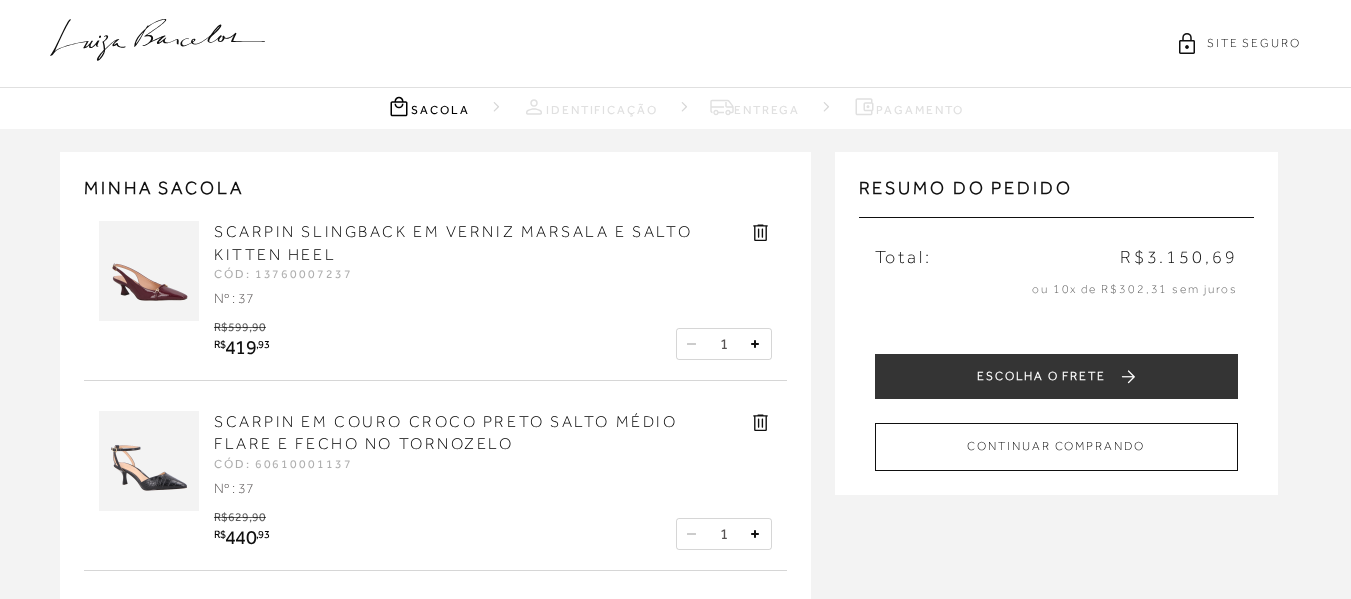 scroll, scrollTop: 0, scrollLeft: 0, axis: both 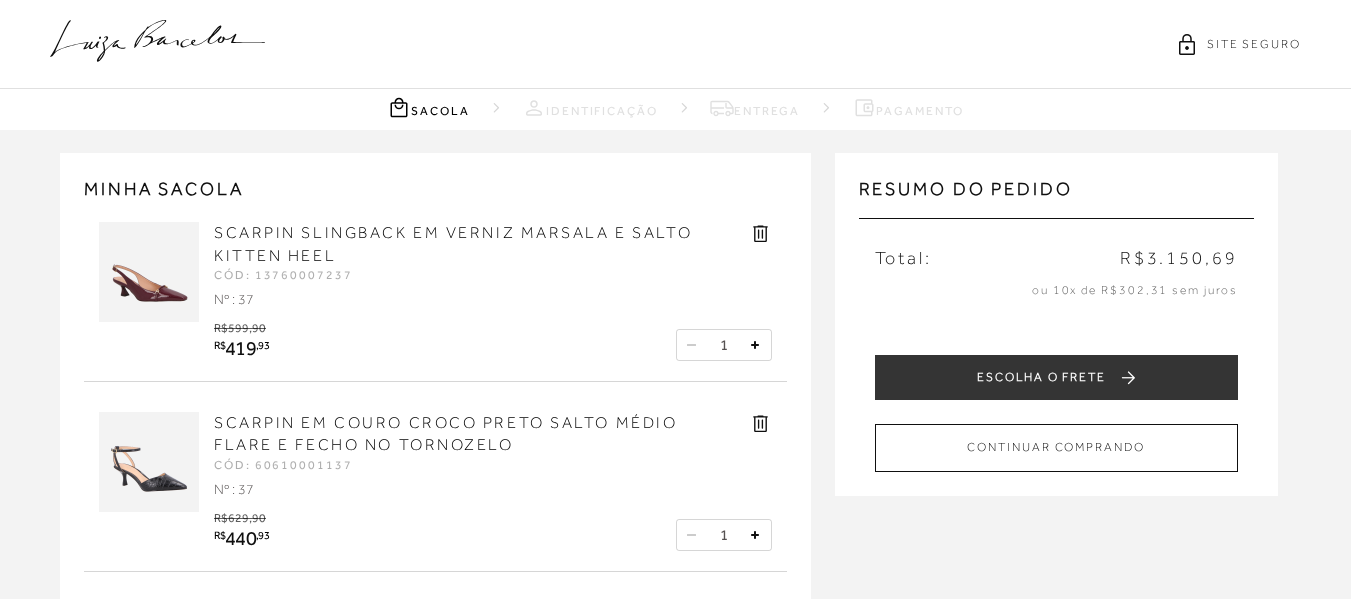 drag, startPoint x: 599, startPoint y: 93, endPoint x: 574, endPoint y: 111, distance: 30.805843 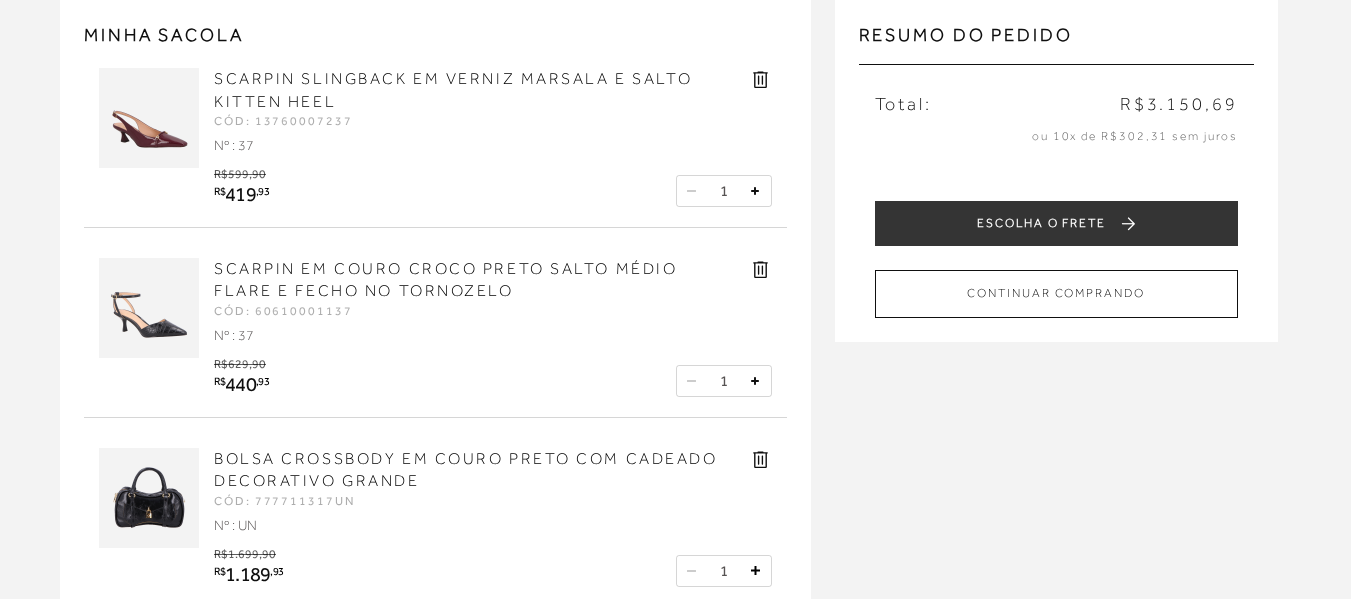 scroll, scrollTop: 0, scrollLeft: 0, axis: both 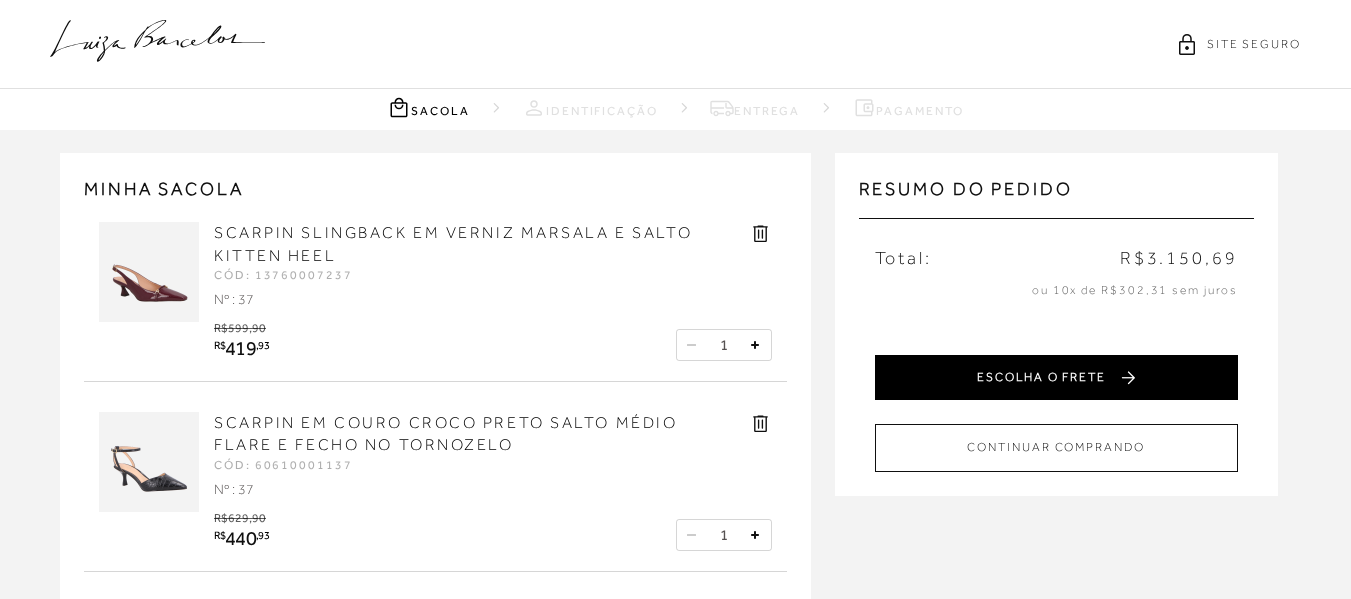 click on "ESCOLHA O FRETE" at bounding box center (1056, 377) 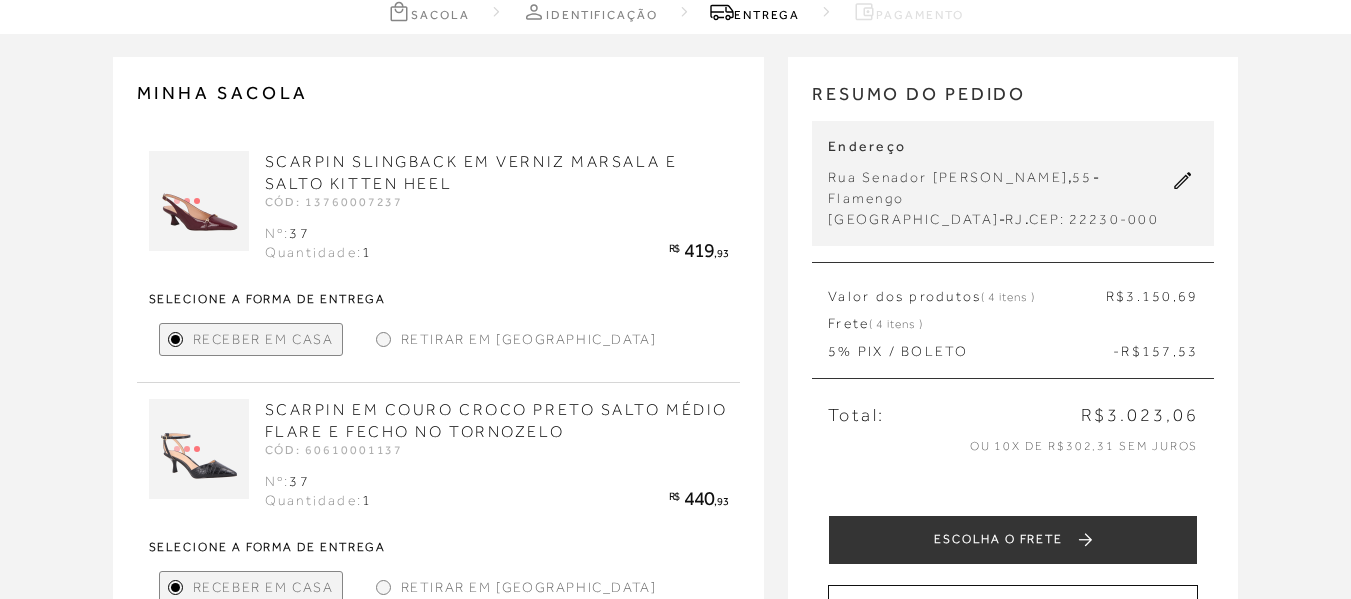 scroll, scrollTop: 0, scrollLeft: 0, axis: both 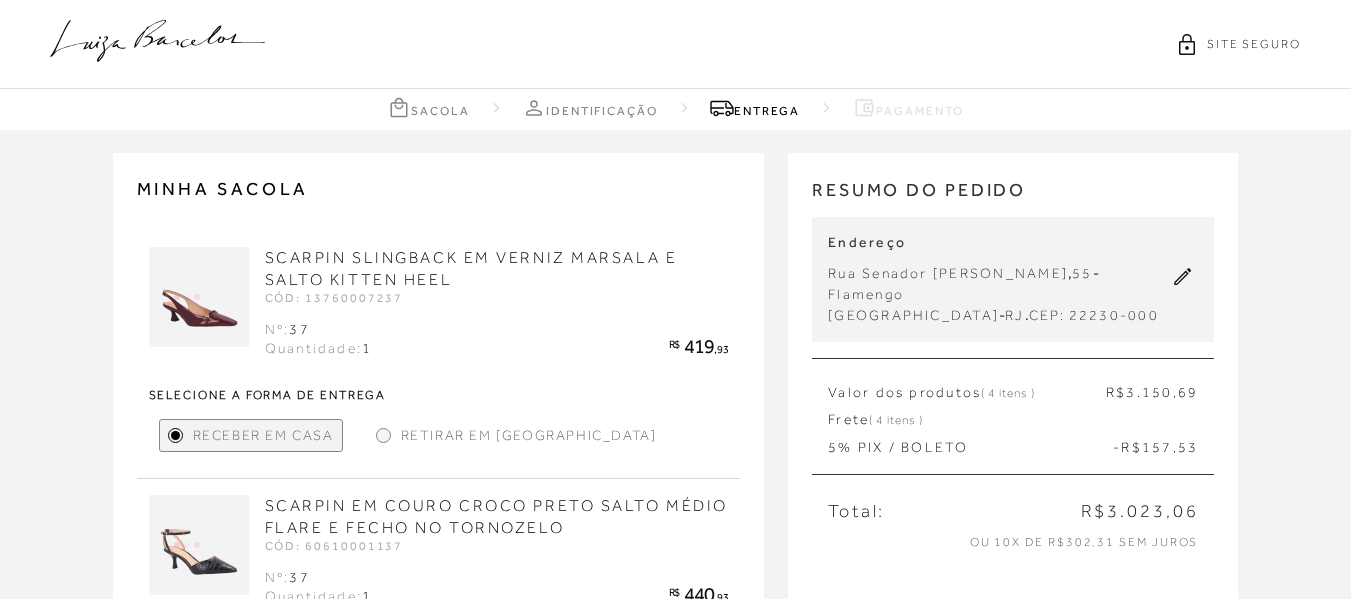 click on "Sacola" at bounding box center [428, 107] 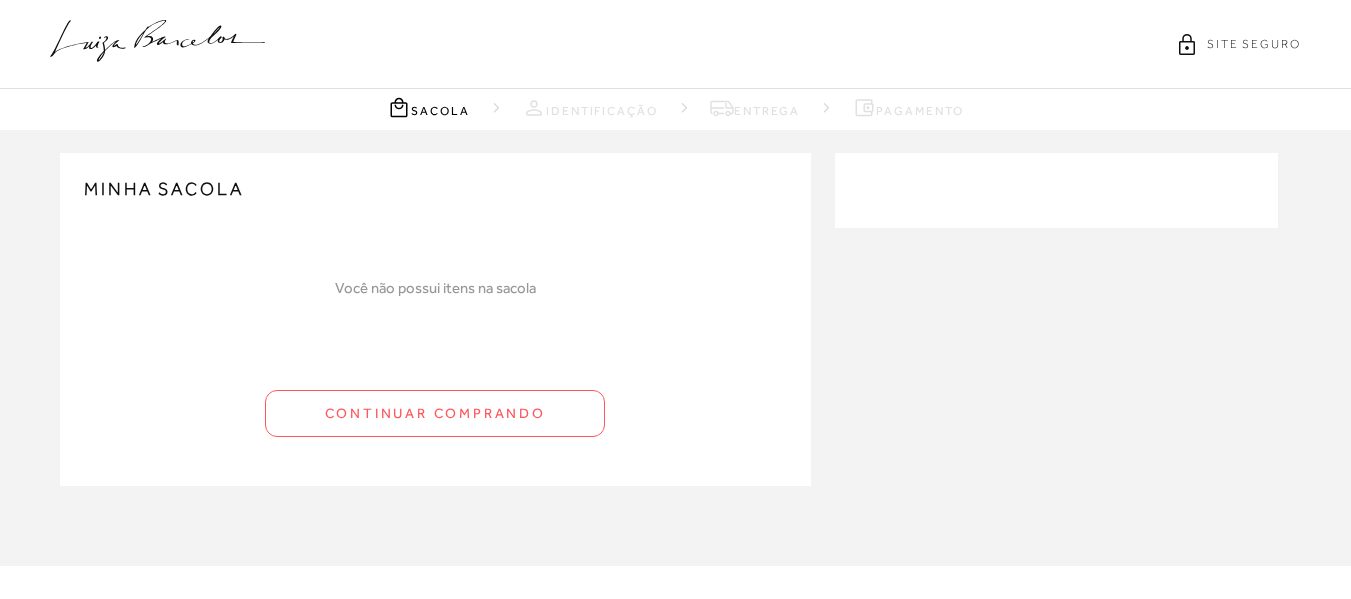 scroll, scrollTop: 0, scrollLeft: 0, axis: both 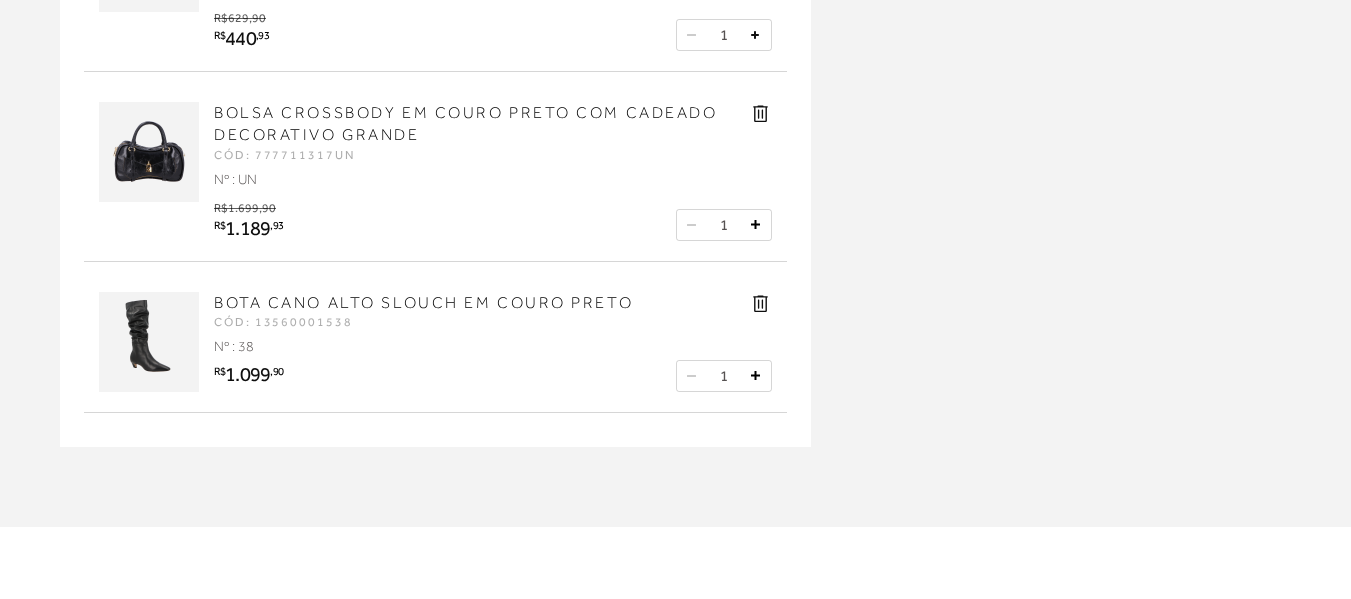 click at bounding box center (760, 310) 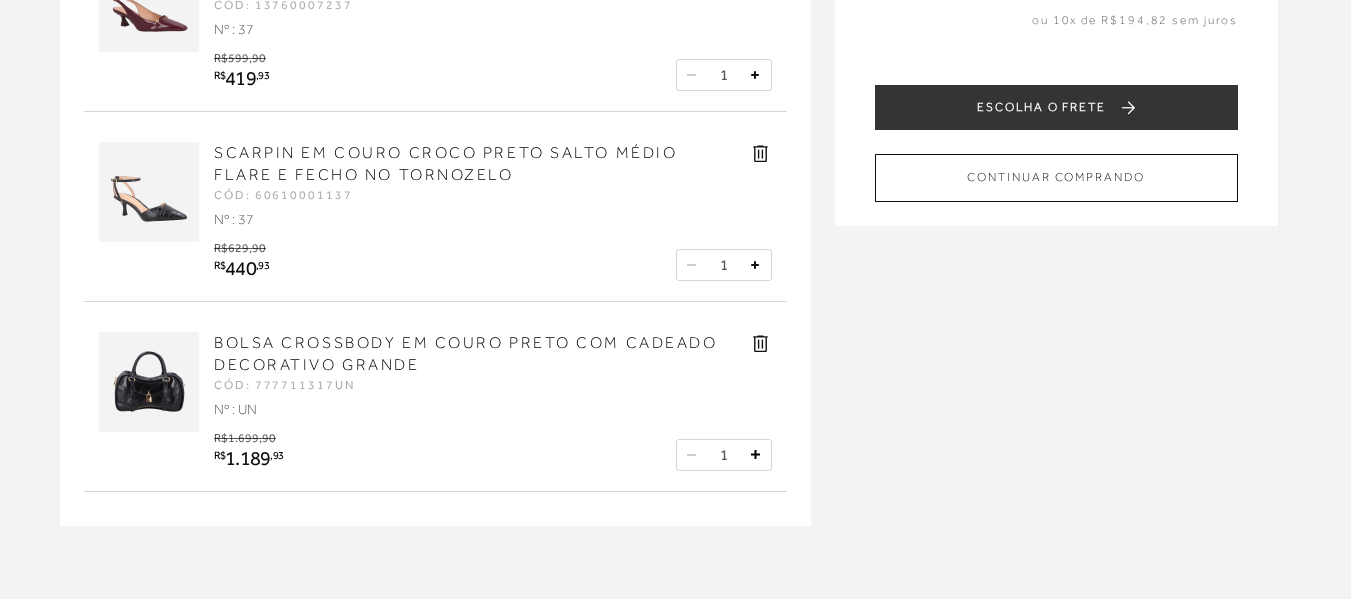 scroll, scrollTop: 300, scrollLeft: 0, axis: vertical 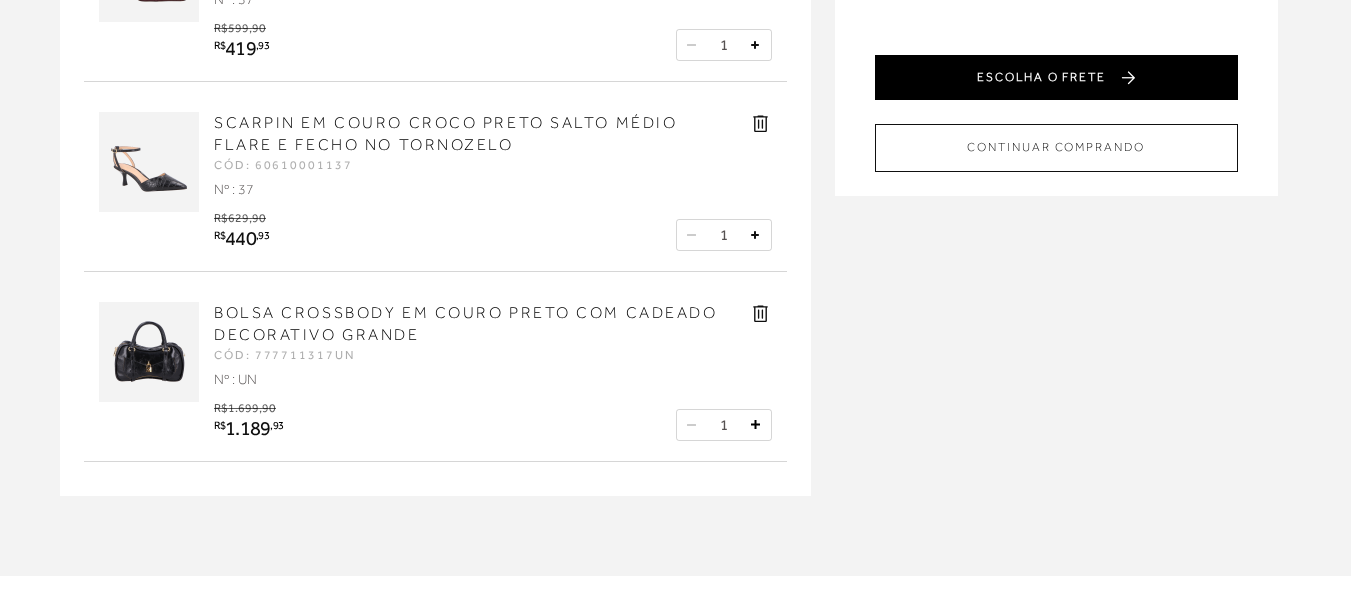 click on "ESCOLHA O FRETE" at bounding box center (1056, 77) 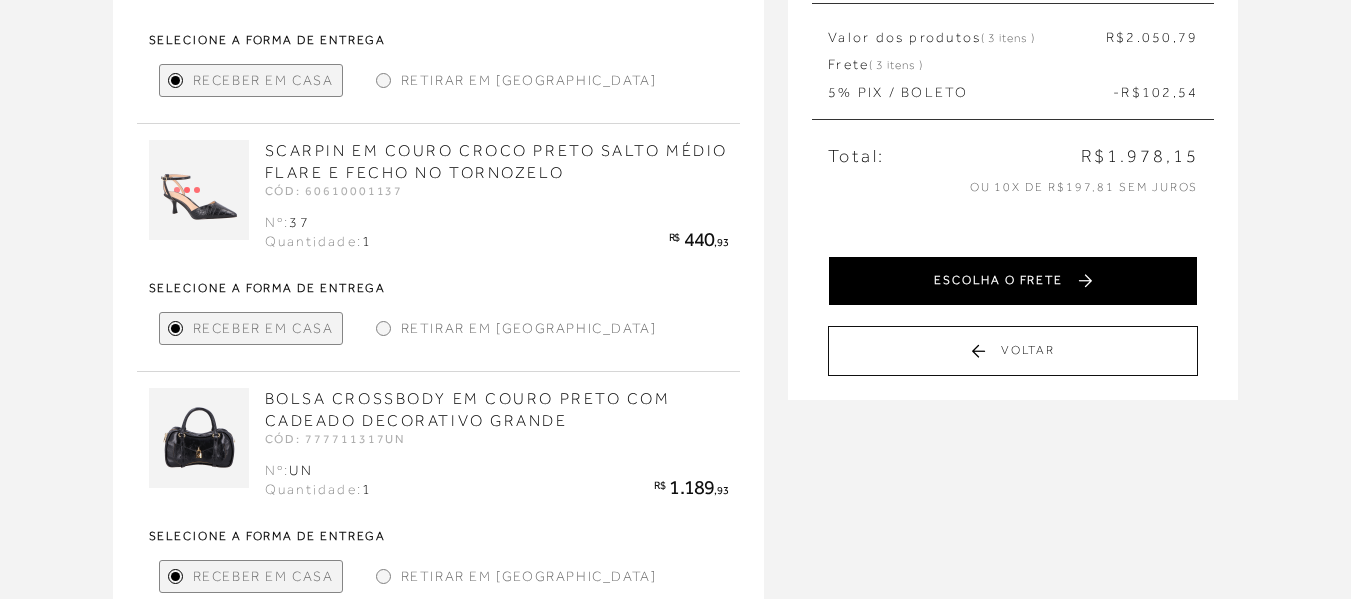 scroll, scrollTop: 400, scrollLeft: 0, axis: vertical 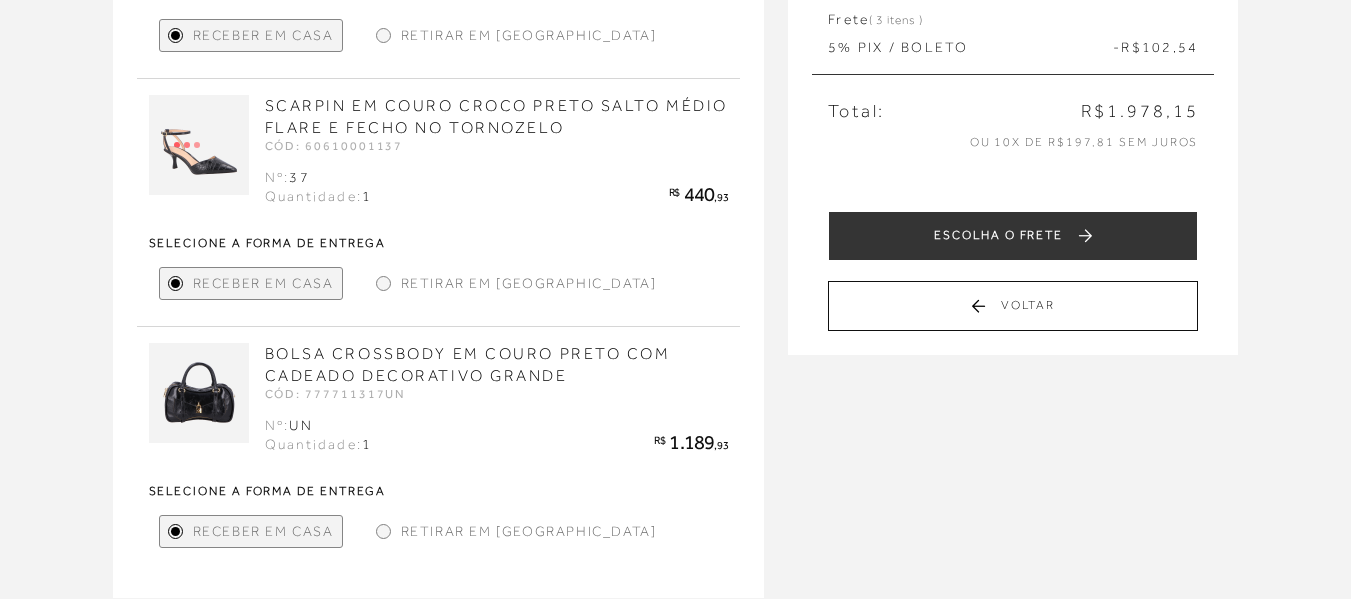 click on "ESCOLHA O FRETE" at bounding box center (1013, 236) 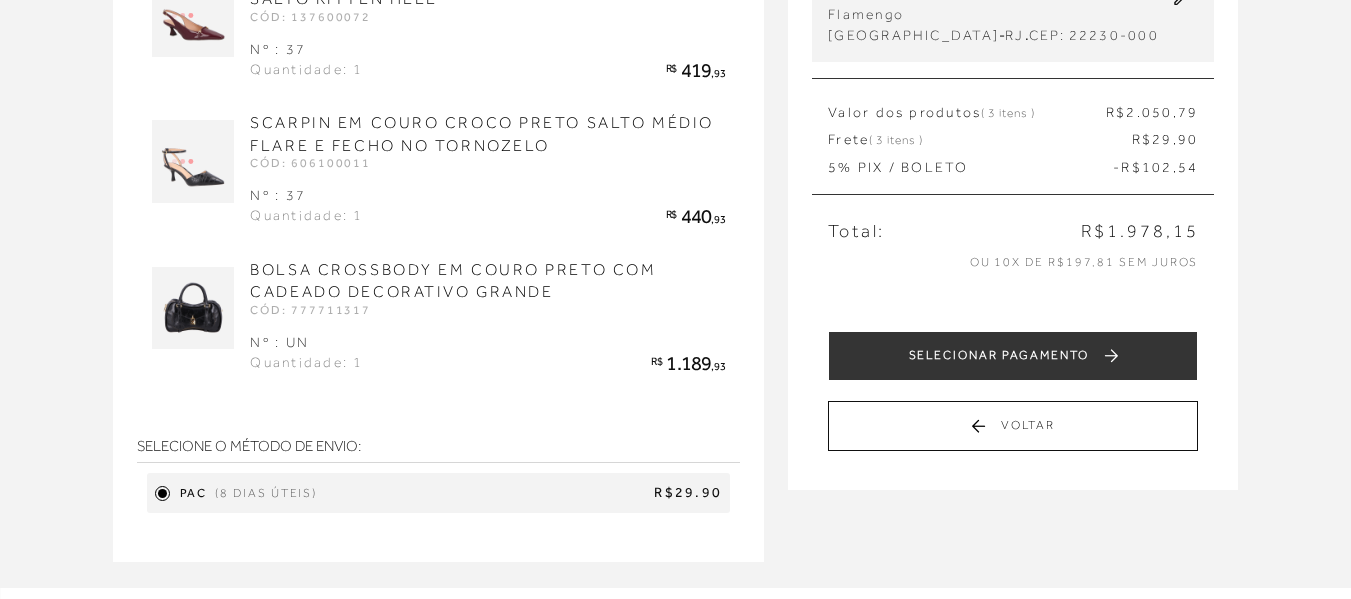 scroll, scrollTop: 255, scrollLeft: 0, axis: vertical 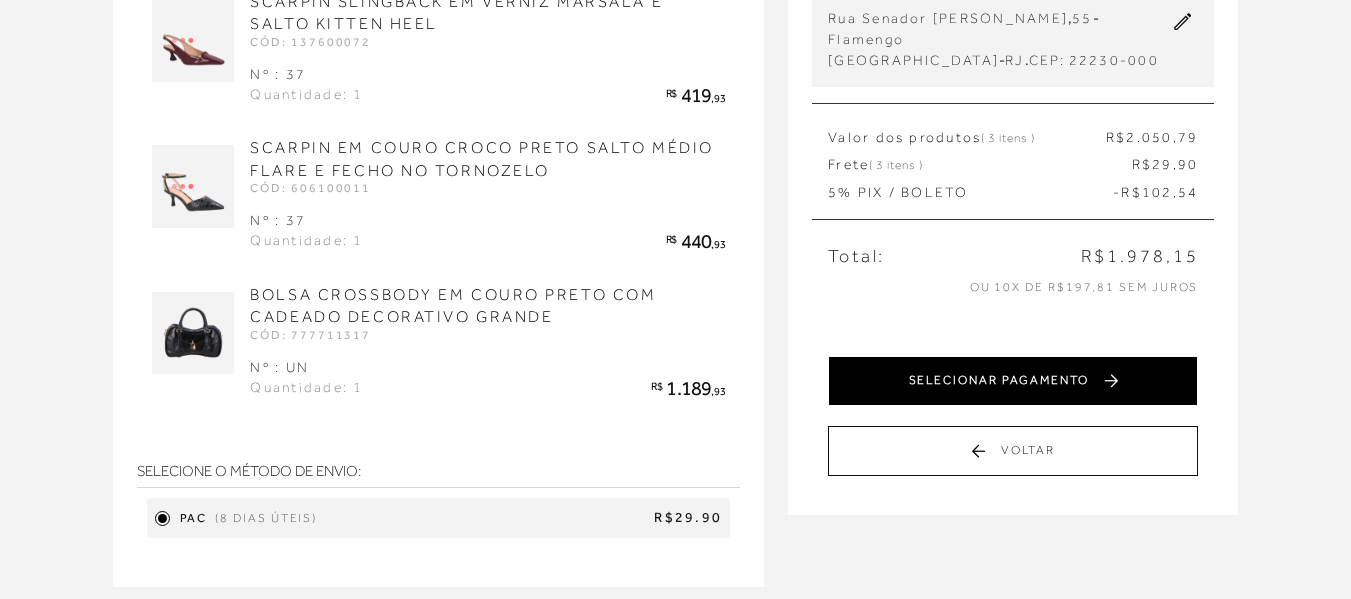 click on "SELECIONAR PAGAMENTO" at bounding box center [1013, 381] 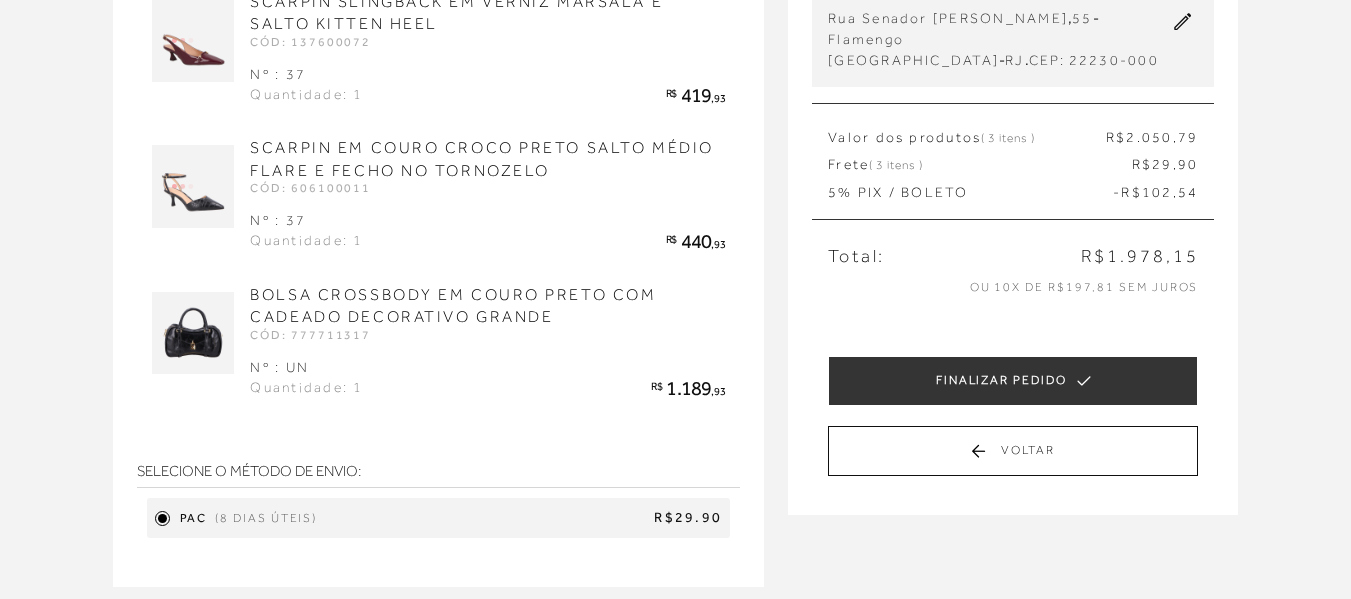 scroll, scrollTop: 0, scrollLeft: 0, axis: both 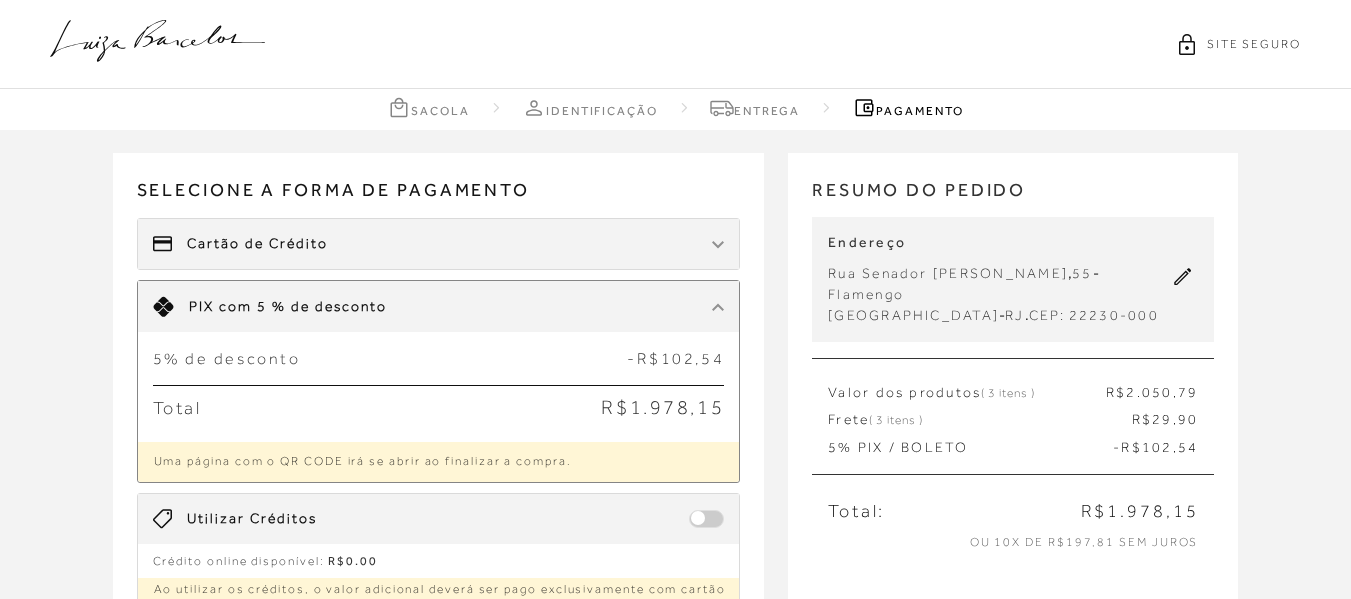 click on "Limite: R$ 5.000,00
PIX
com 5 % de desconto" at bounding box center [439, 306] 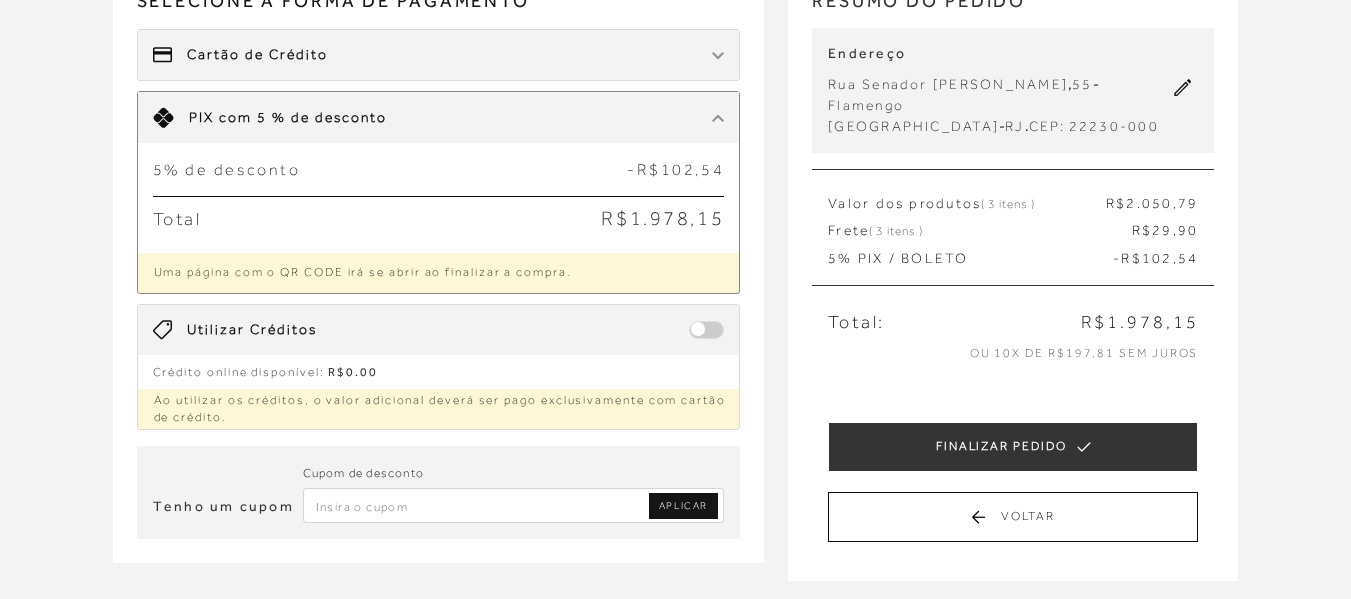 scroll, scrollTop: 300, scrollLeft: 0, axis: vertical 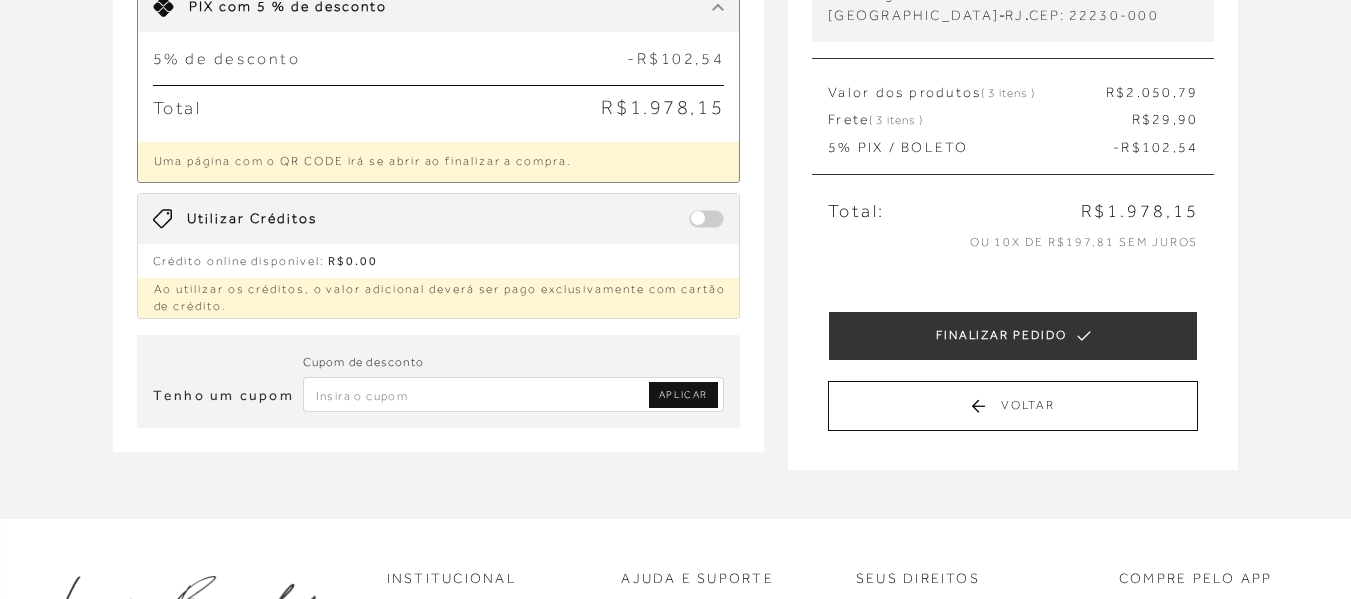 click on "Tenho um cupom
Cupom de desconto
APLICAR" at bounding box center [439, 381] 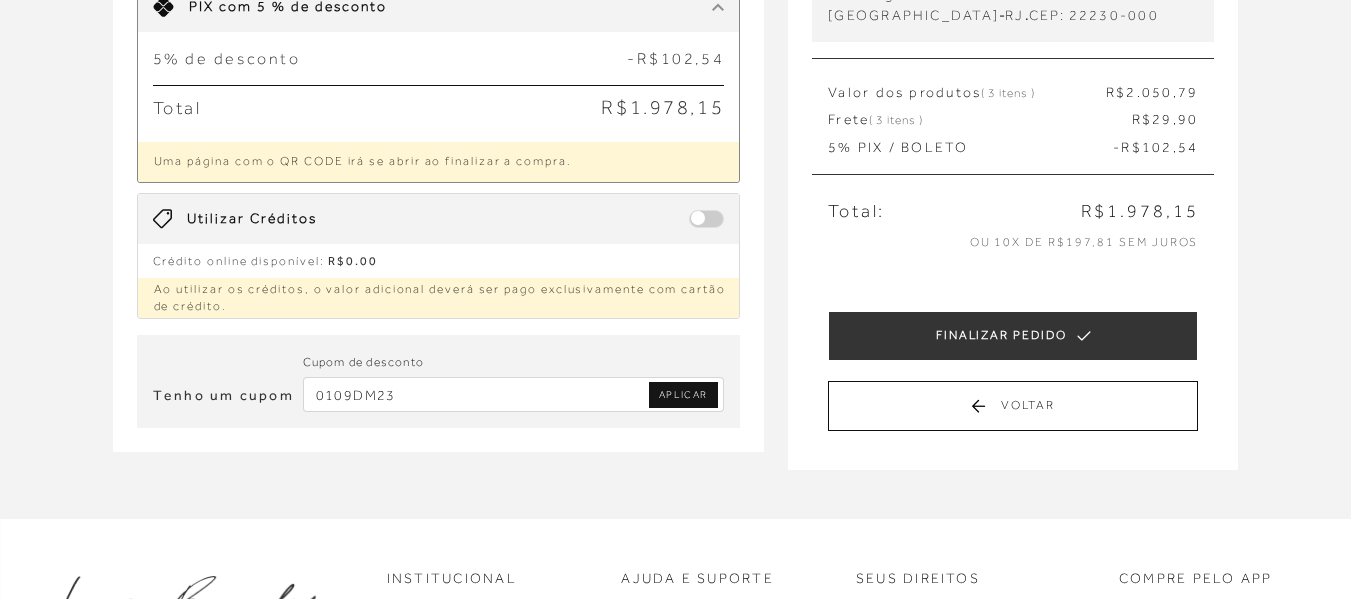 type on "0109DM23" 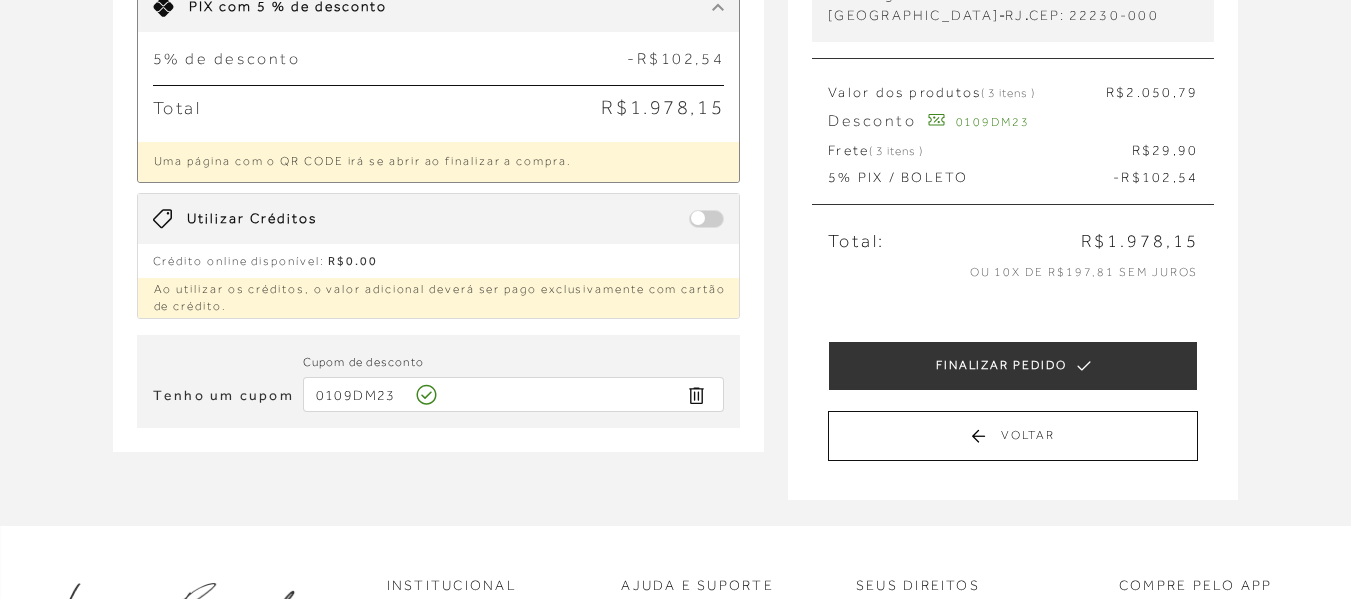 type 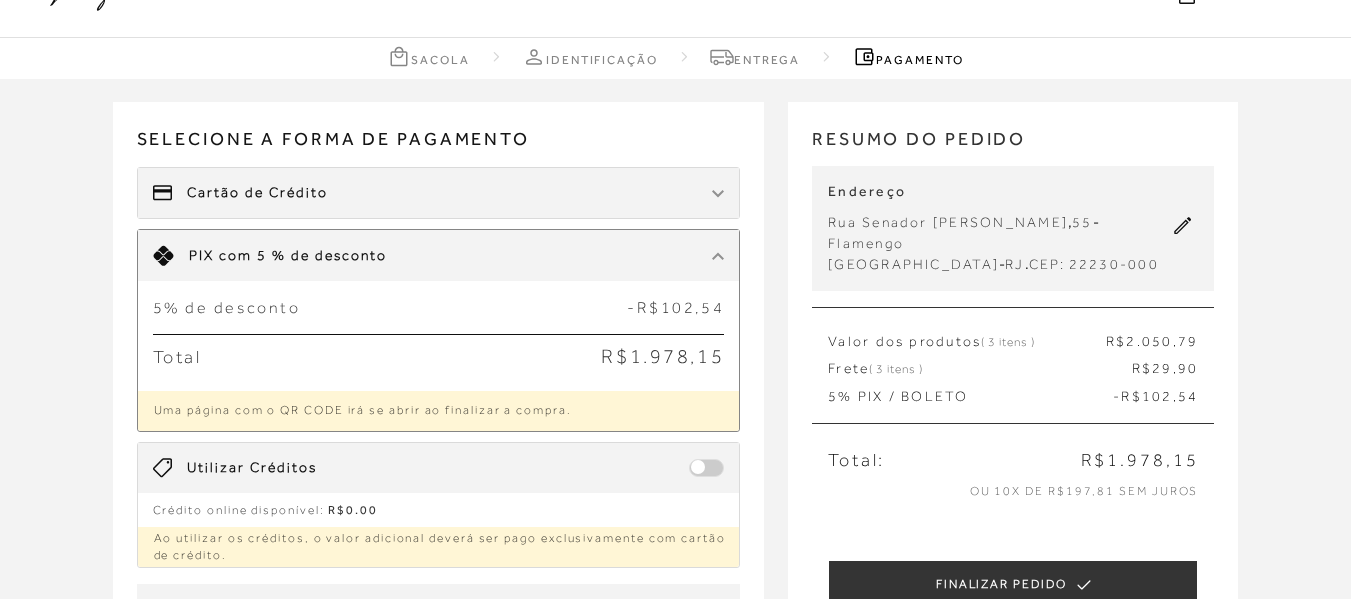 scroll, scrollTop: 100, scrollLeft: 0, axis: vertical 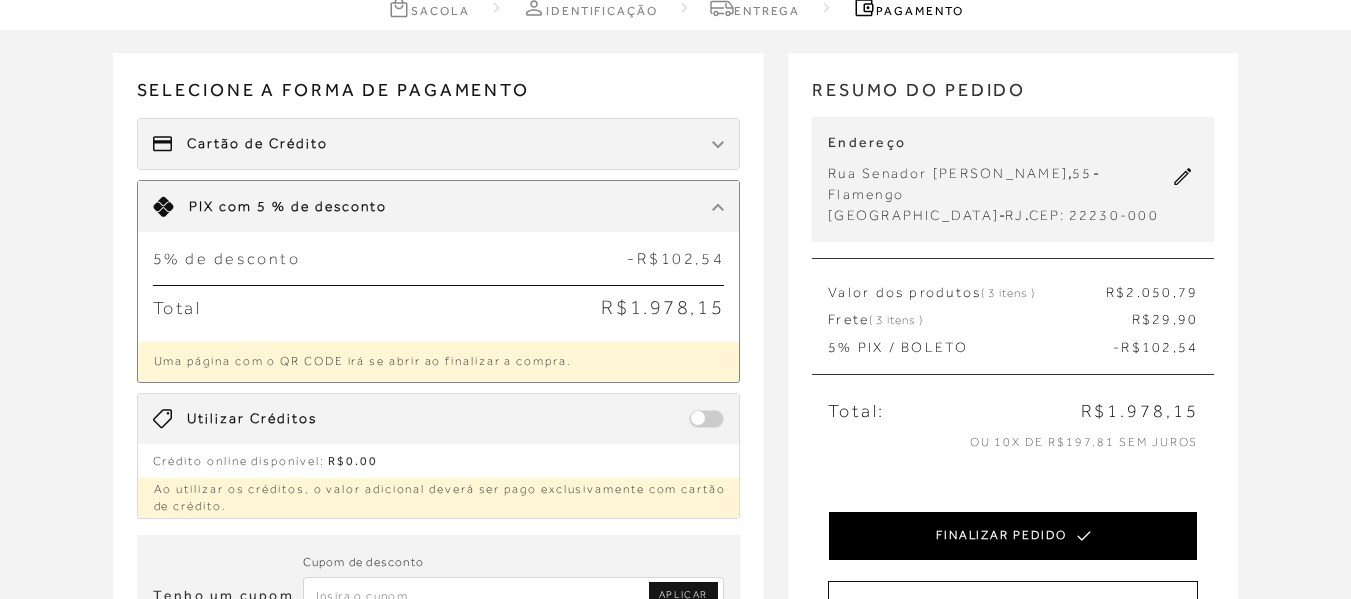 click on "FINALIZAR PEDIDO" at bounding box center (1013, 536) 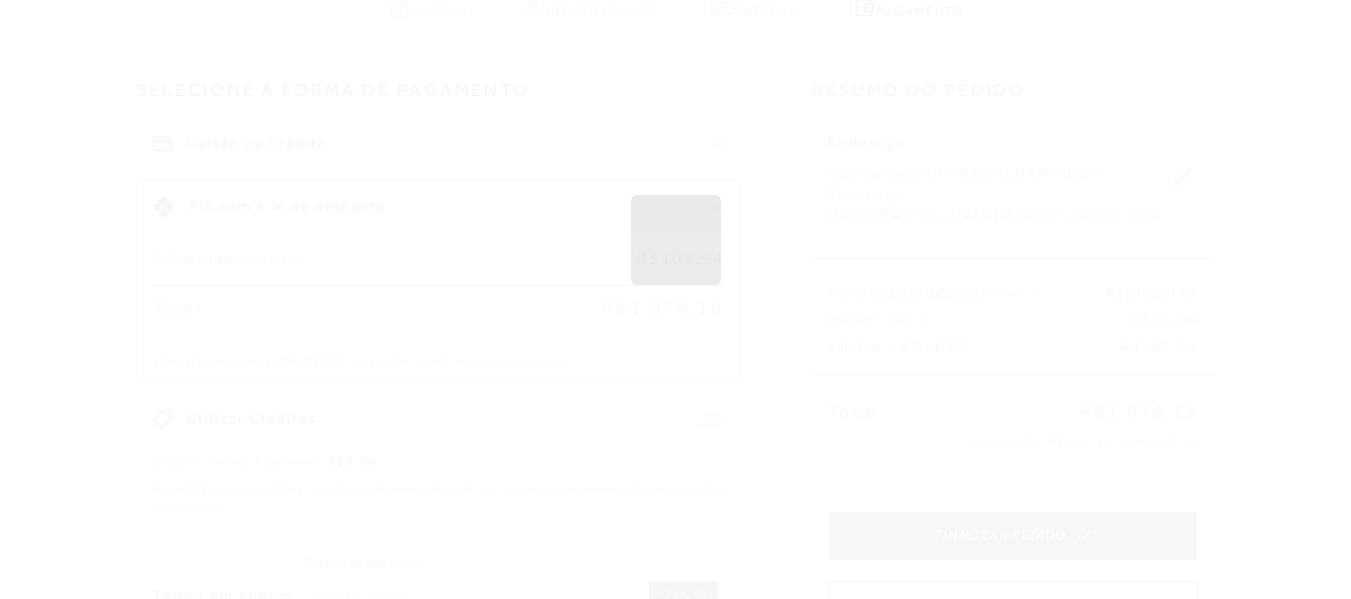 scroll, scrollTop: 0, scrollLeft: 0, axis: both 